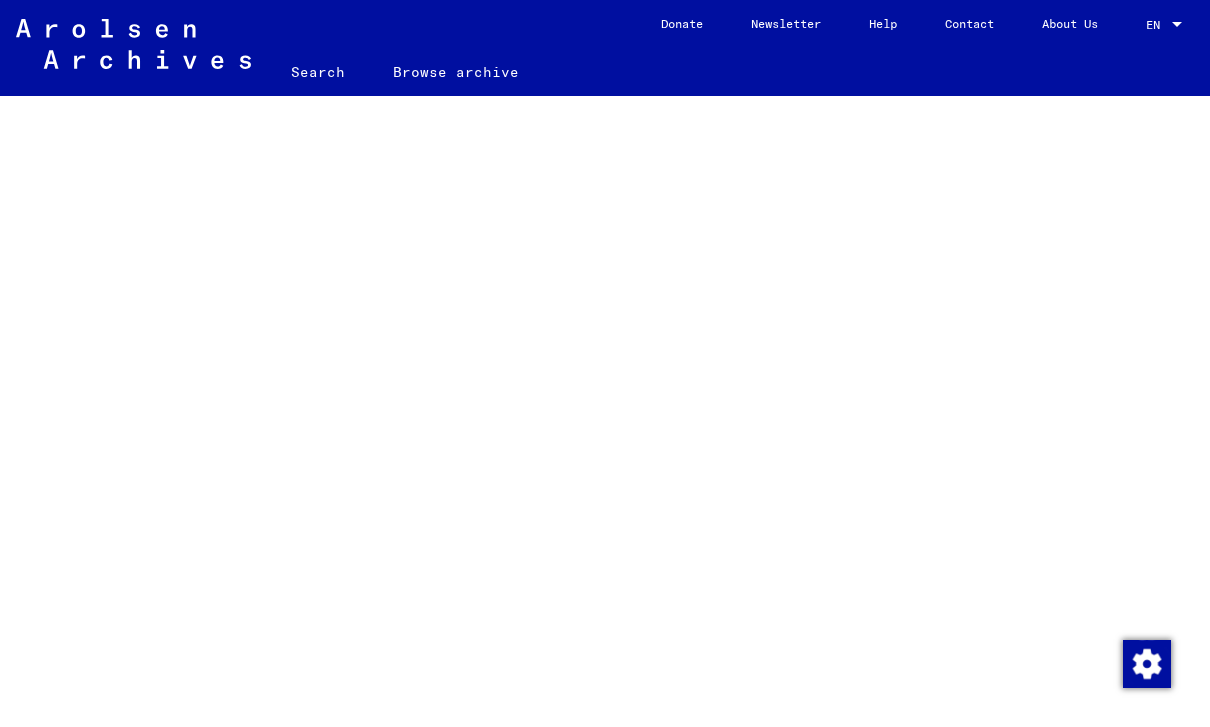 scroll, scrollTop: 0, scrollLeft: 0, axis: both 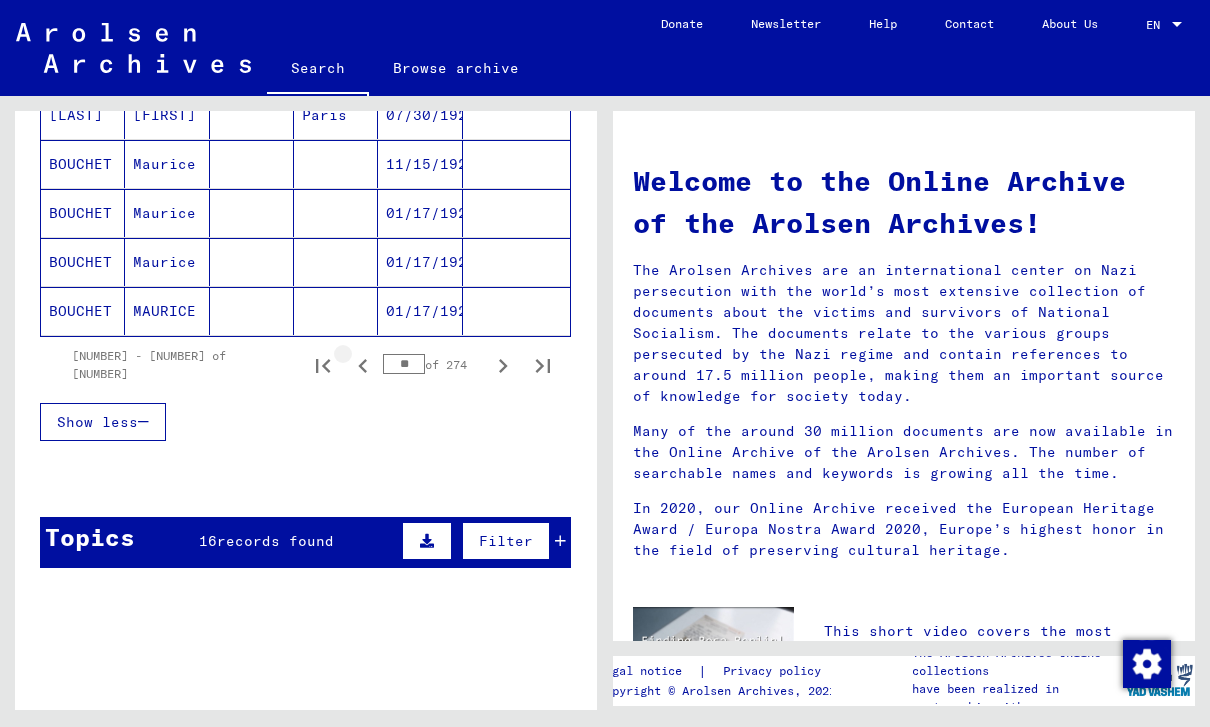 click 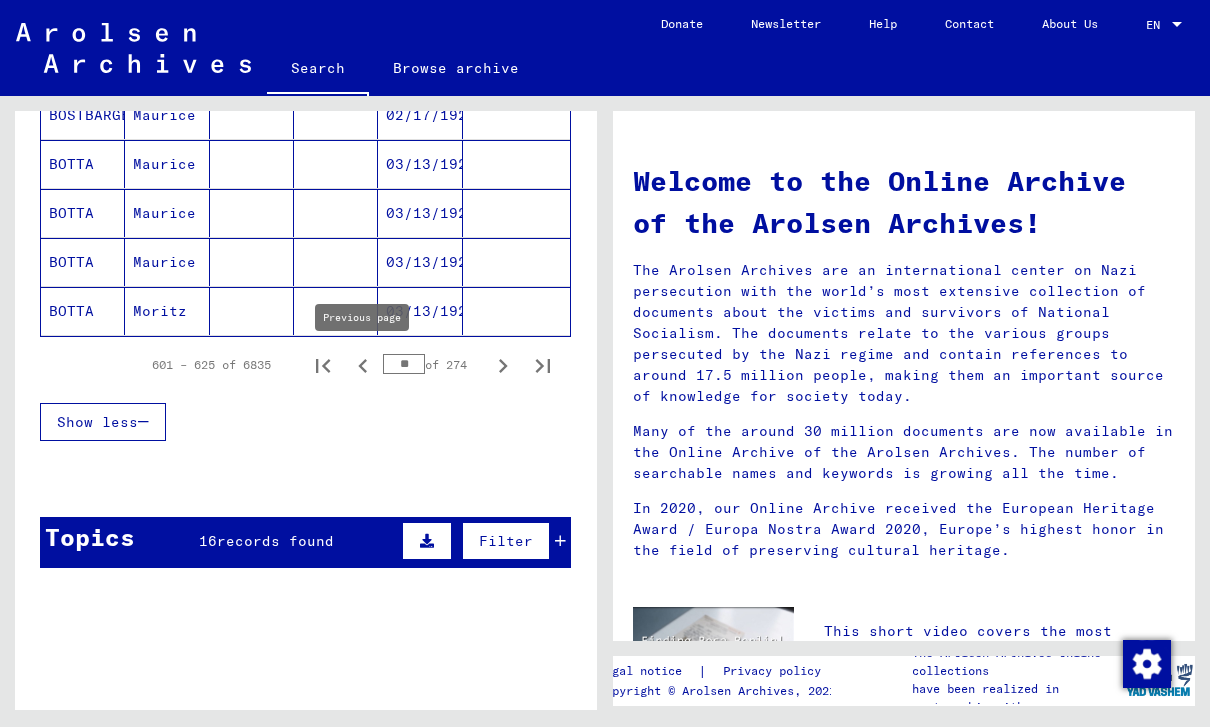 click 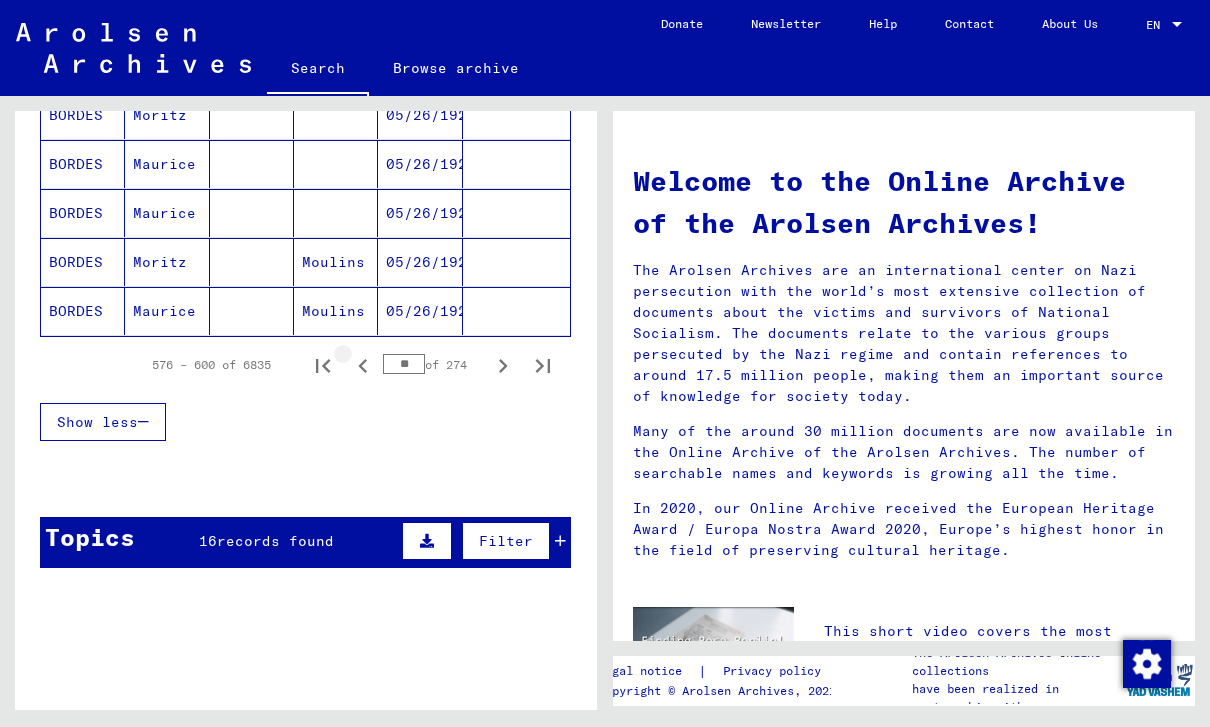 click 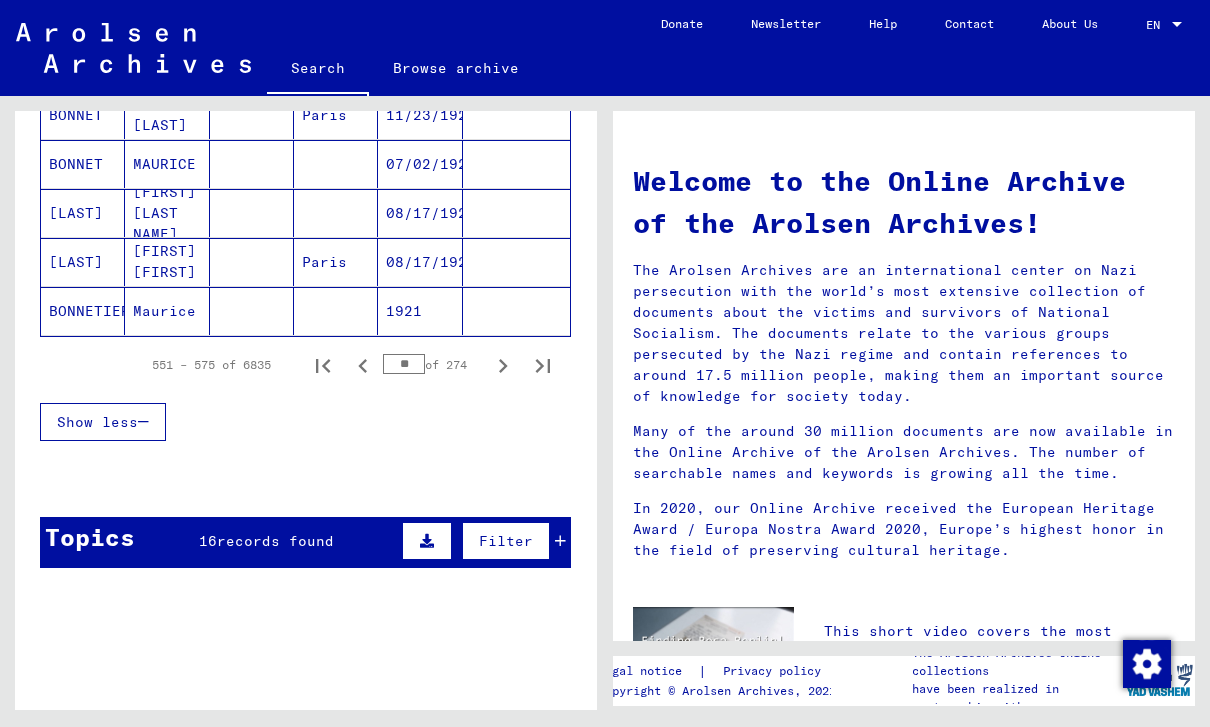 click 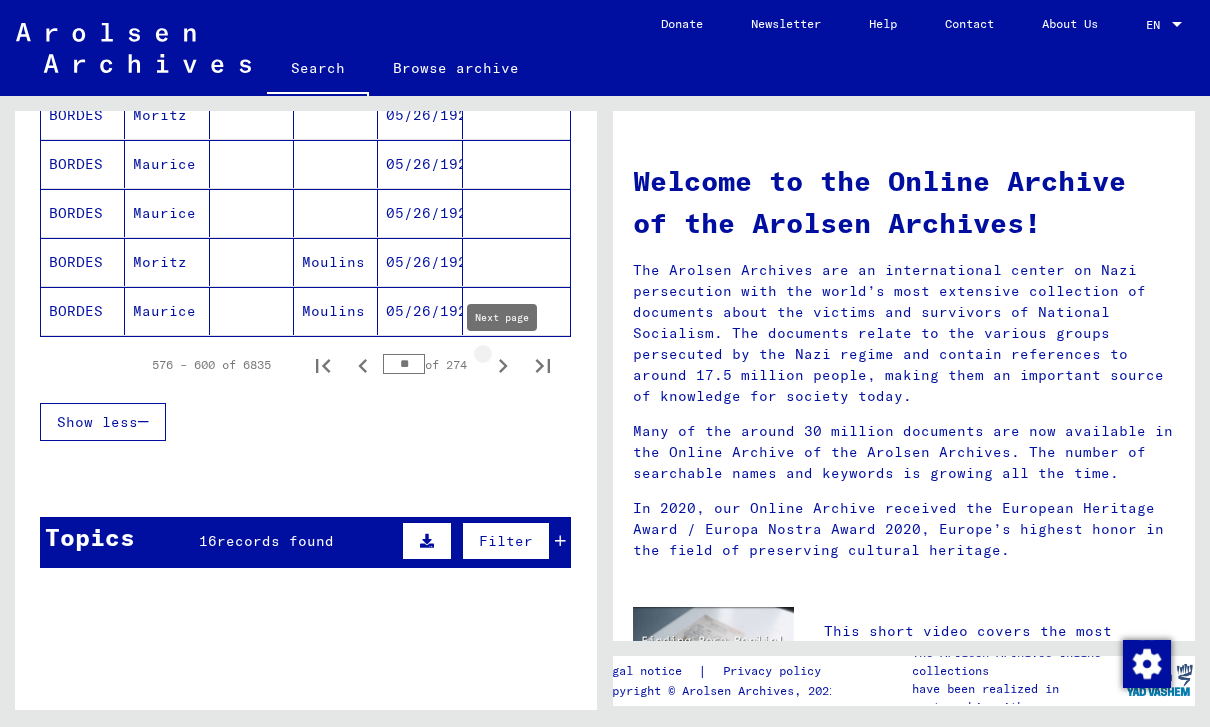 click 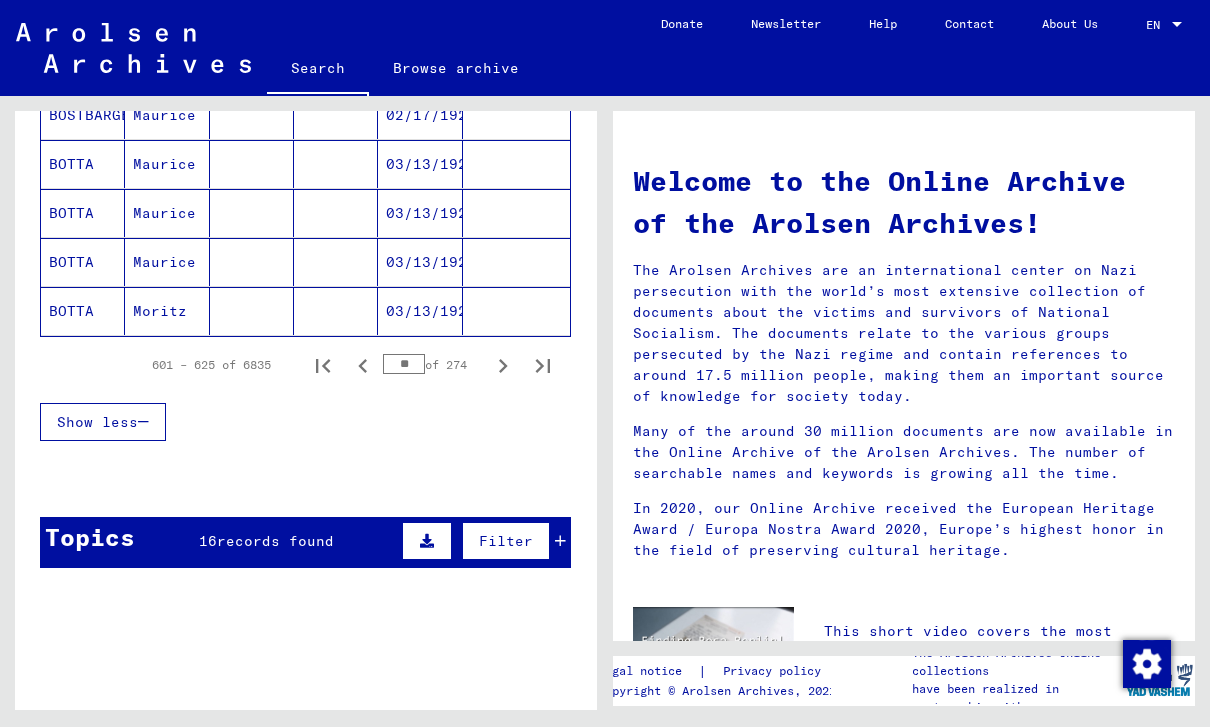 click 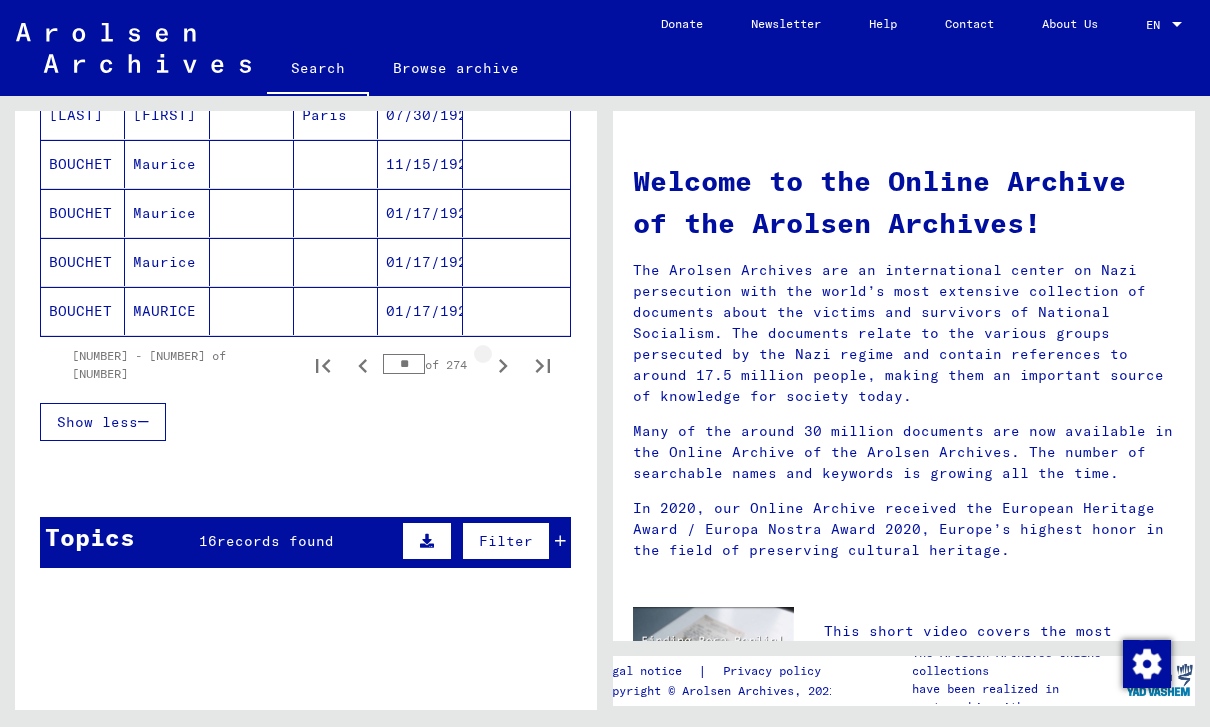 click at bounding box center [503, 365] 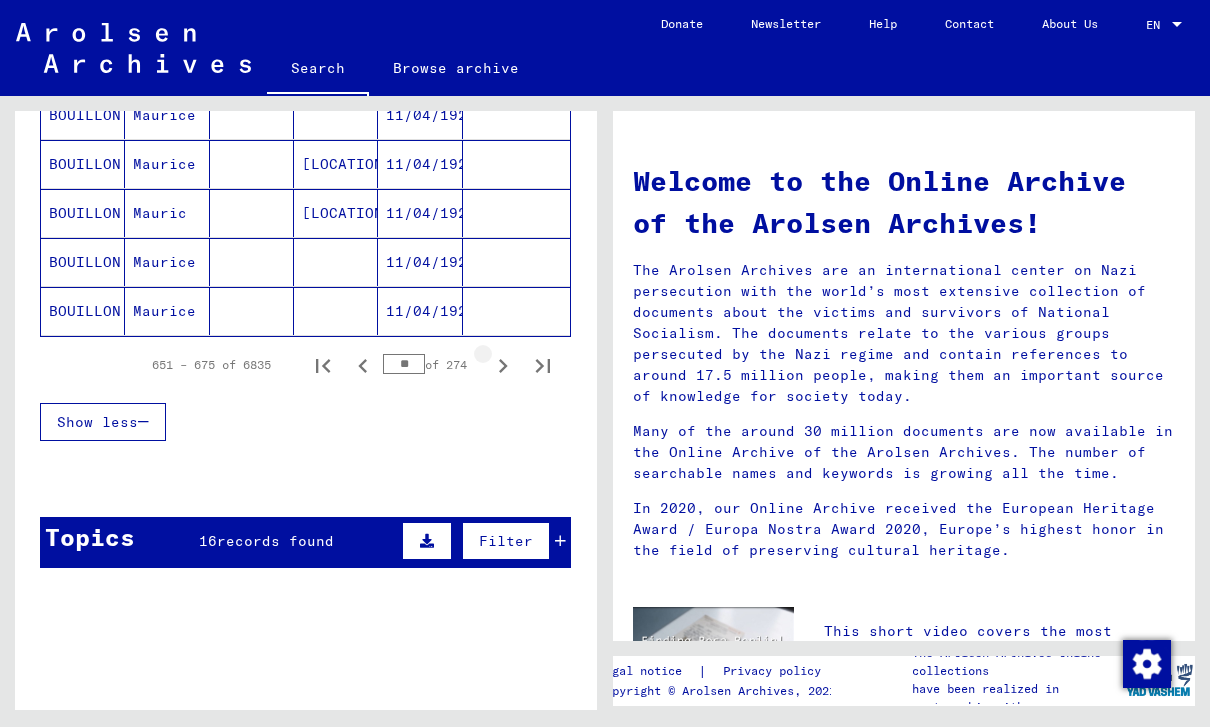 click at bounding box center [503, 365] 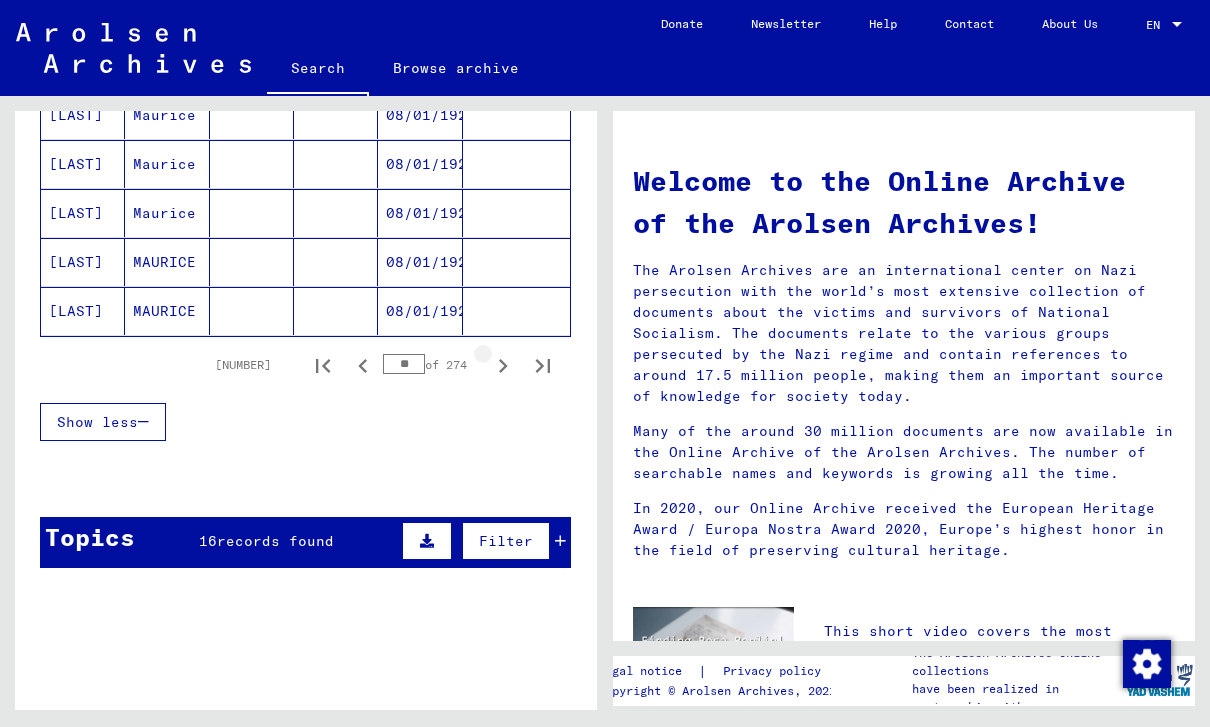 click at bounding box center (543, 365) 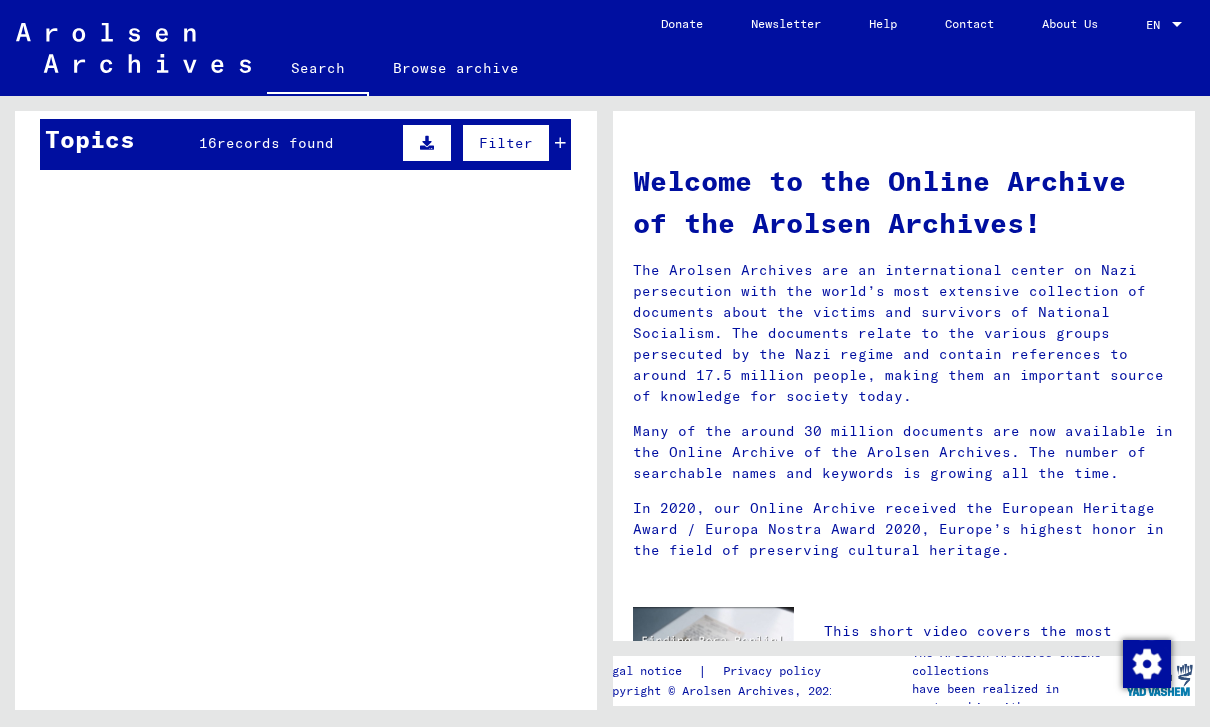 scroll, scrollTop: 991, scrollLeft: 0, axis: vertical 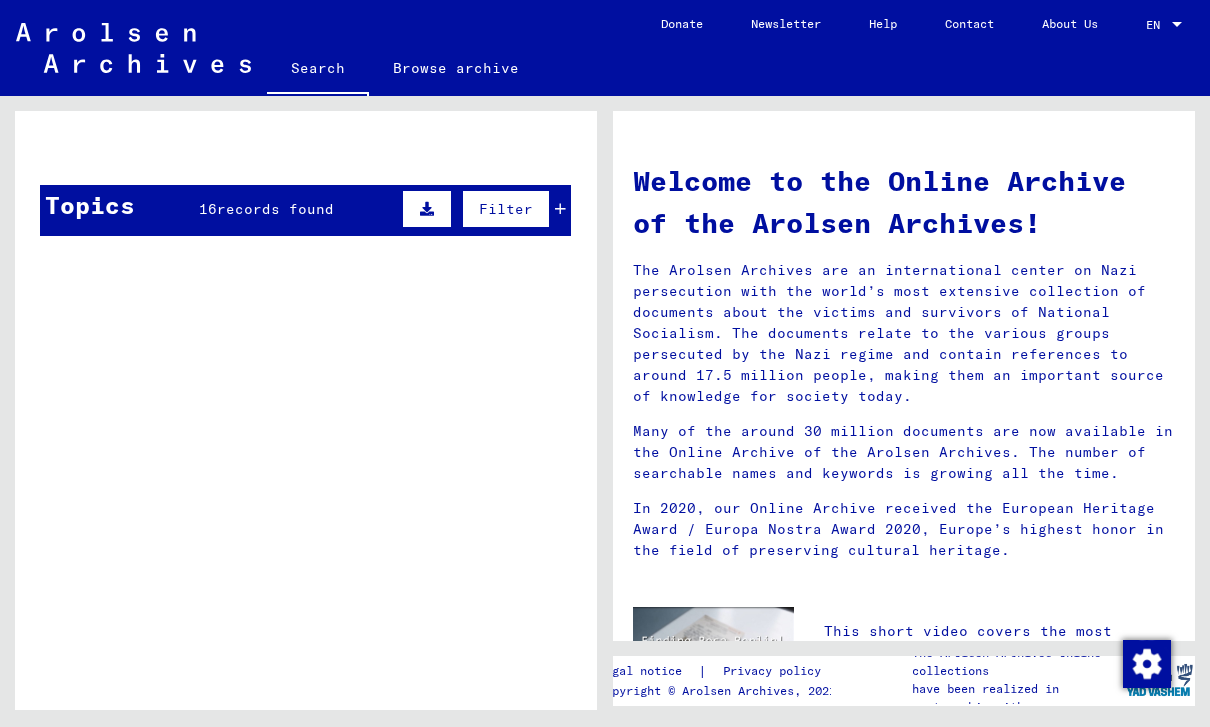 click on "2" at bounding box center [541, 375] 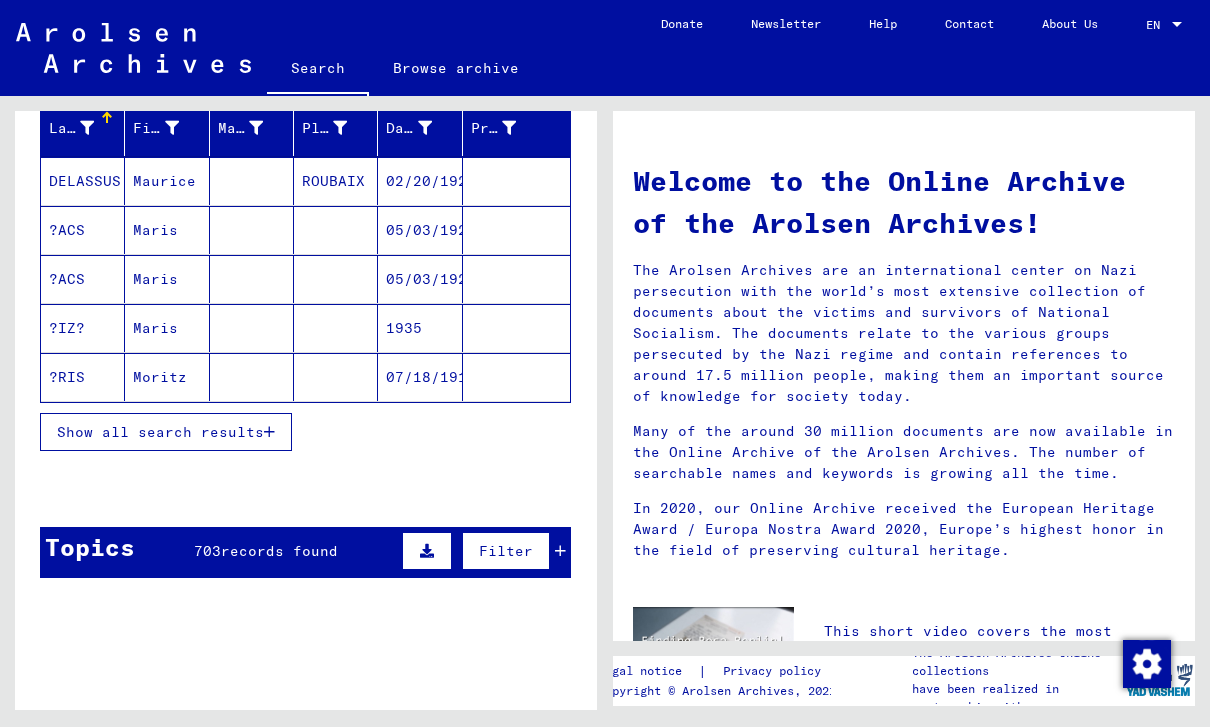 scroll, scrollTop: 343, scrollLeft: 0, axis: vertical 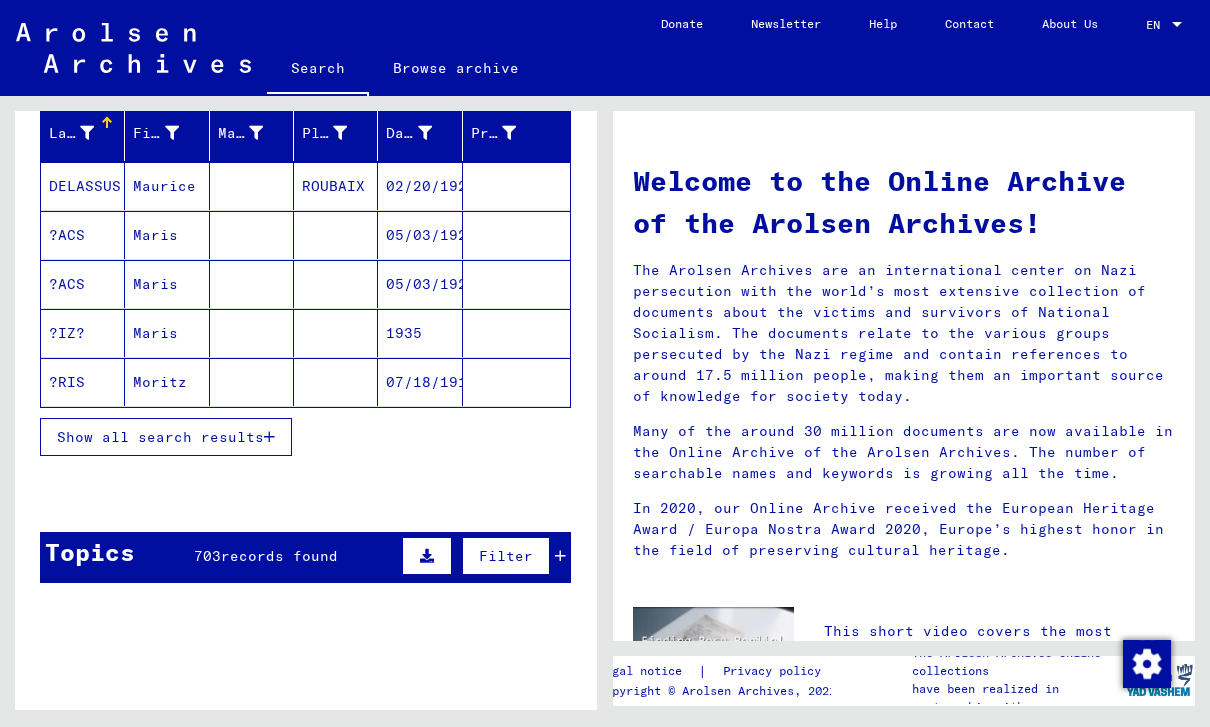 click on "Show all search results" at bounding box center [166, 437] 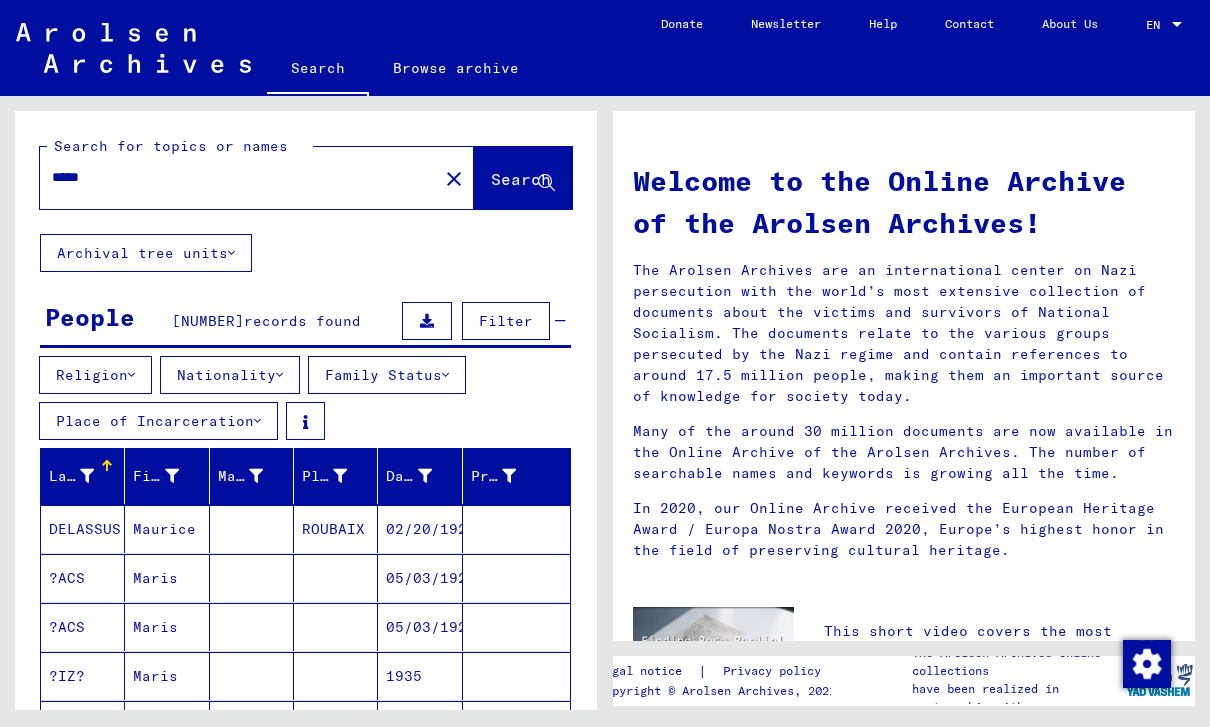 scroll, scrollTop: 0, scrollLeft: 0, axis: both 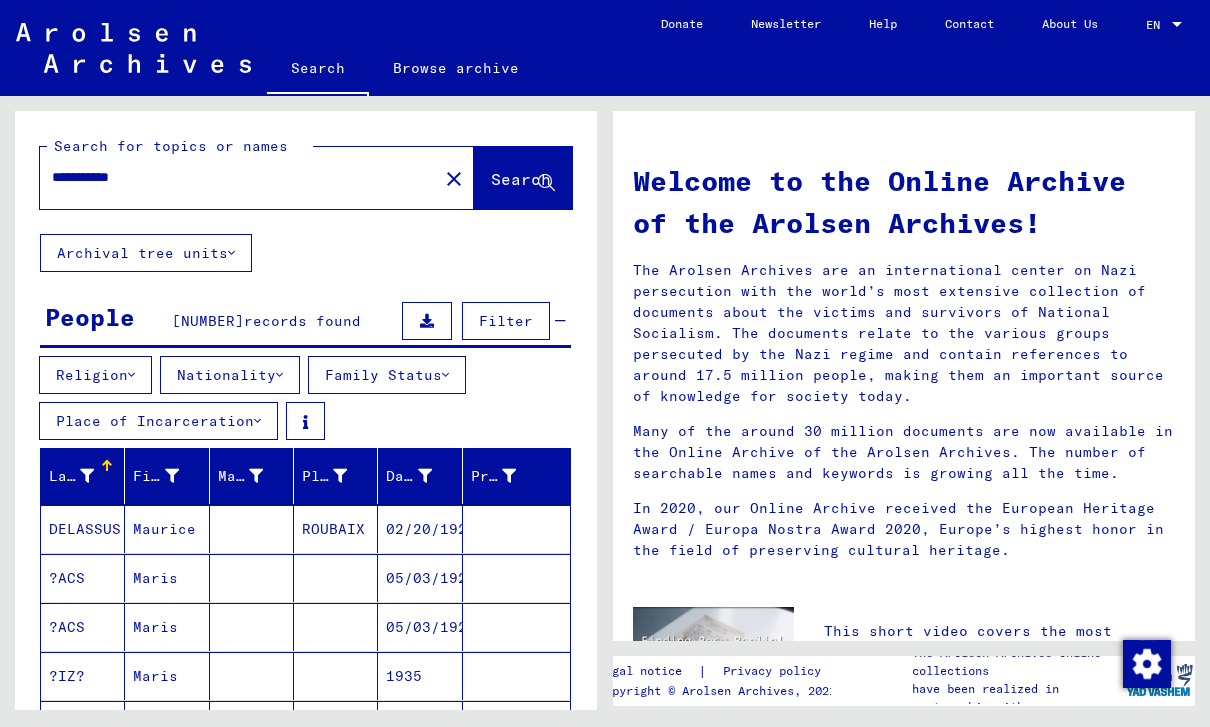 click on "Search" 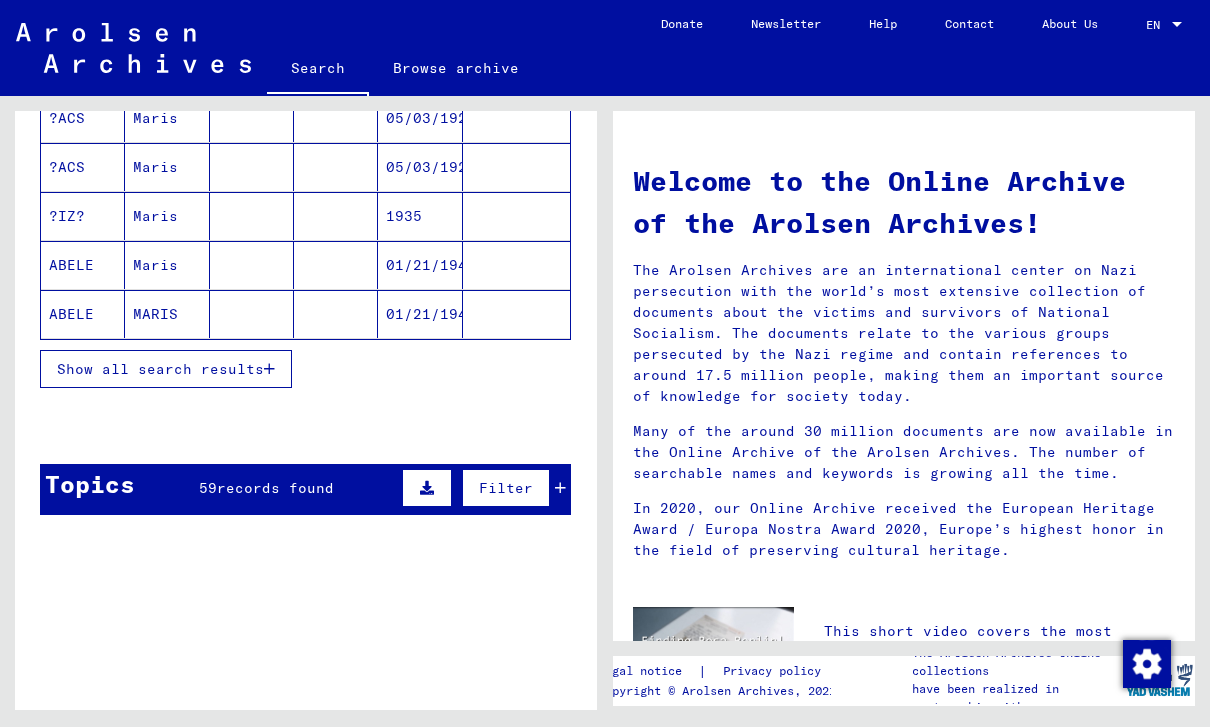 scroll, scrollTop: 392, scrollLeft: 0, axis: vertical 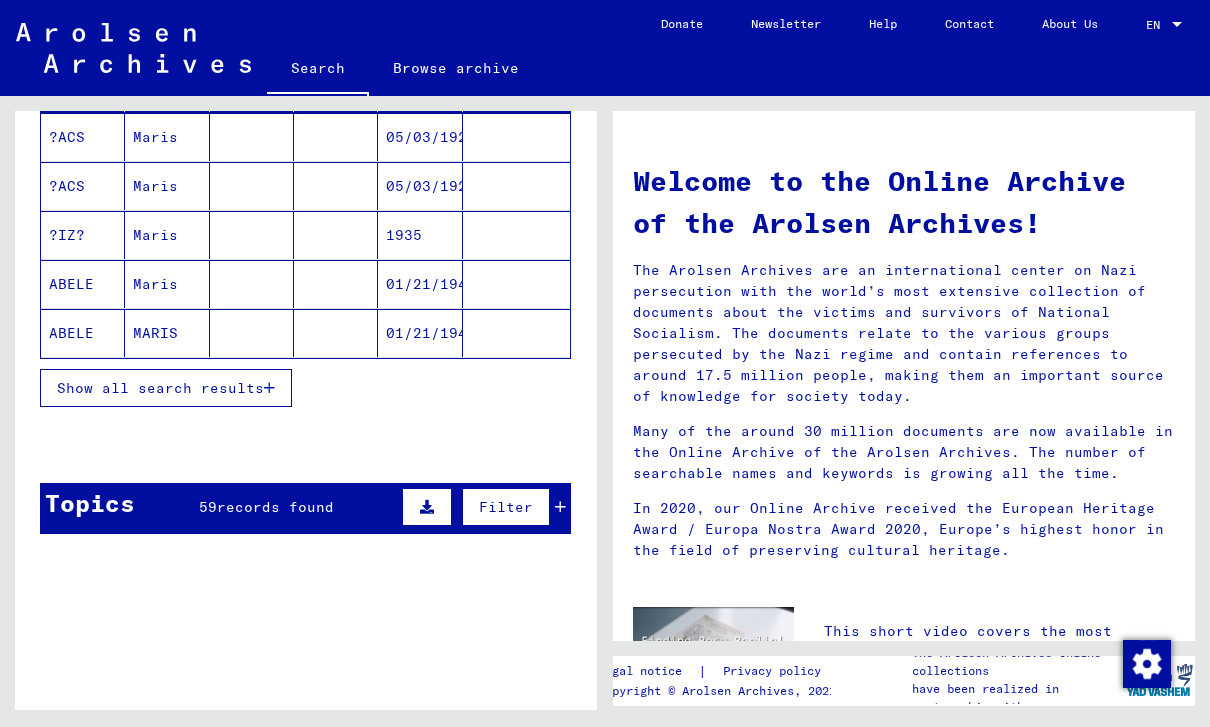 click on "Show all search results" at bounding box center (160, 388) 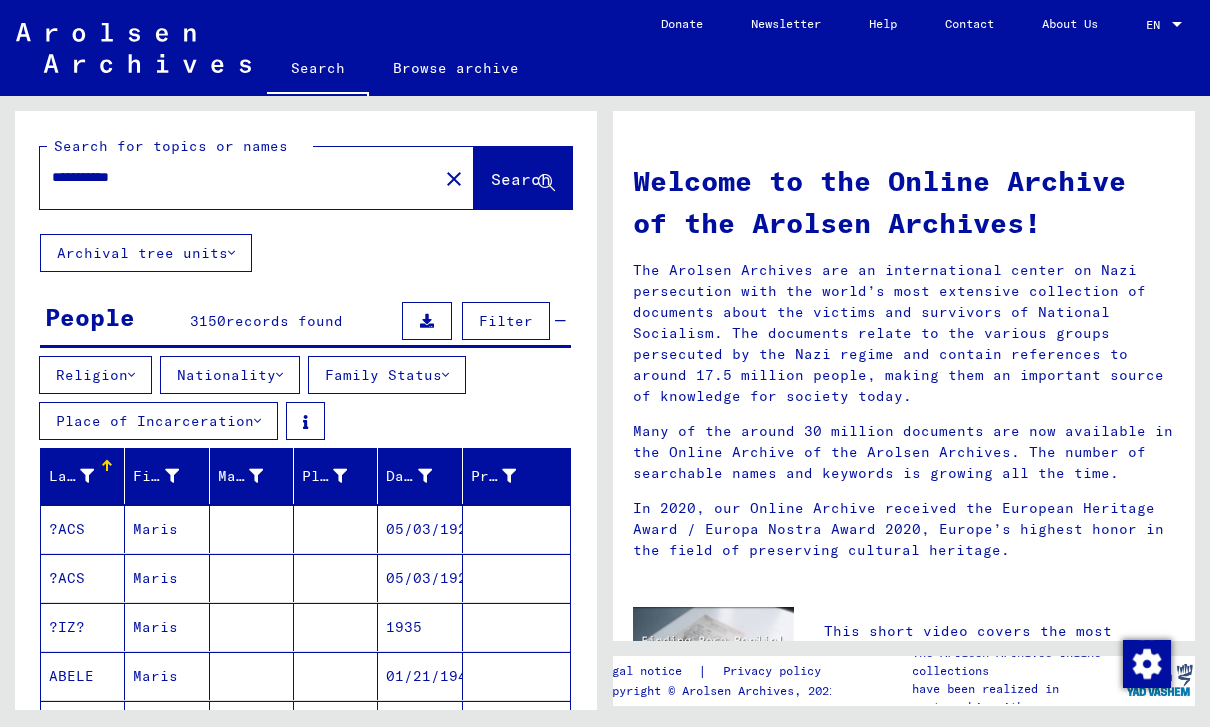 scroll, scrollTop: 0, scrollLeft: 0, axis: both 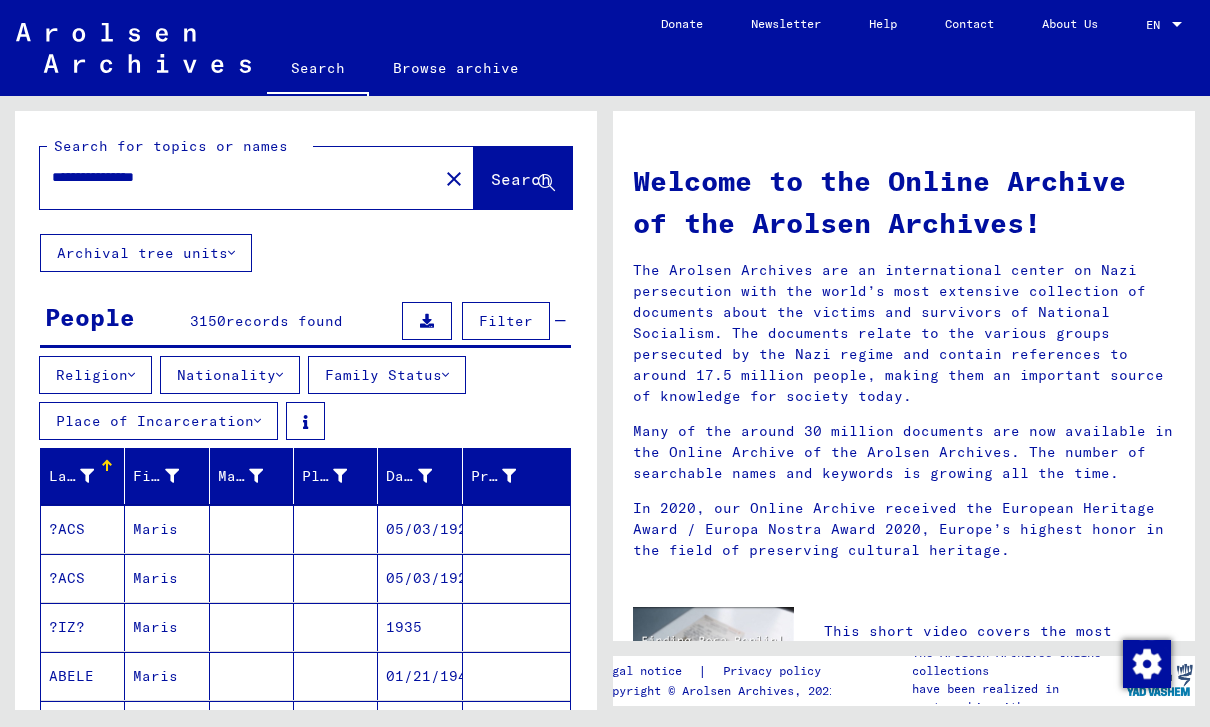 type on "**********" 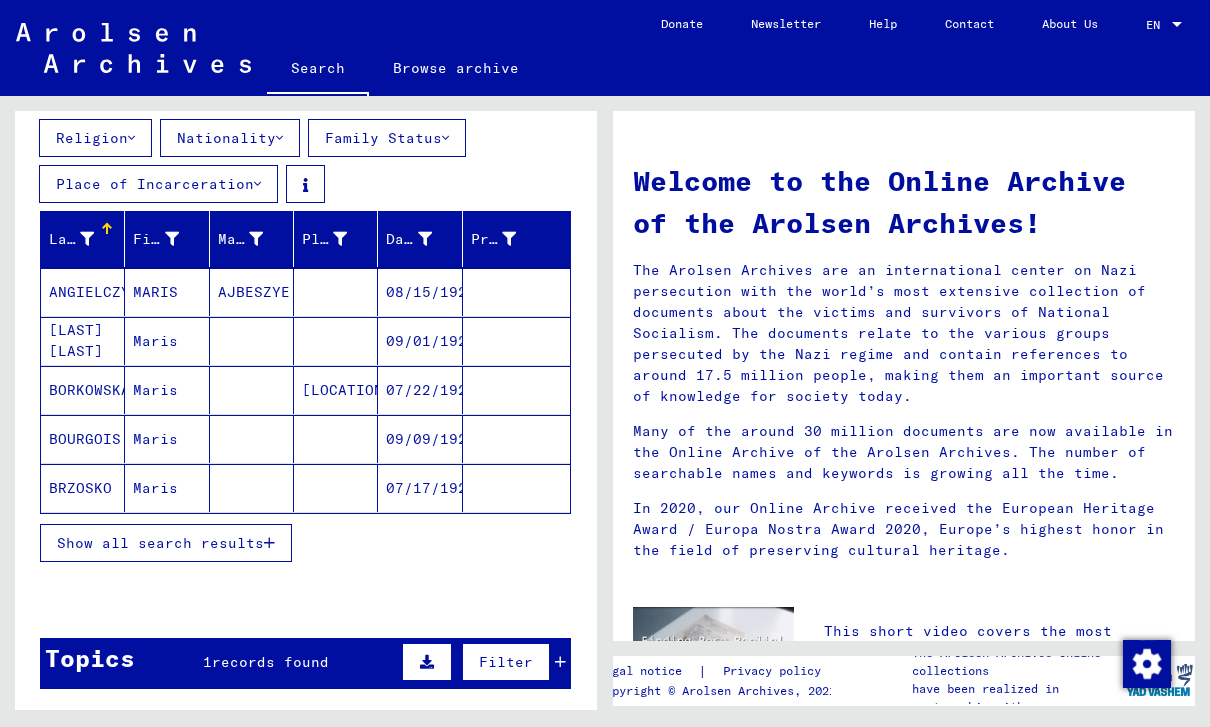 scroll, scrollTop: 236, scrollLeft: 0, axis: vertical 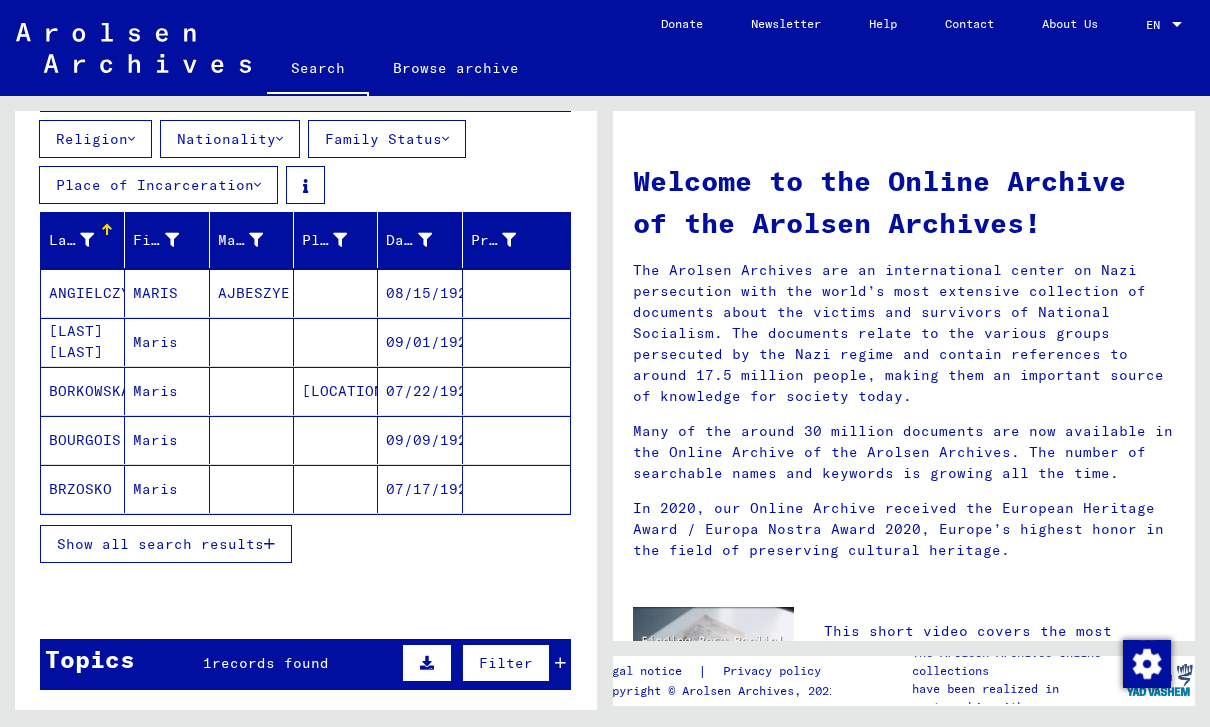 click on "Show all search results" at bounding box center (160, 544) 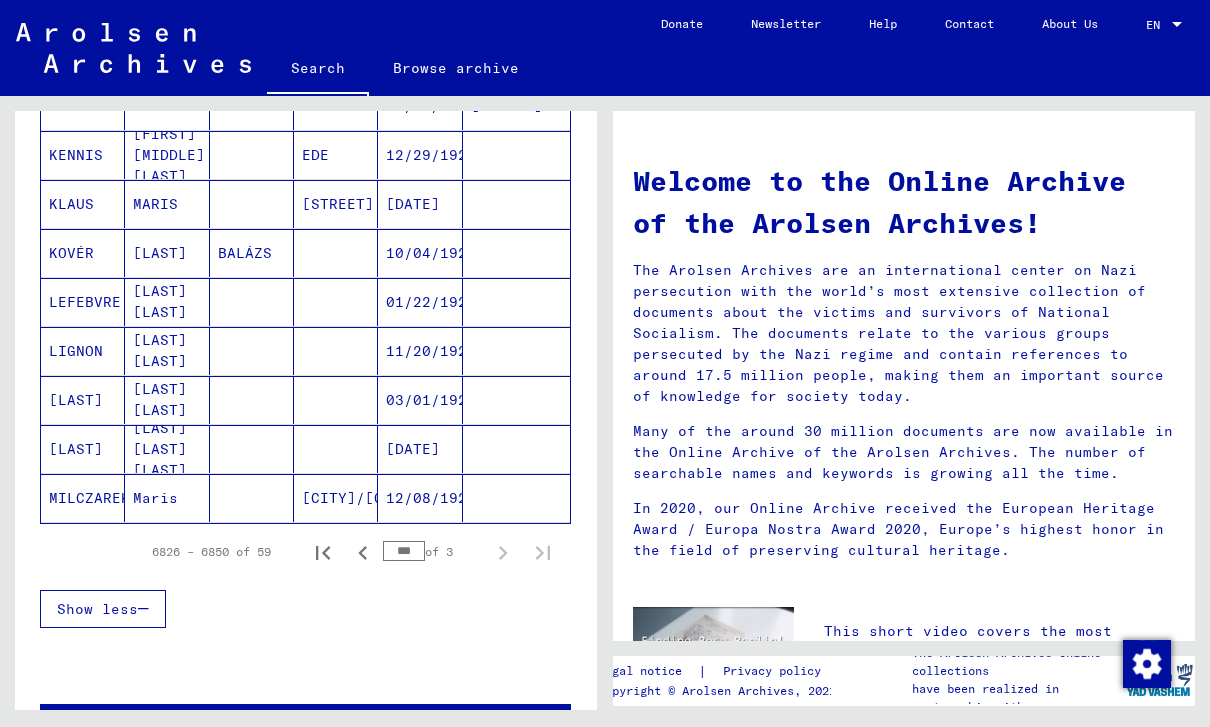 scroll, scrollTop: 1210, scrollLeft: 0, axis: vertical 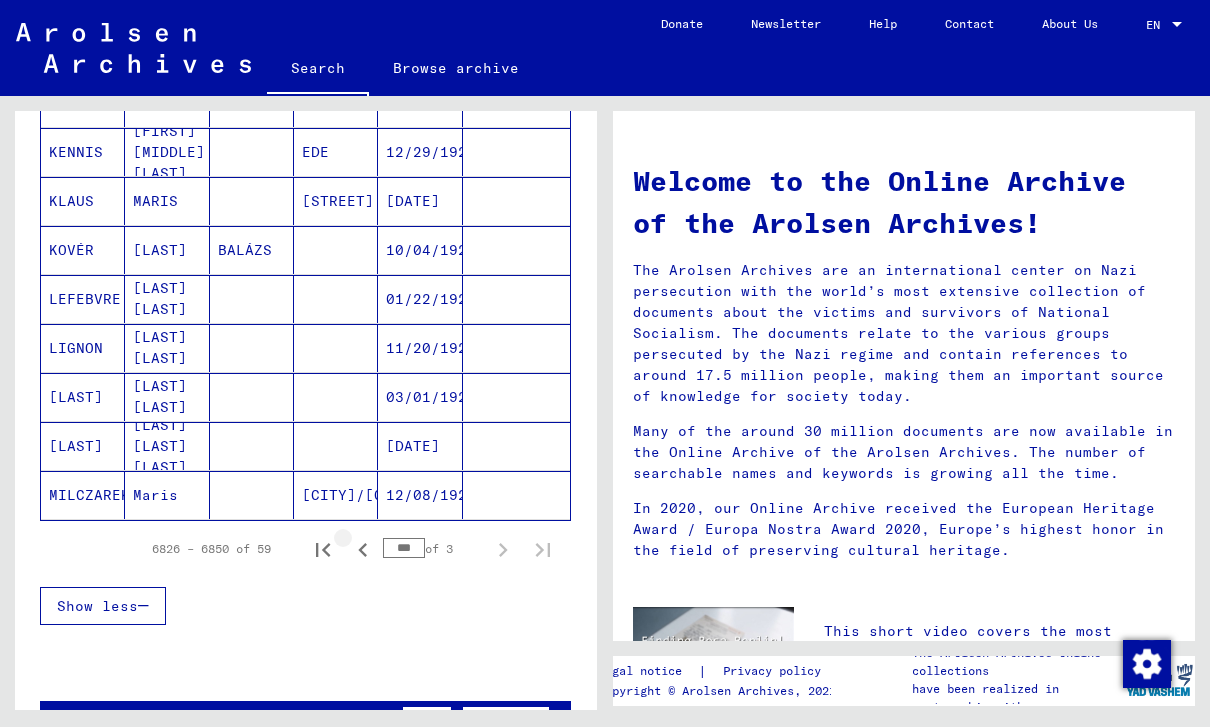 click 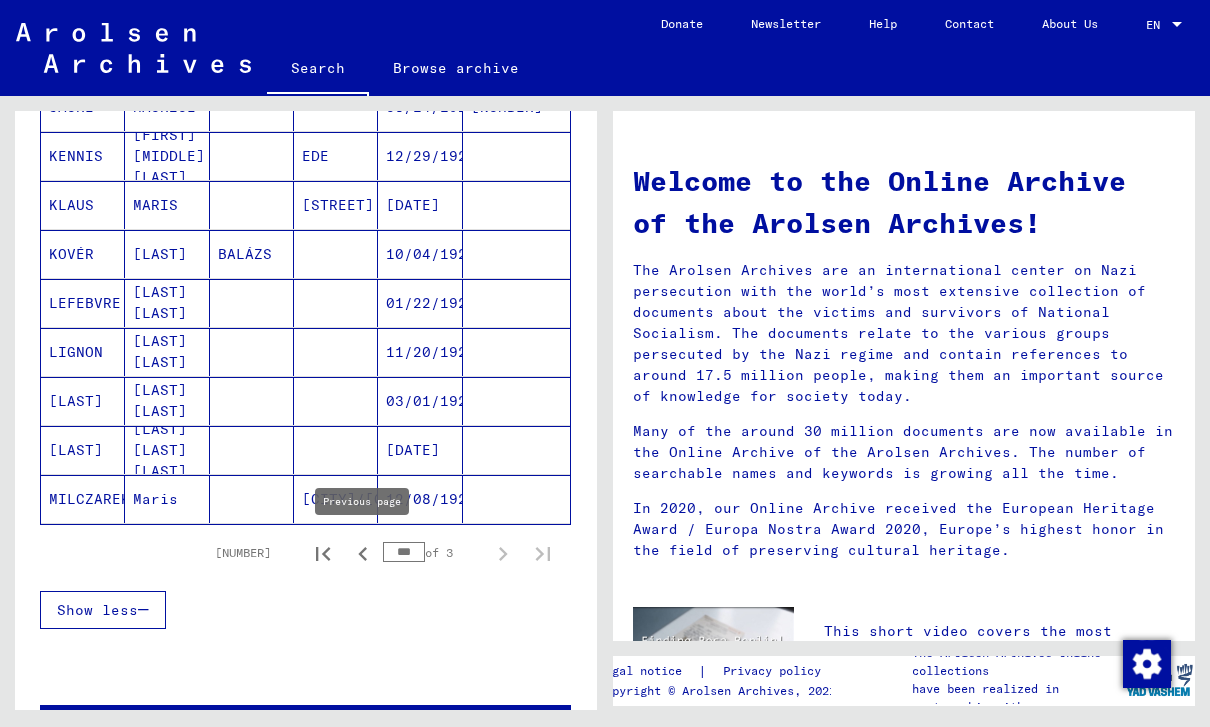 scroll, scrollTop: 75, scrollLeft: 0, axis: vertical 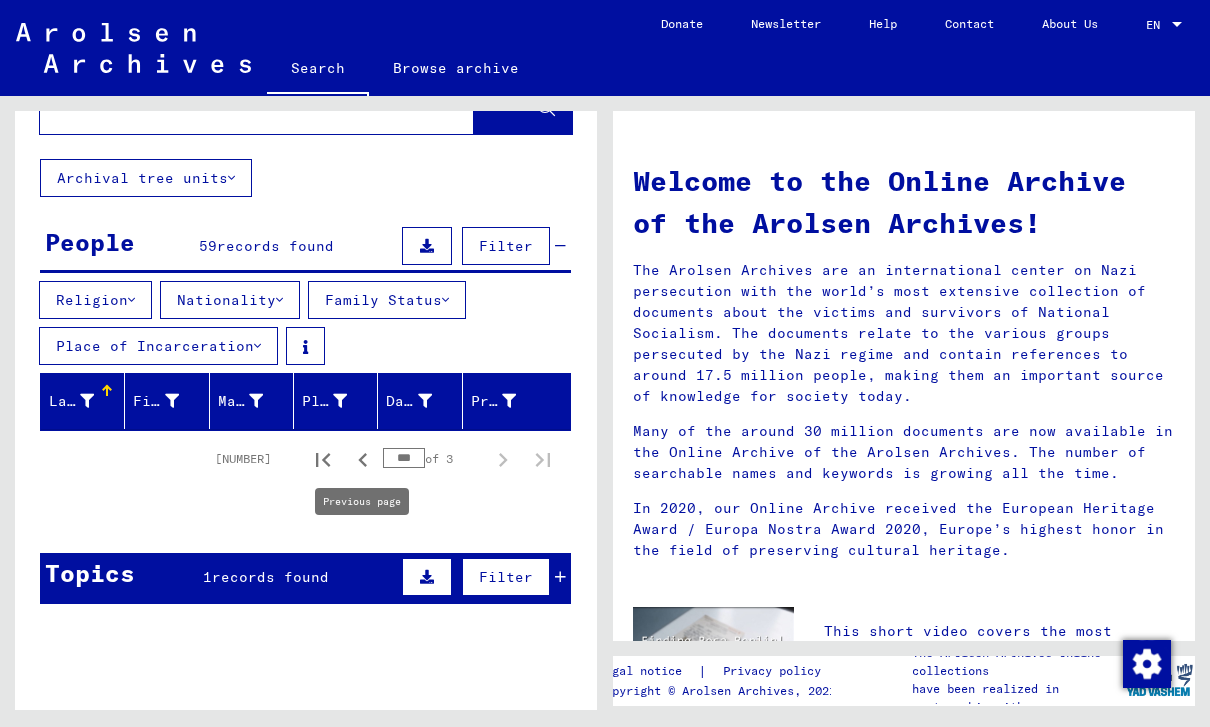 click 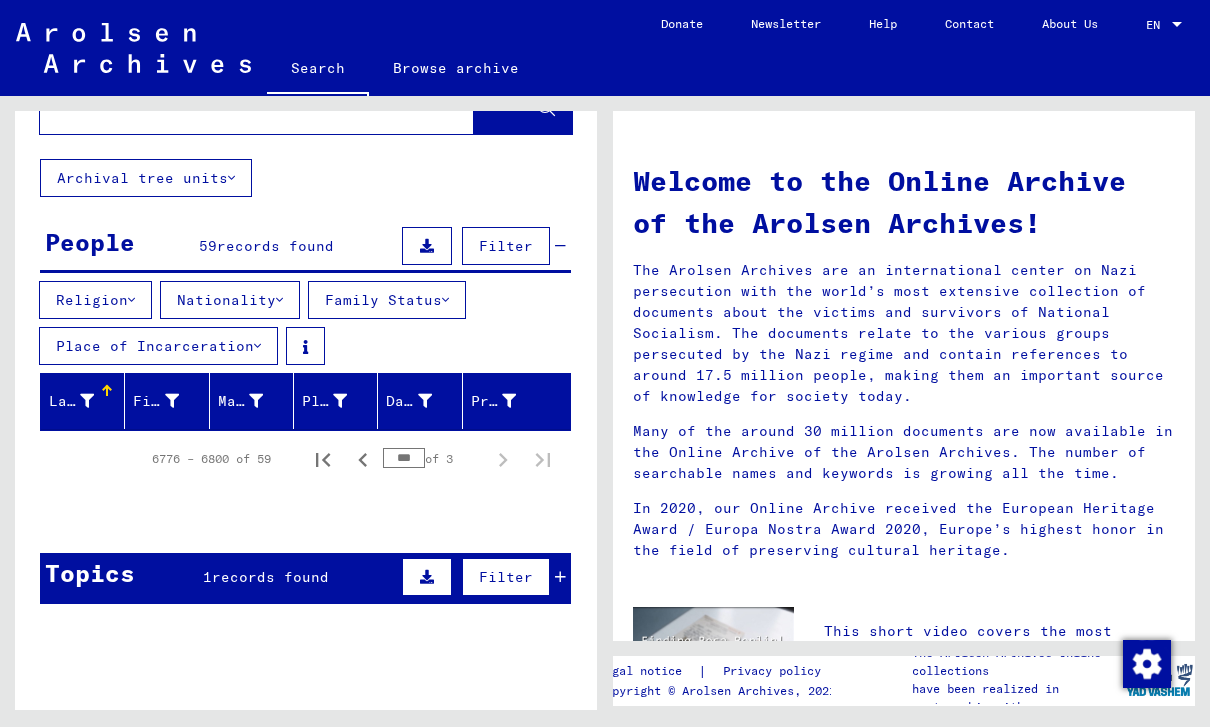 click 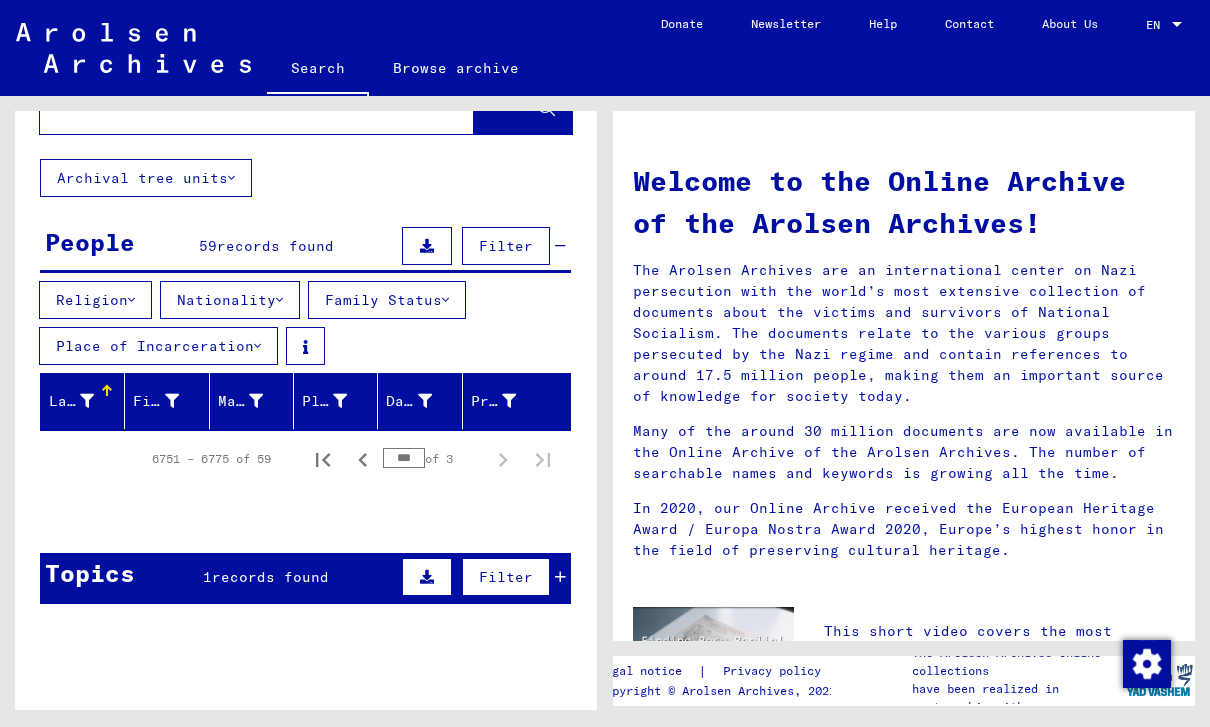 click 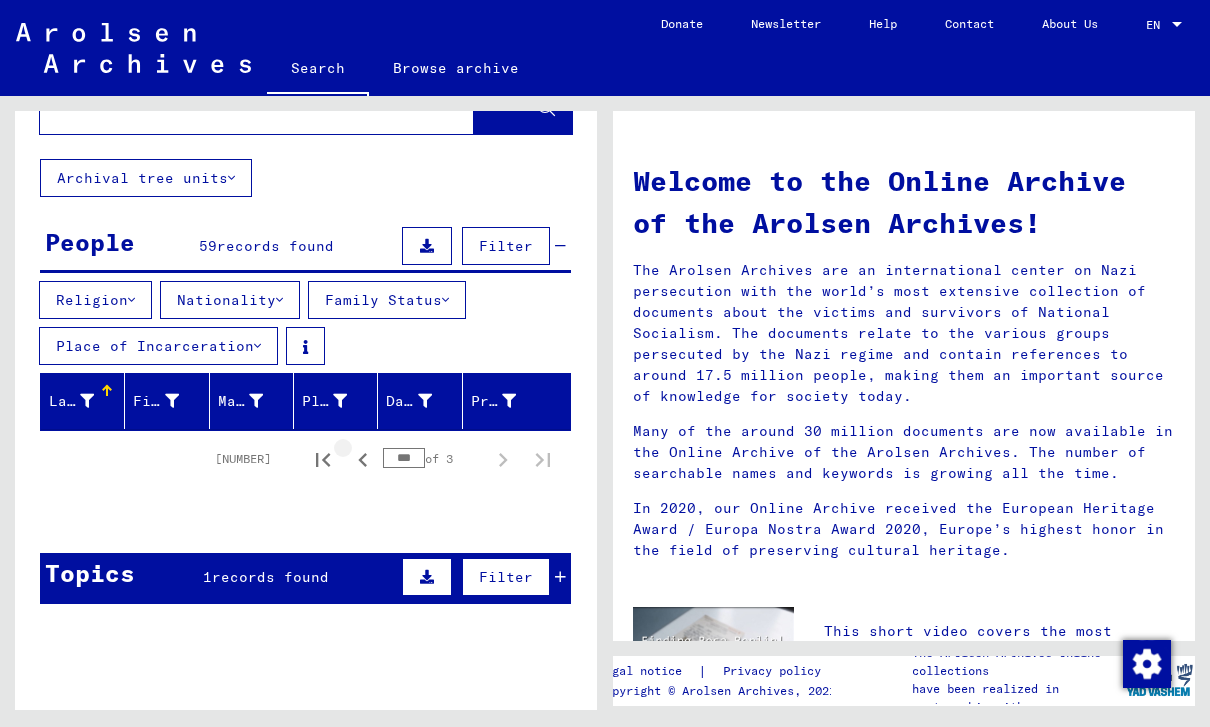 click 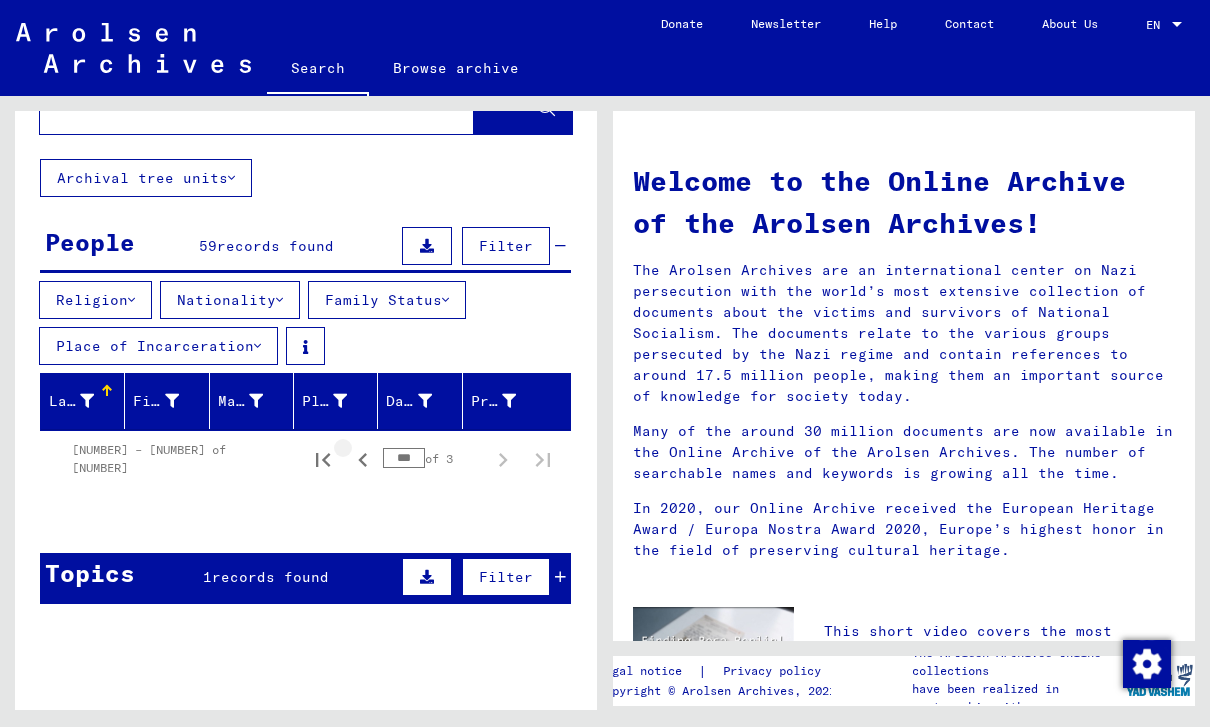 click 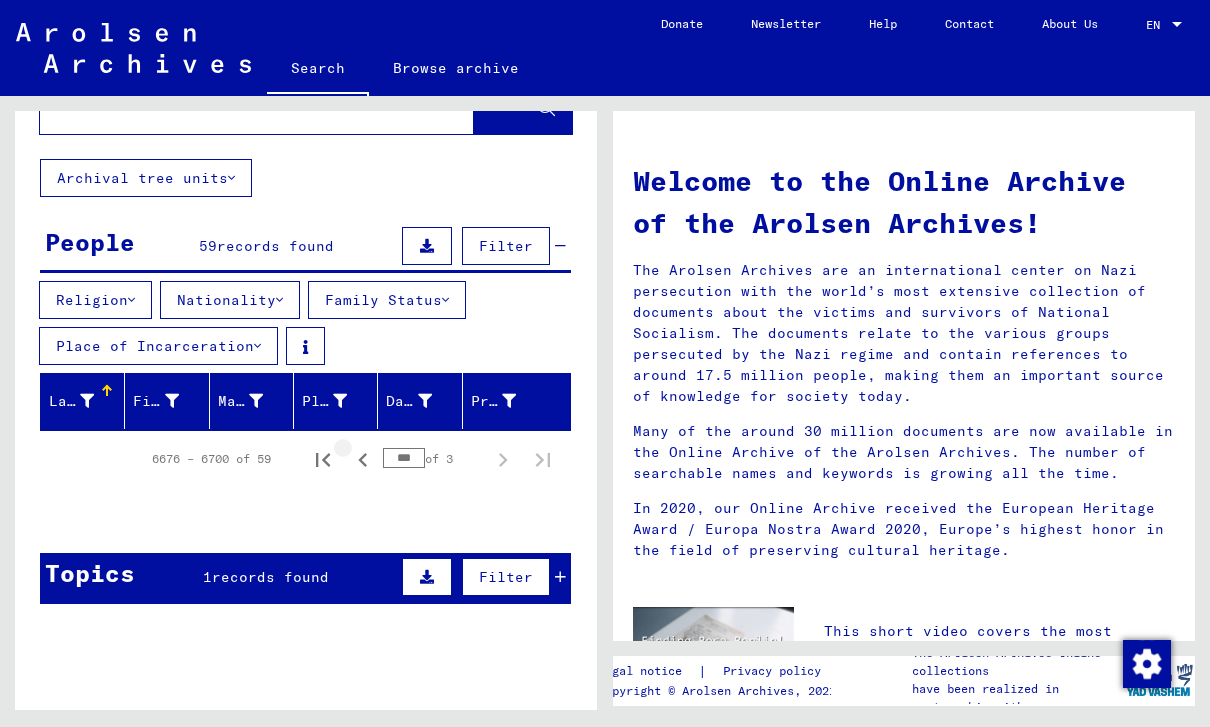 click 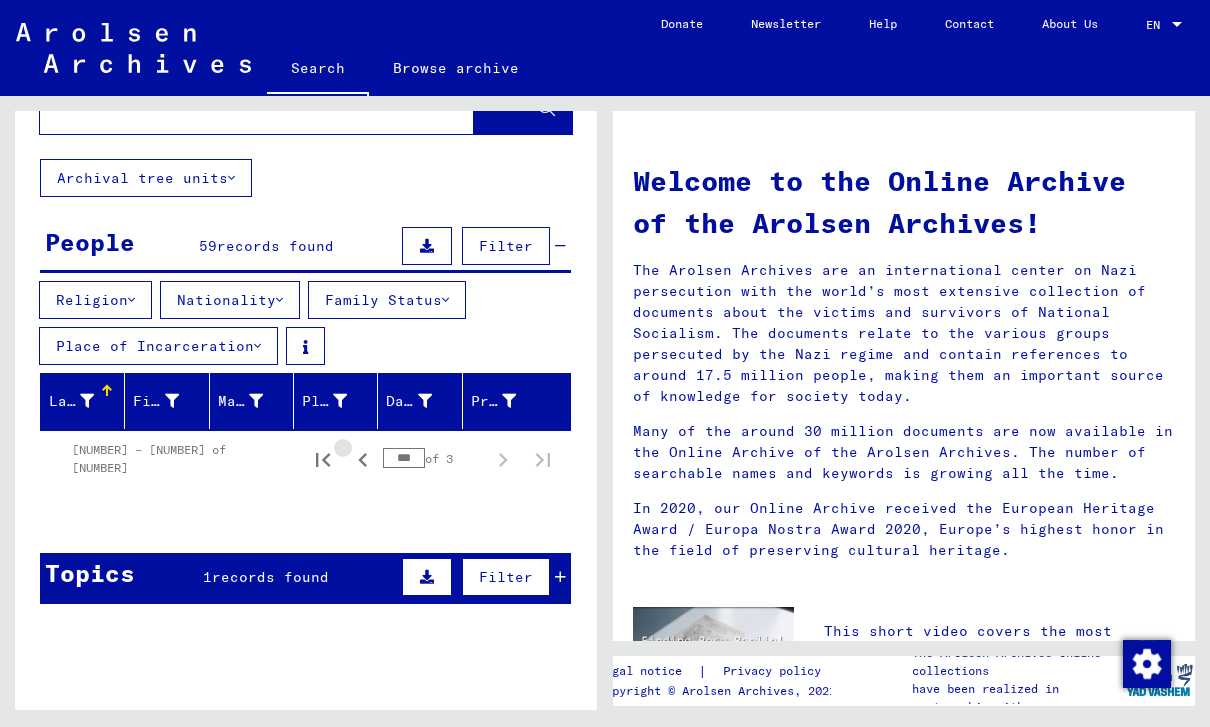 click 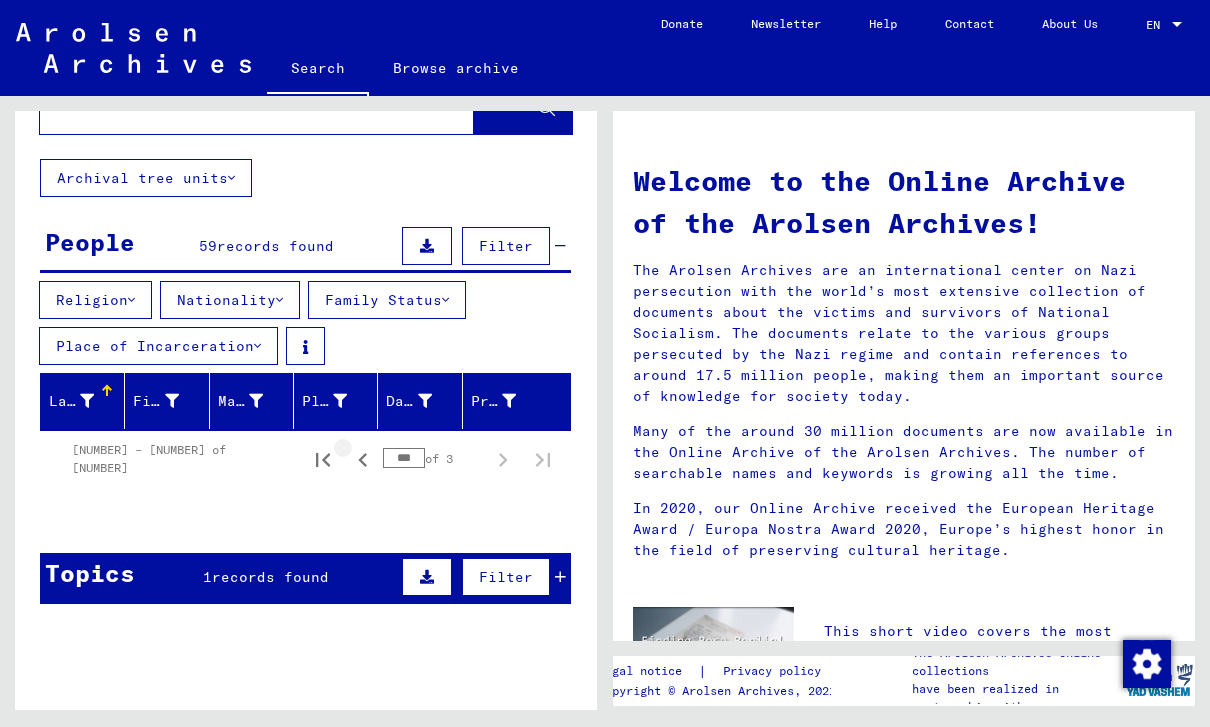 click 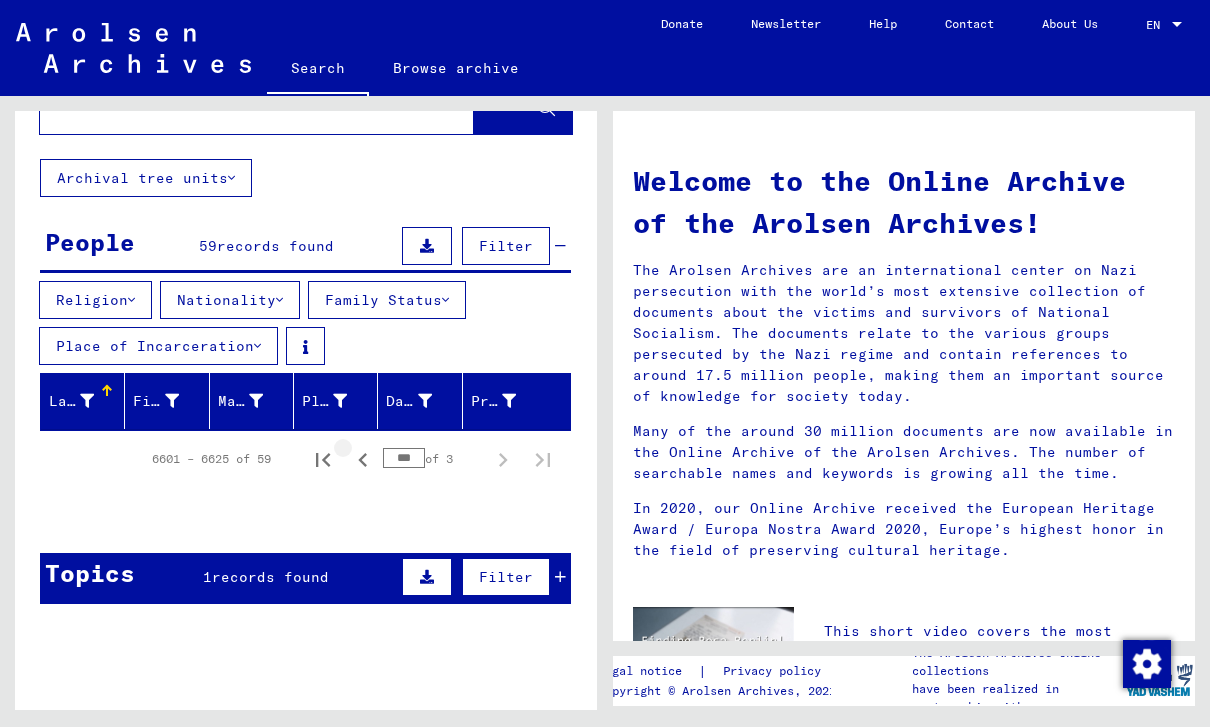 click 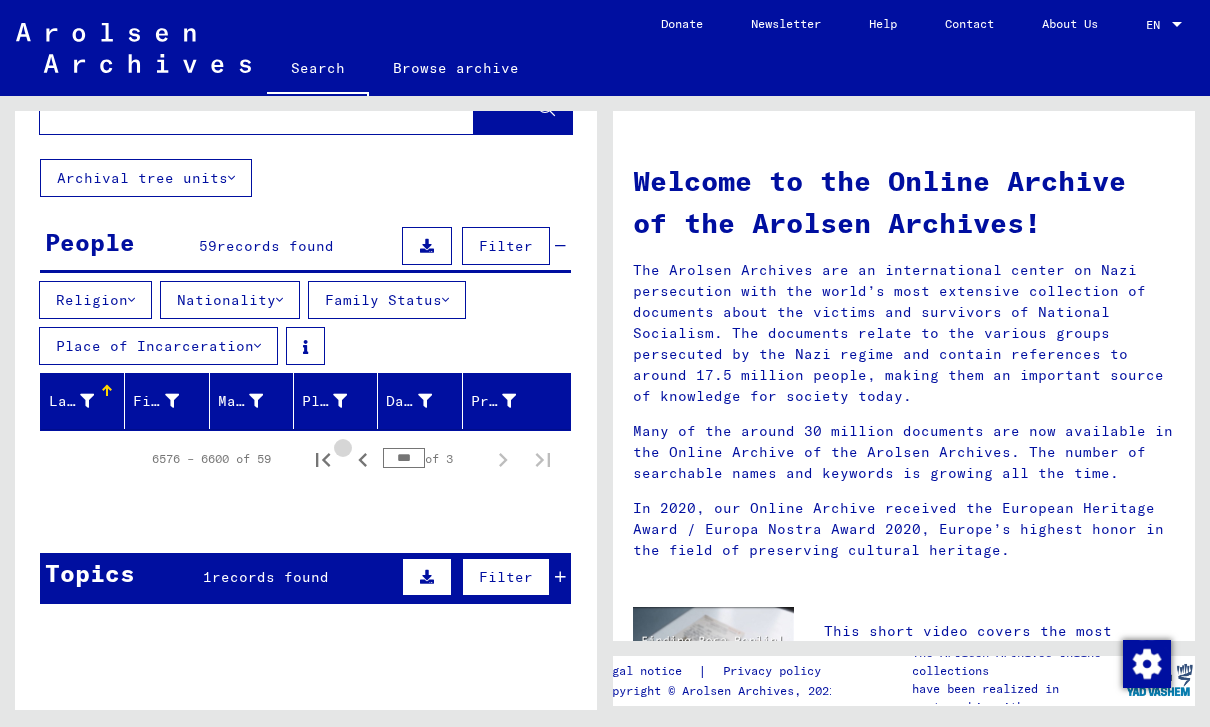 click 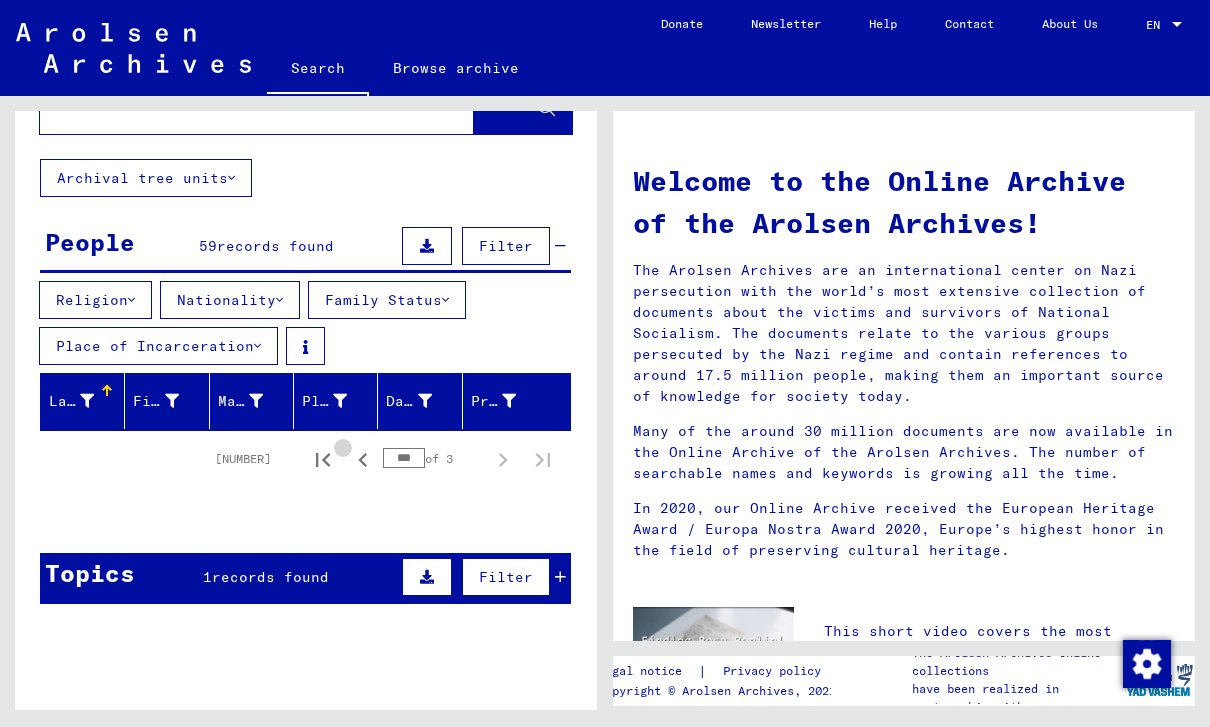 click 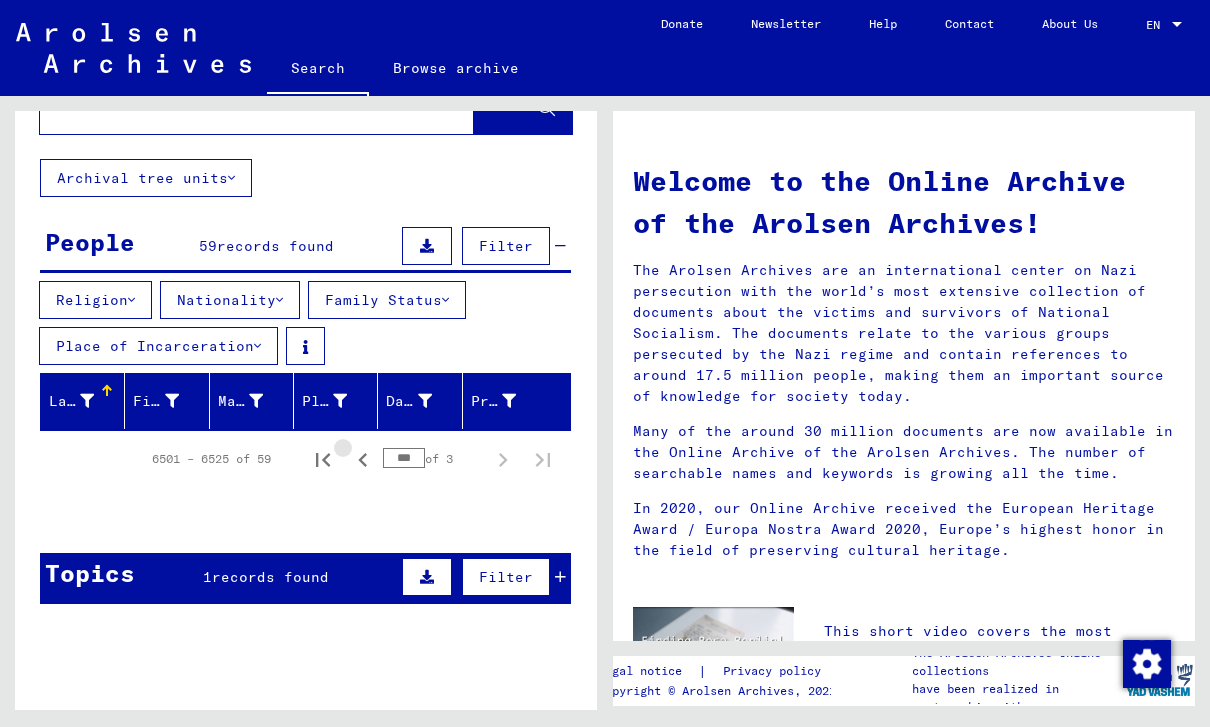 click 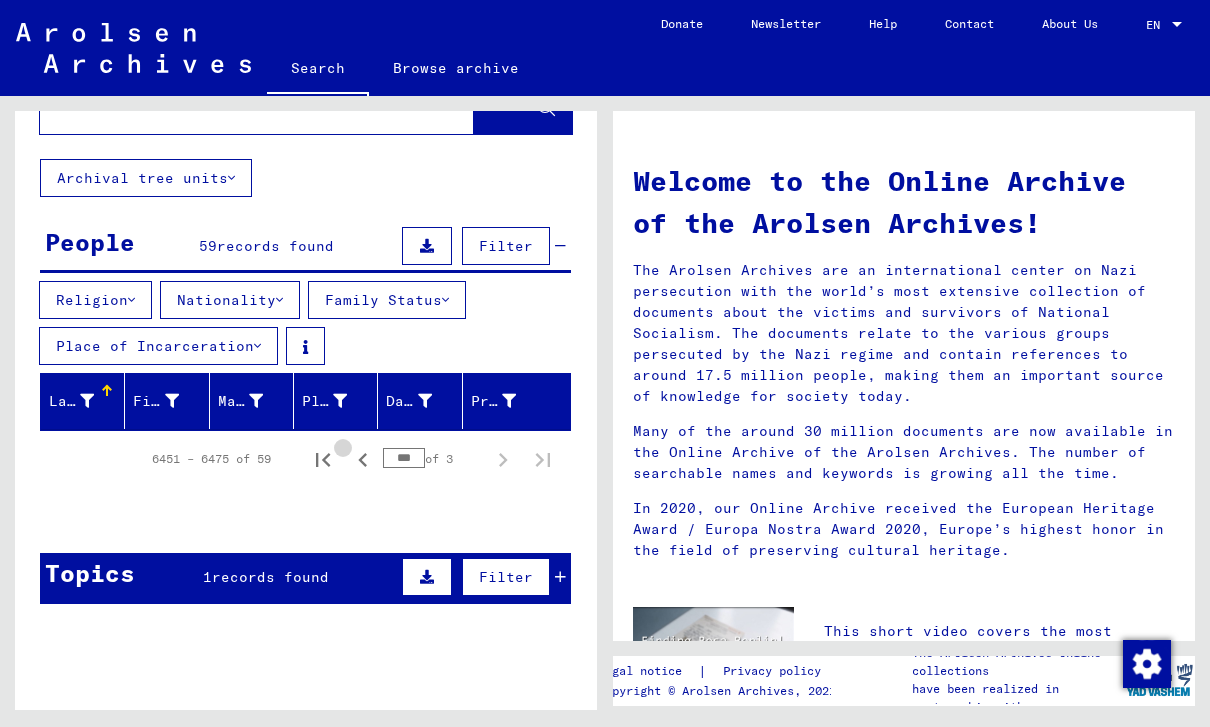 click 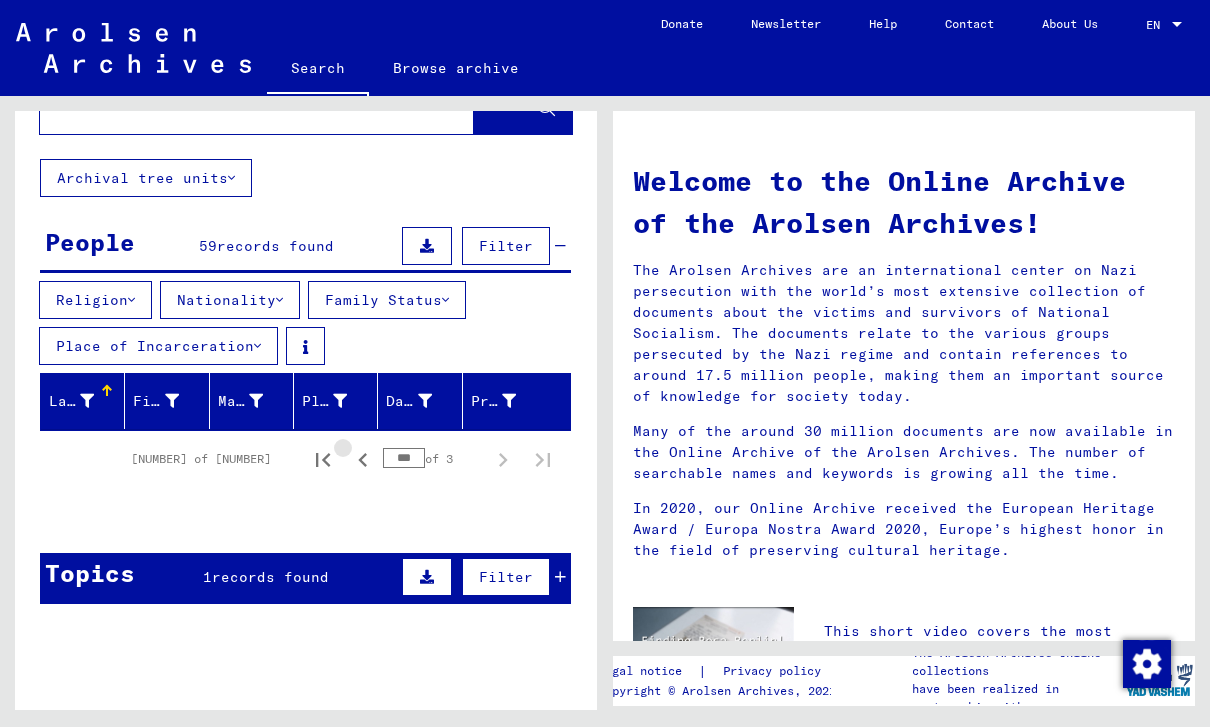 click 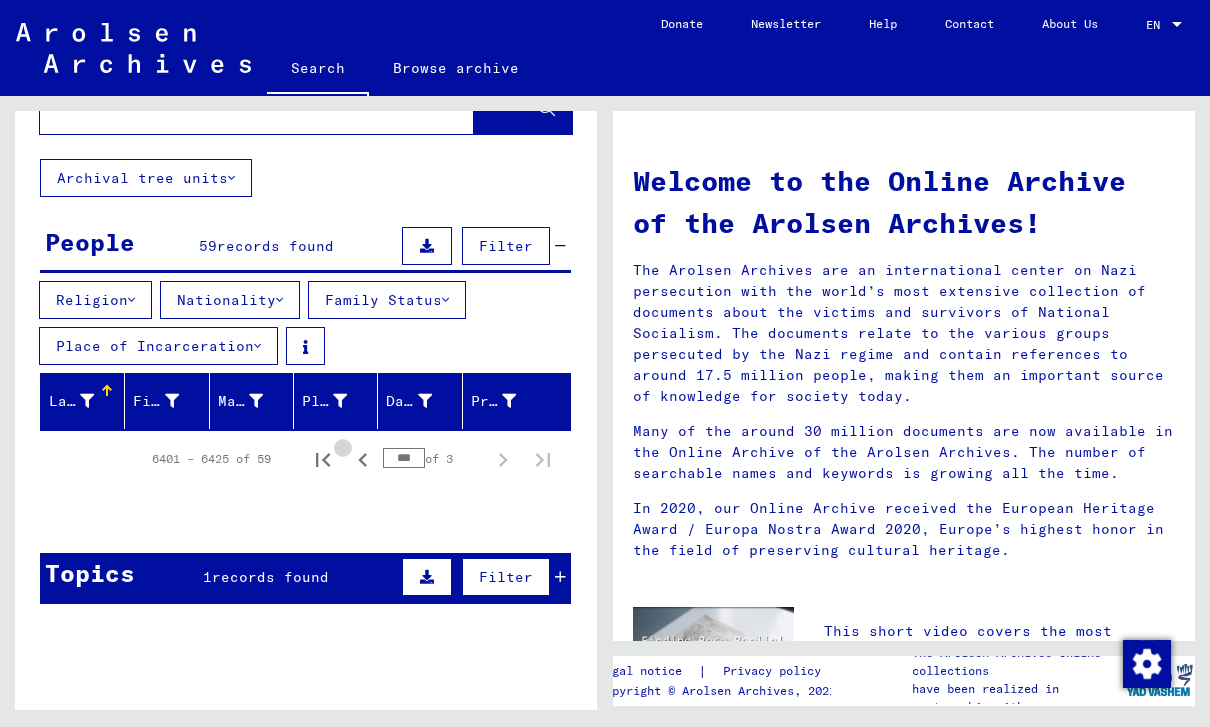 click 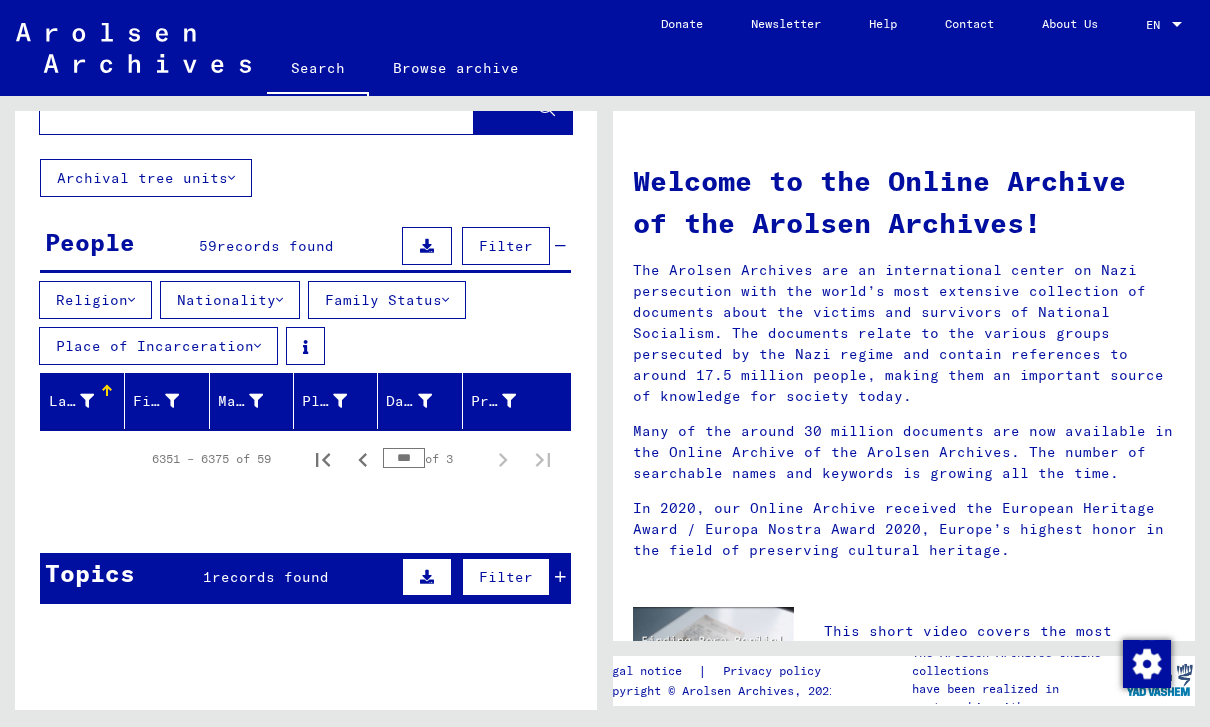 click on "Filter" at bounding box center (506, 577) 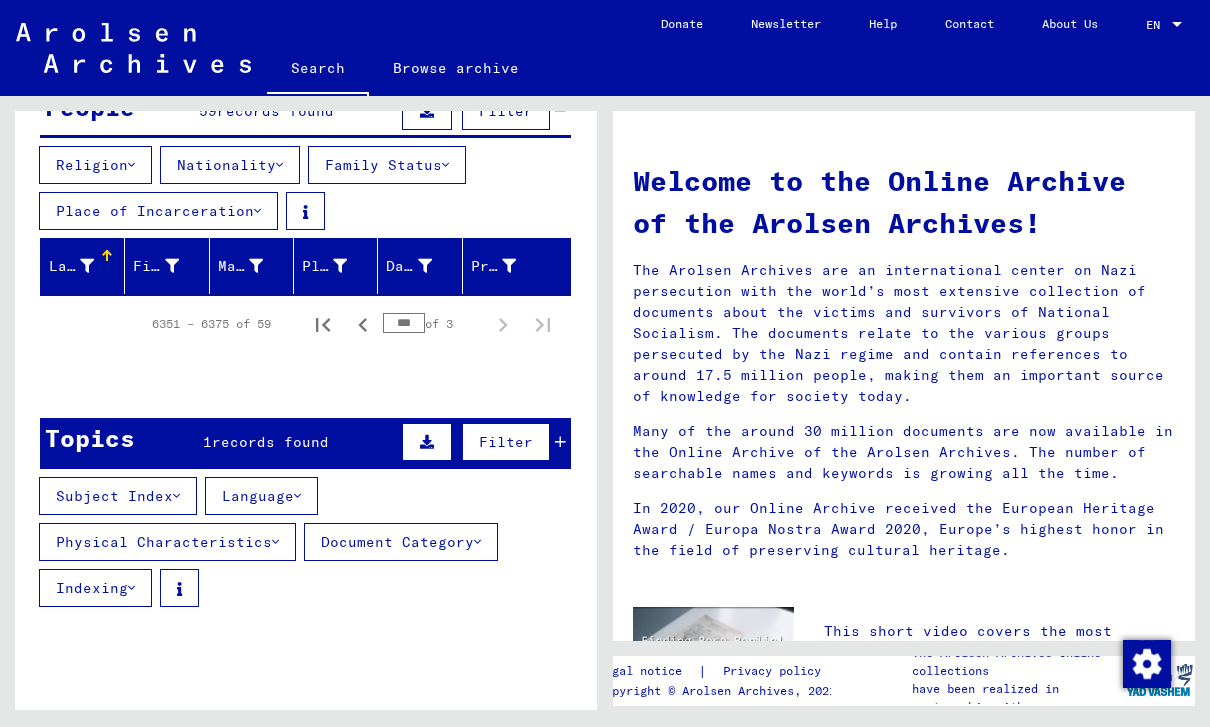 scroll, scrollTop: 221, scrollLeft: 0, axis: vertical 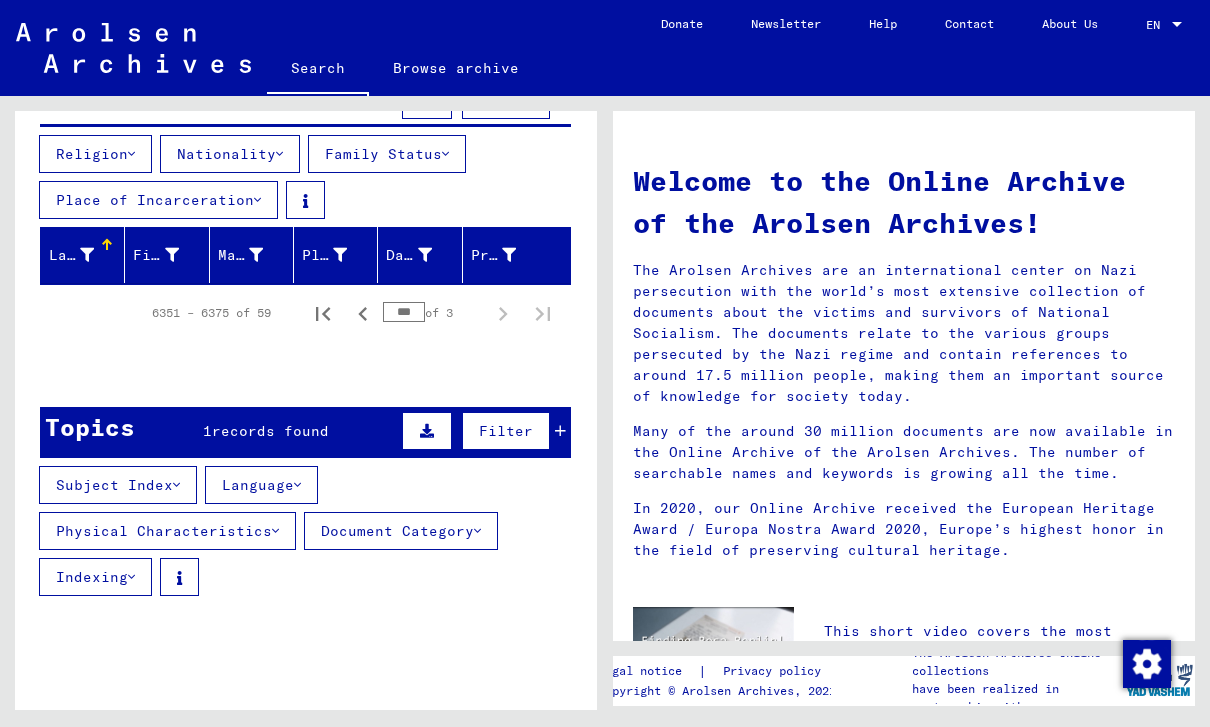 click on "Subject Index" at bounding box center (118, 485) 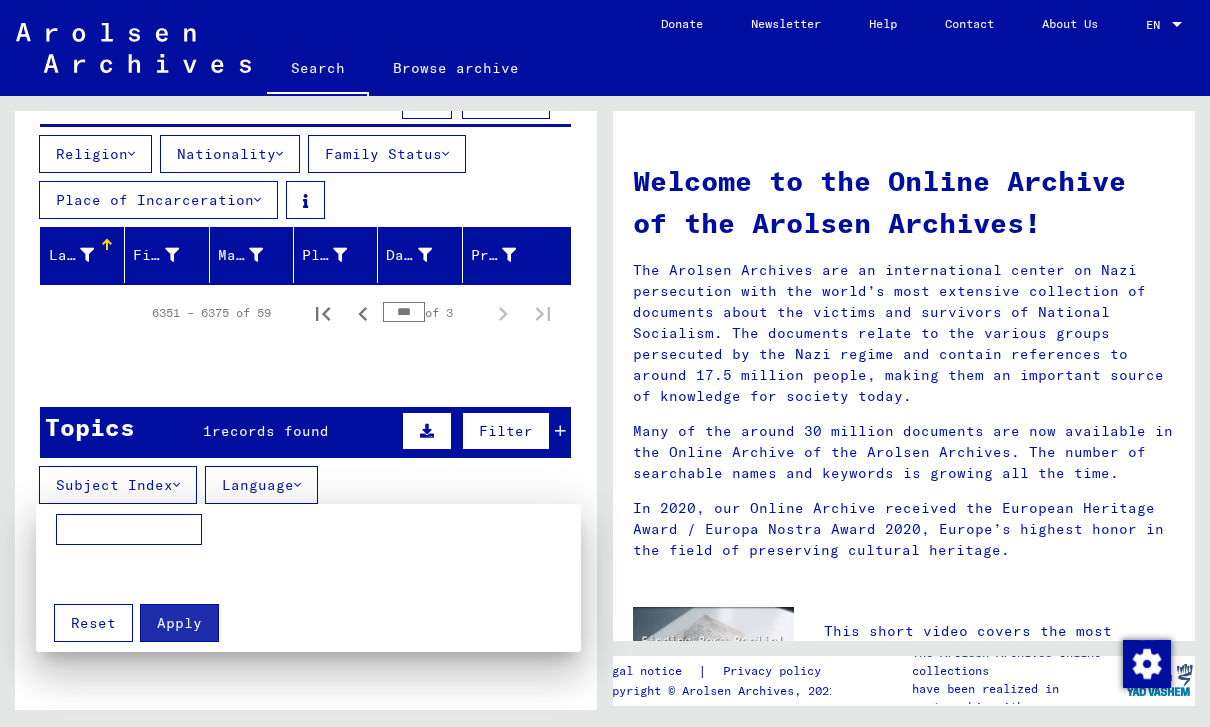 click at bounding box center [605, 363] 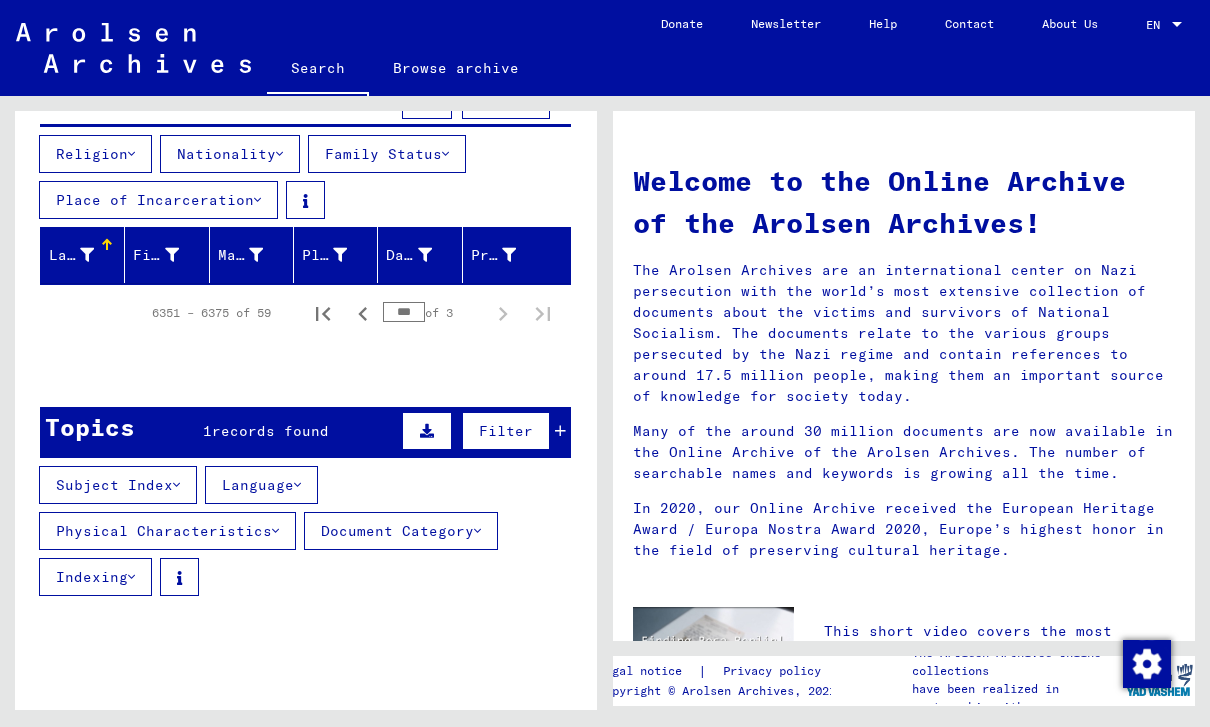 click on "Language" at bounding box center (261, 485) 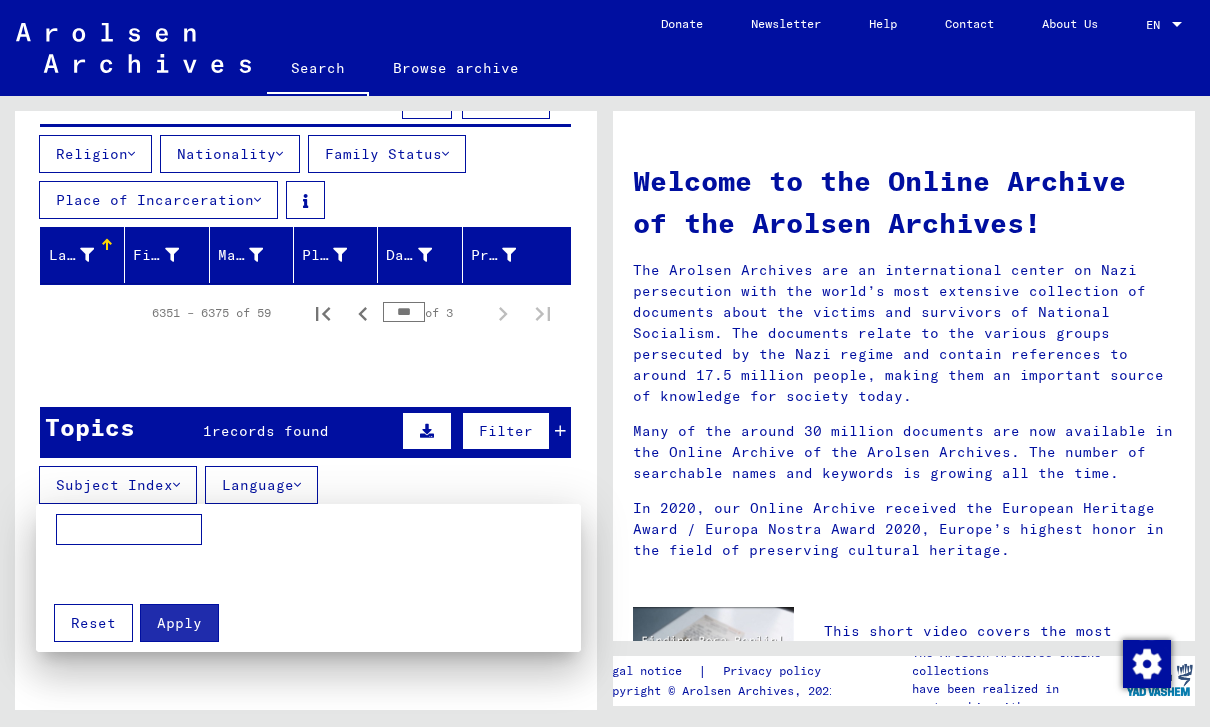 click at bounding box center (605, 363) 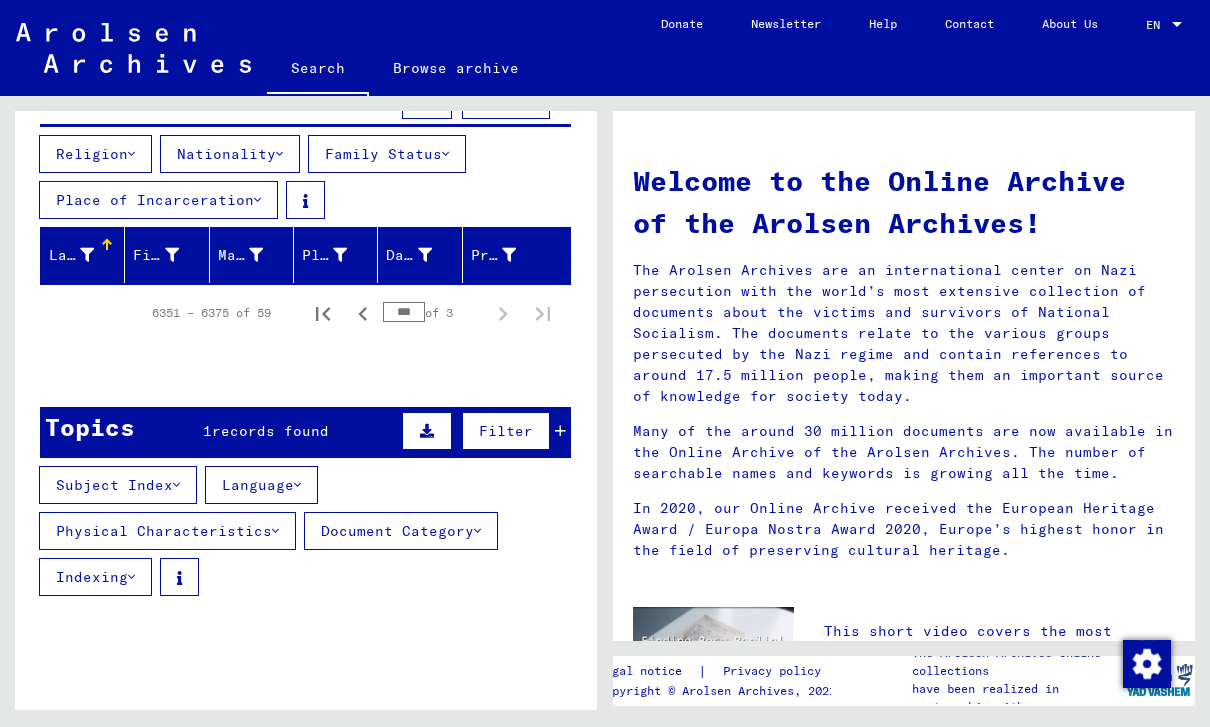 click on "Language" at bounding box center [261, 485] 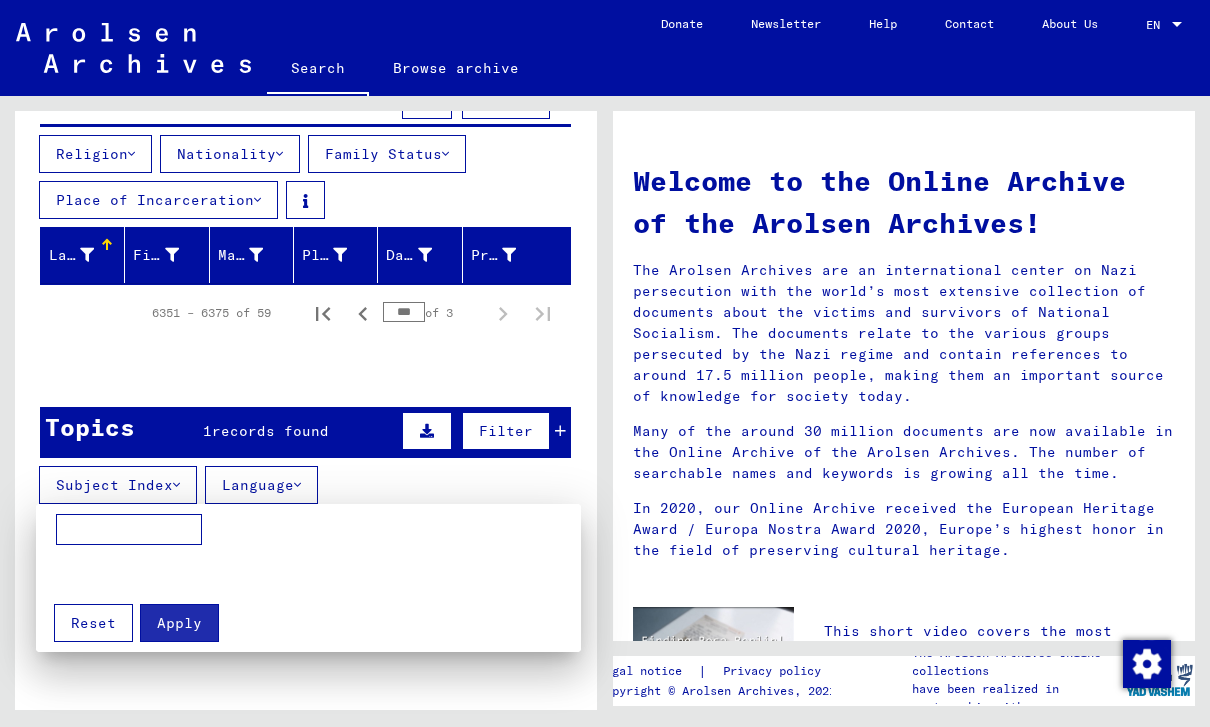 click at bounding box center [605, 363] 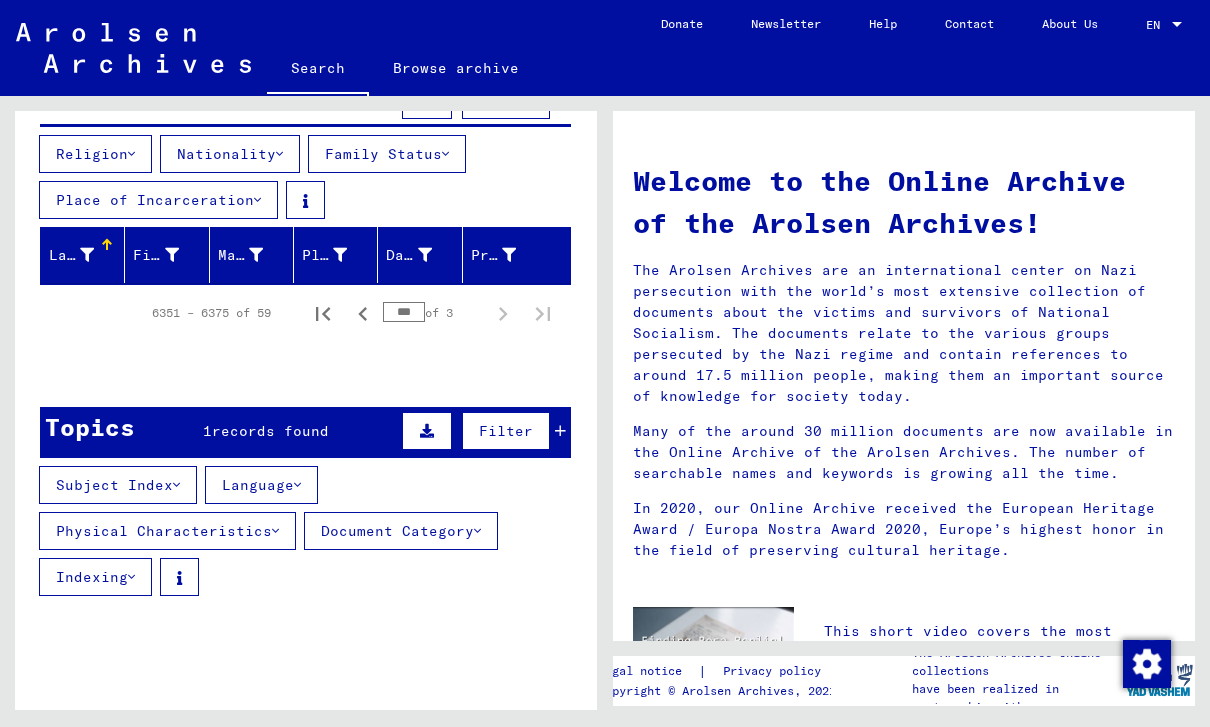 click on "Physical Characteristics" at bounding box center [167, 531] 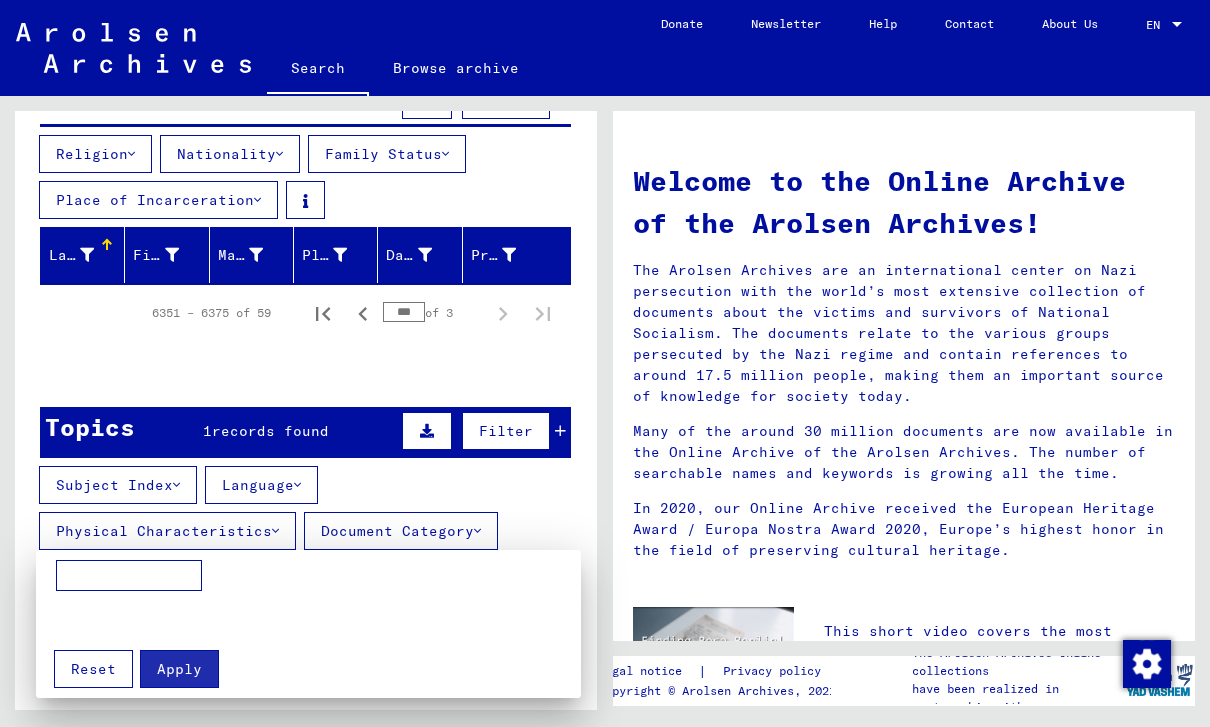 click at bounding box center [605, 363] 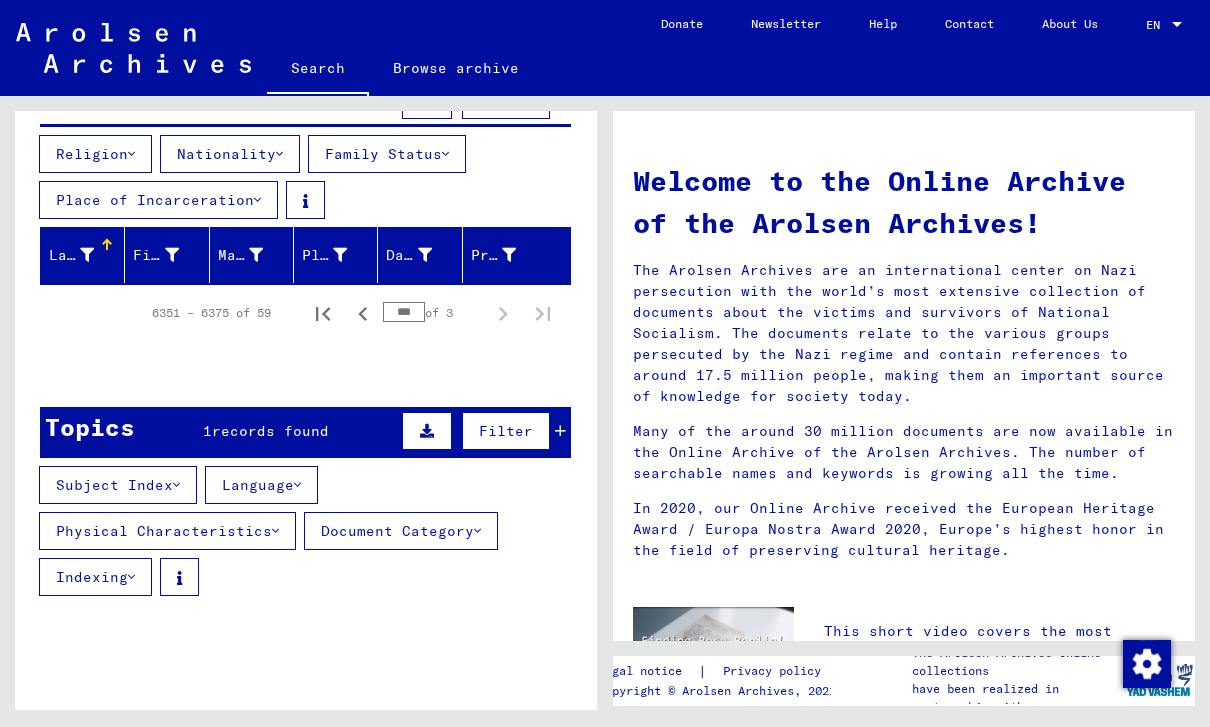 click at bounding box center (477, 531) 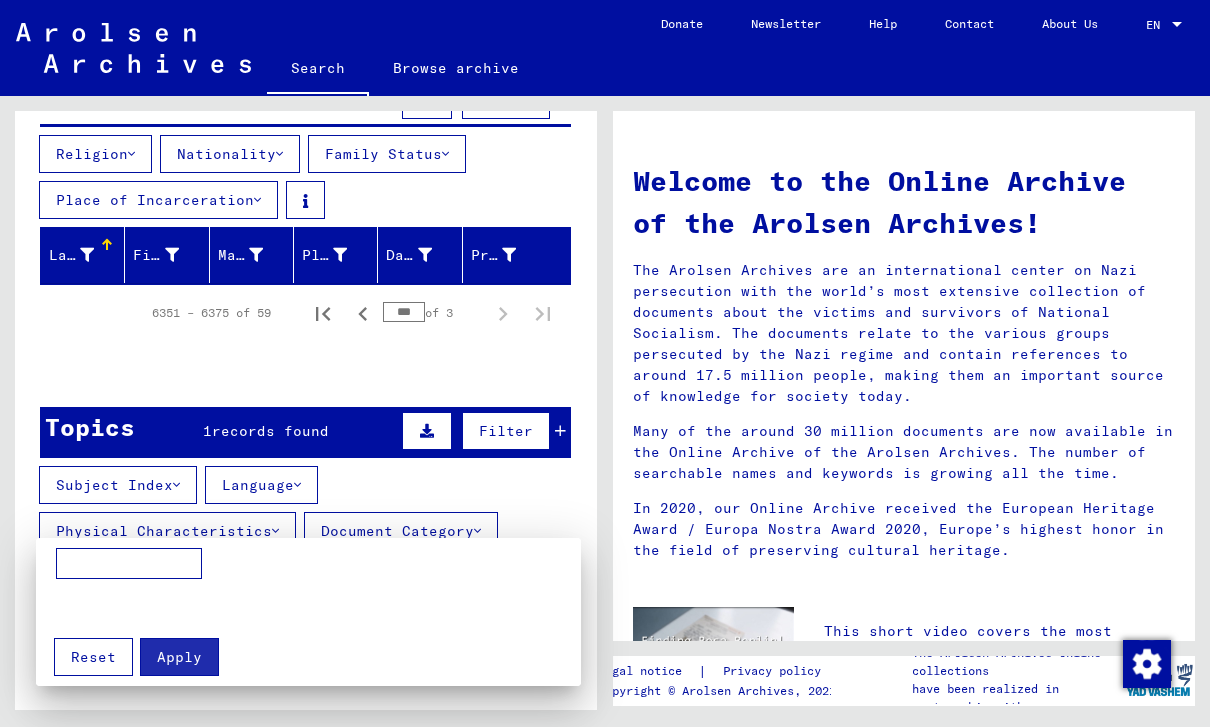 click at bounding box center (605, 363) 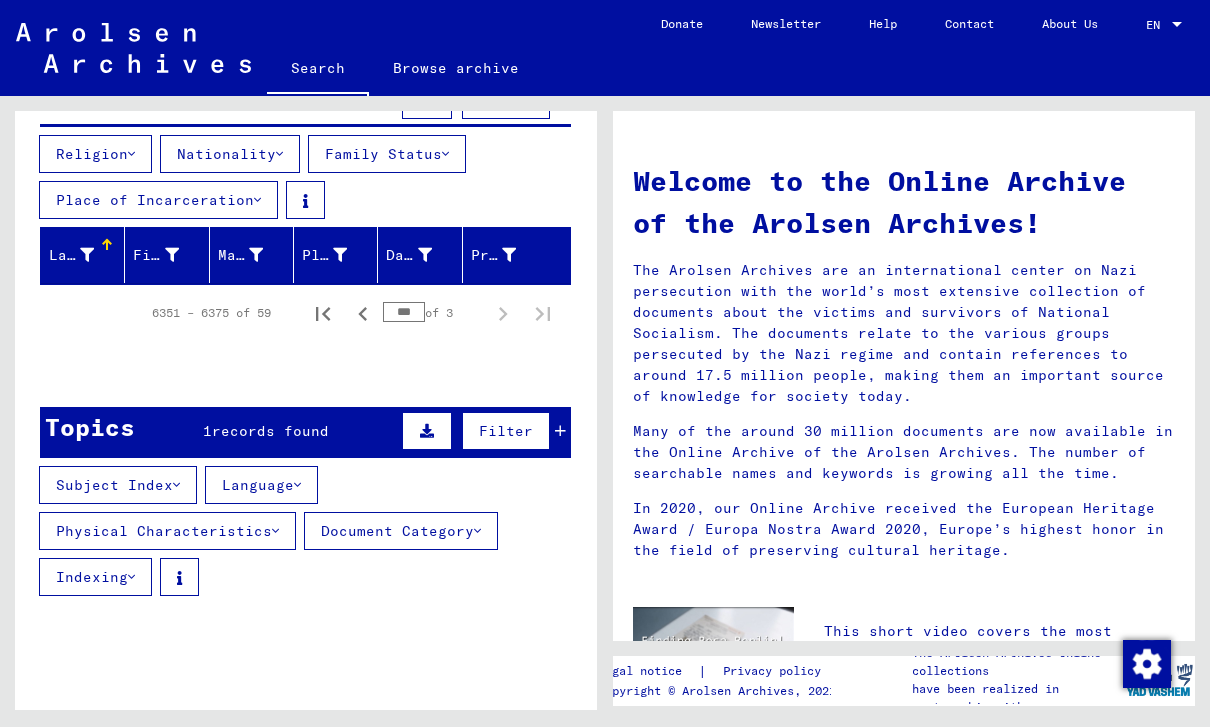 click on "Indexing" at bounding box center (95, 577) 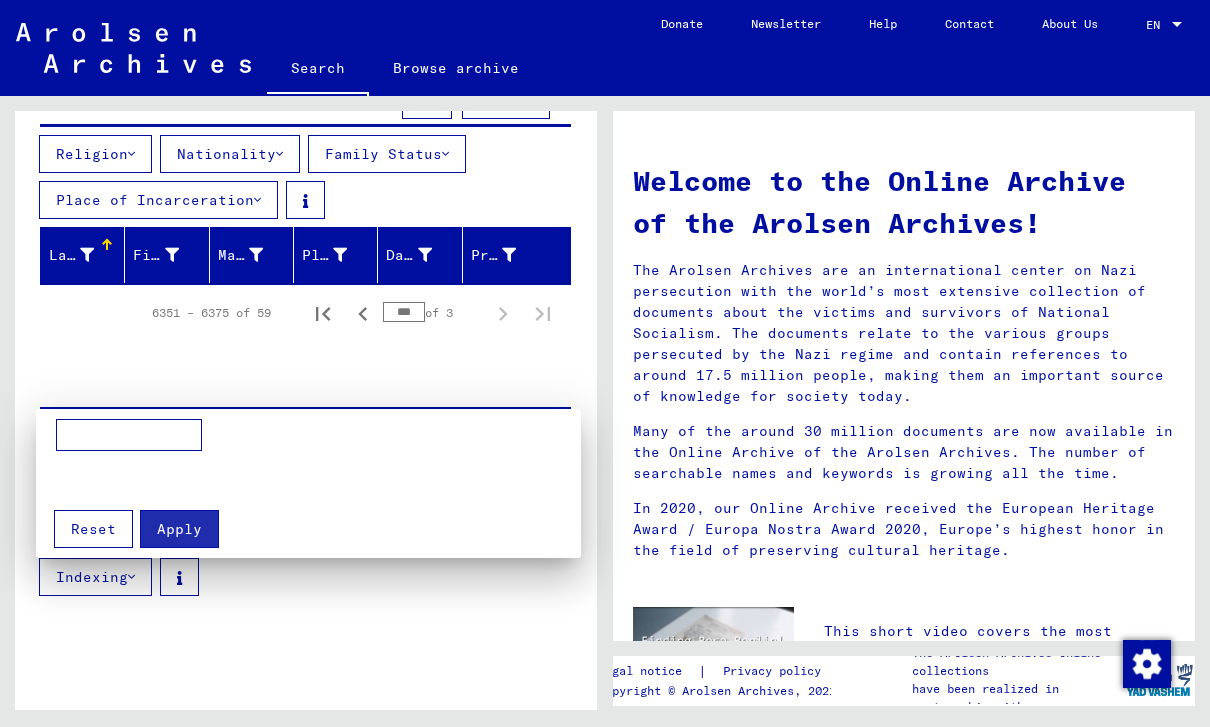 click at bounding box center [605, 363] 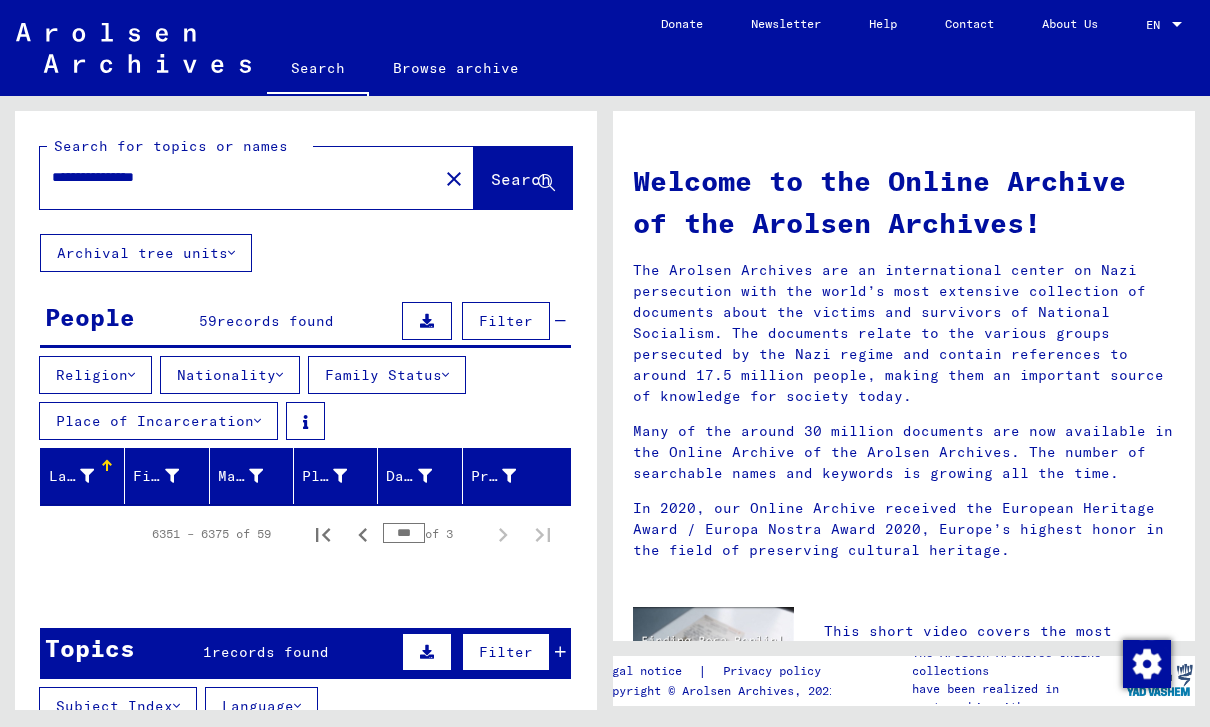 scroll, scrollTop: 0, scrollLeft: 0, axis: both 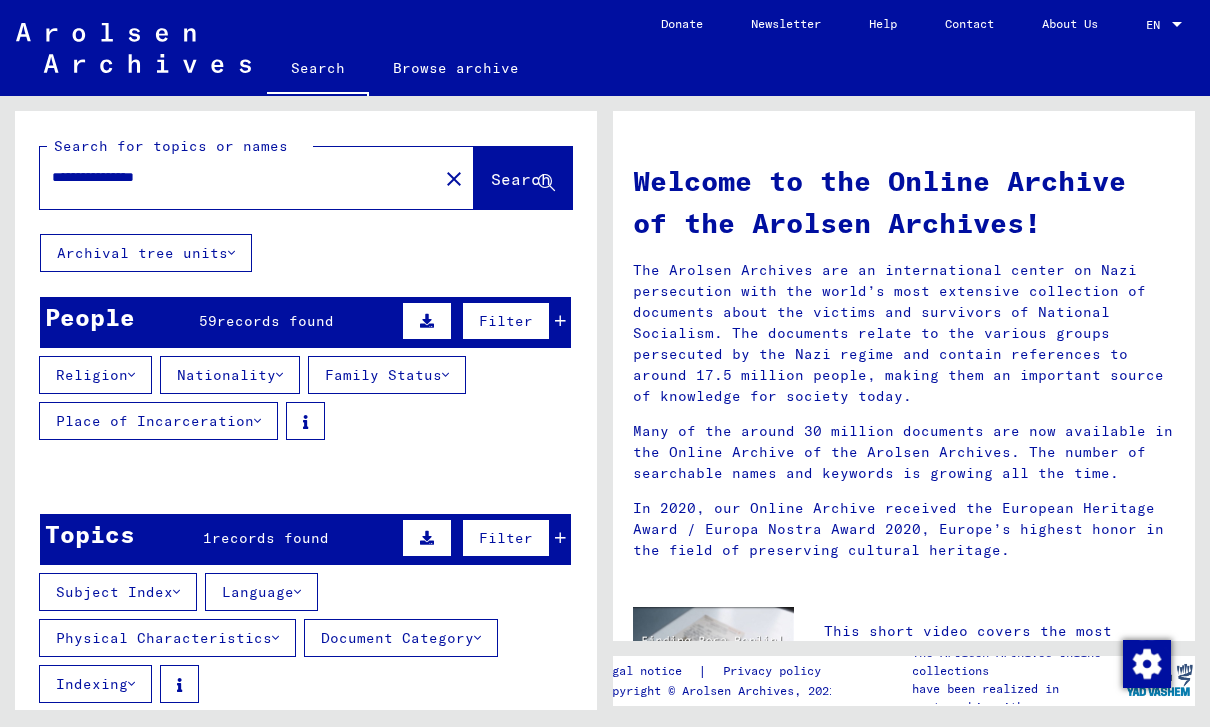 click on "People" at bounding box center [90, 317] 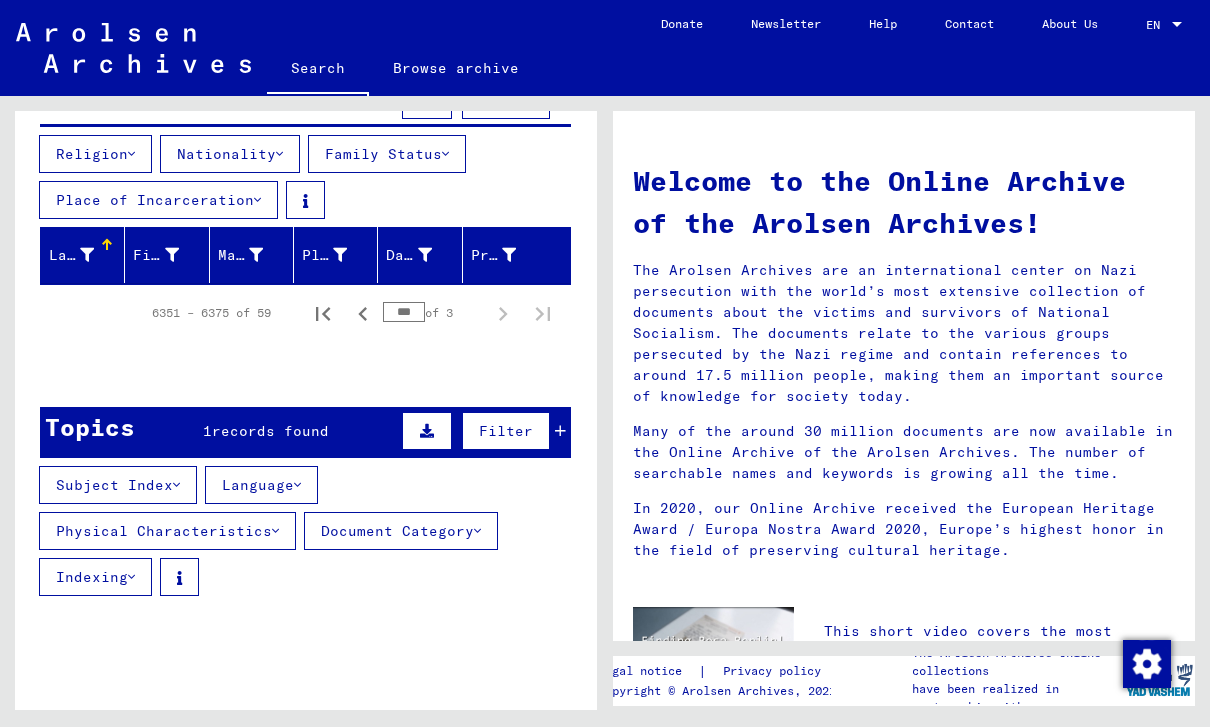 scroll, scrollTop: 221, scrollLeft: 0, axis: vertical 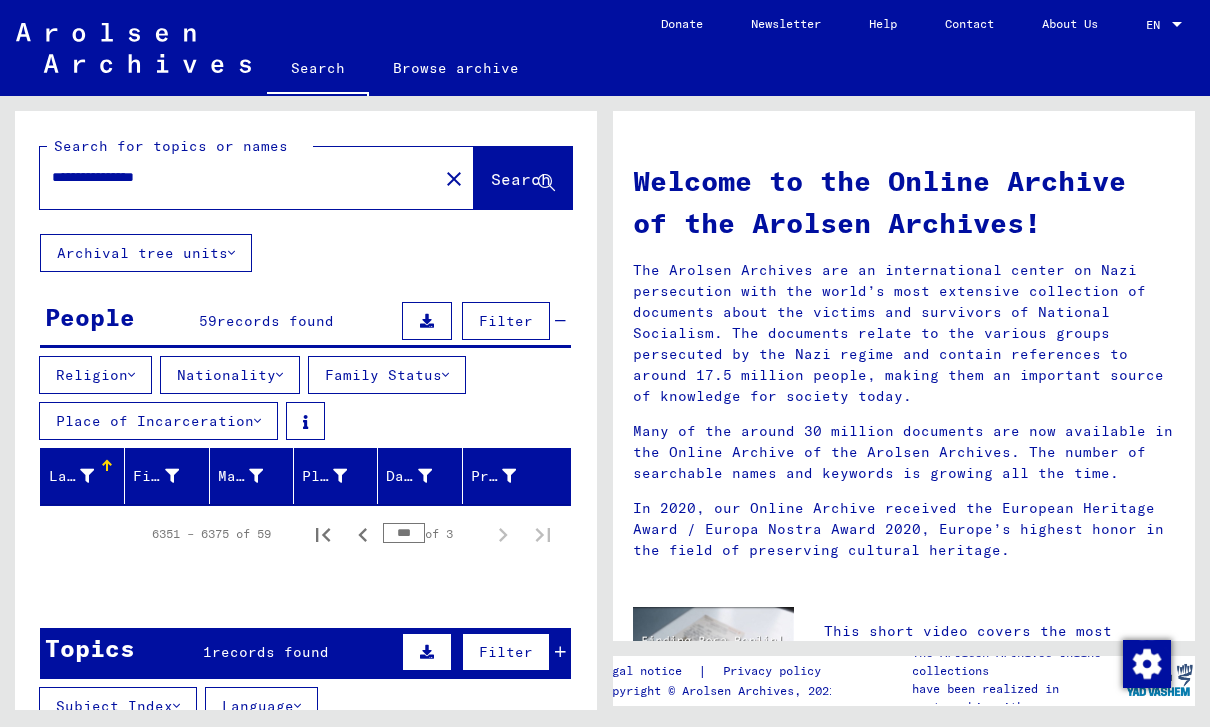 click 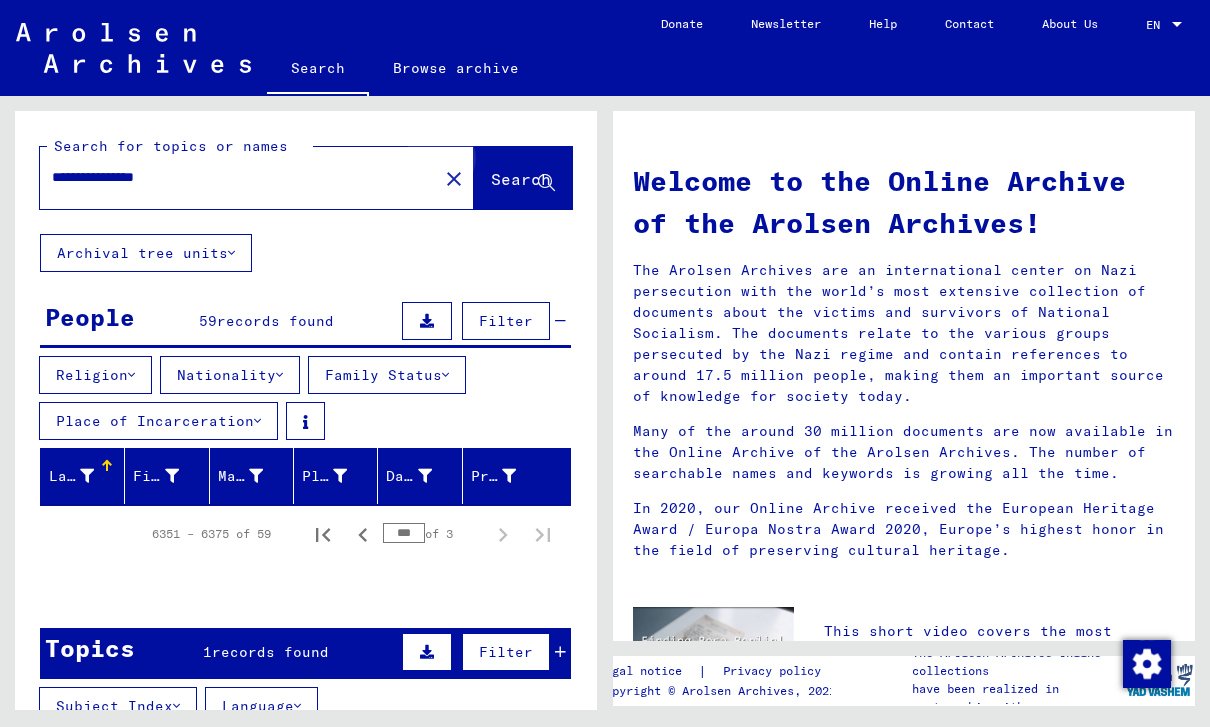 click on "Search" 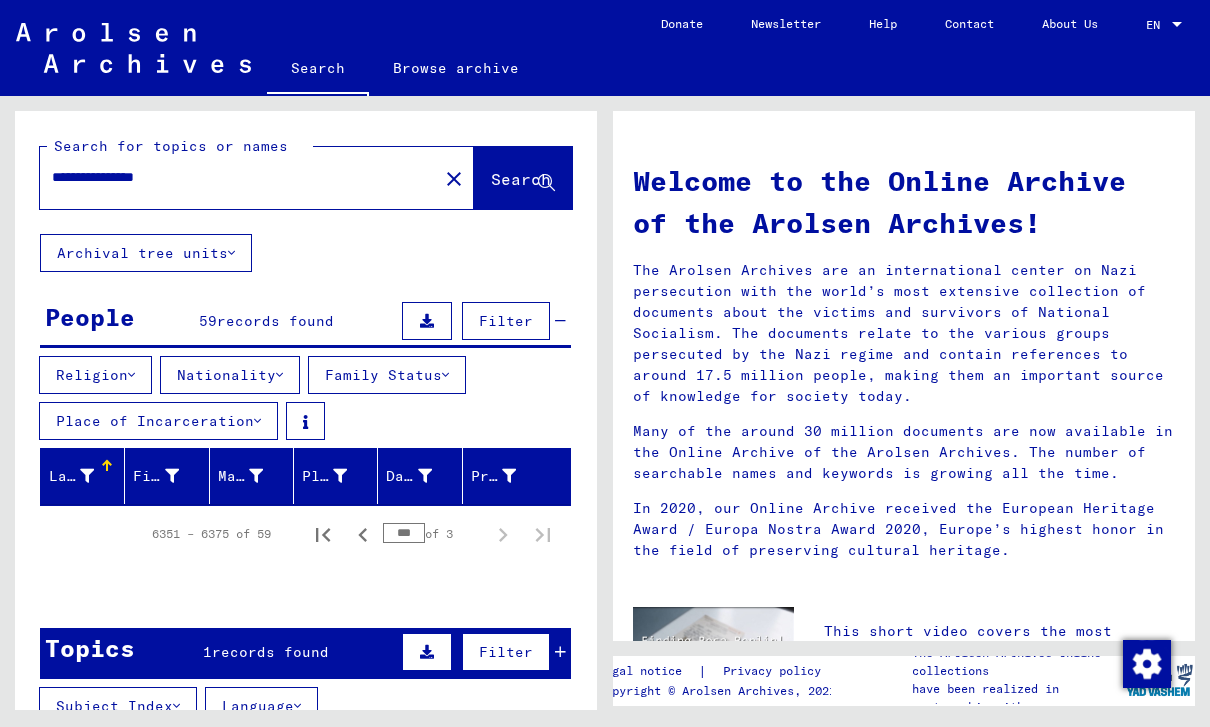 click on "**********" at bounding box center (233, 177) 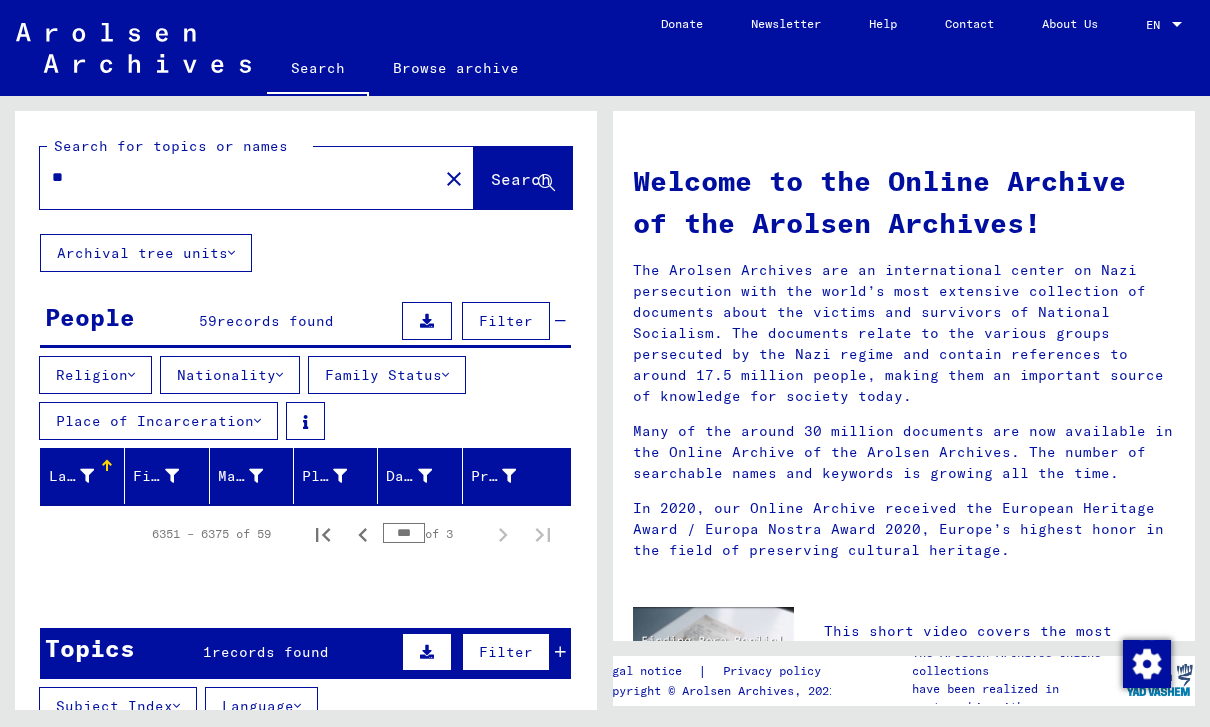 type on "*" 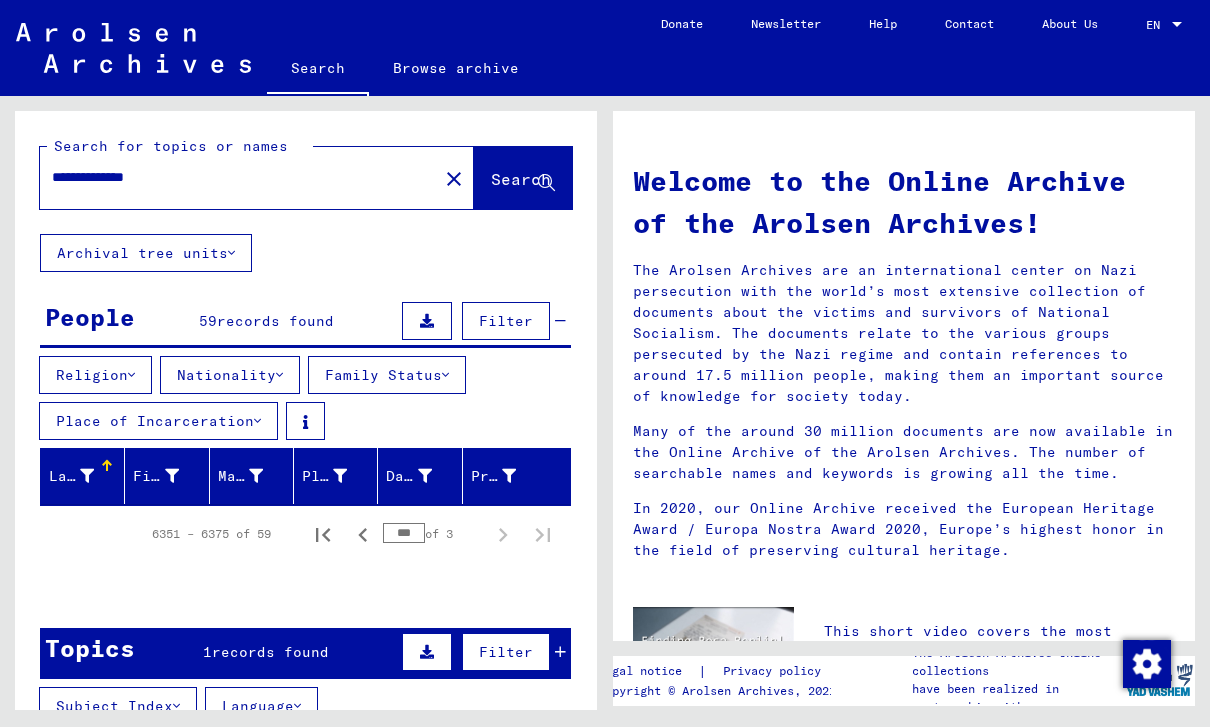 click on "Search" 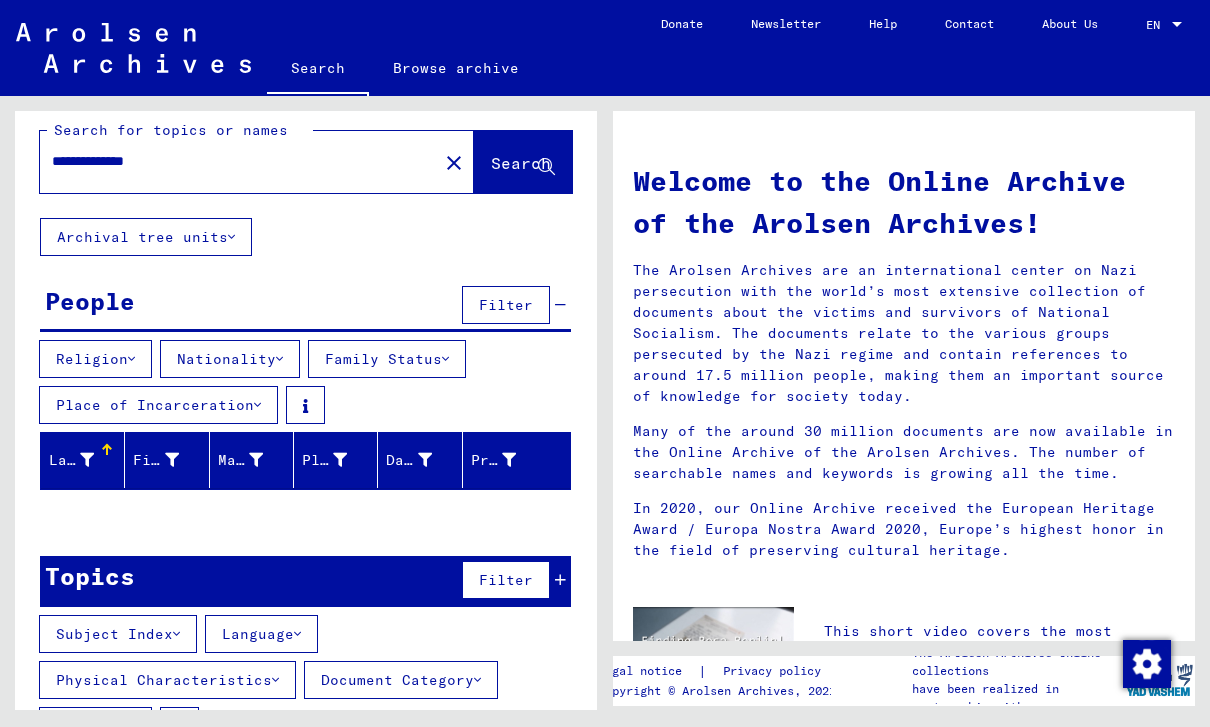 scroll, scrollTop: 15, scrollLeft: 0, axis: vertical 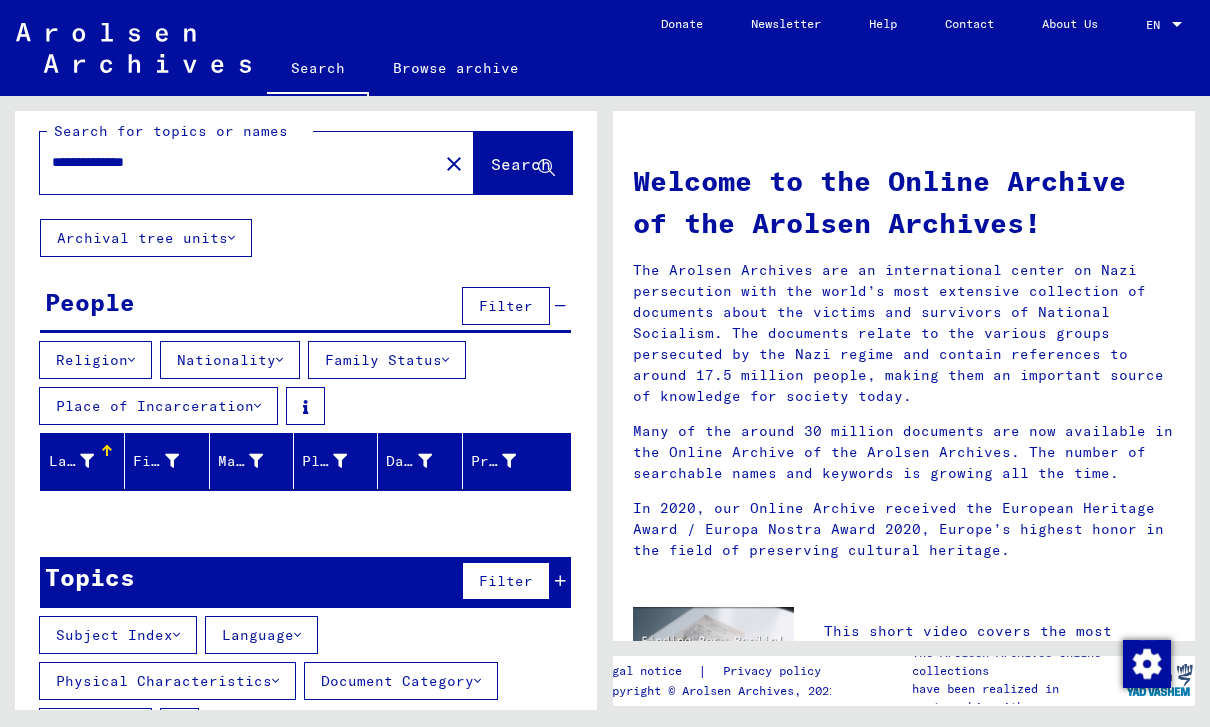 click on "People" at bounding box center [90, 302] 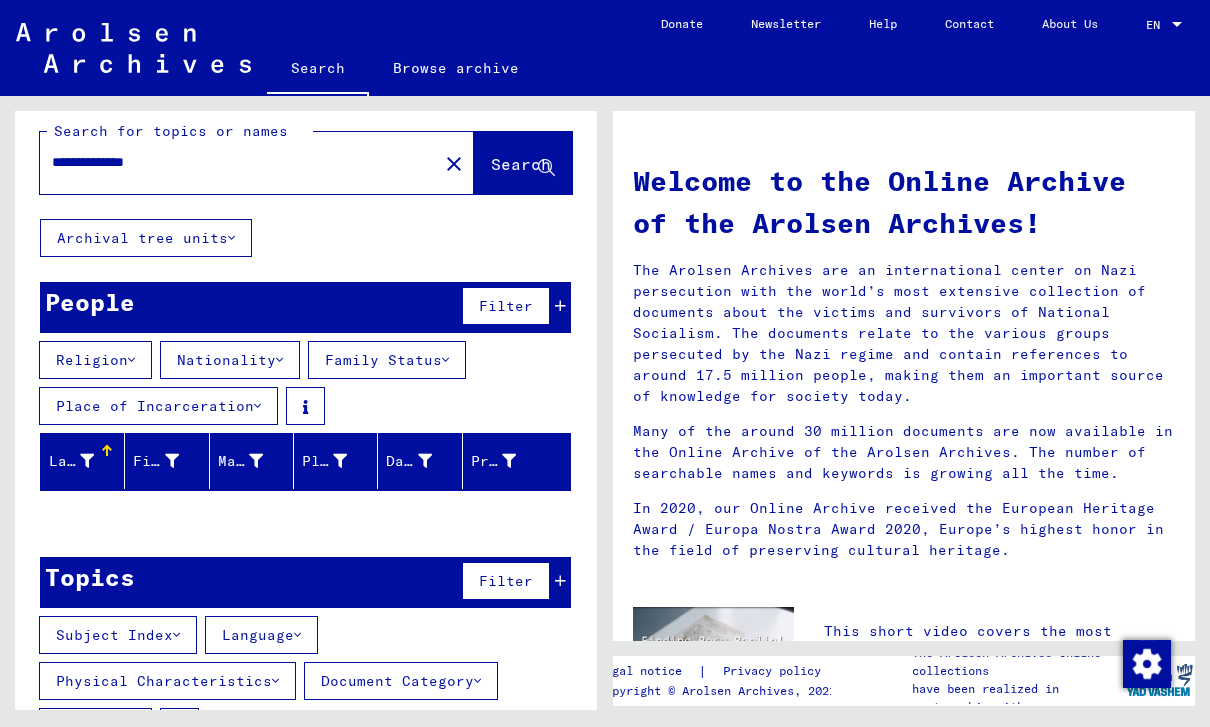 scroll, scrollTop: 0, scrollLeft: 0, axis: both 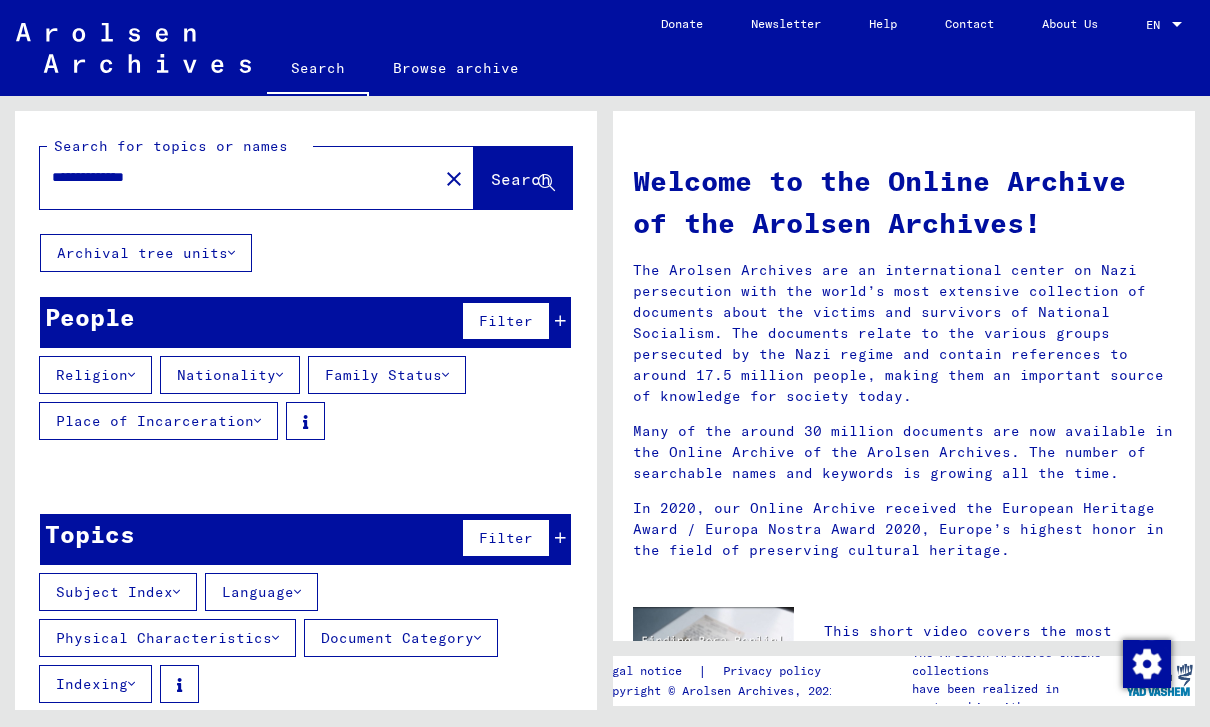 click on "People" at bounding box center (90, 317) 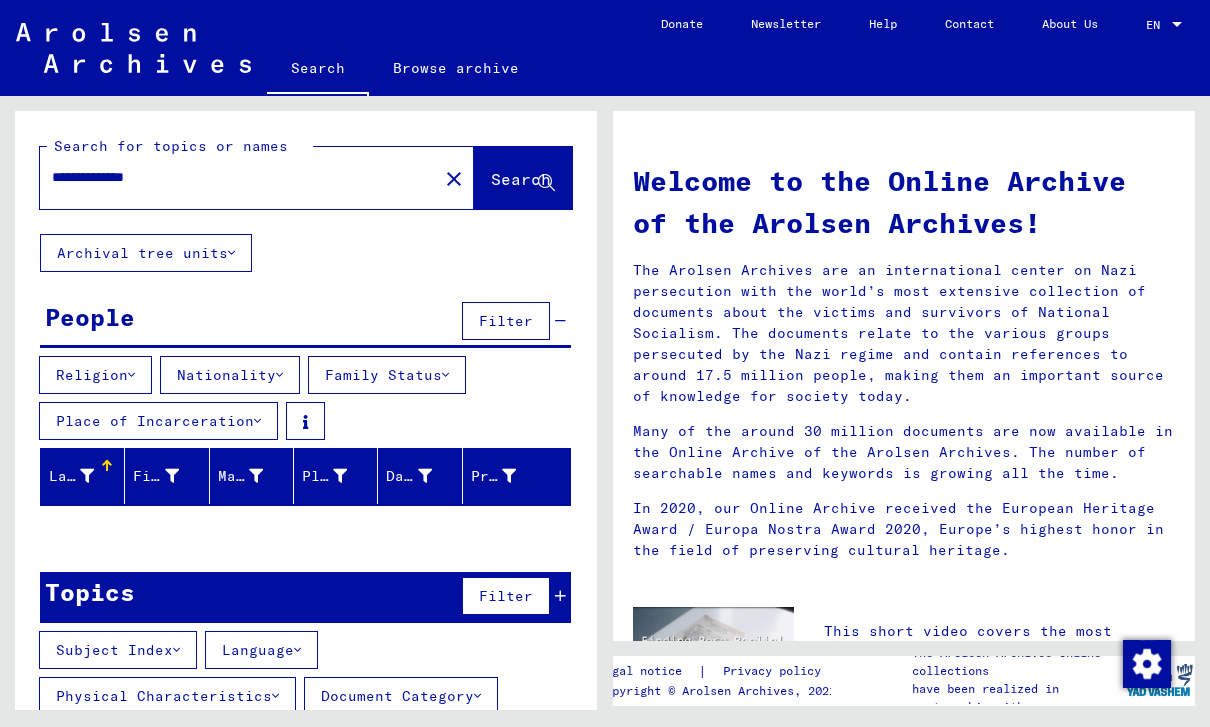 click on "**********" at bounding box center (233, 177) 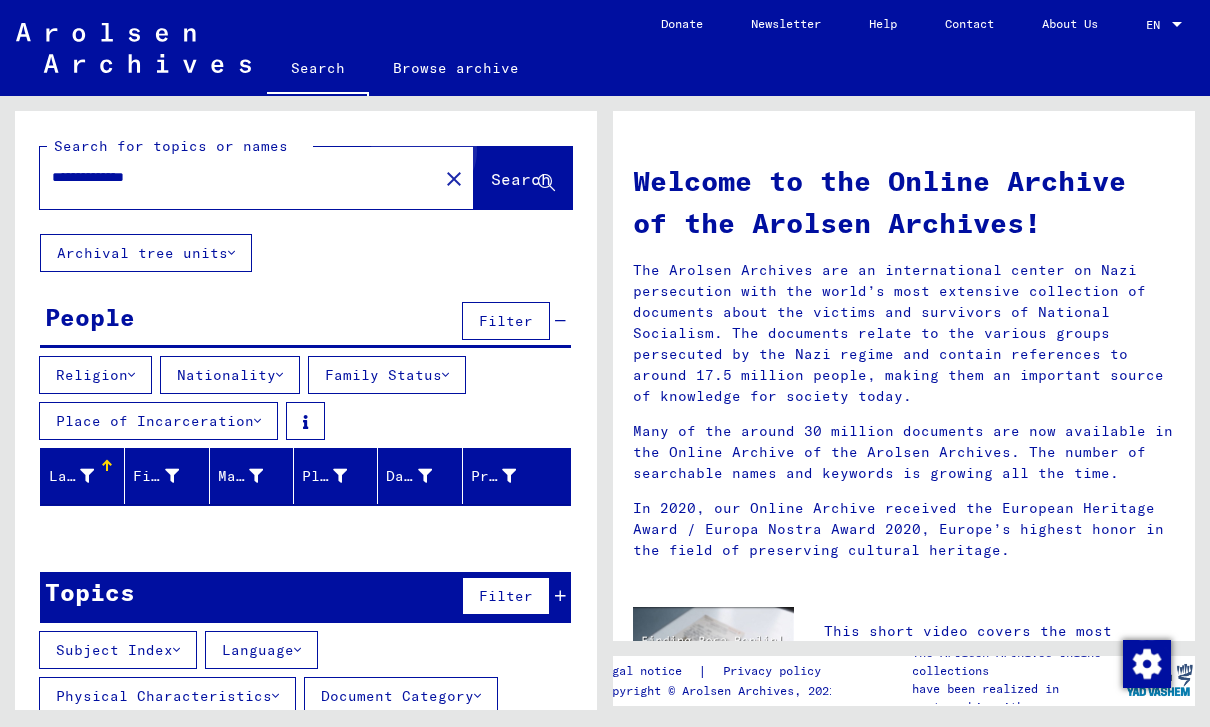 click on "Search" 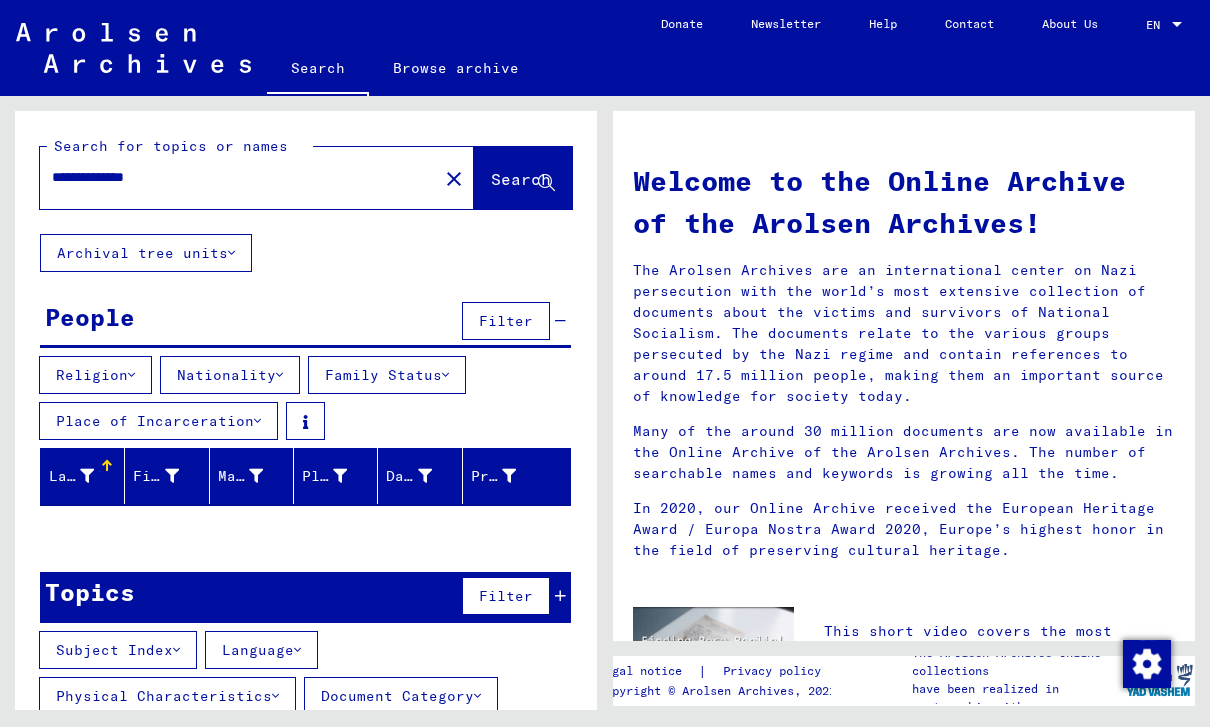 click on "**********" at bounding box center [233, 177] 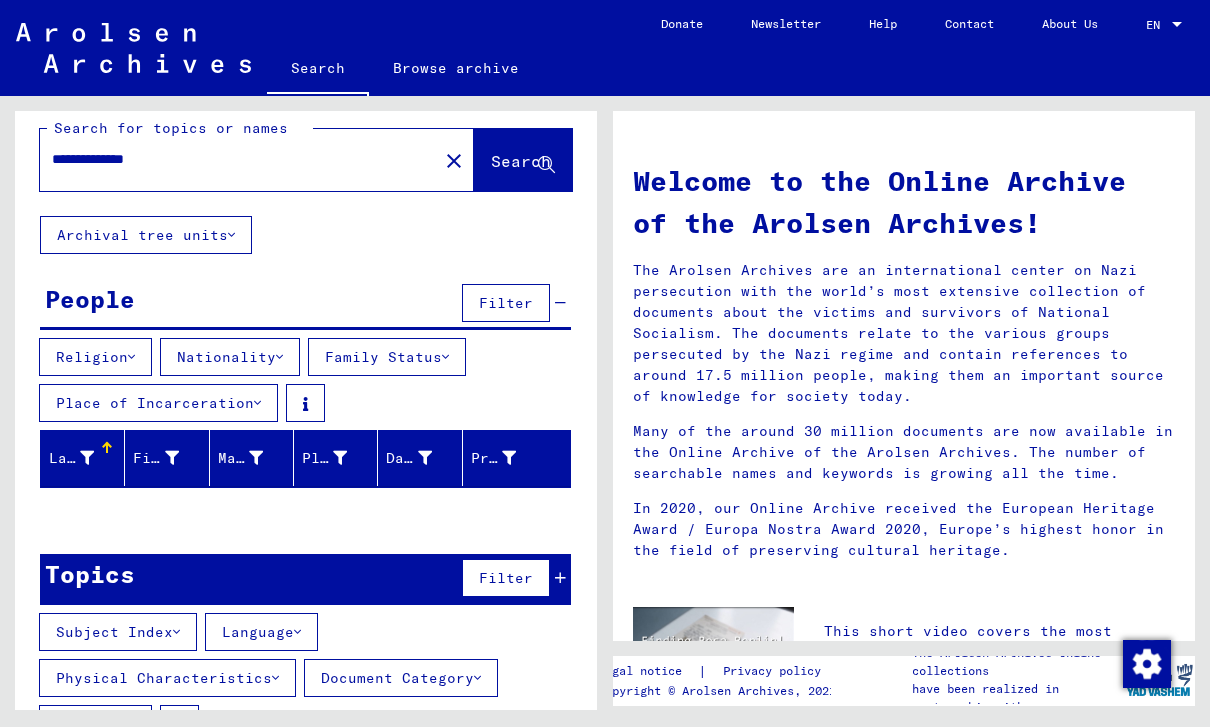 scroll, scrollTop: 15, scrollLeft: 0, axis: vertical 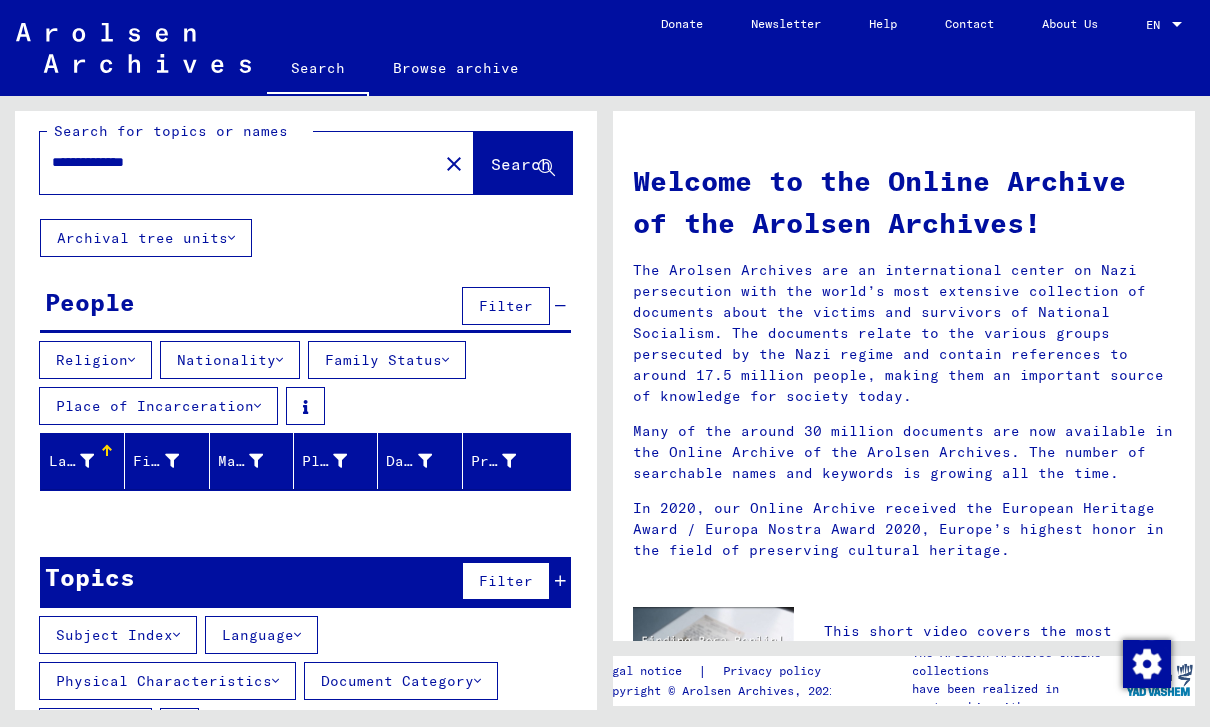 click on "**********" at bounding box center (233, 162) 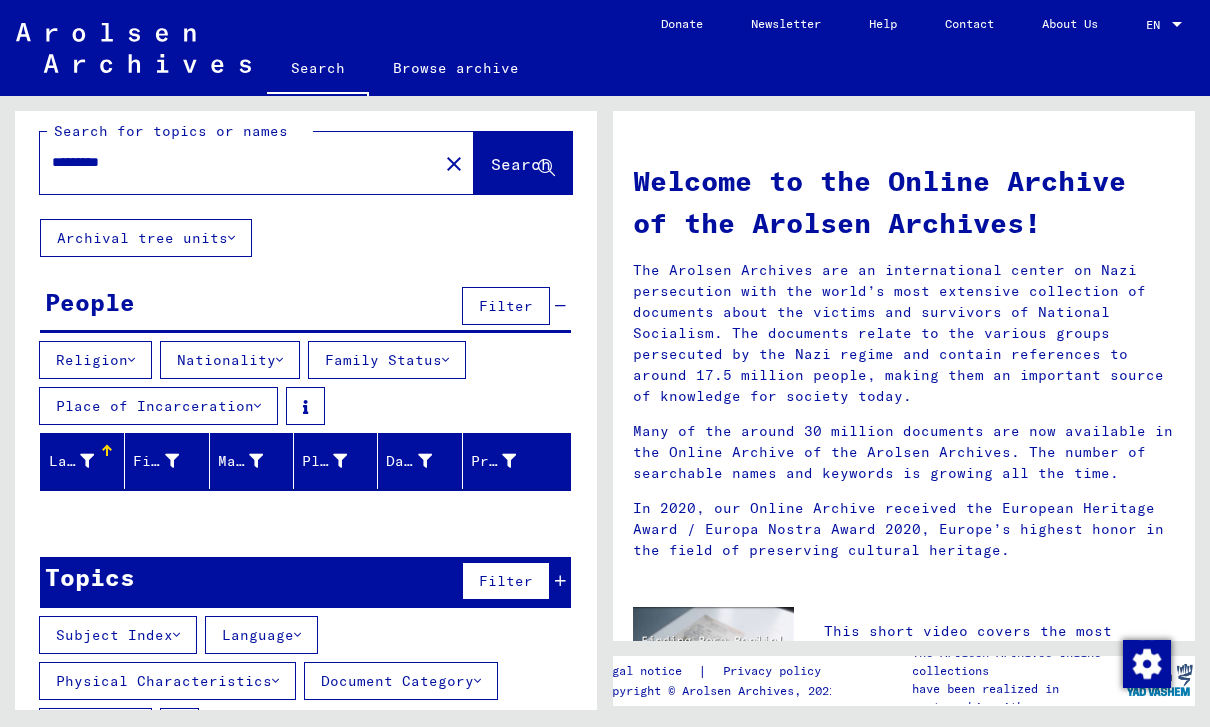 click on "Search" 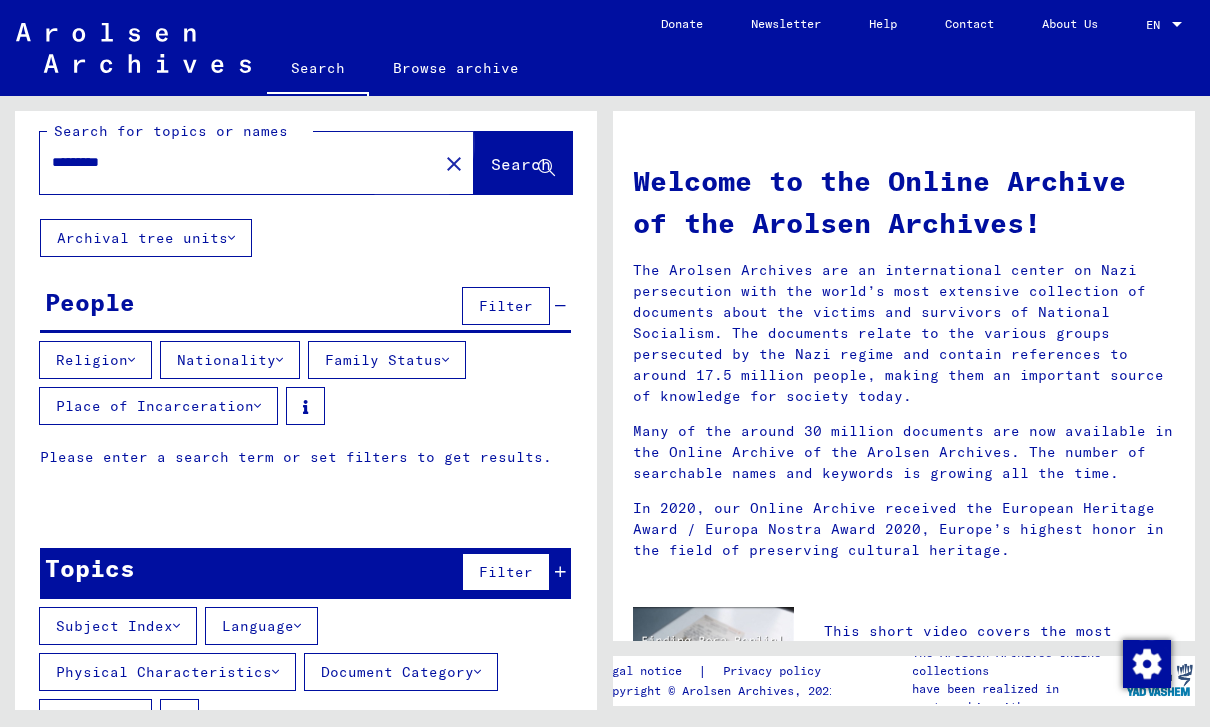 scroll, scrollTop: 0, scrollLeft: 0, axis: both 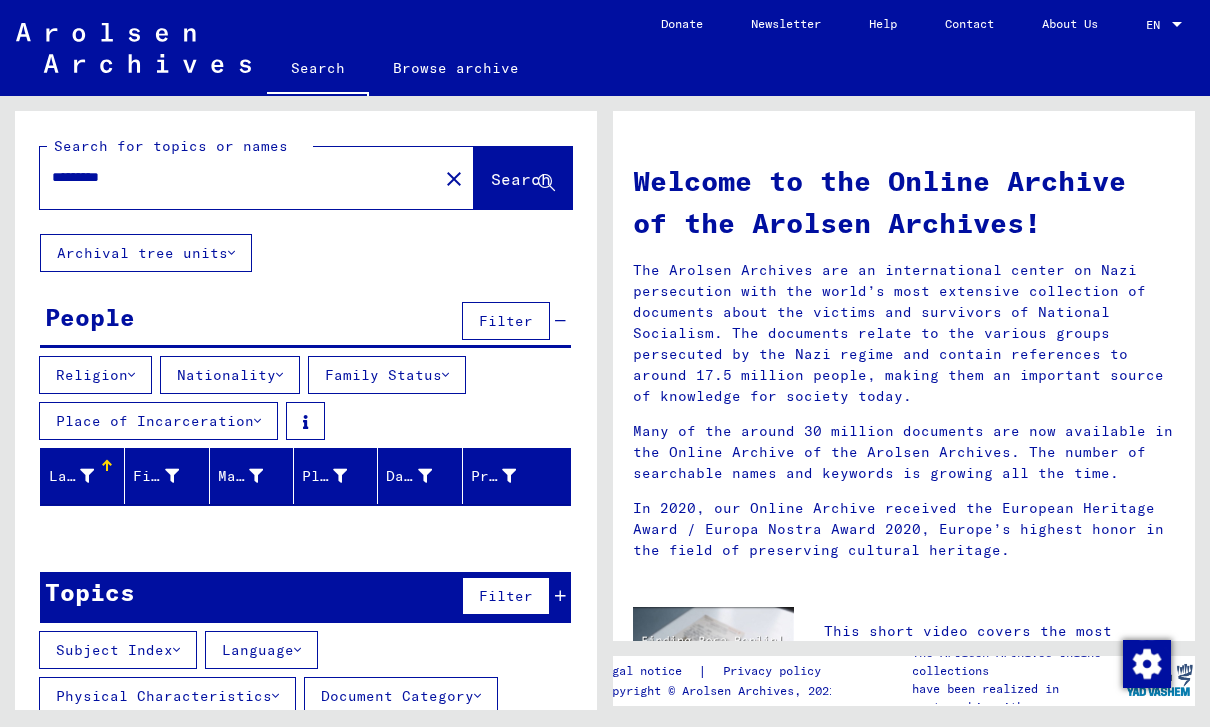 click on "*********" at bounding box center [233, 177] 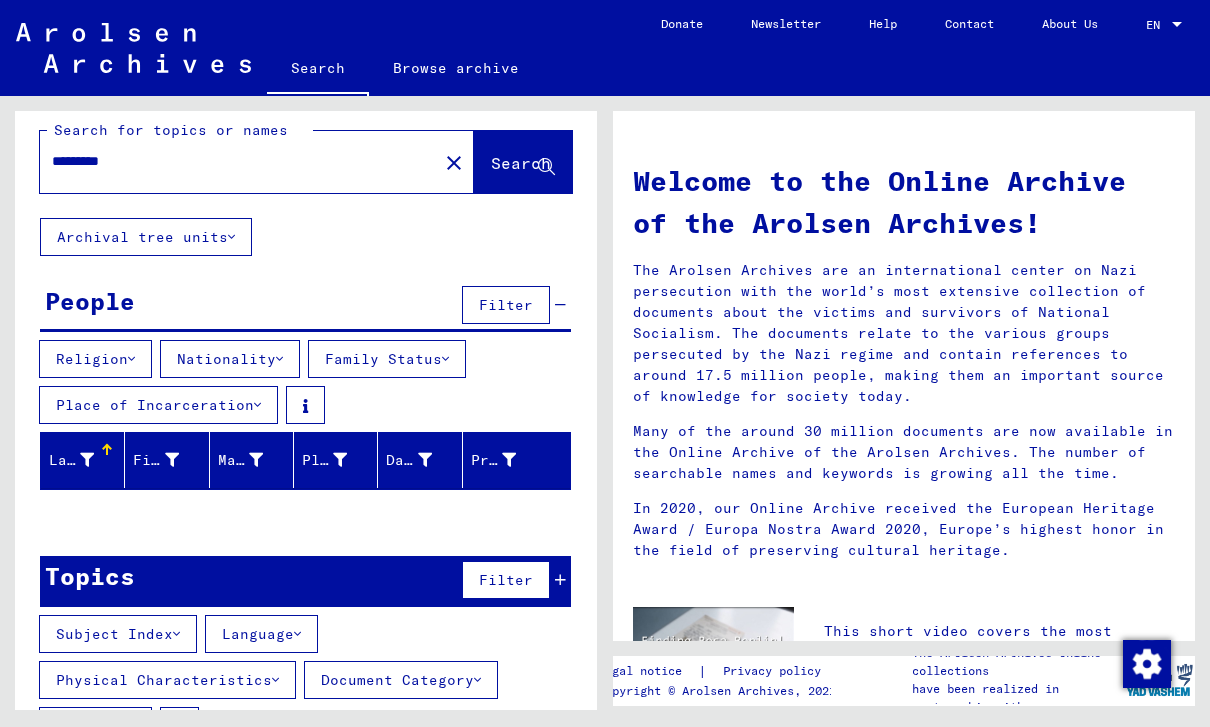 scroll, scrollTop: 15, scrollLeft: 0, axis: vertical 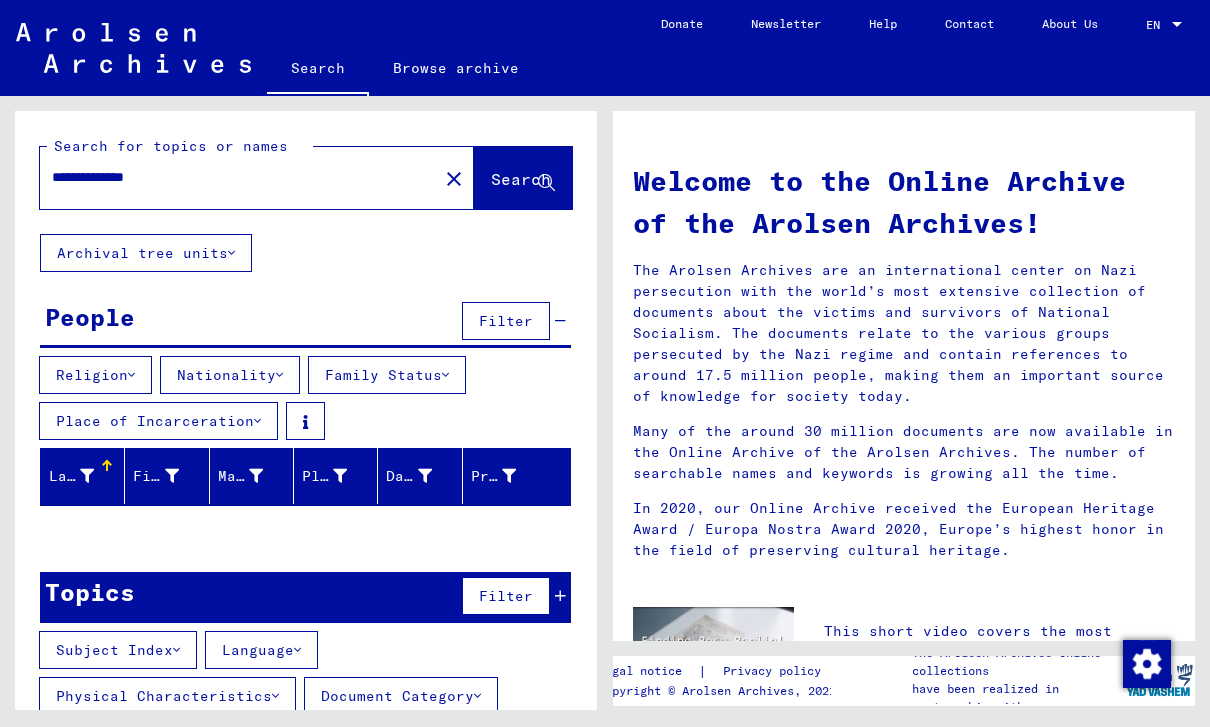 type on "**********" 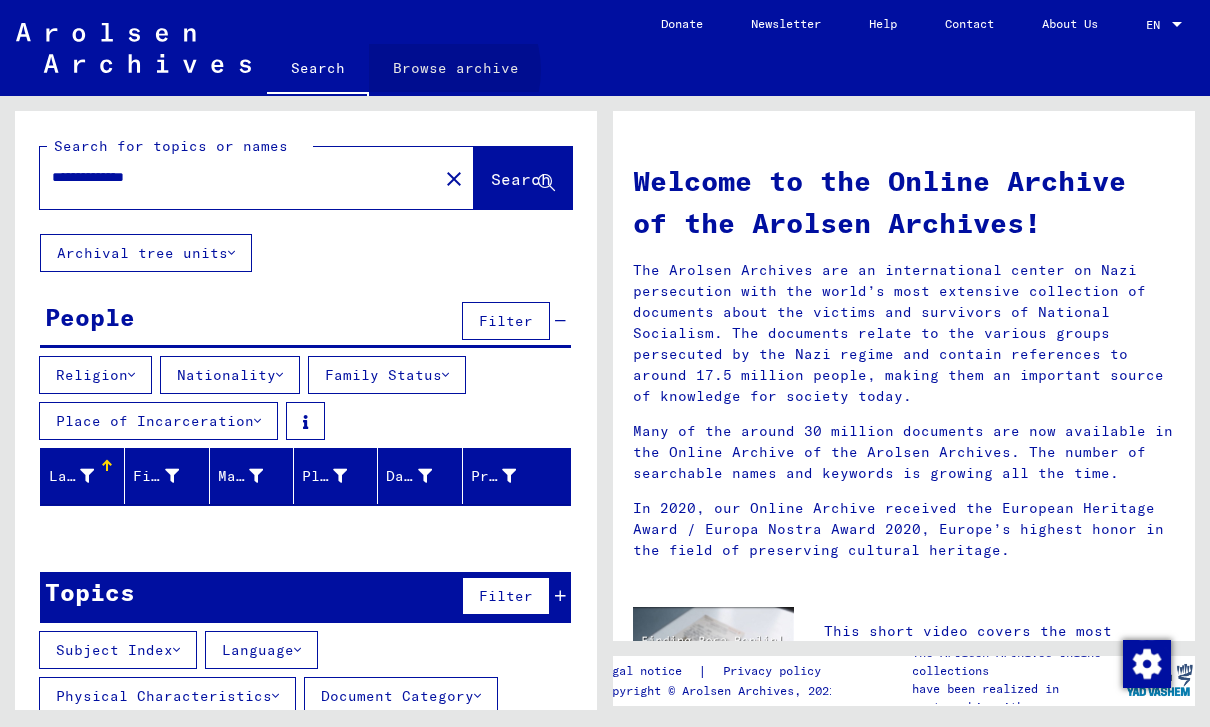 click on "Browse archive" 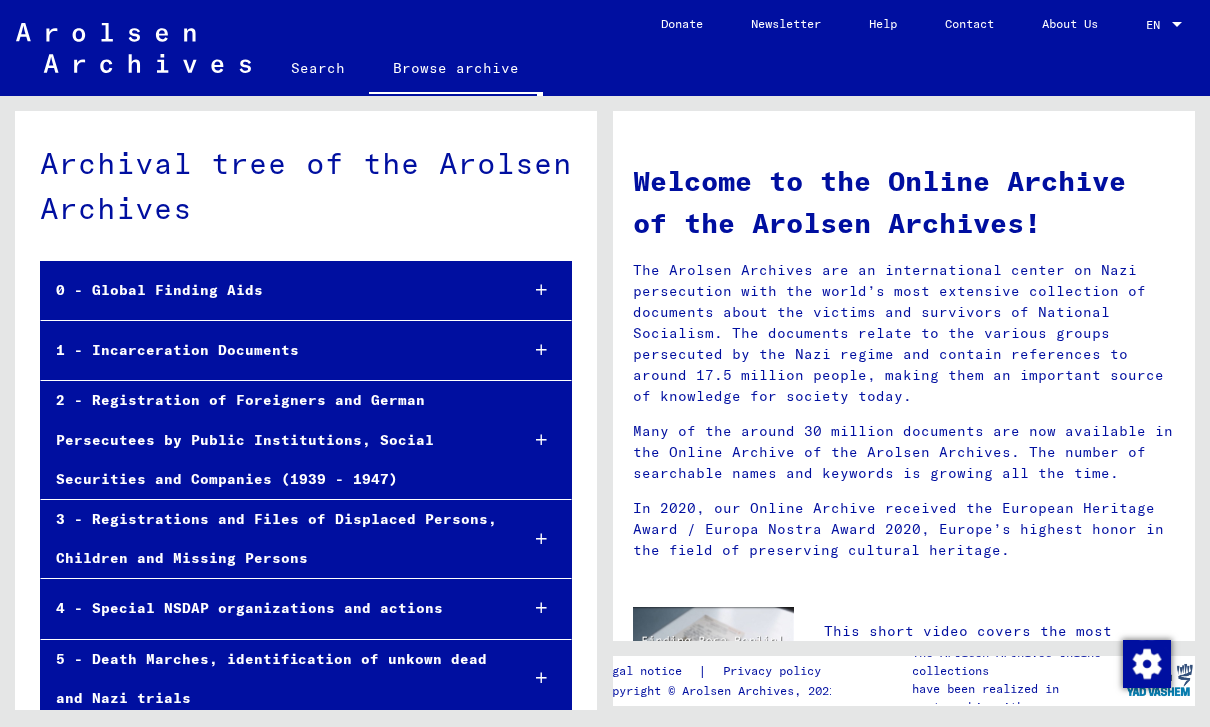 click on "0 - Global Finding Aids" at bounding box center [271, 290] 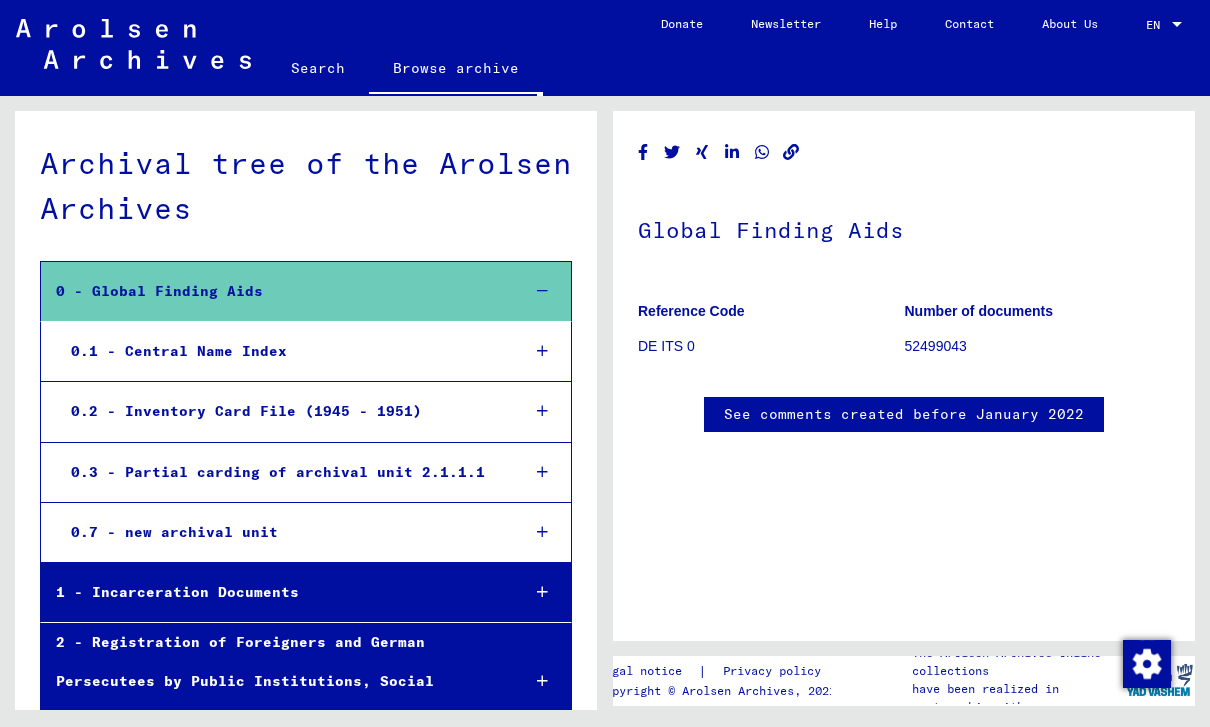 click on "0 - Global Finding Aids" at bounding box center [272, 291] 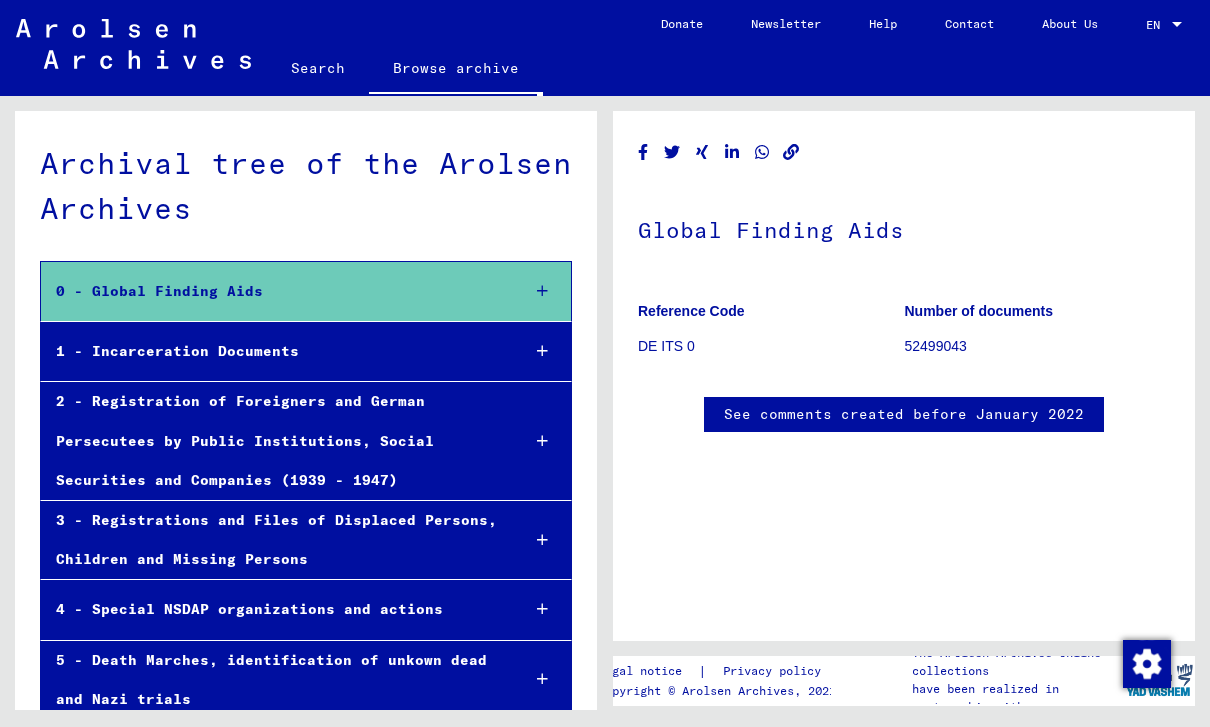scroll, scrollTop: 0, scrollLeft: 0, axis: both 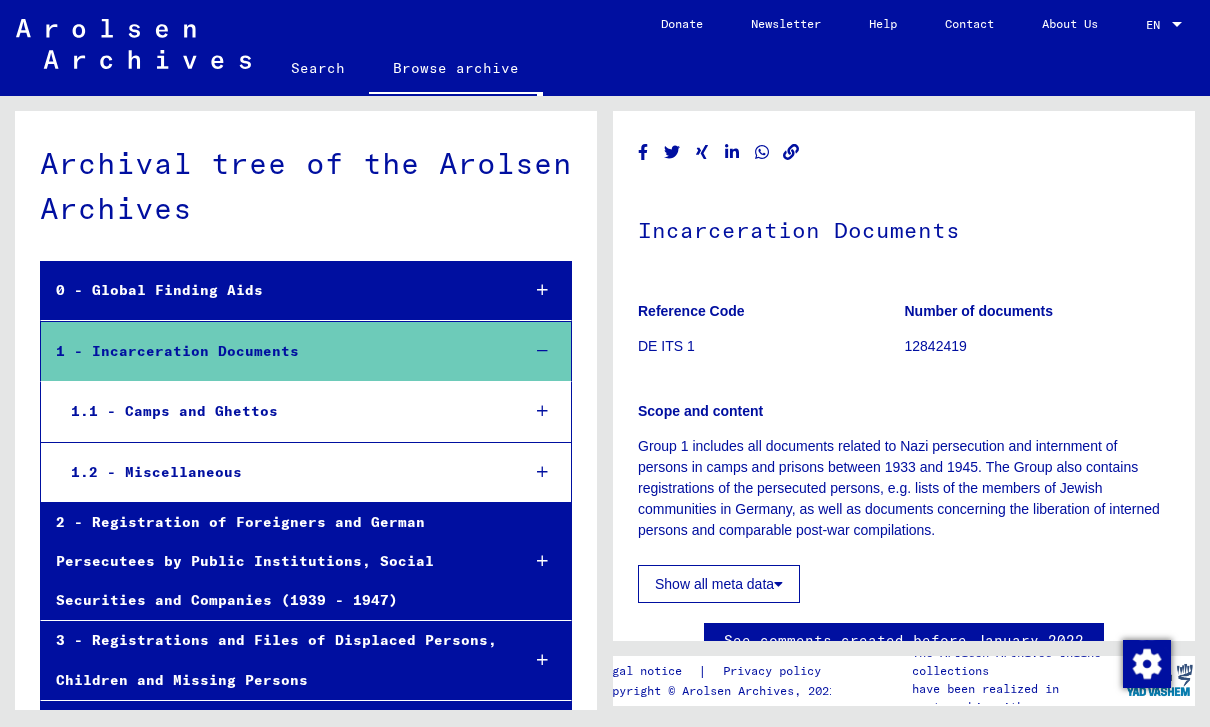 click on "1.2 - Miscellaneous" at bounding box center [280, 472] 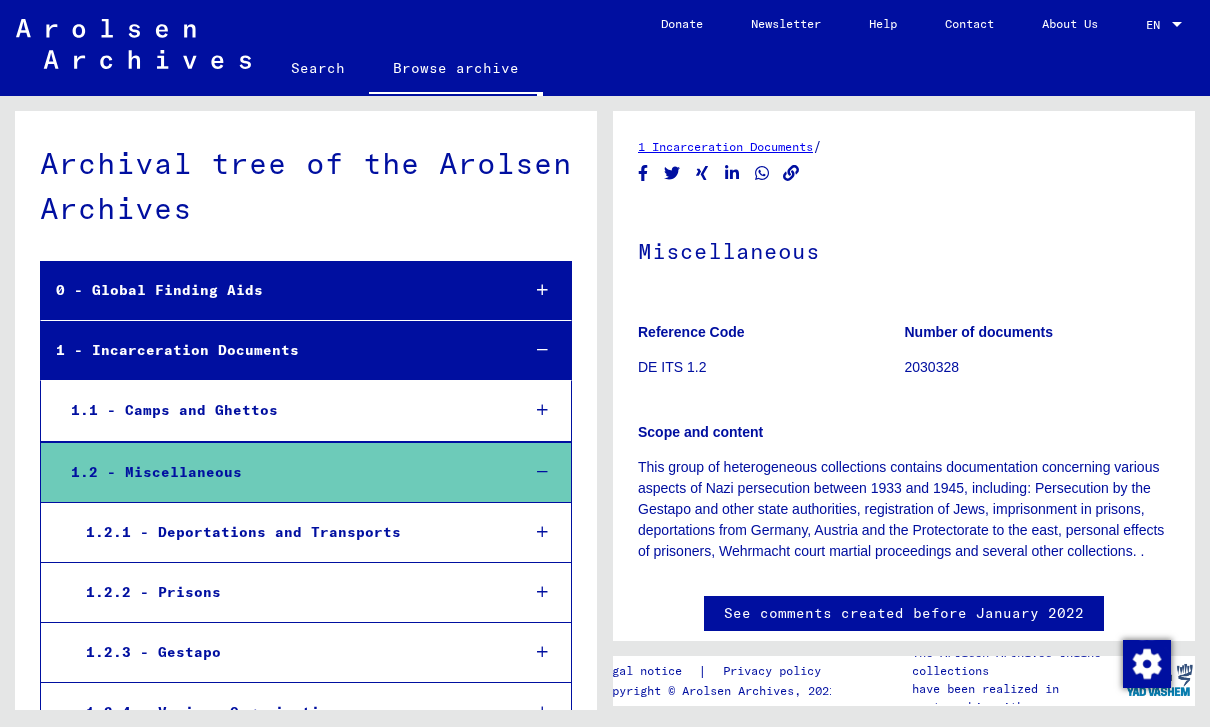 scroll, scrollTop: 0, scrollLeft: 0, axis: both 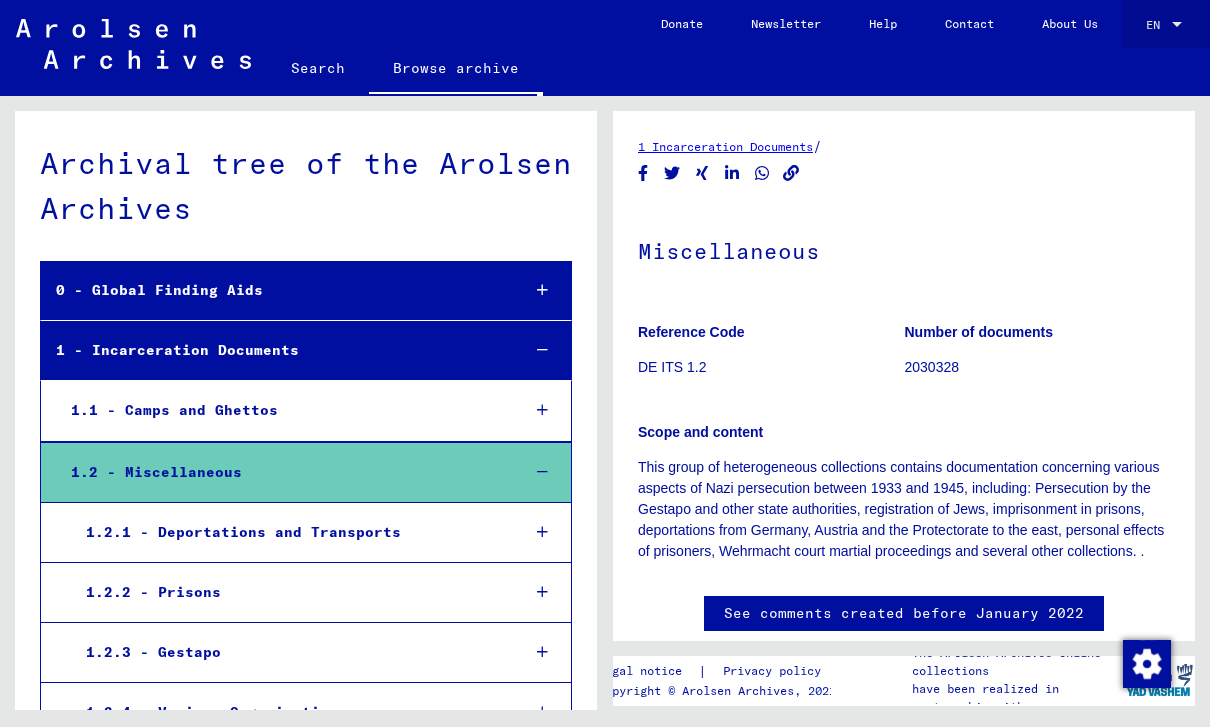 click at bounding box center (1177, 24) 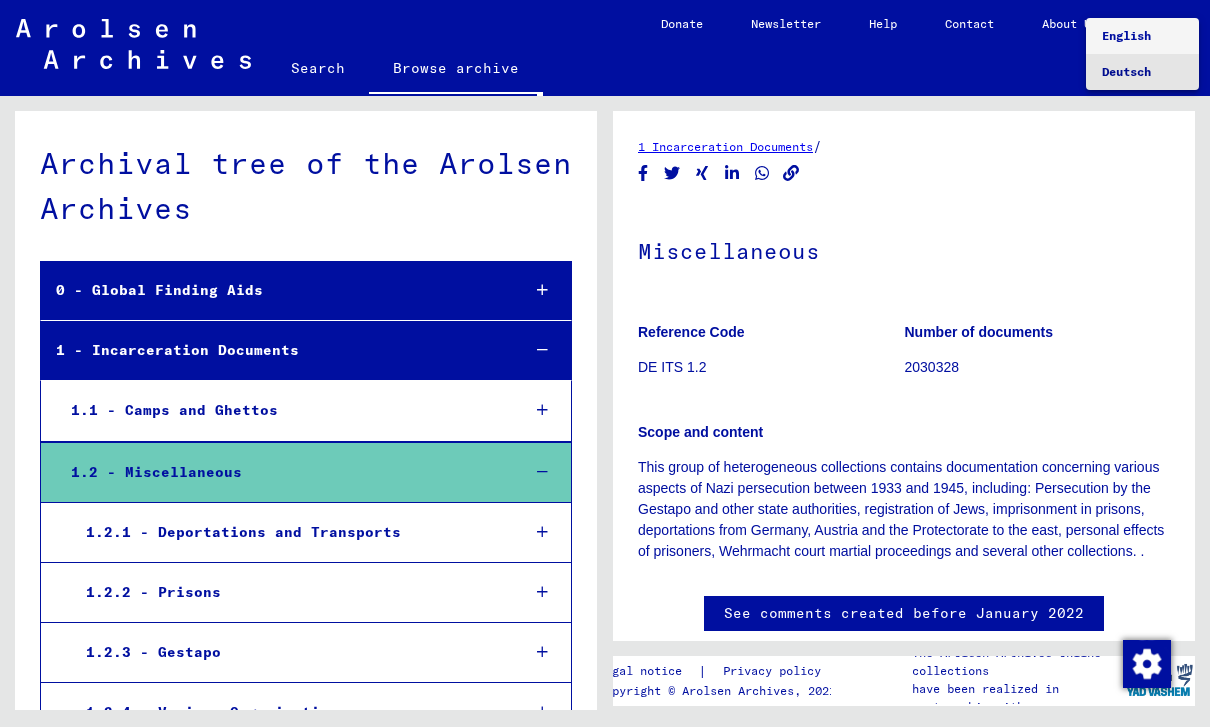 click on "Deutsch" at bounding box center (1142, 72) 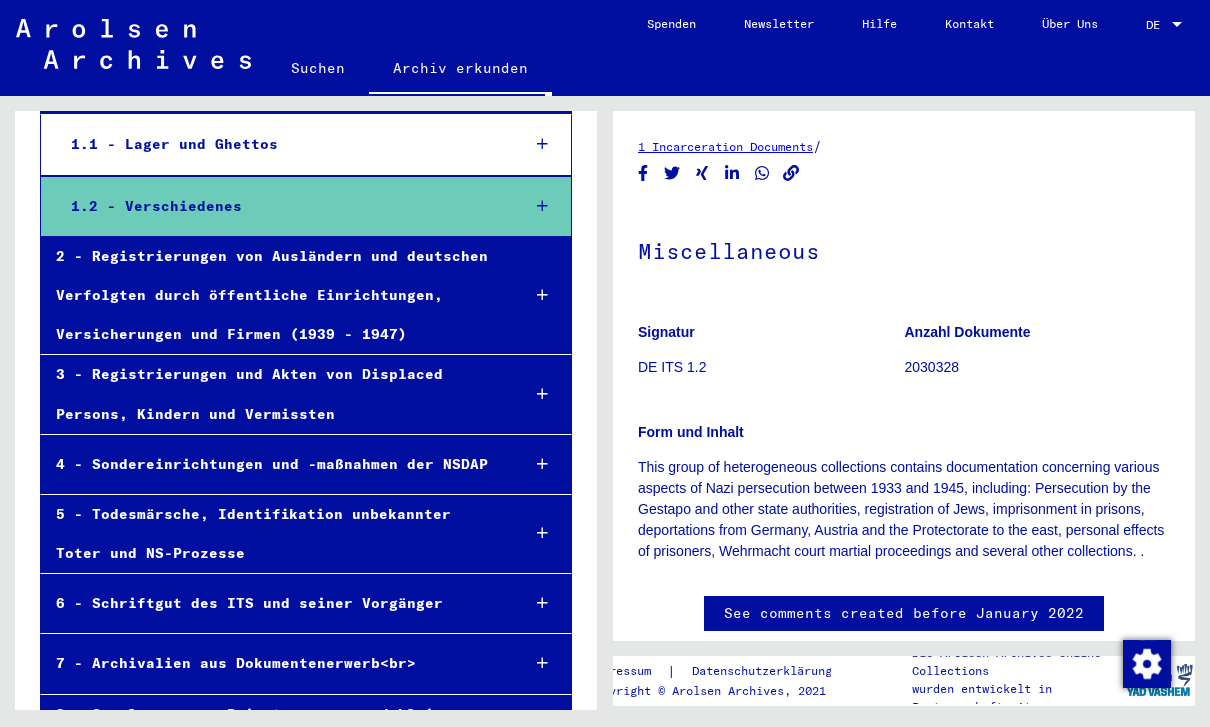 scroll, scrollTop: 265, scrollLeft: 0, axis: vertical 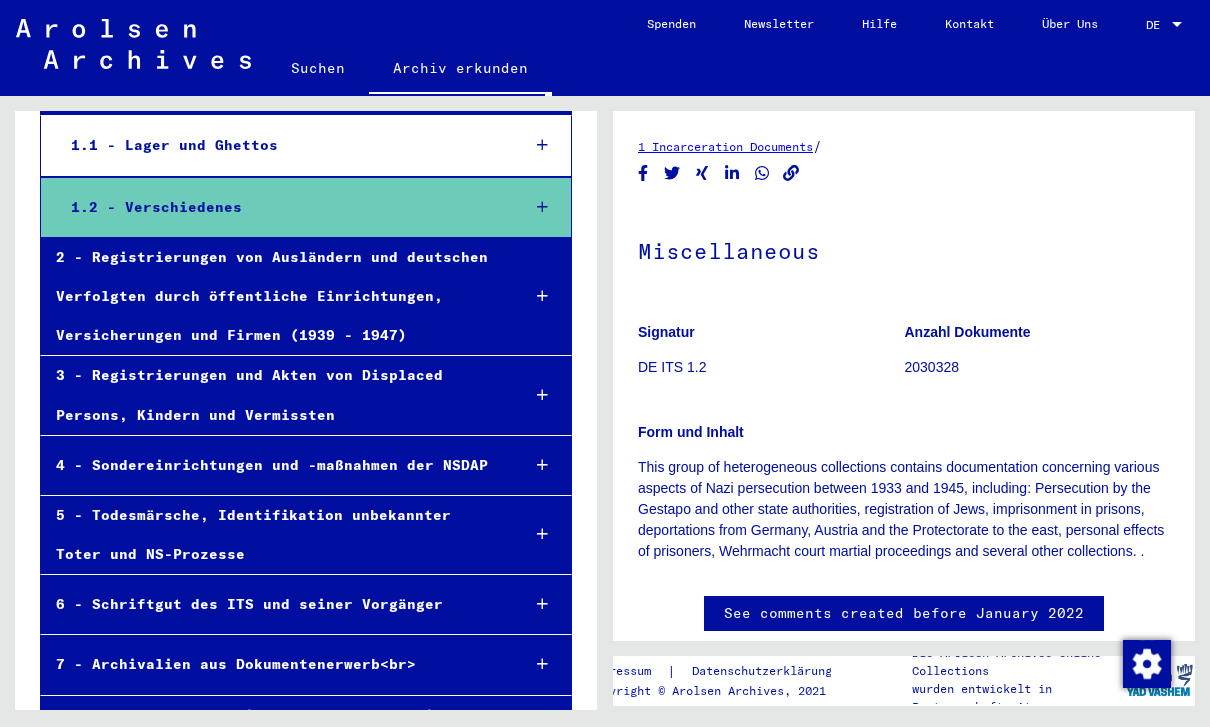 click on "2 - Registrierungen von Ausländern und deutschen Verfolgten durch öffentliche Einrichtungen, Versicherungen und Firmen (1939 - 1947)" at bounding box center [272, 297] 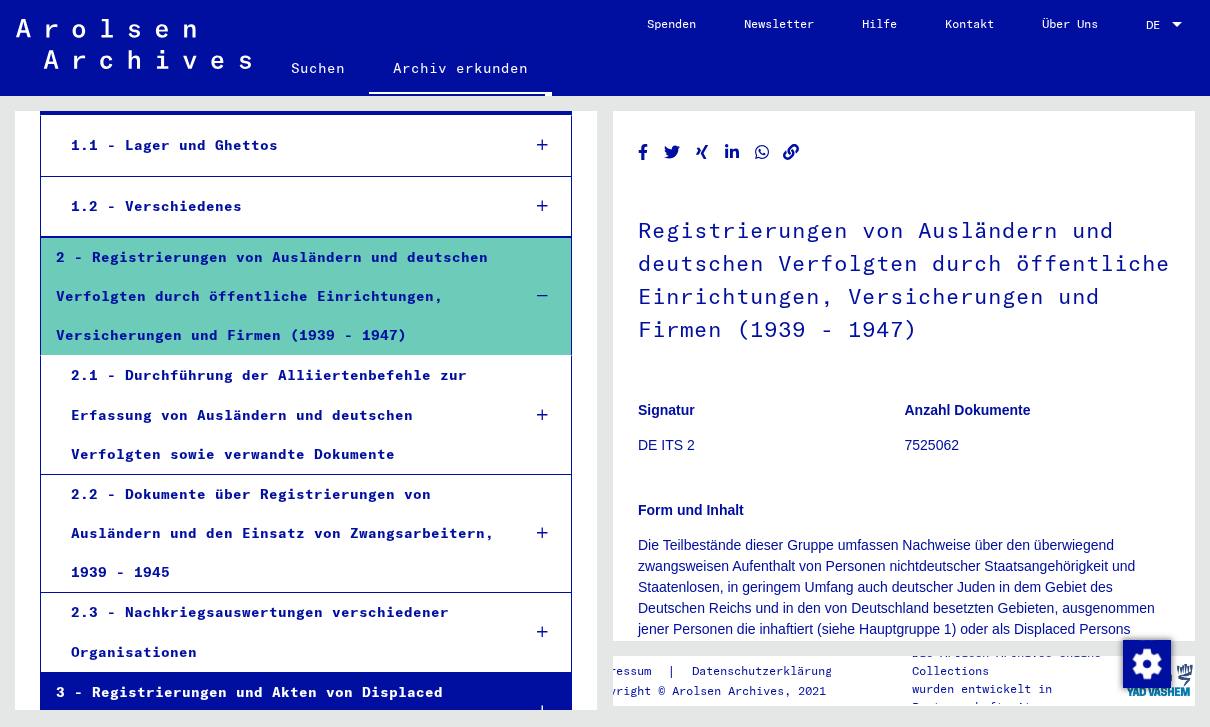 click on "2 - Registrierungen von Ausländern und deutschen Verfolgten durch öffentliche Einrichtungen, Versicherungen und Firmen (1939 - 1947)" at bounding box center [272, 297] 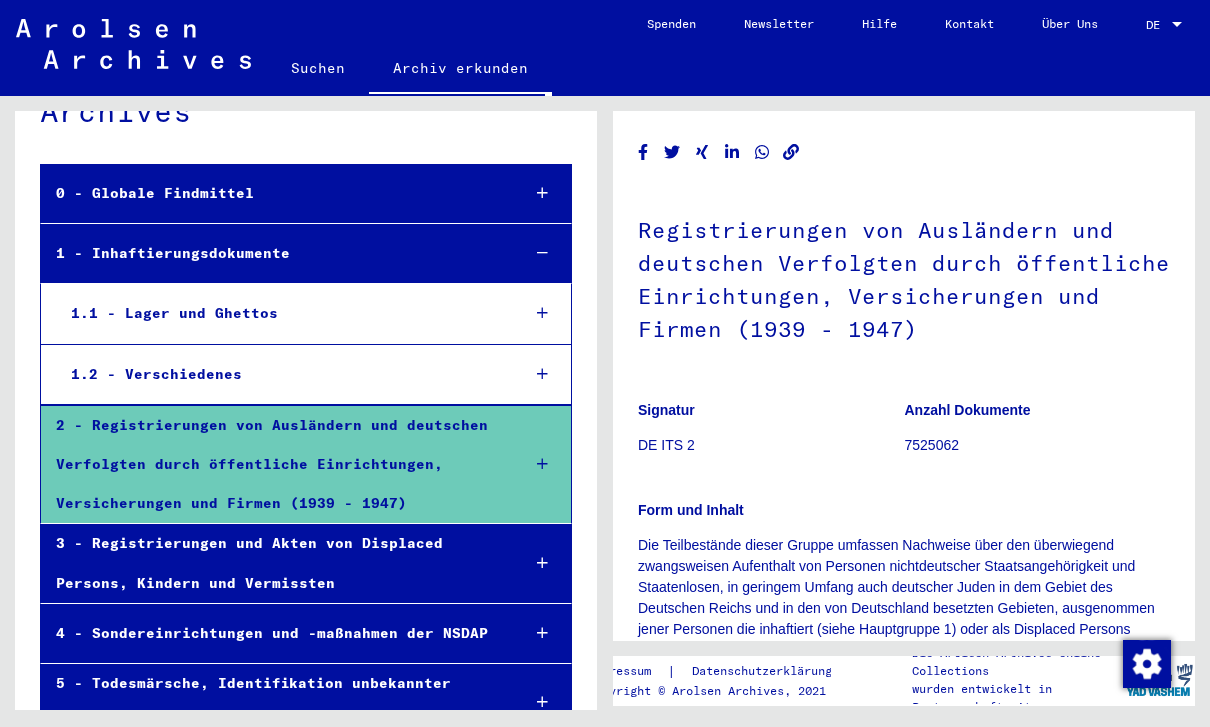 scroll, scrollTop: 86, scrollLeft: 0, axis: vertical 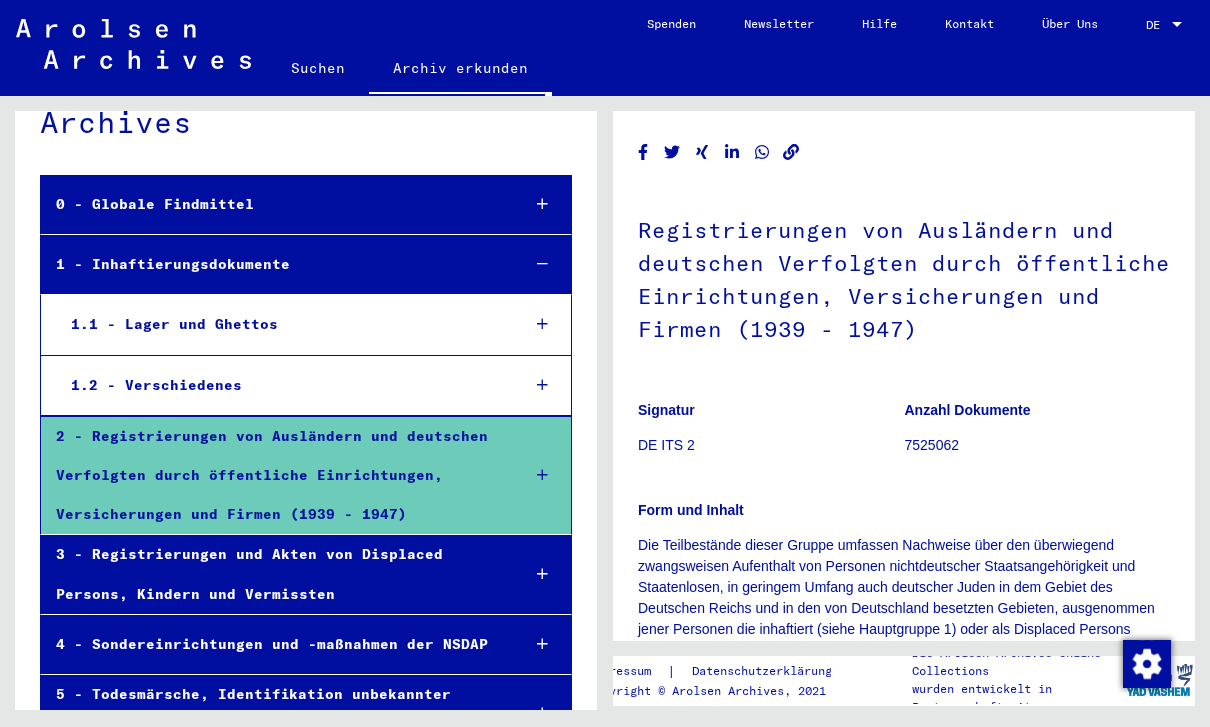 click on "1.1 - Lager und Ghettos" at bounding box center [280, 324] 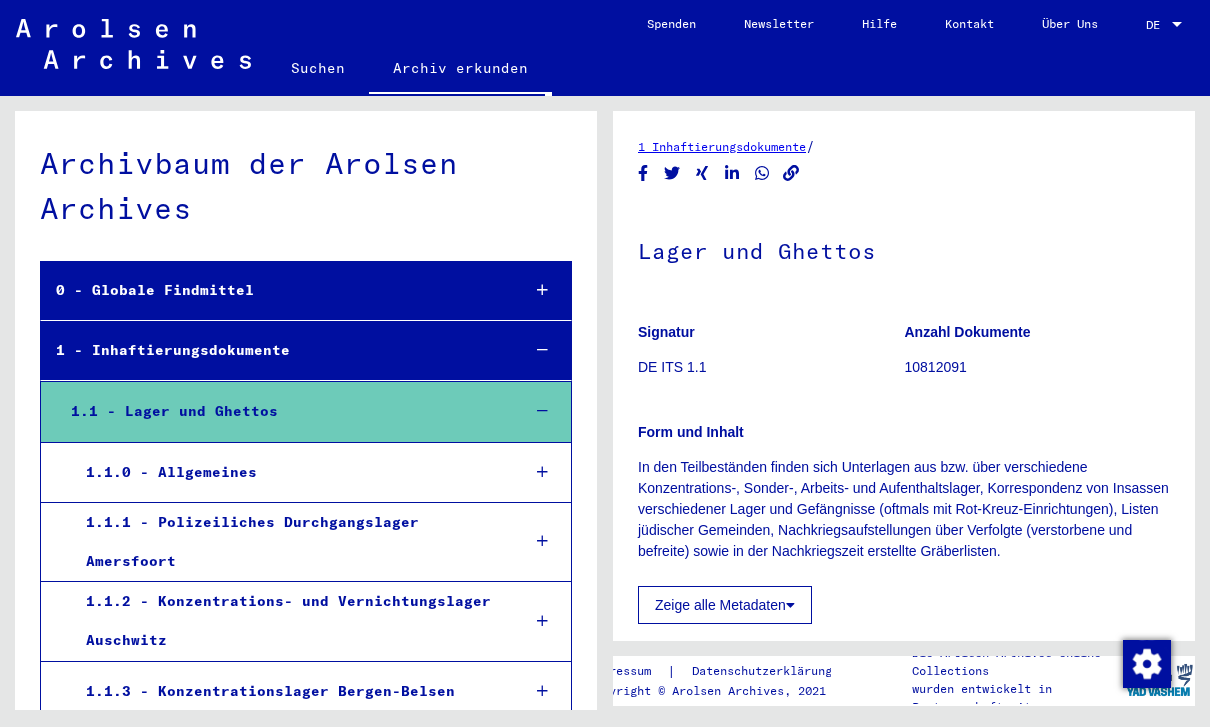 scroll, scrollTop: 0, scrollLeft: 0, axis: both 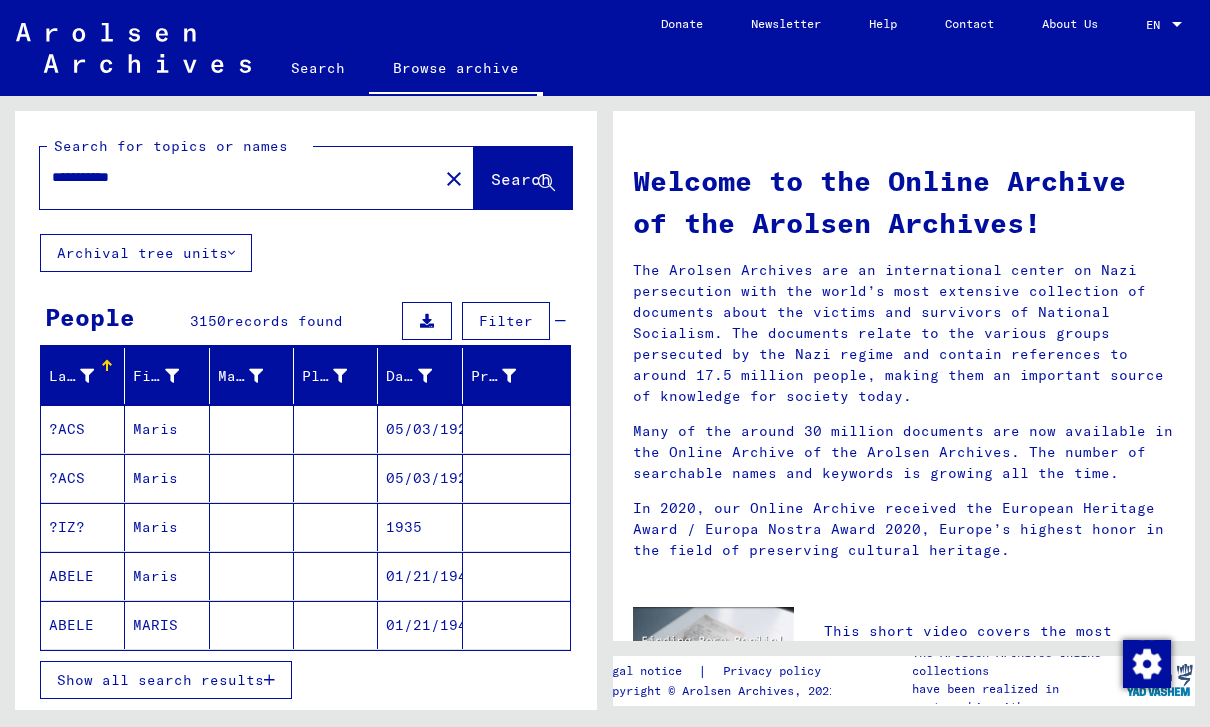click on "**********" at bounding box center [233, 177] 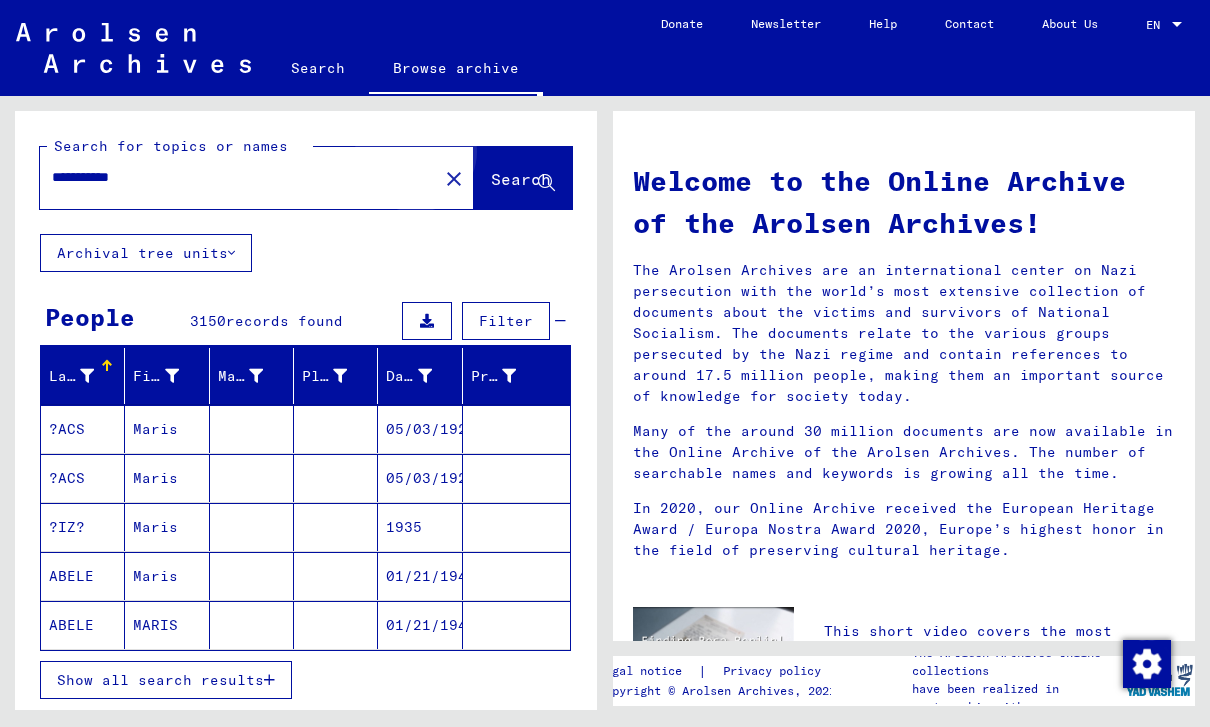 click on "Search" 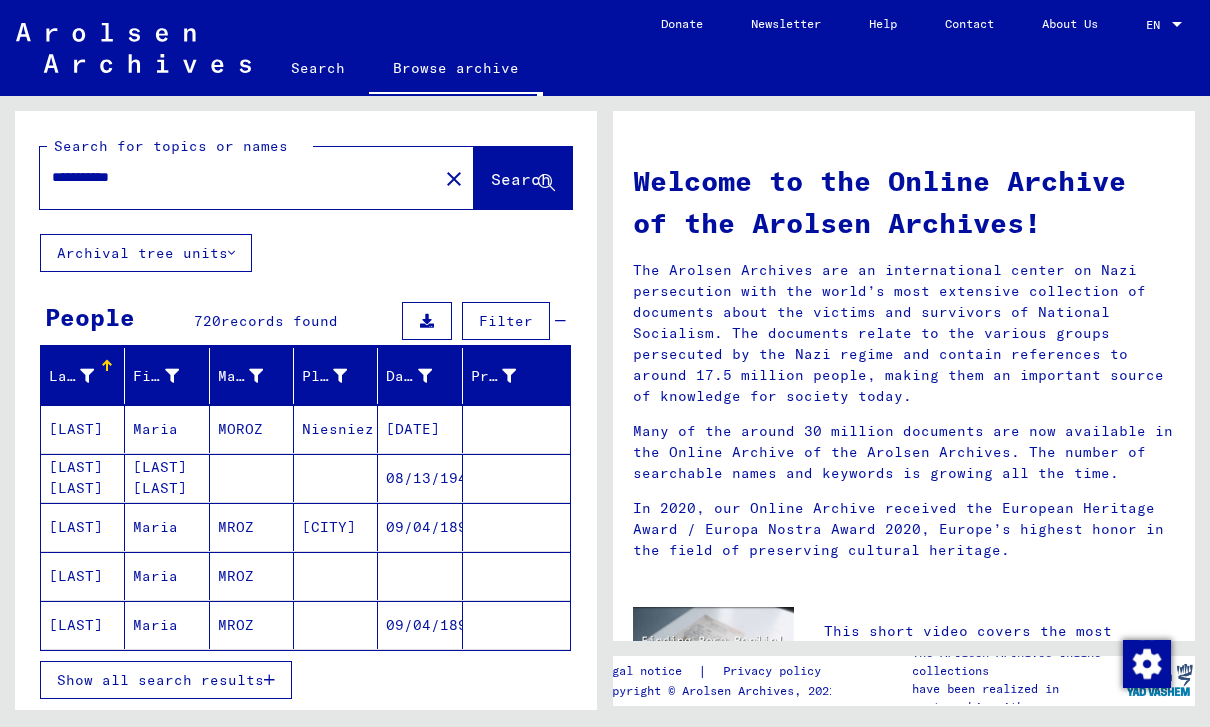 click on "**********" 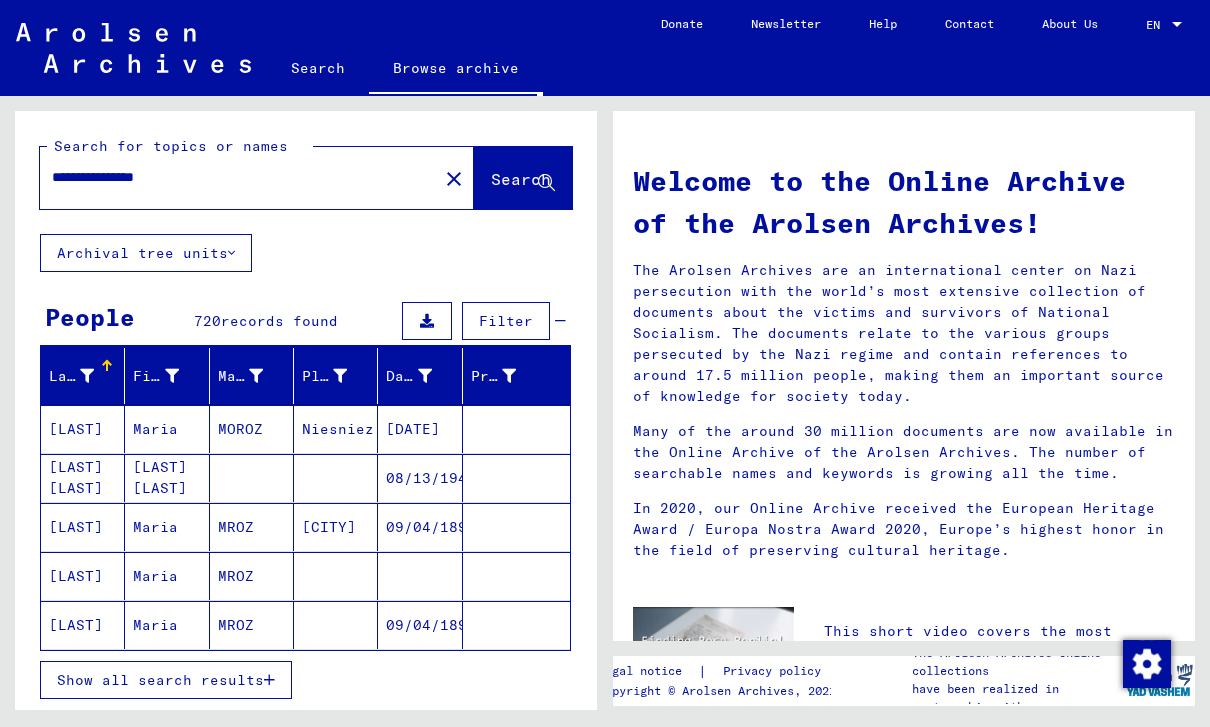 type on "**********" 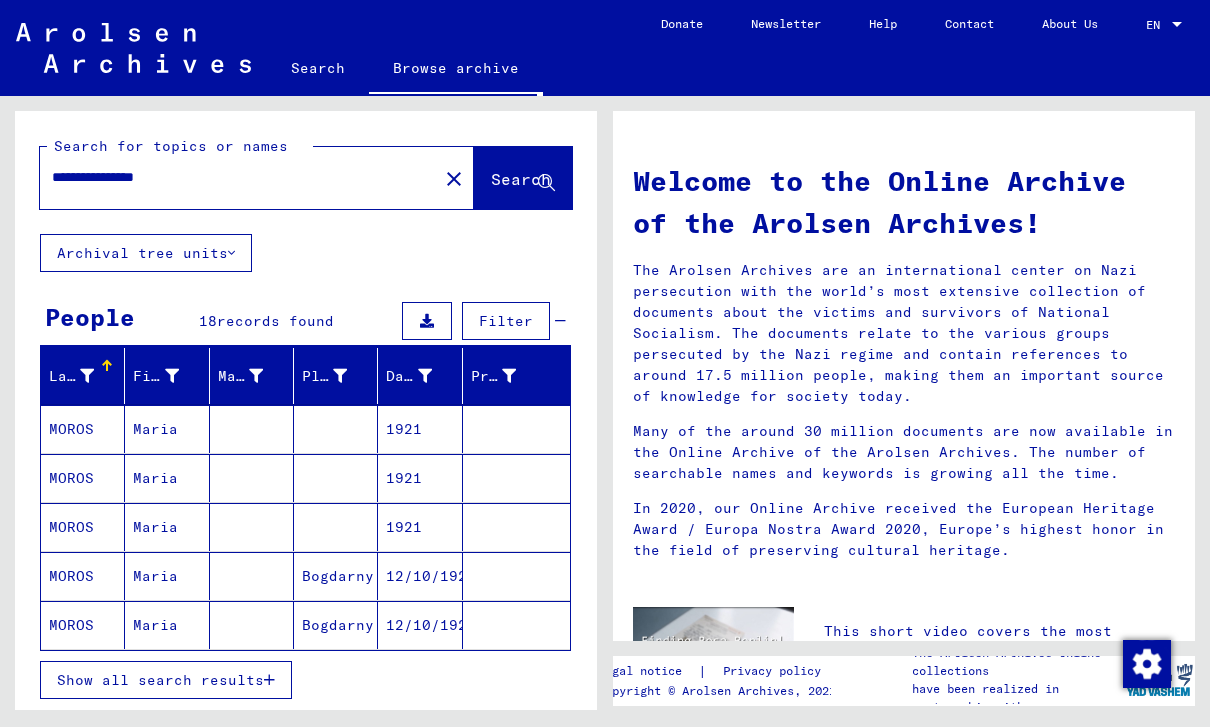 click on "Maria" at bounding box center [167, 625] 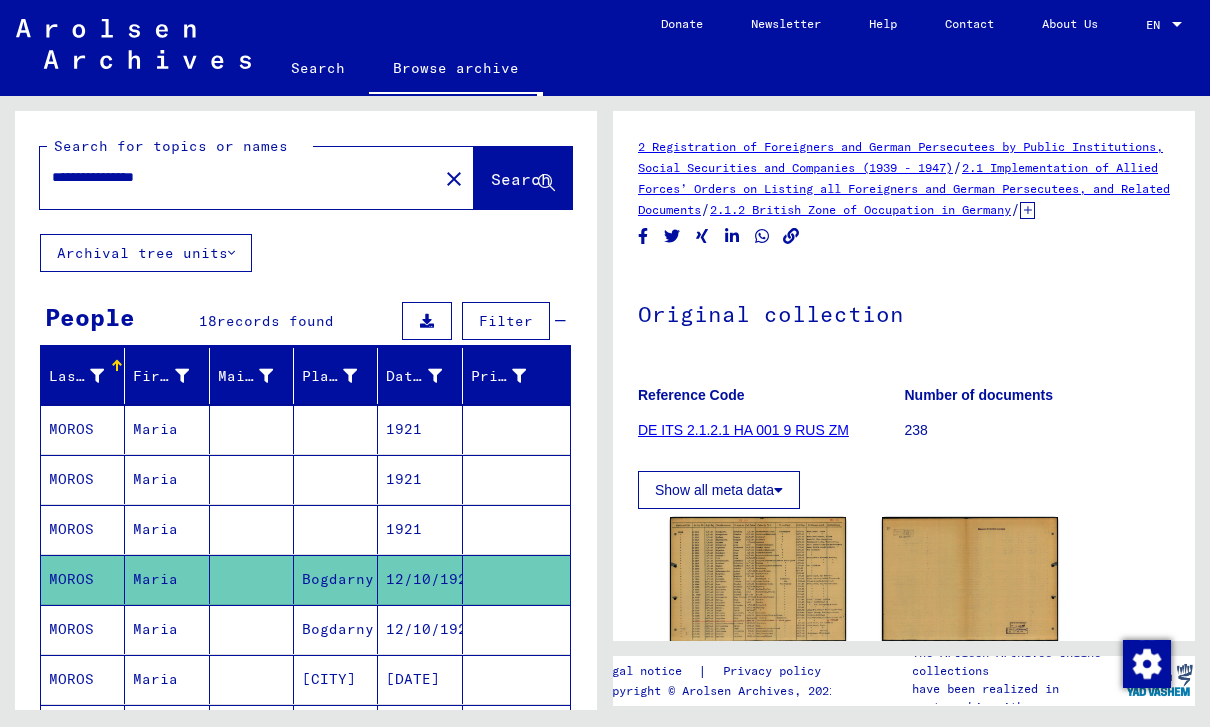 scroll, scrollTop: 0, scrollLeft: 0, axis: both 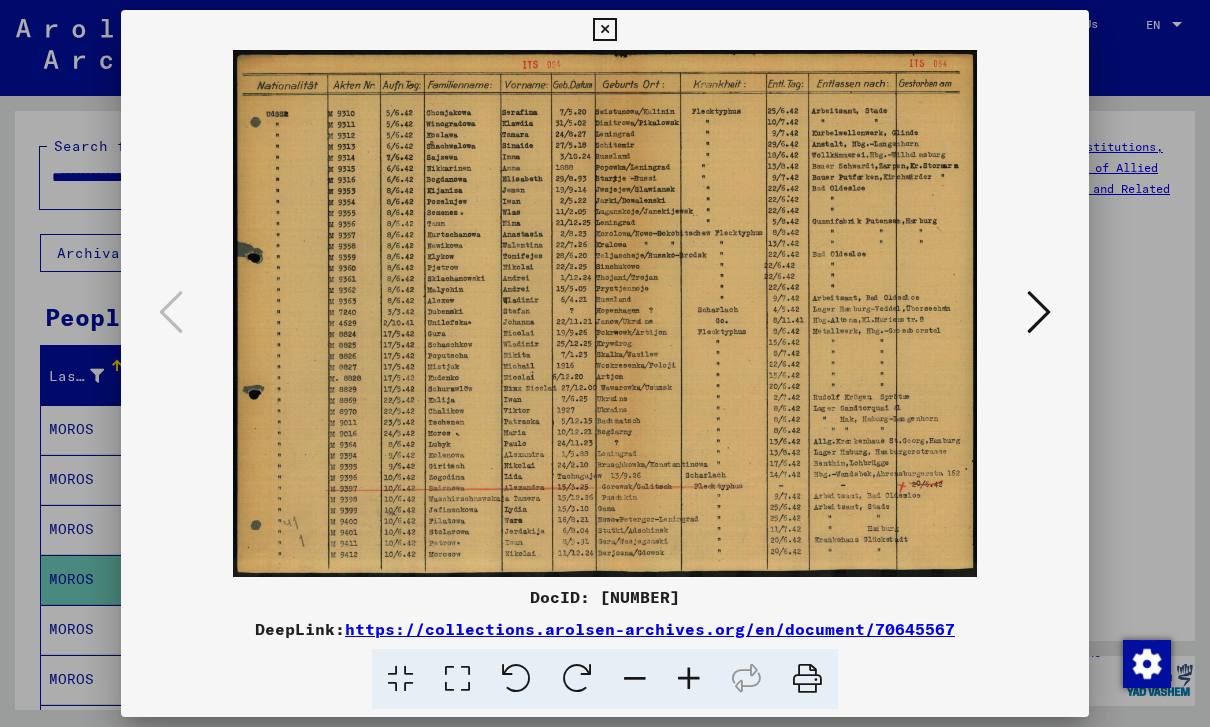 click at bounding box center (605, 313) 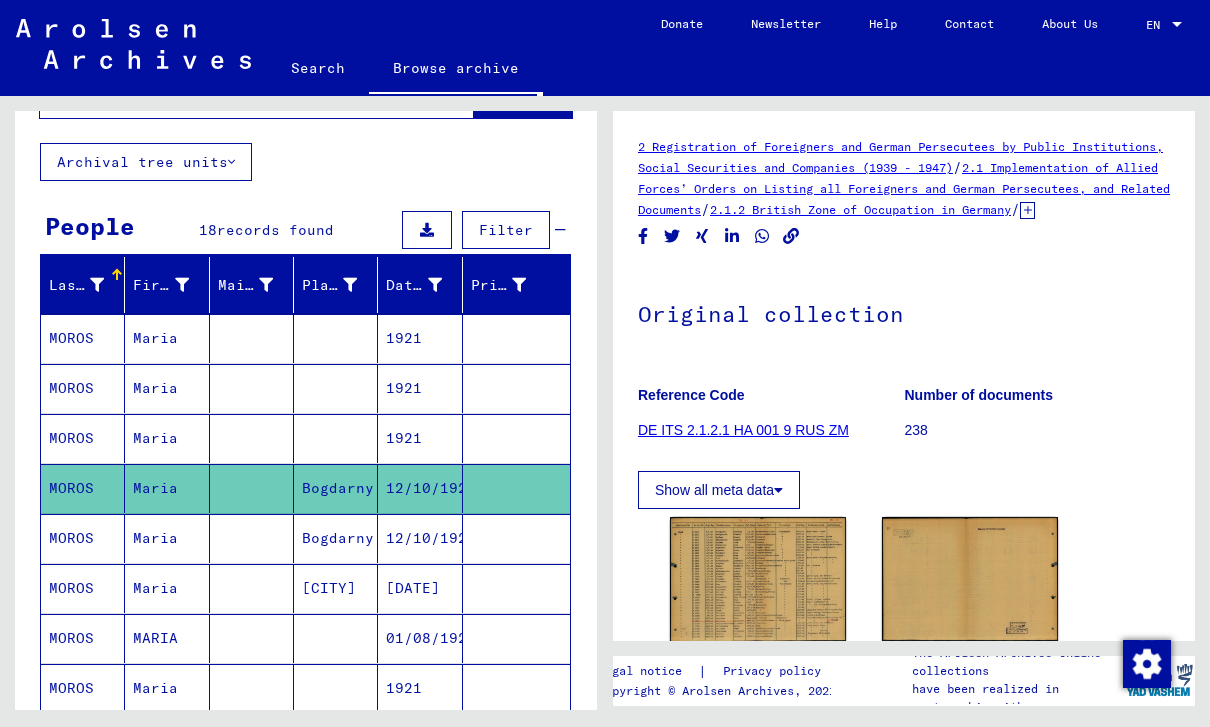 scroll, scrollTop: 93, scrollLeft: 0, axis: vertical 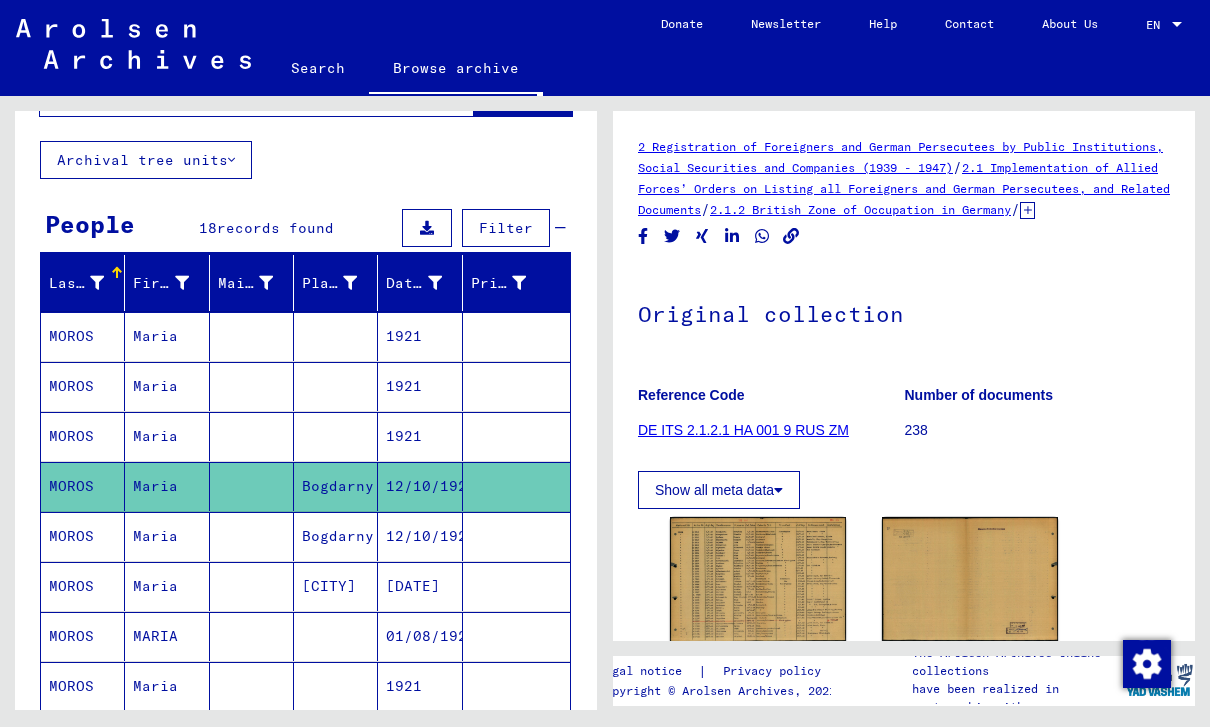 click on "Maria" at bounding box center [167, 586] 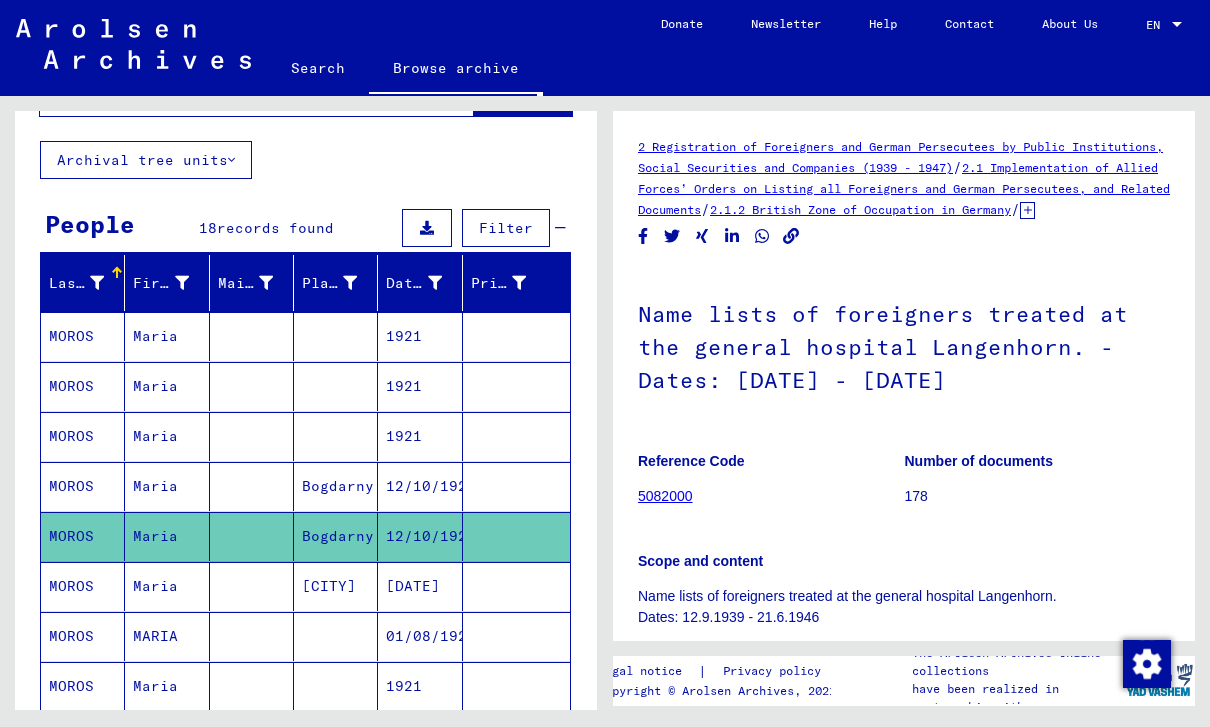 scroll, scrollTop: 0, scrollLeft: 0, axis: both 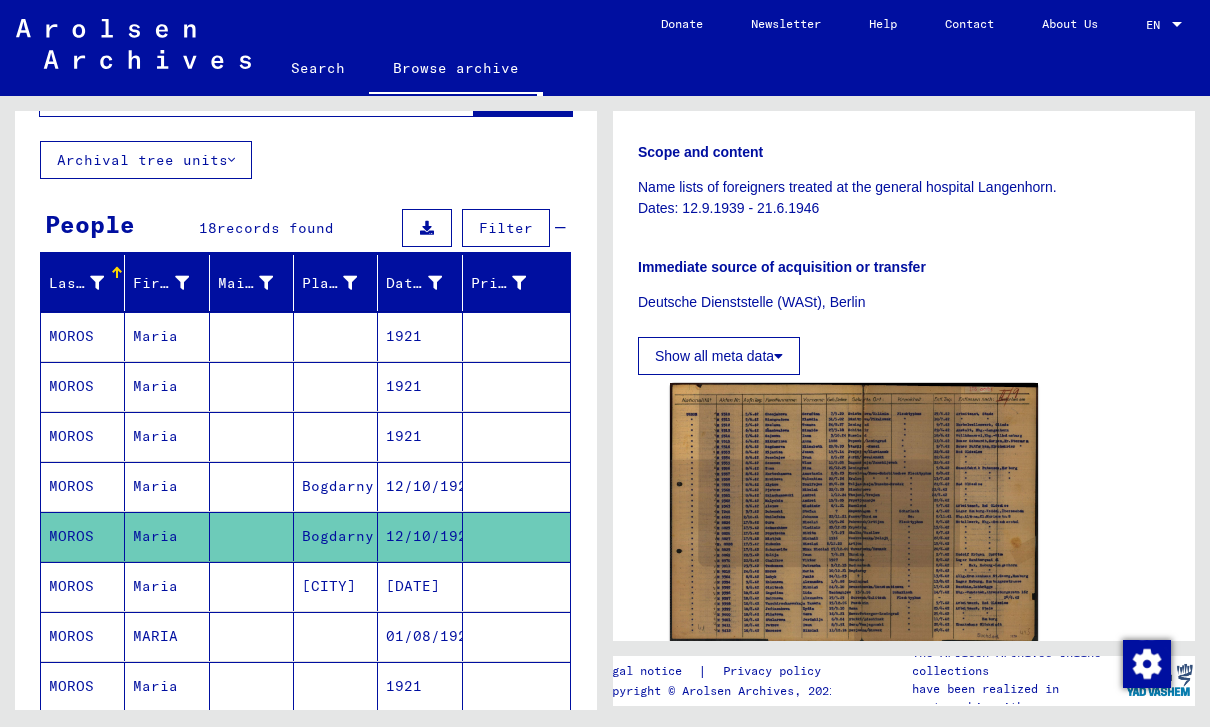 click 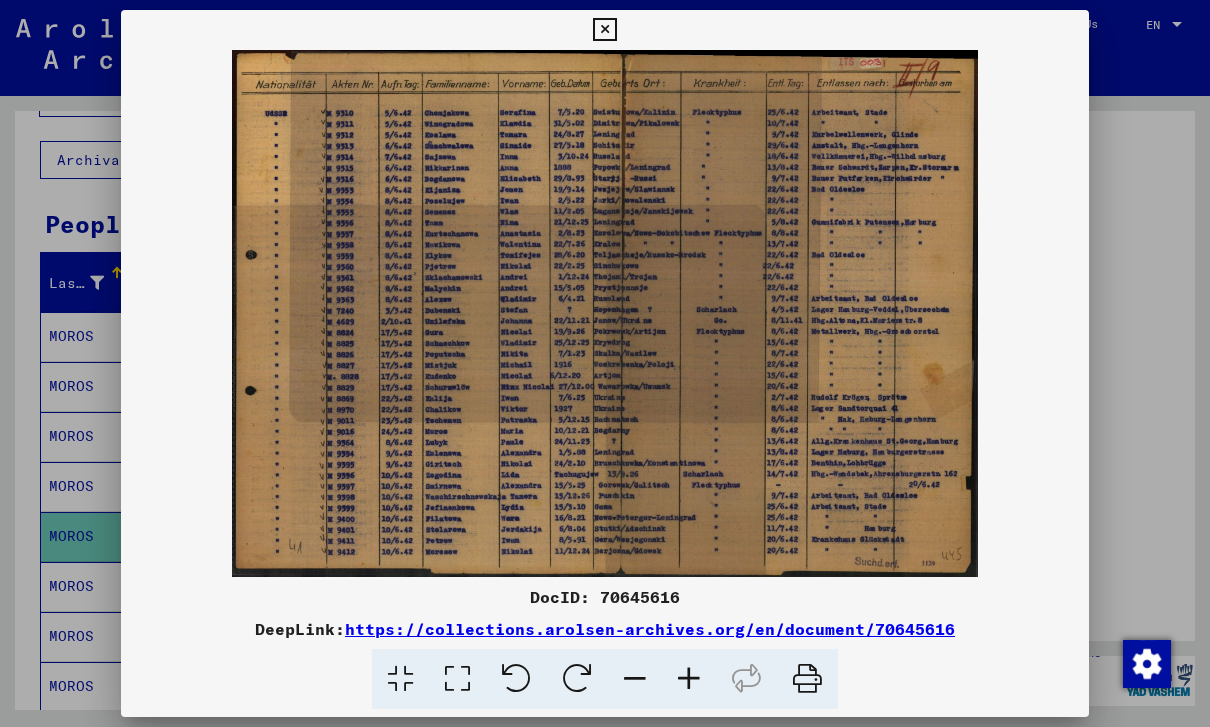 click at bounding box center (605, 313) 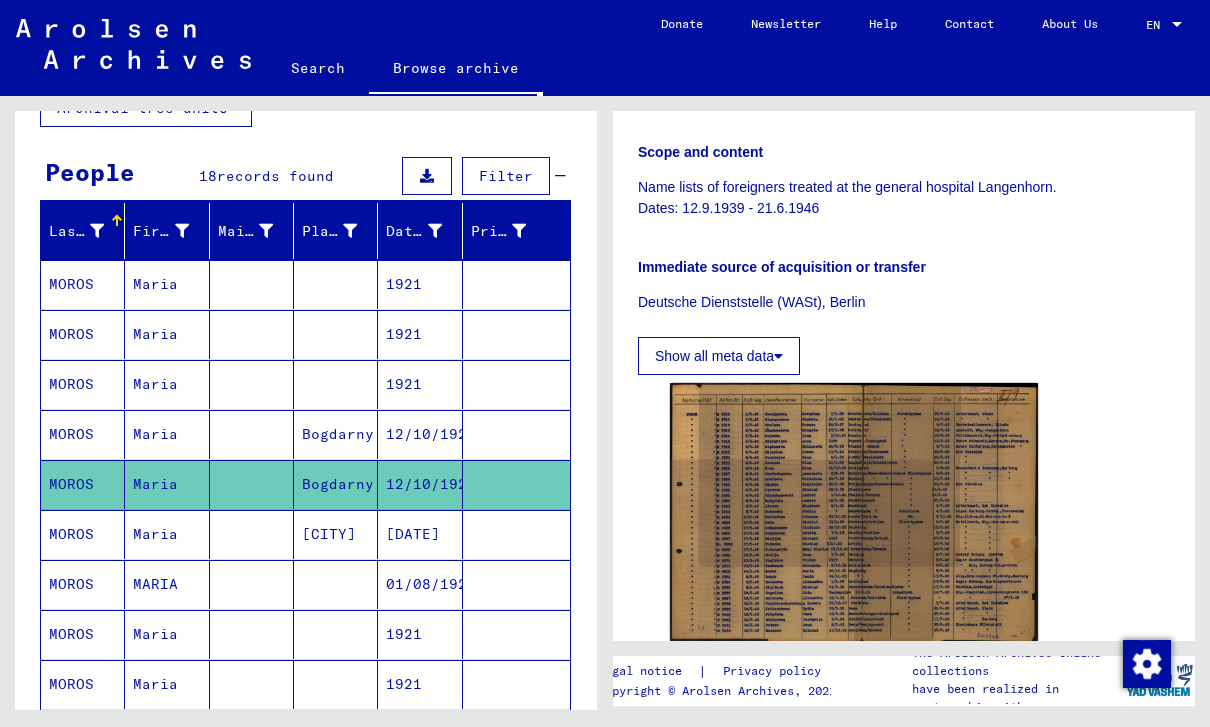 scroll, scrollTop: 138, scrollLeft: 0, axis: vertical 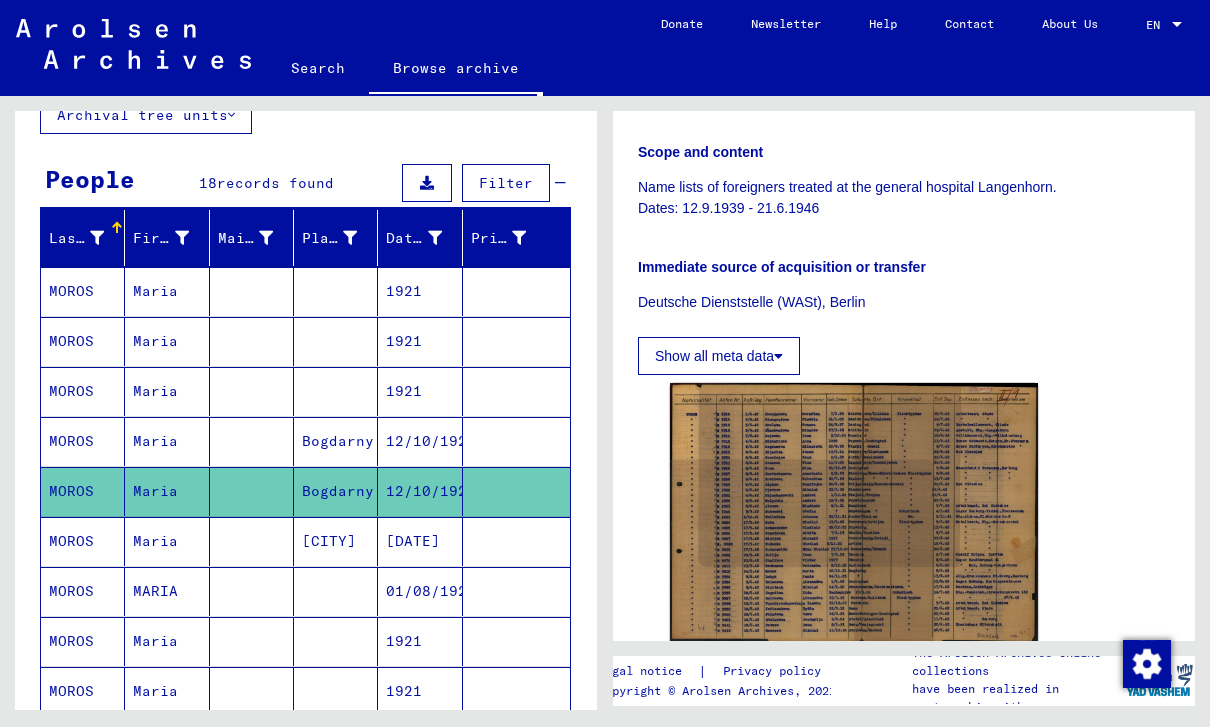 click on "Maria" at bounding box center (167, 341) 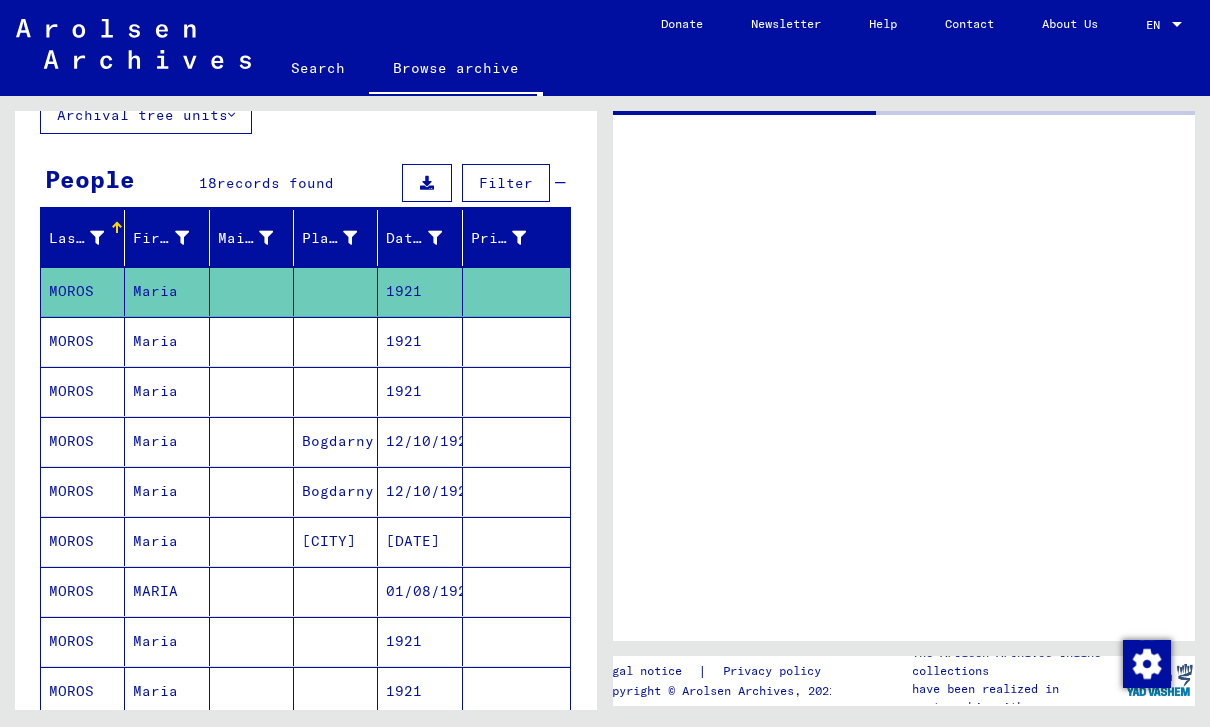 scroll, scrollTop: 0, scrollLeft: 0, axis: both 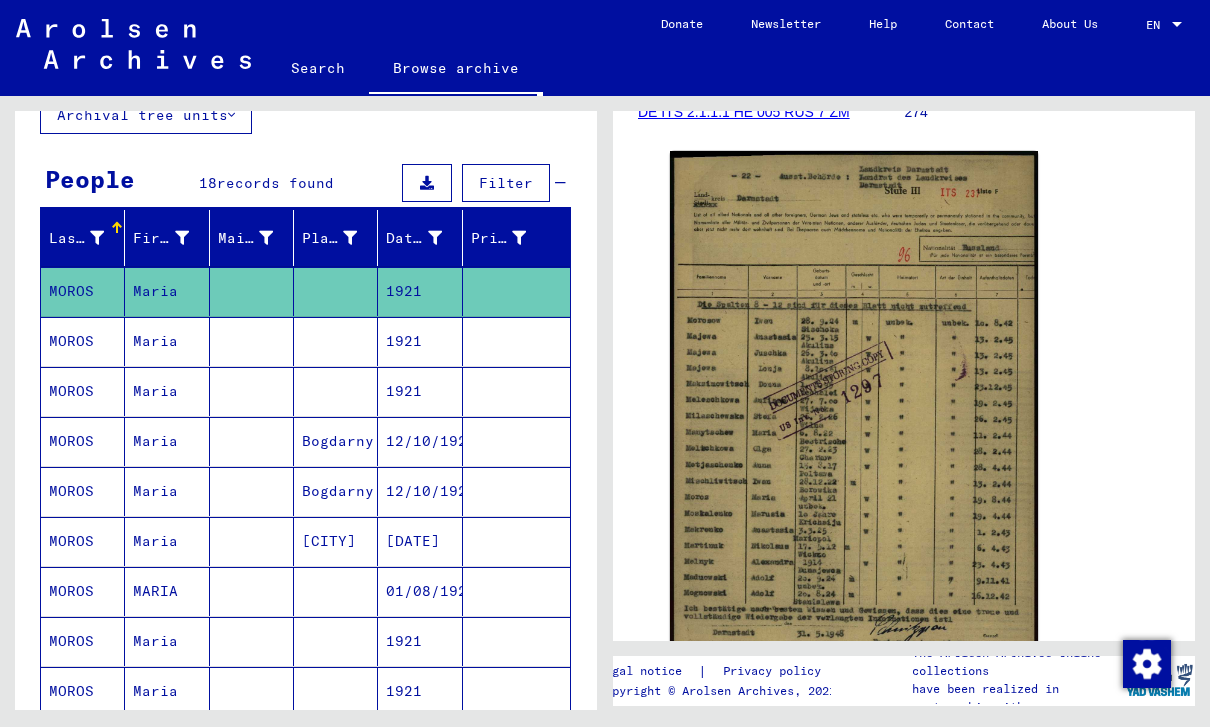click on "Maria" at bounding box center [167, 391] 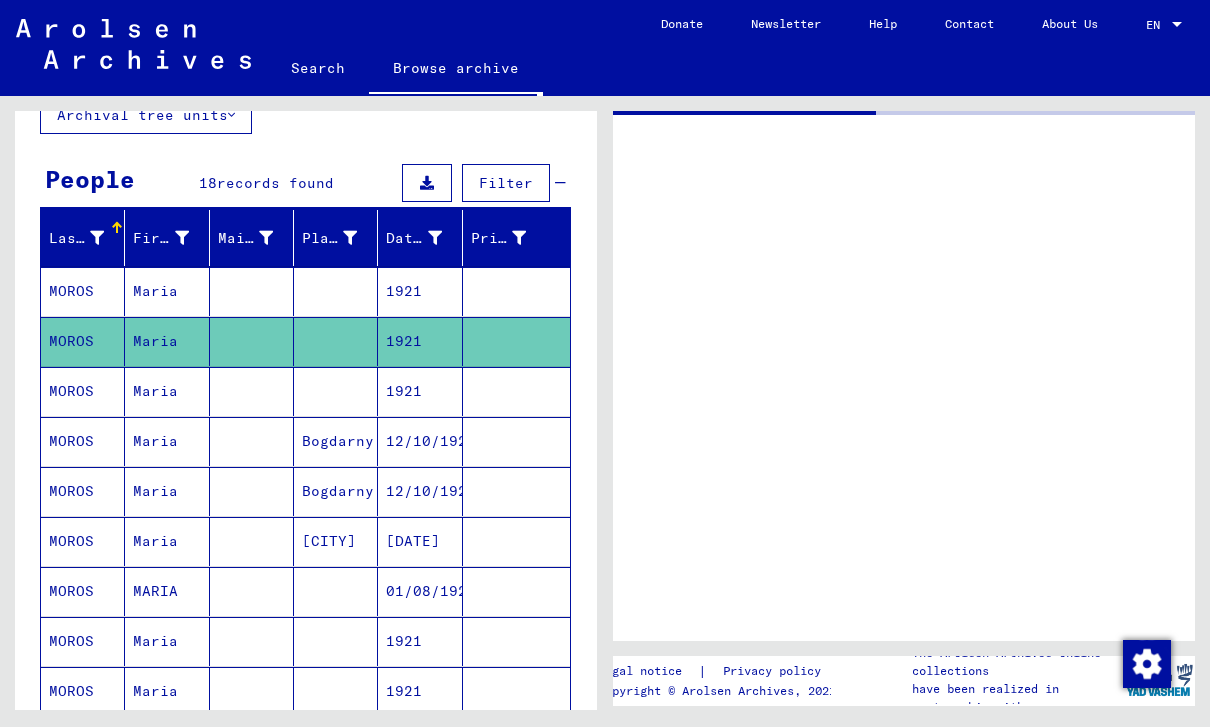 scroll, scrollTop: 0, scrollLeft: 0, axis: both 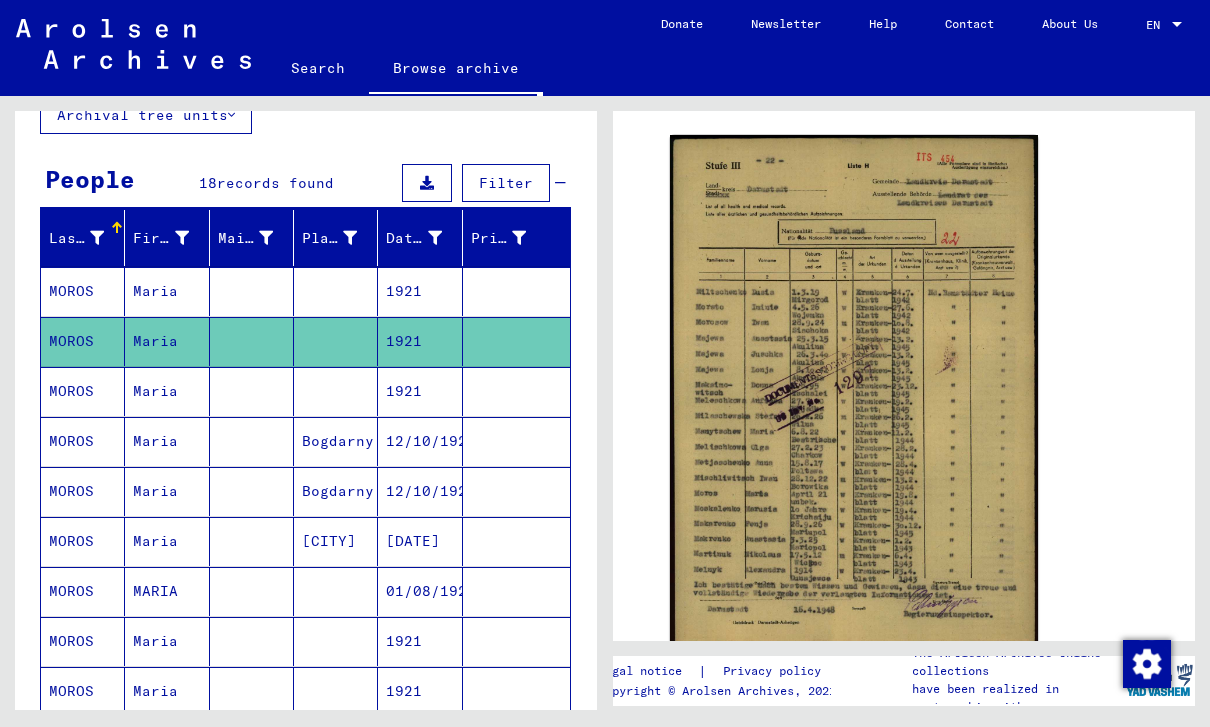 click on "Maria" at bounding box center [167, 441] 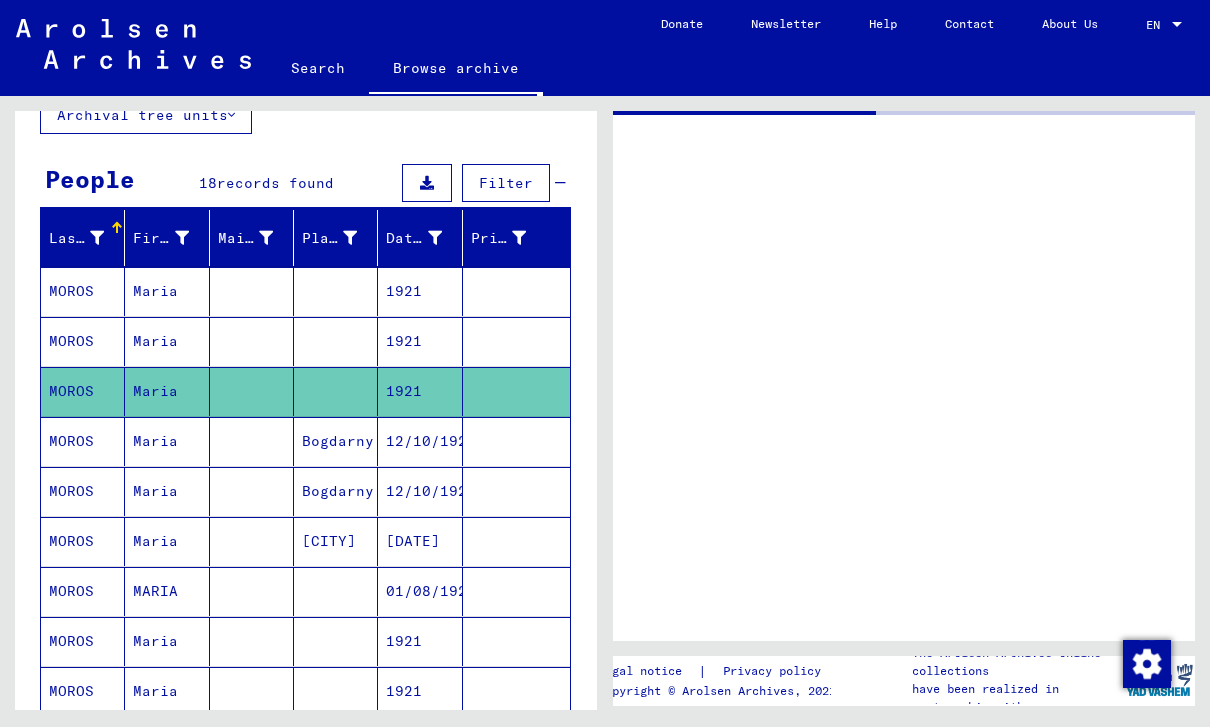 scroll, scrollTop: 0, scrollLeft: 0, axis: both 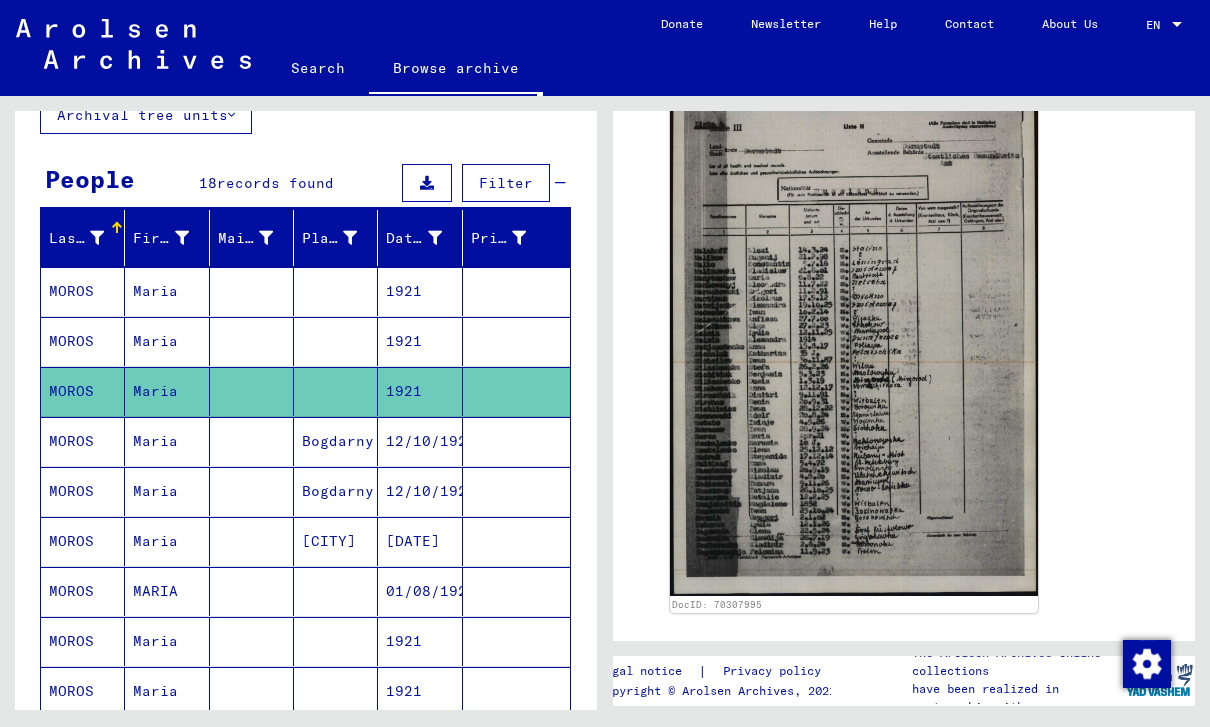 click 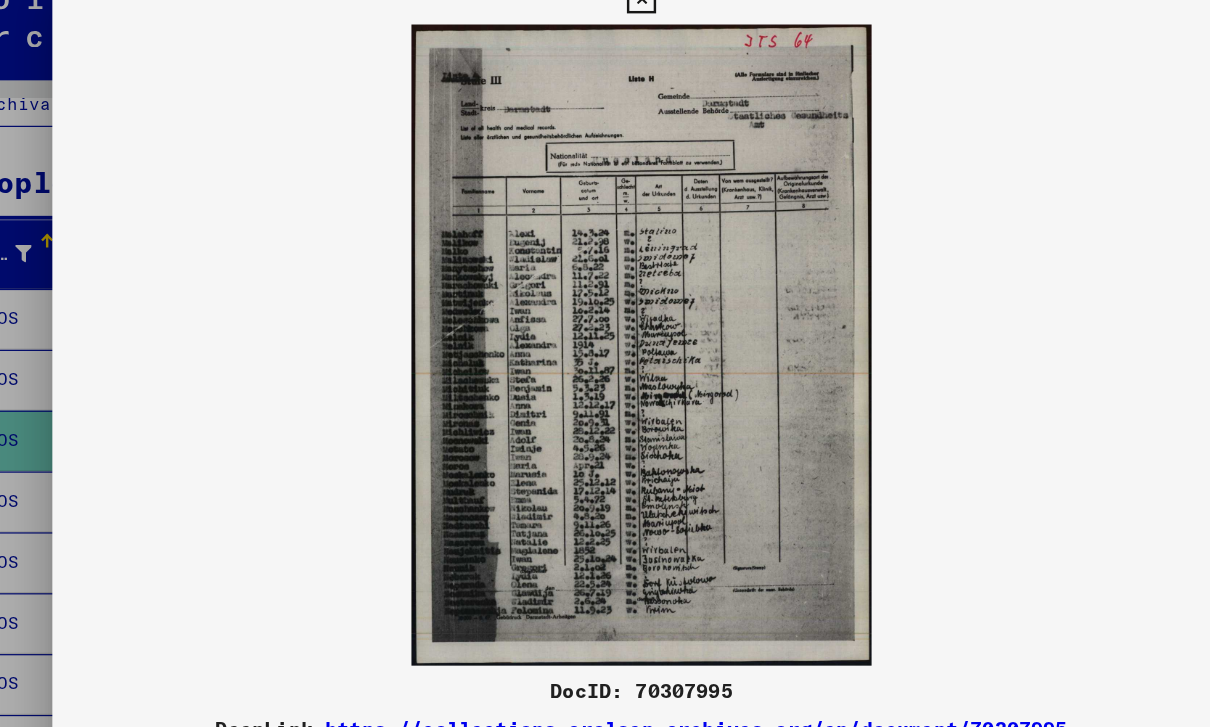 click at bounding box center [605, 363] 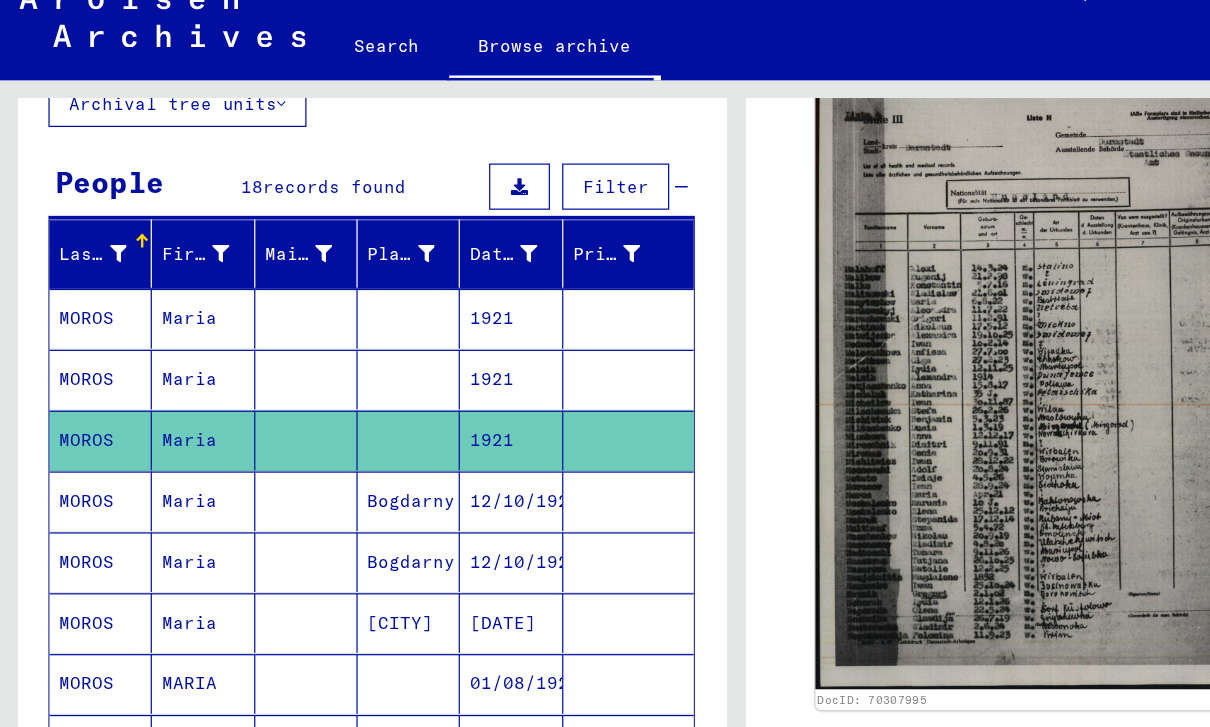 click on "Maria" at bounding box center [167, 591] 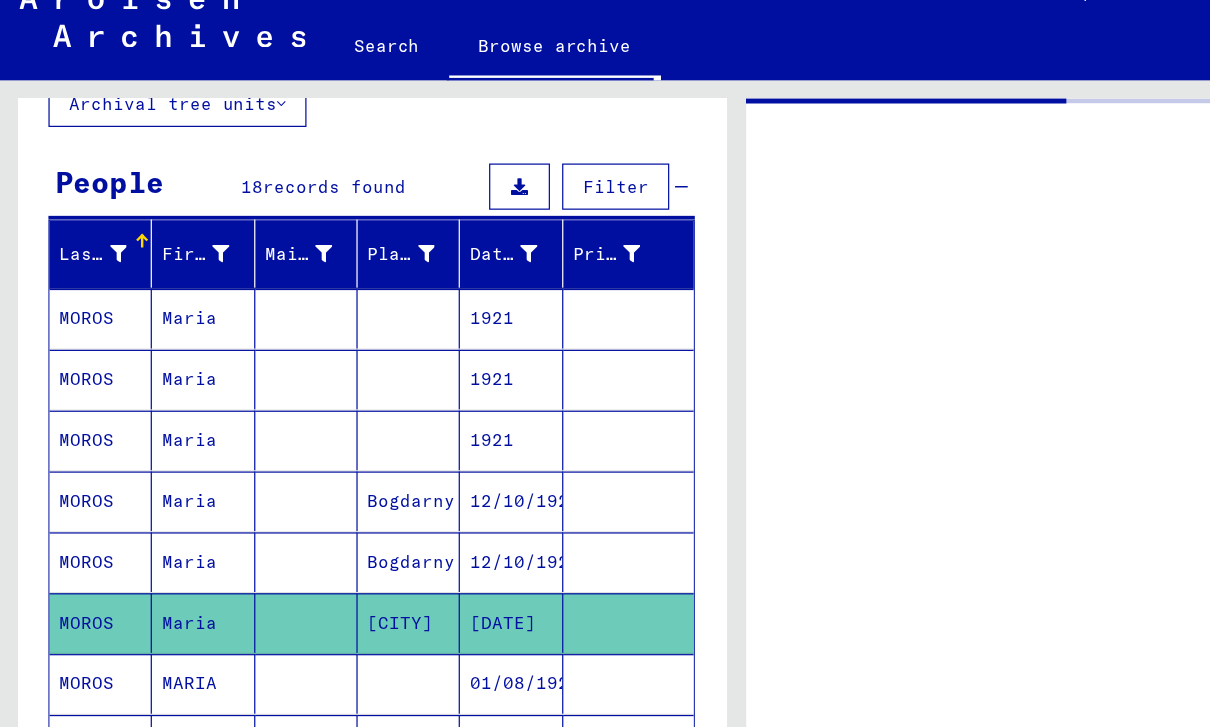 scroll, scrollTop: 0, scrollLeft: 0, axis: both 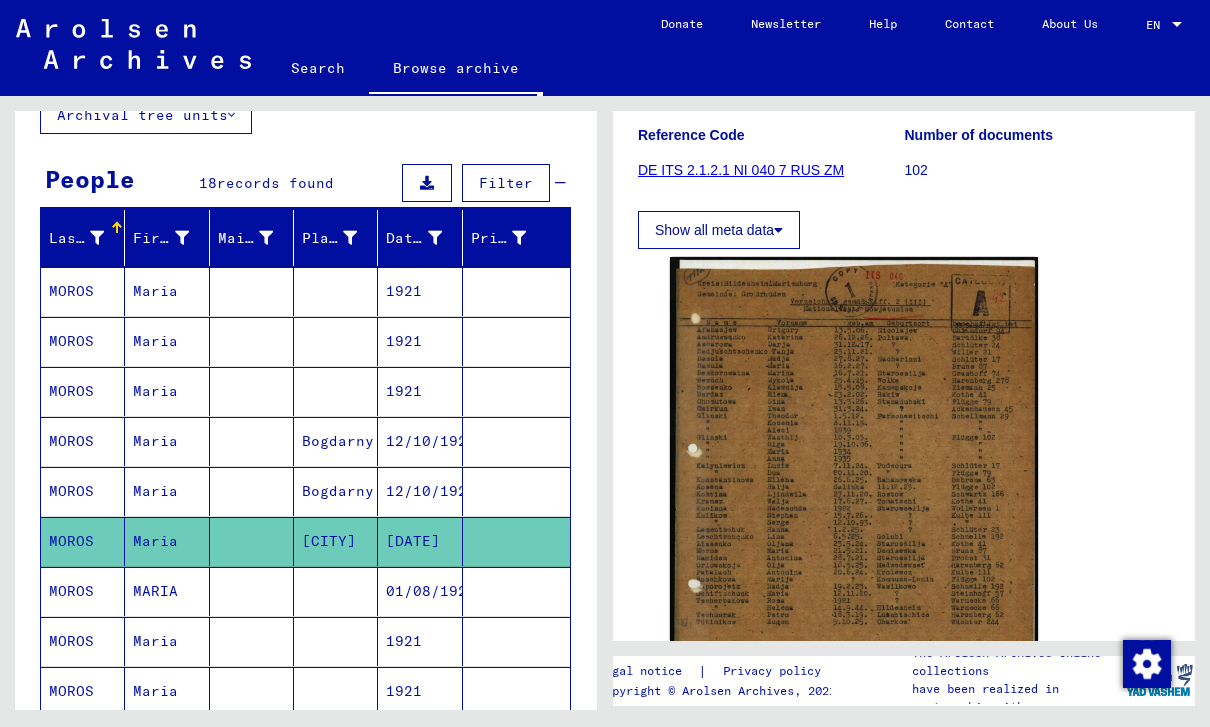 click on "MARIA" at bounding box center (167, 641) 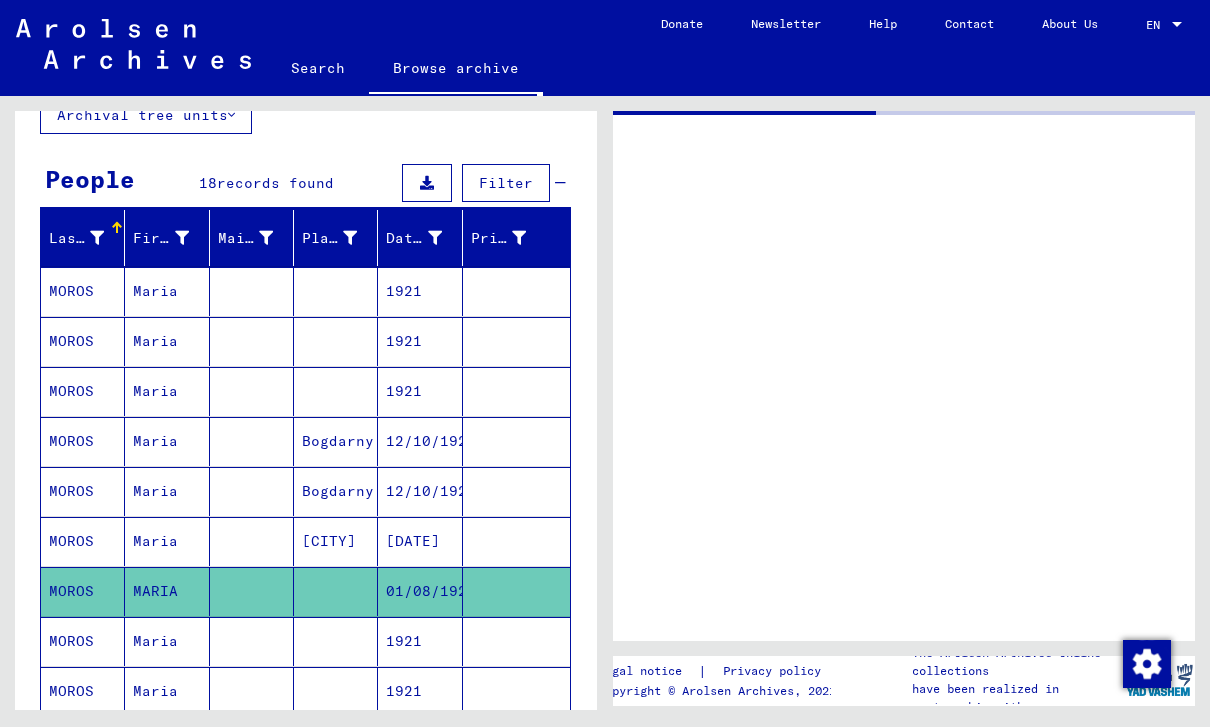 scroll, scrollTop: 0, scrollLeft: 0, axis: both 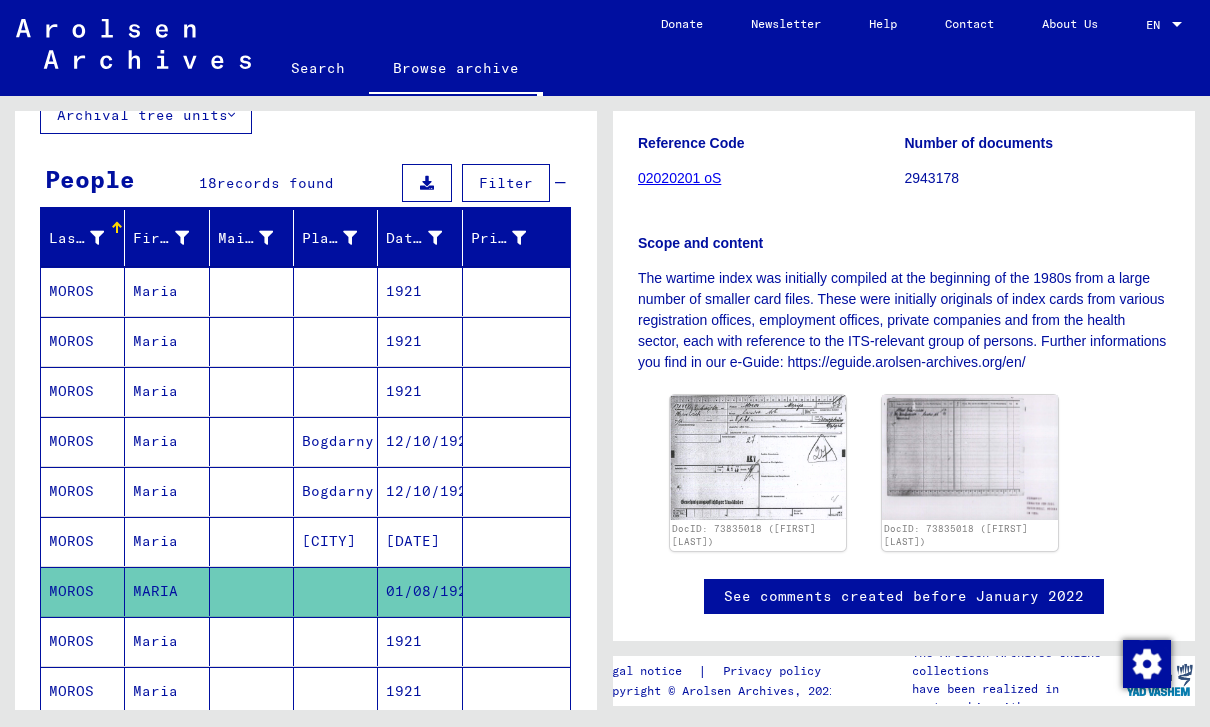 click 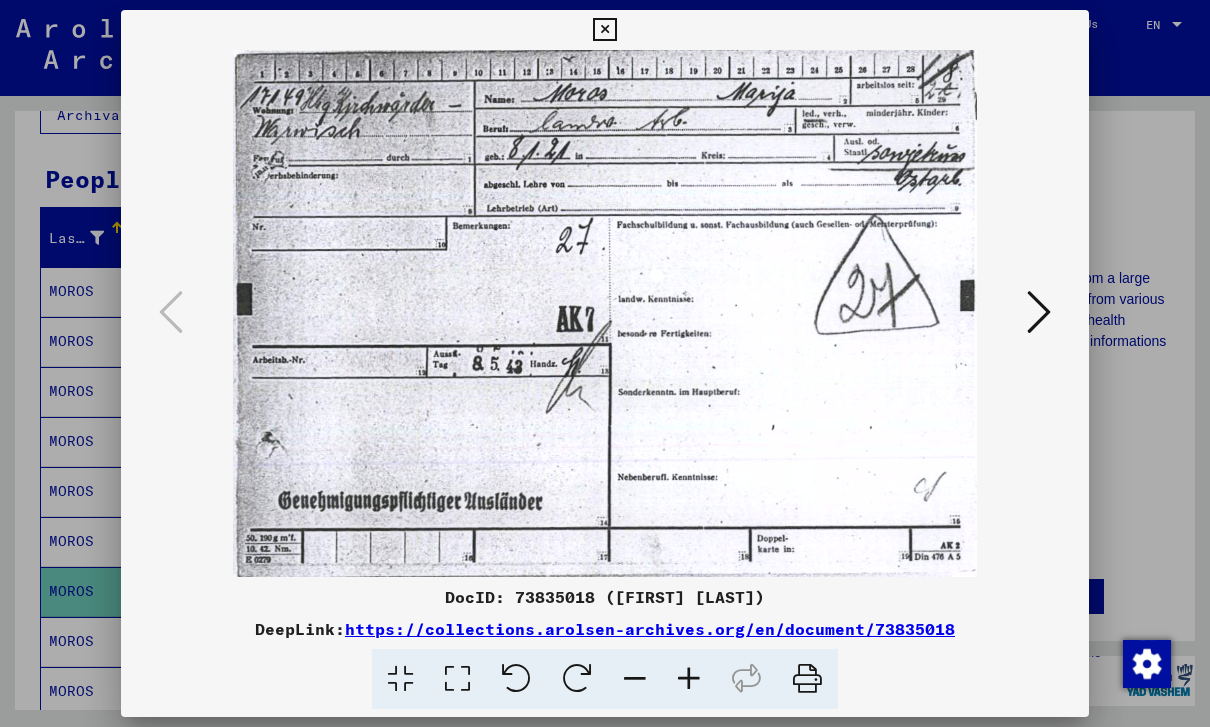 click at bounding box center [1039, 312] 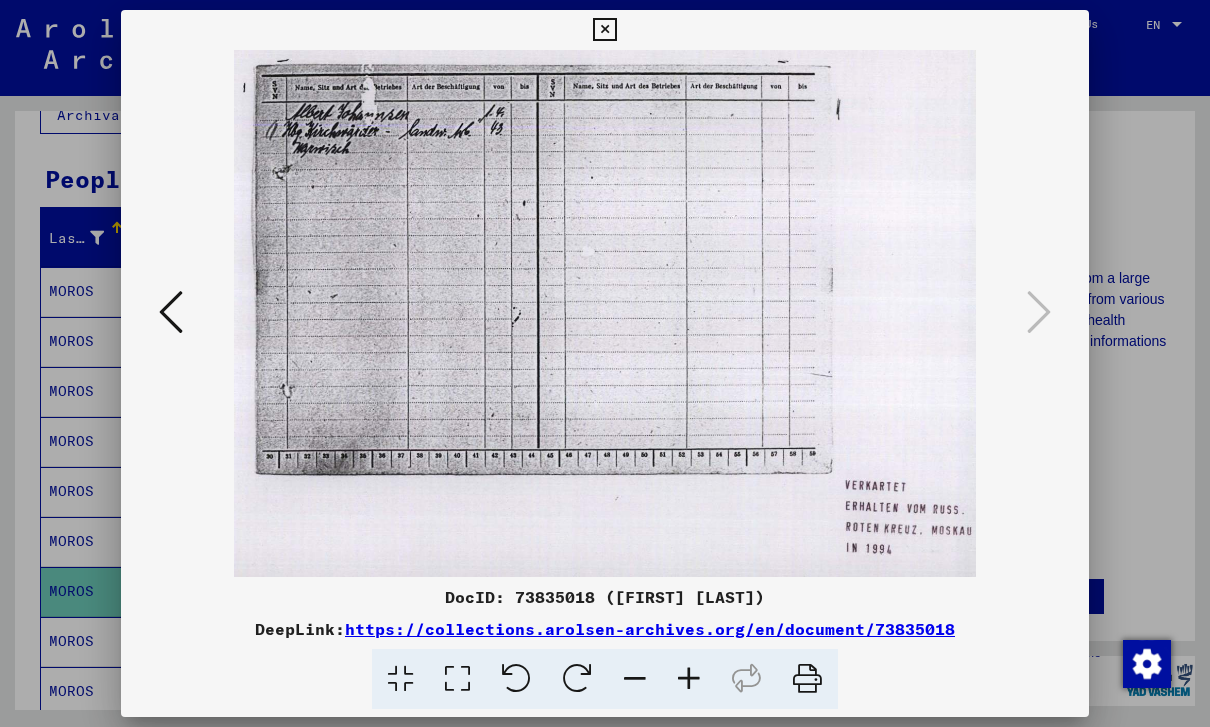 click at bounding box center [171, 312] 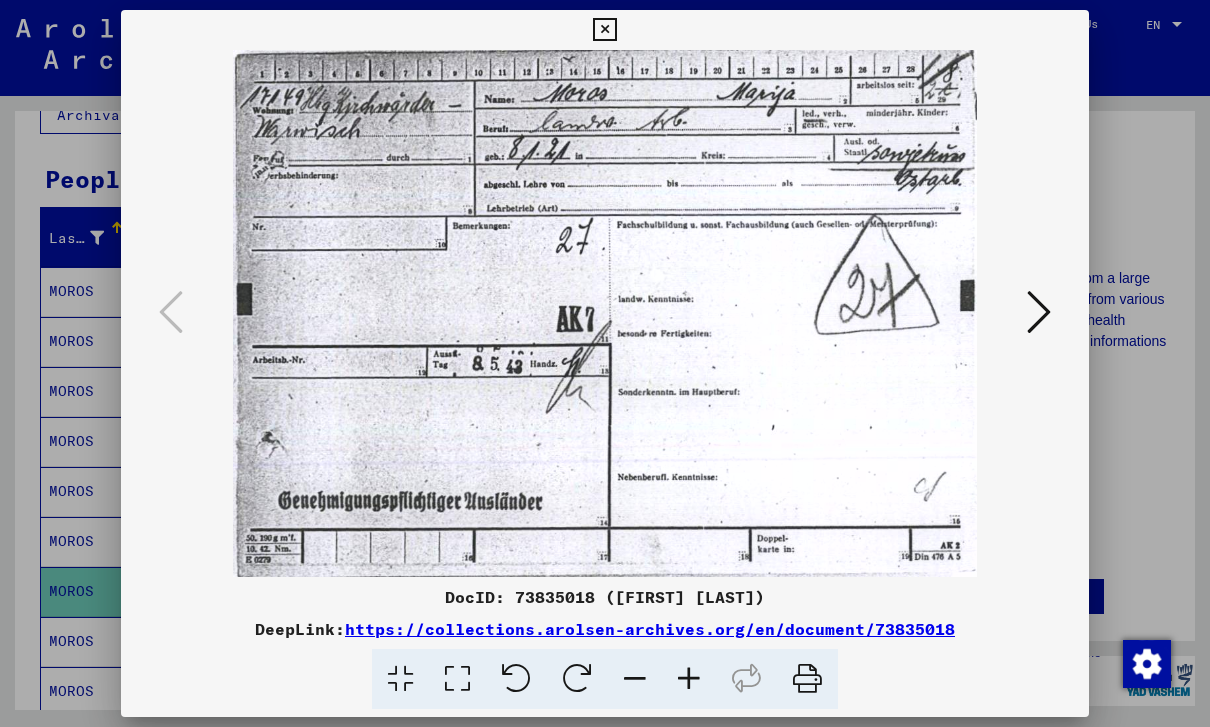 click at bounding box center (605, 363) 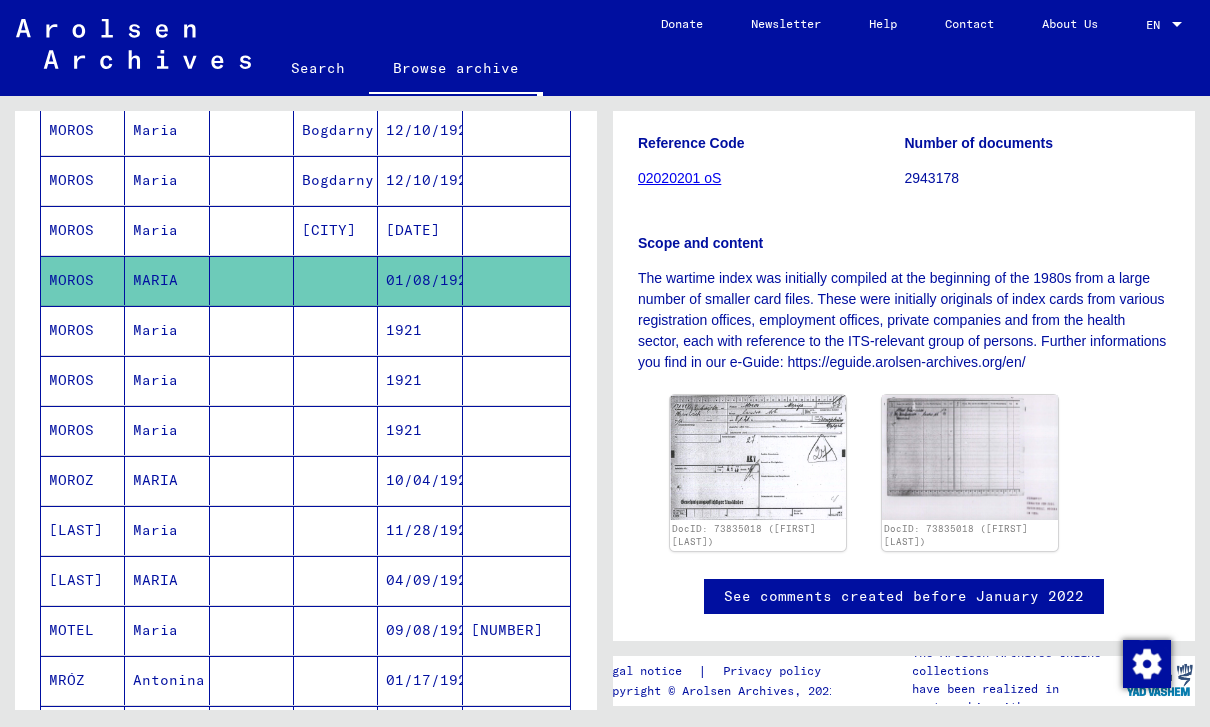 scroll, scrollTop: 456, scrollLeft: 0, axis: vertical 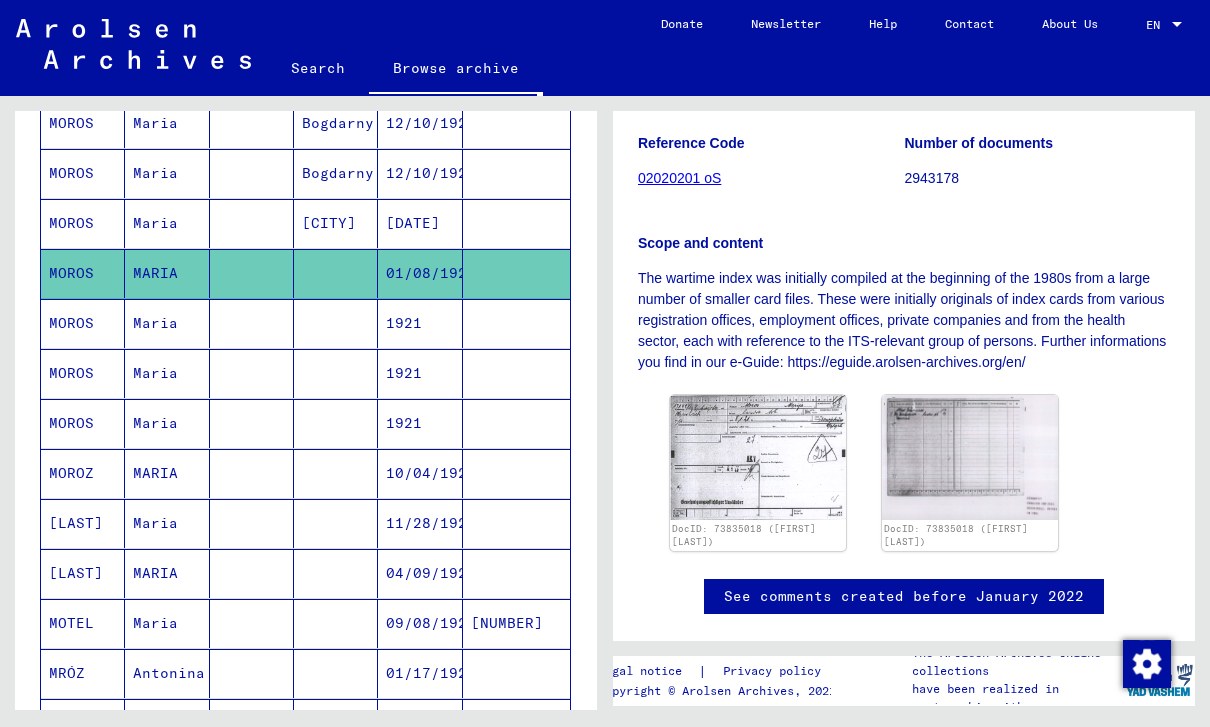 click on "Maria" at bounding box center (167, 373) 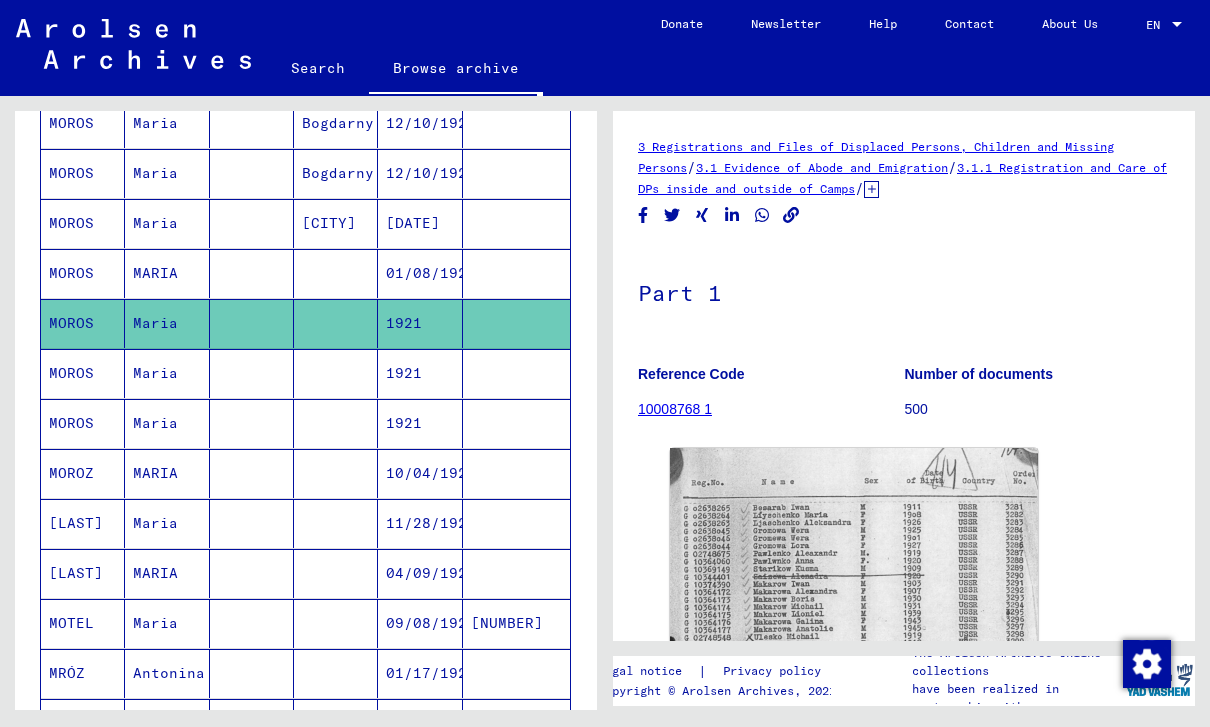scroll, scrollTop: 0, scrollLeft: 0, axis: both 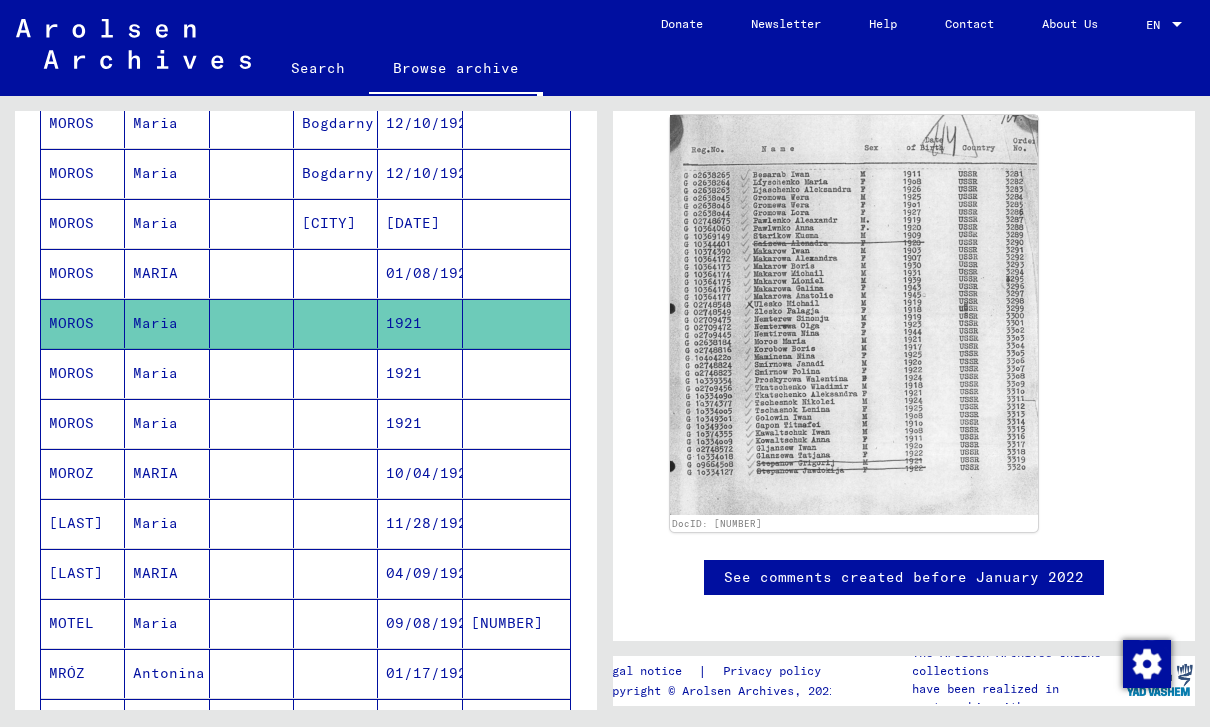 click on "MOROS" at bounding box center (83, 423) 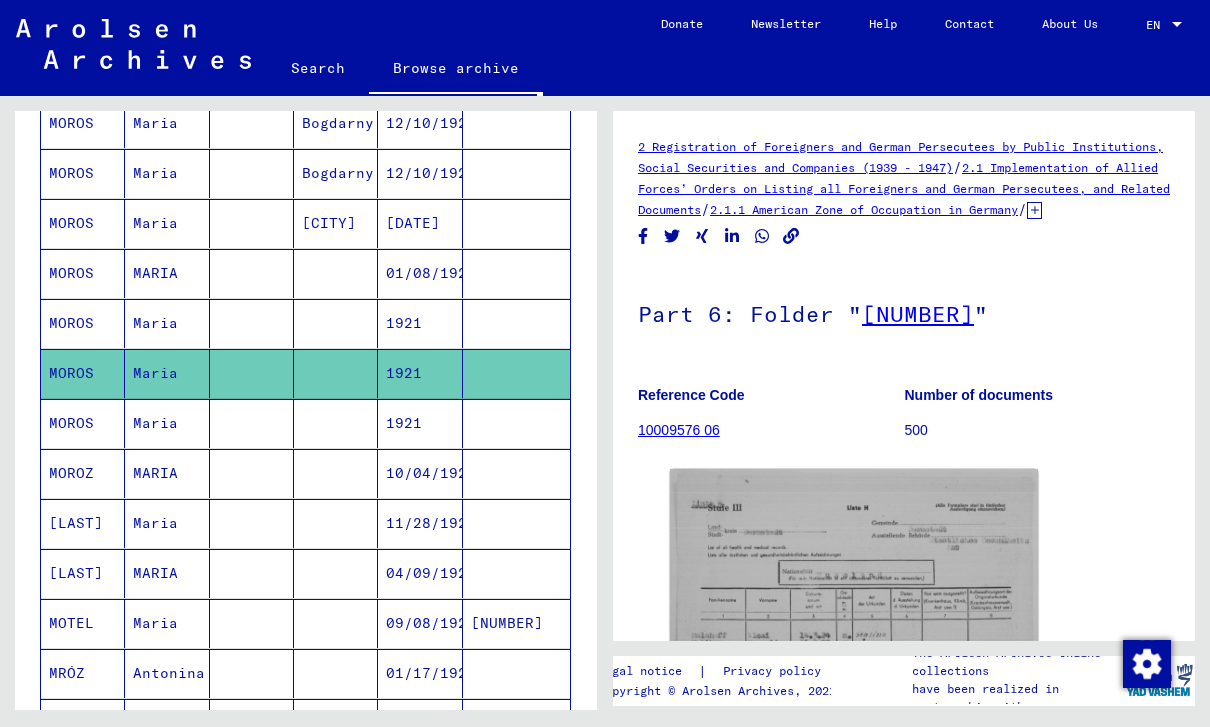 scroll, scrollTop: 0, scrollLeft: 0, axis: both 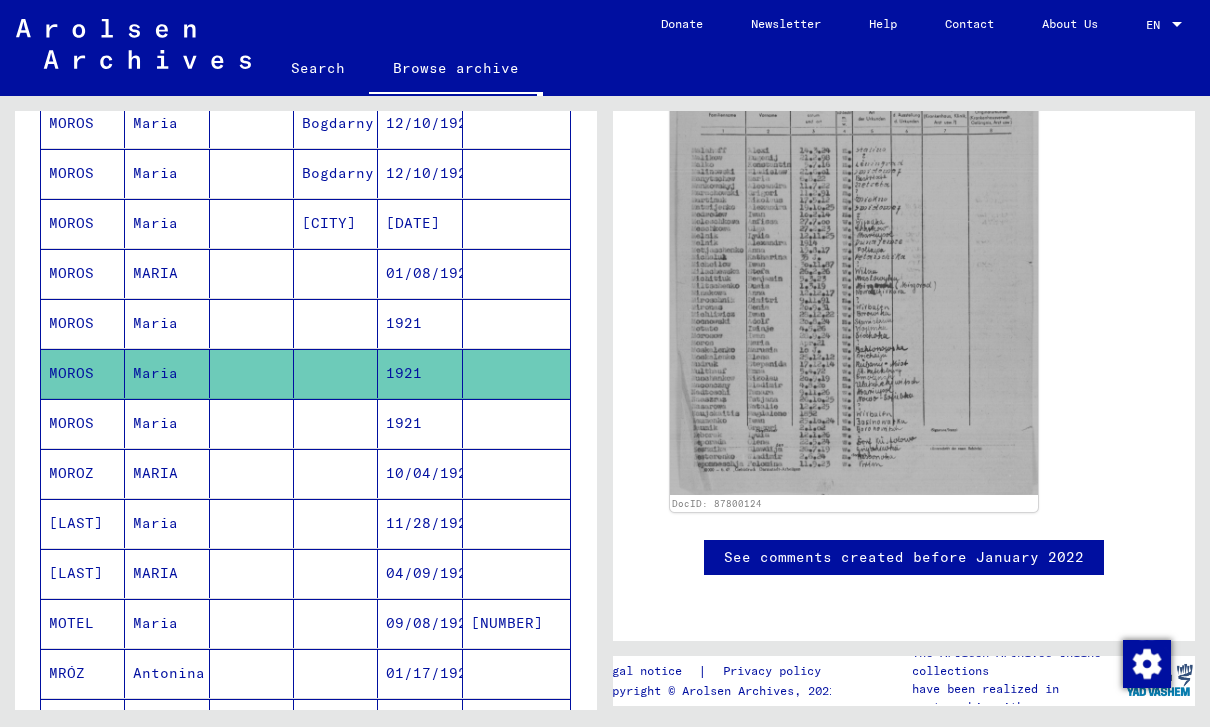 click on "Maria" at bounding box center [167, 473] 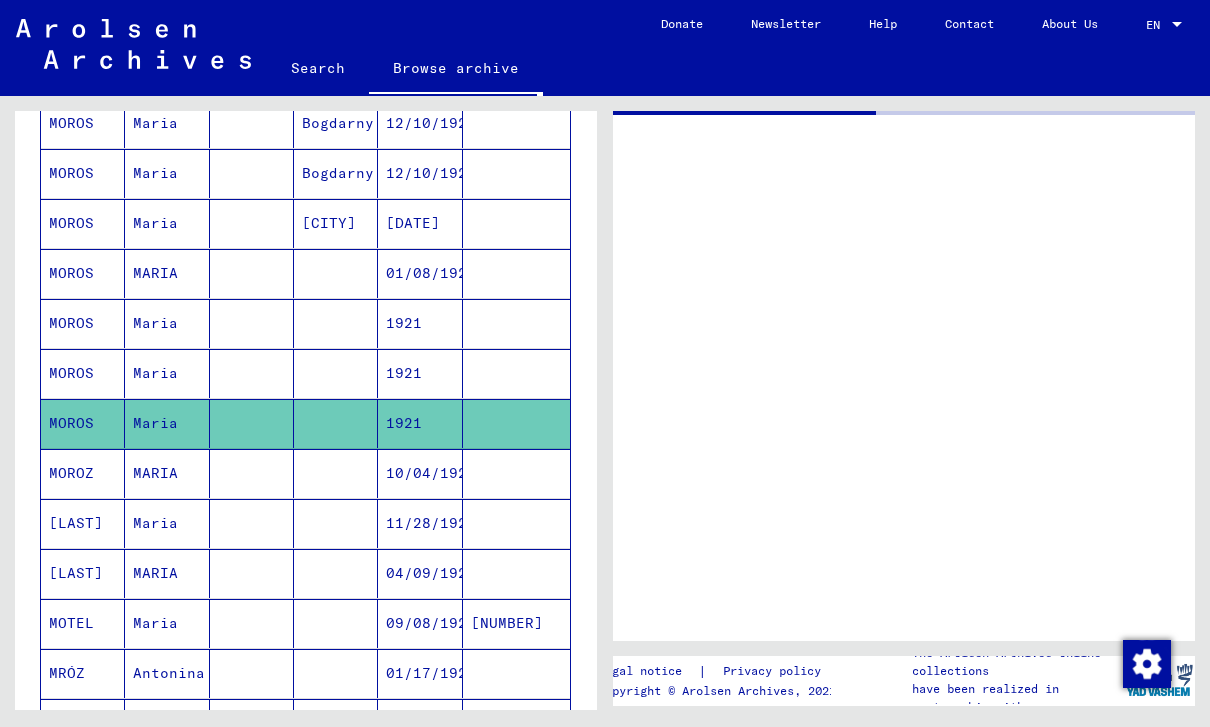 scroll, scrollTop: 0, scrollLeft: 0, axis: both 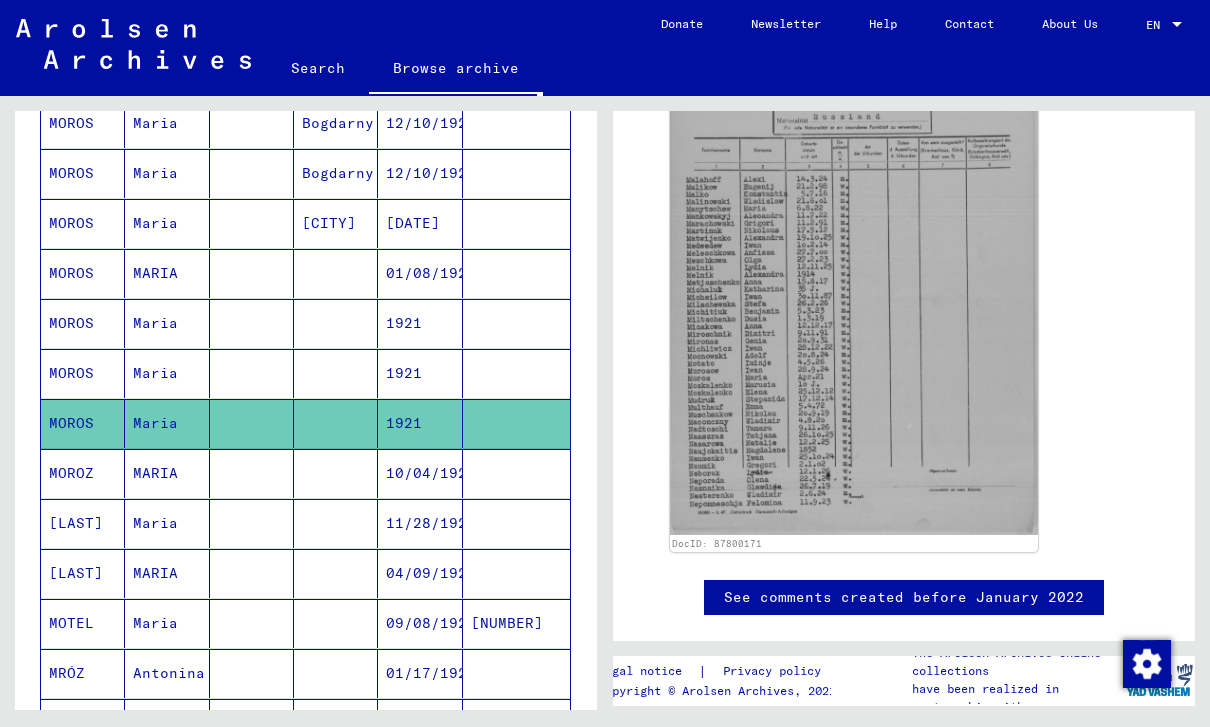 click on "MOROZ" at bounding box center (83, 523) 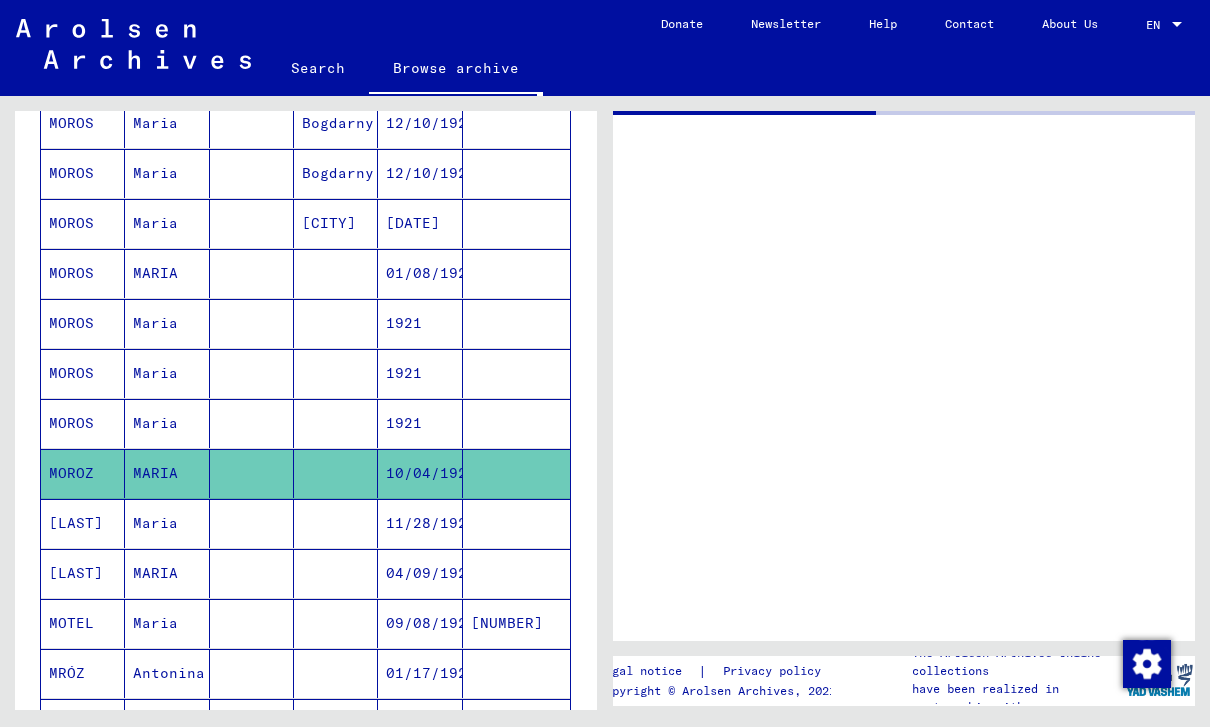 scroll, scrollTop: 0, scrollLeft: 0, axis: both 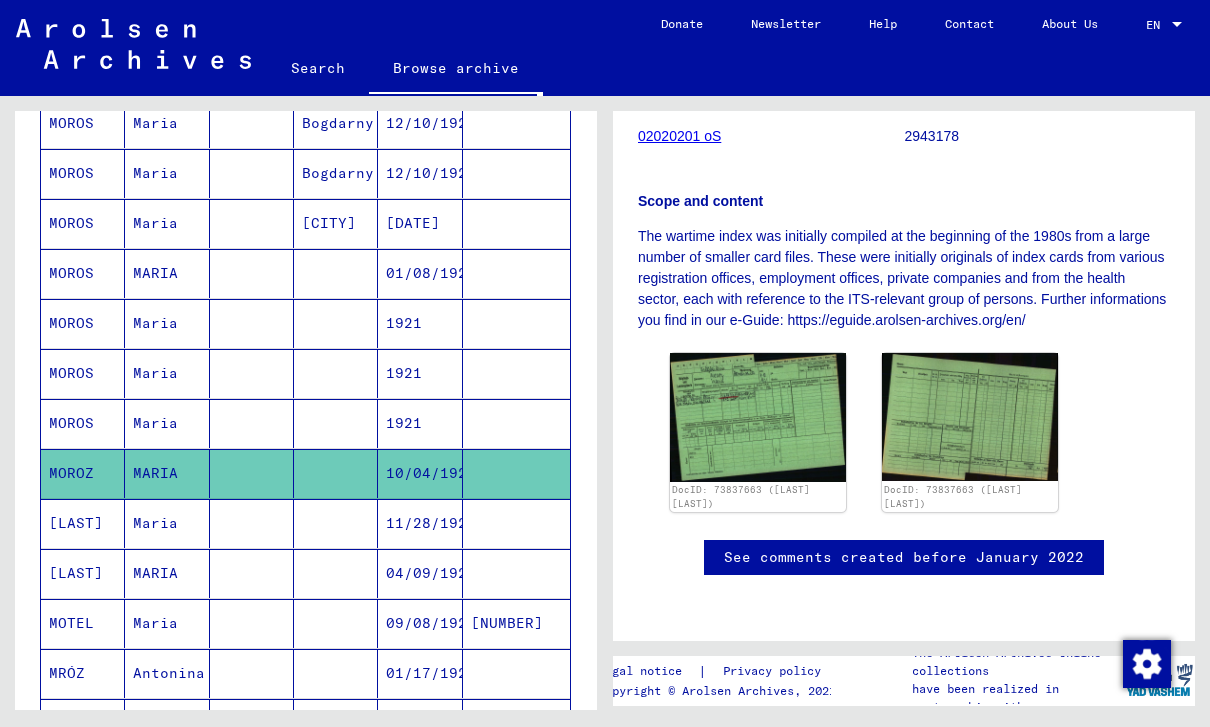 click 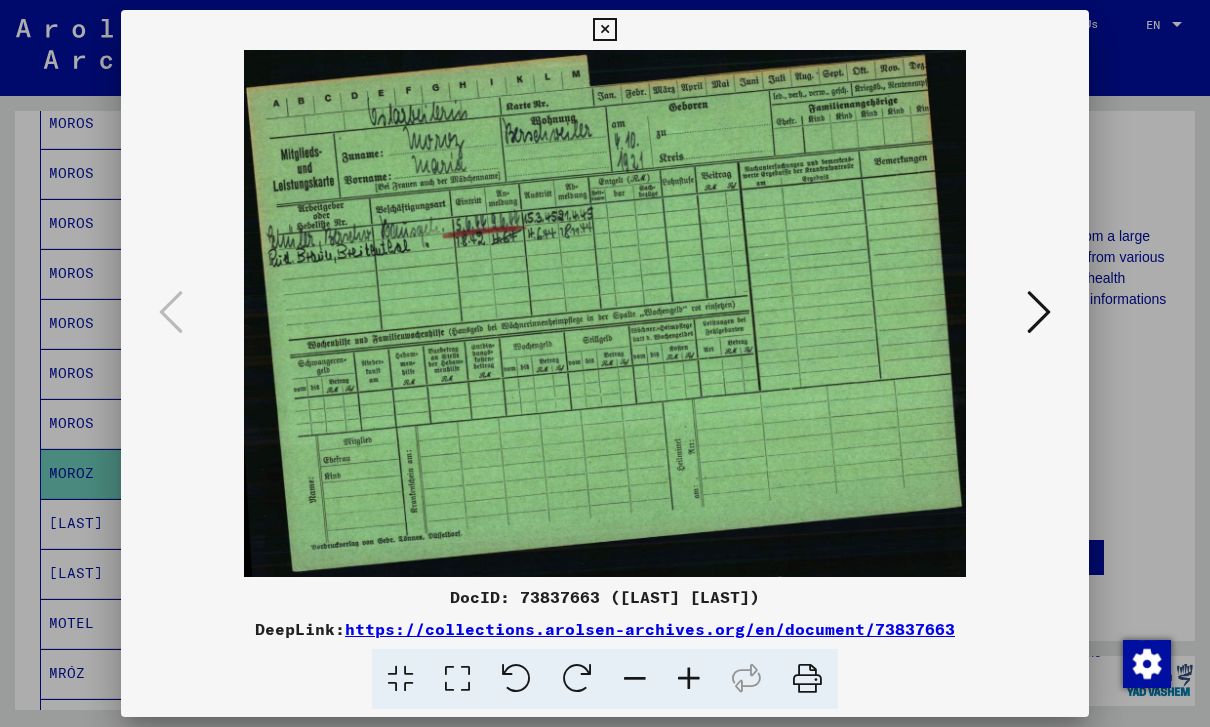 click at bounding box center (604, 30) 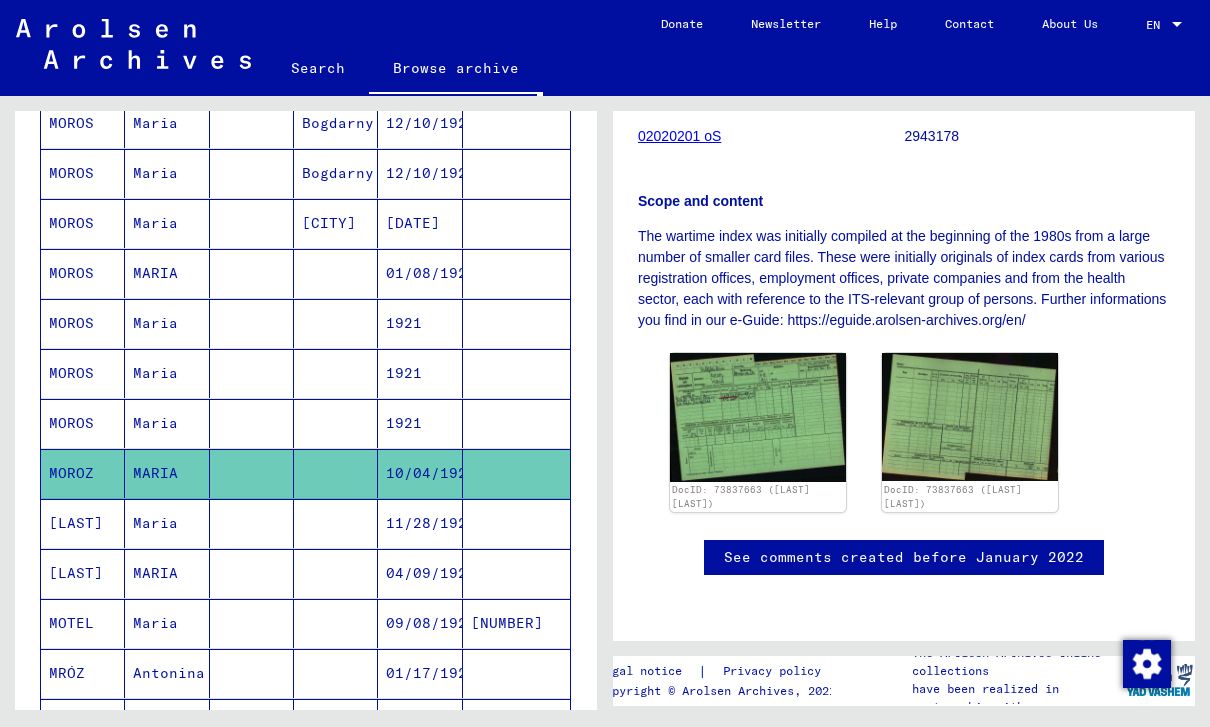 click on "Maria" at bounding box center (167, 573) 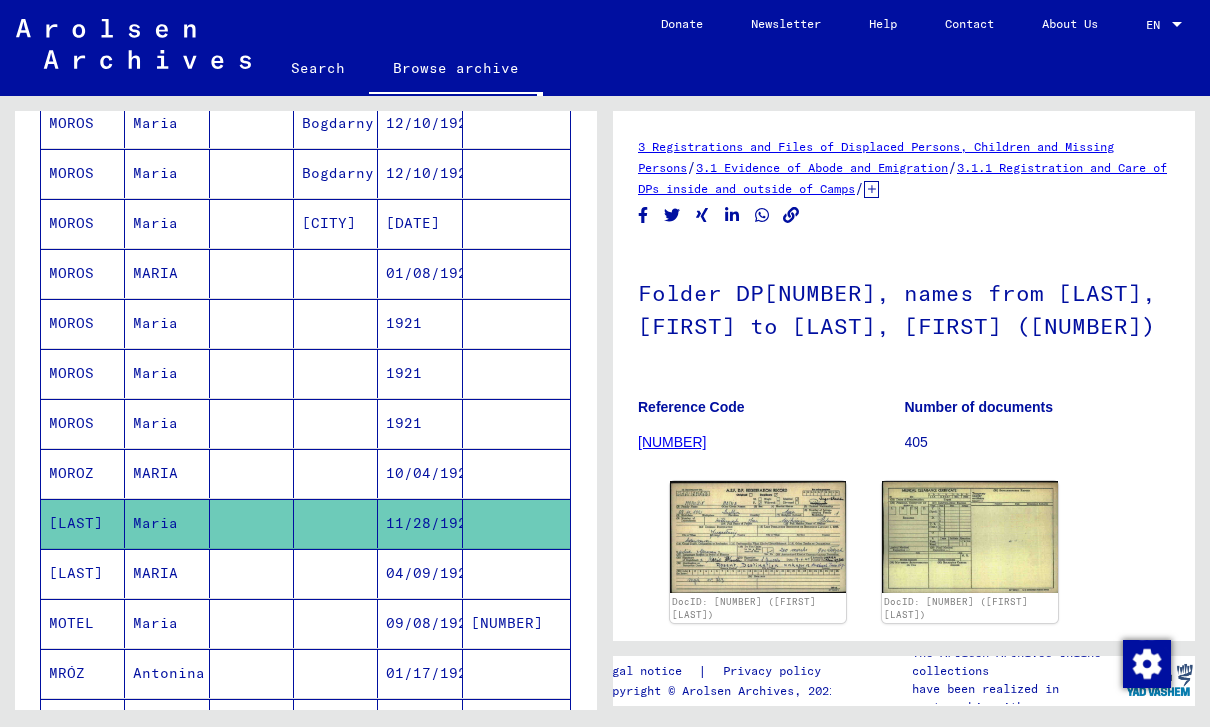 scroll, scrollTop: 0, scrollLeft: 0, axis: both 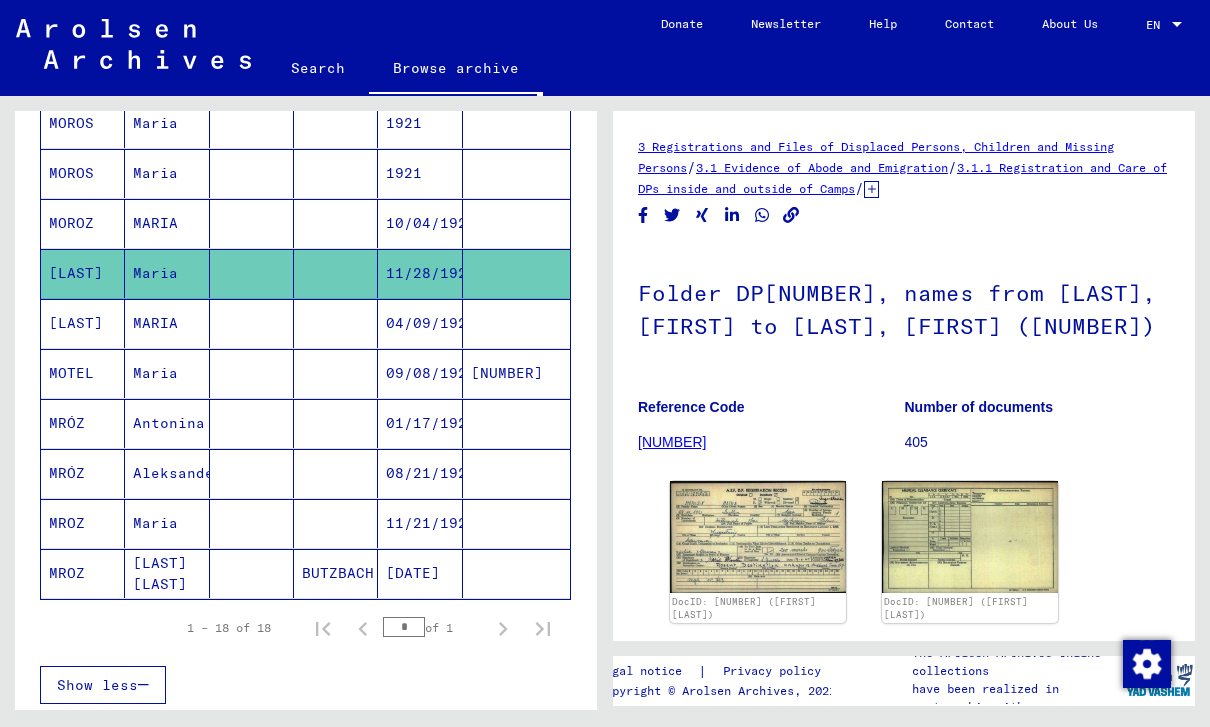 click on "MROZ" at bounding box center [83, 573] 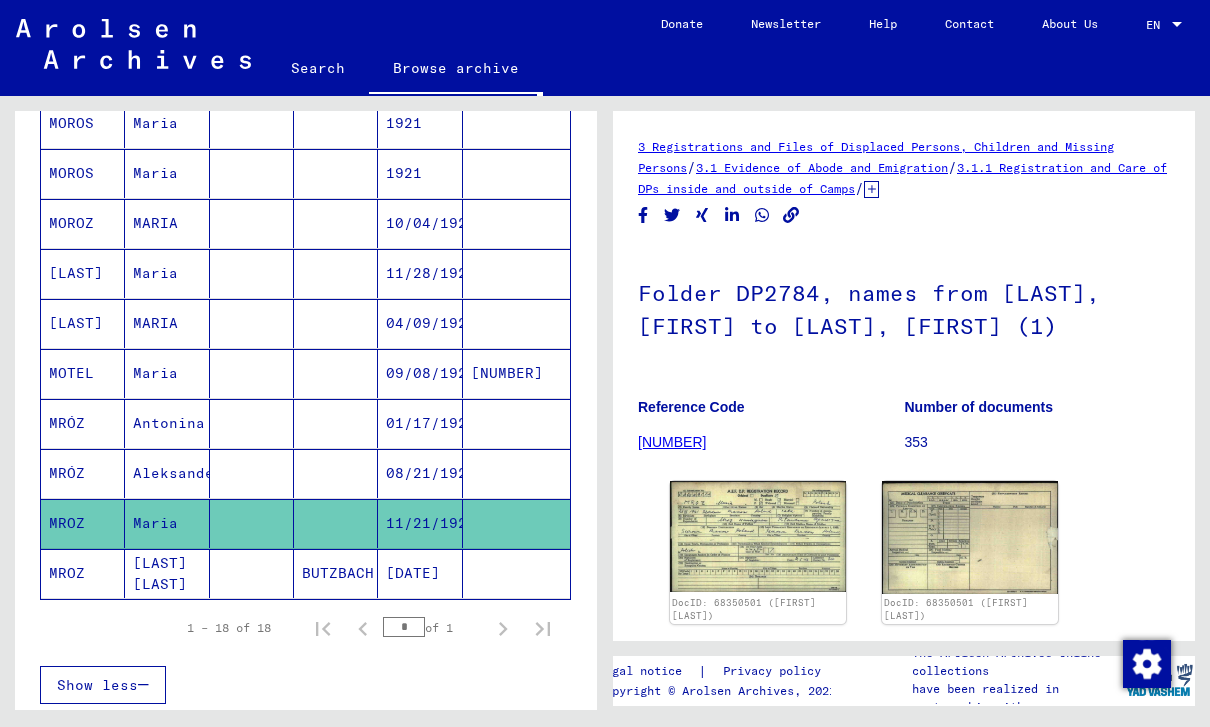 scroll, scrollTop: 0, scrollLeft: 0, axis: both 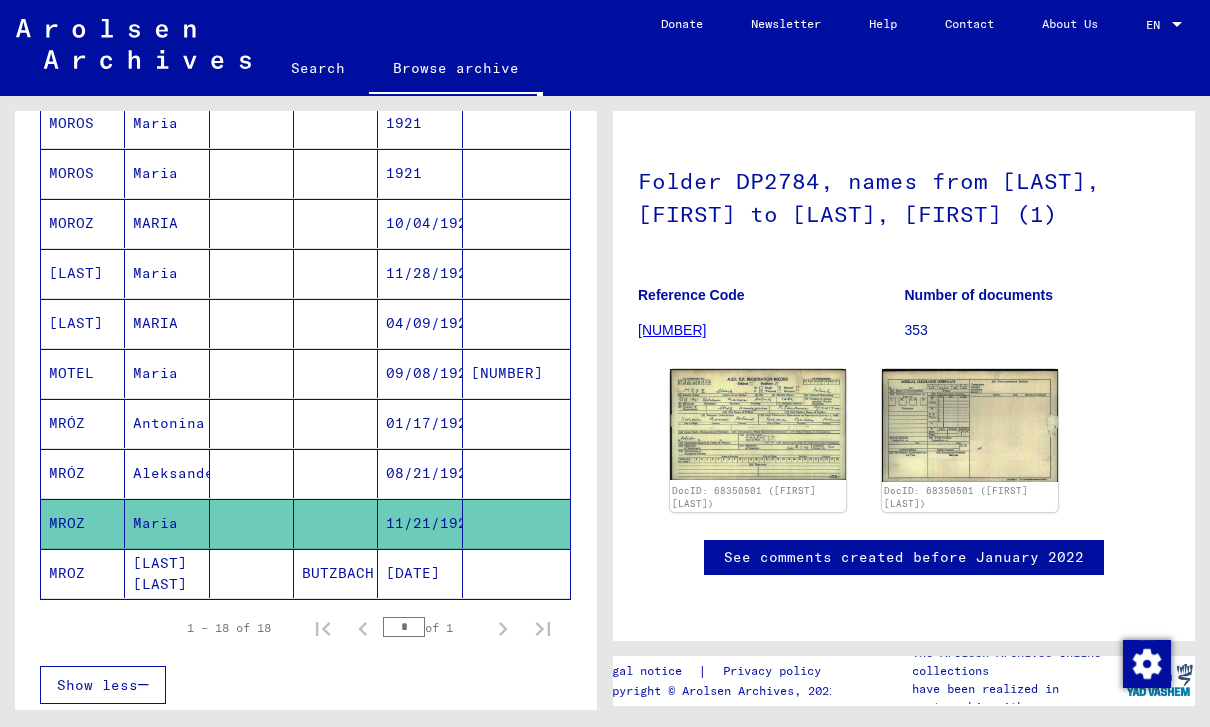 click 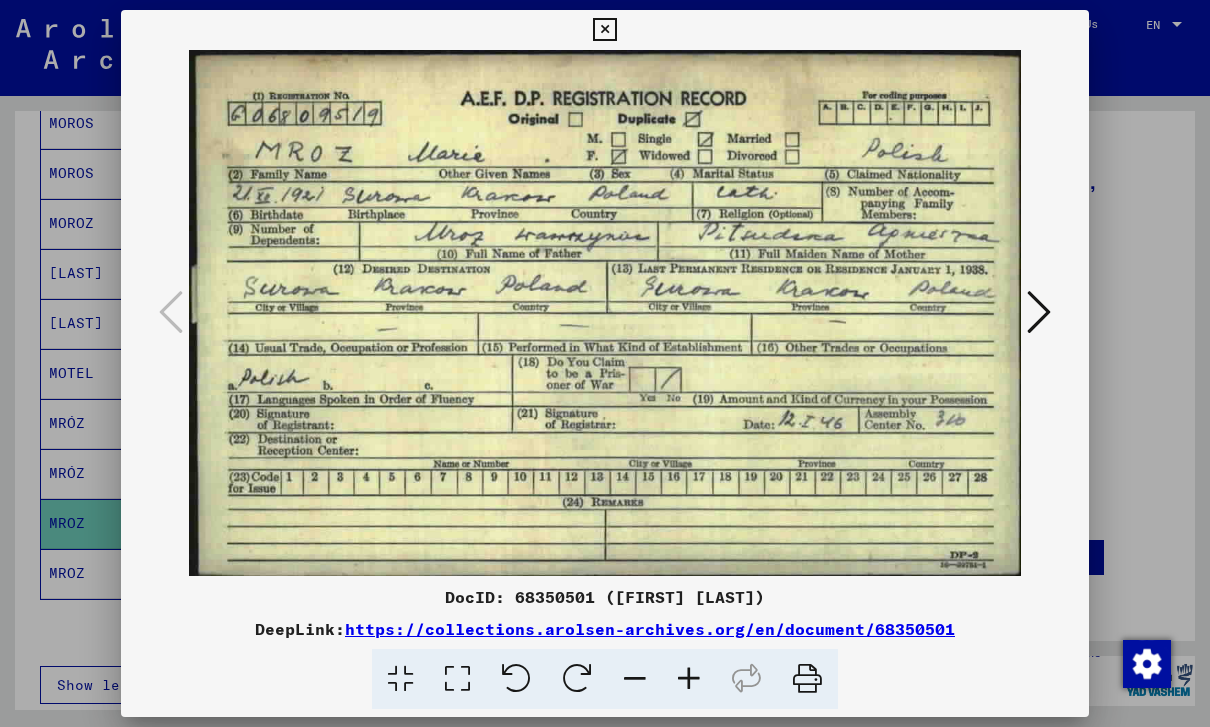 click at bounding box center (604, 30) 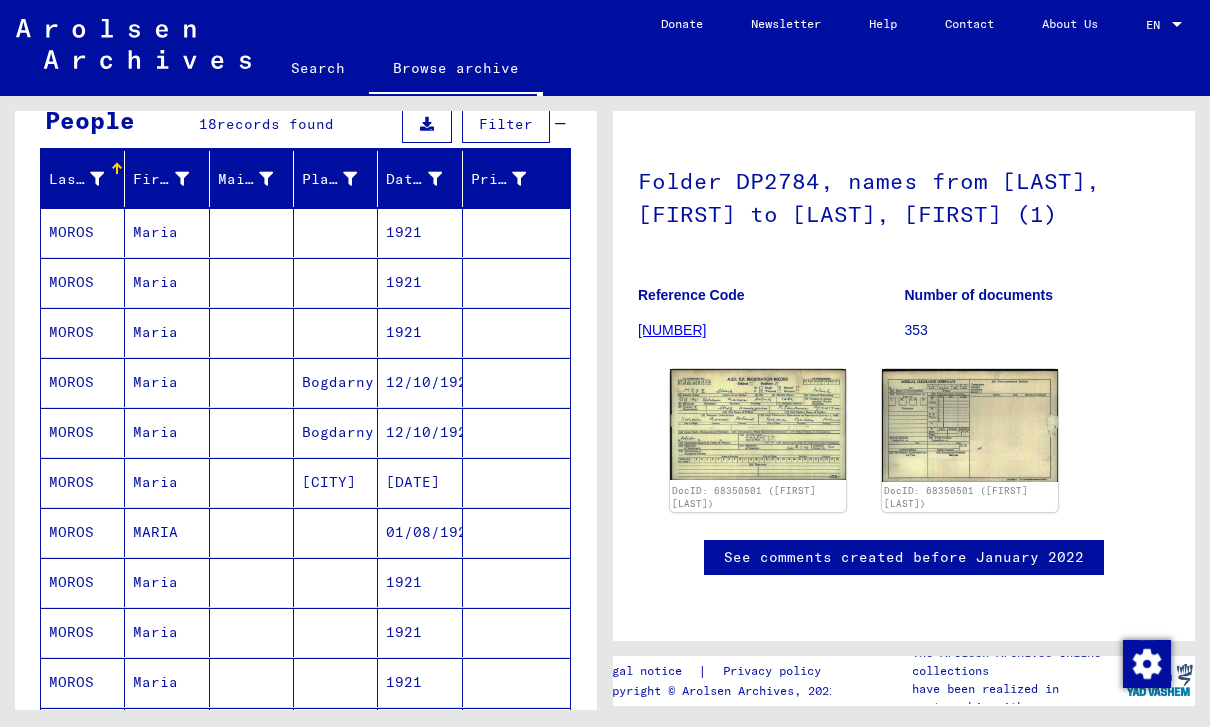 scroll, scrollTop: 191, scrollLeft: 0, axis: vertical 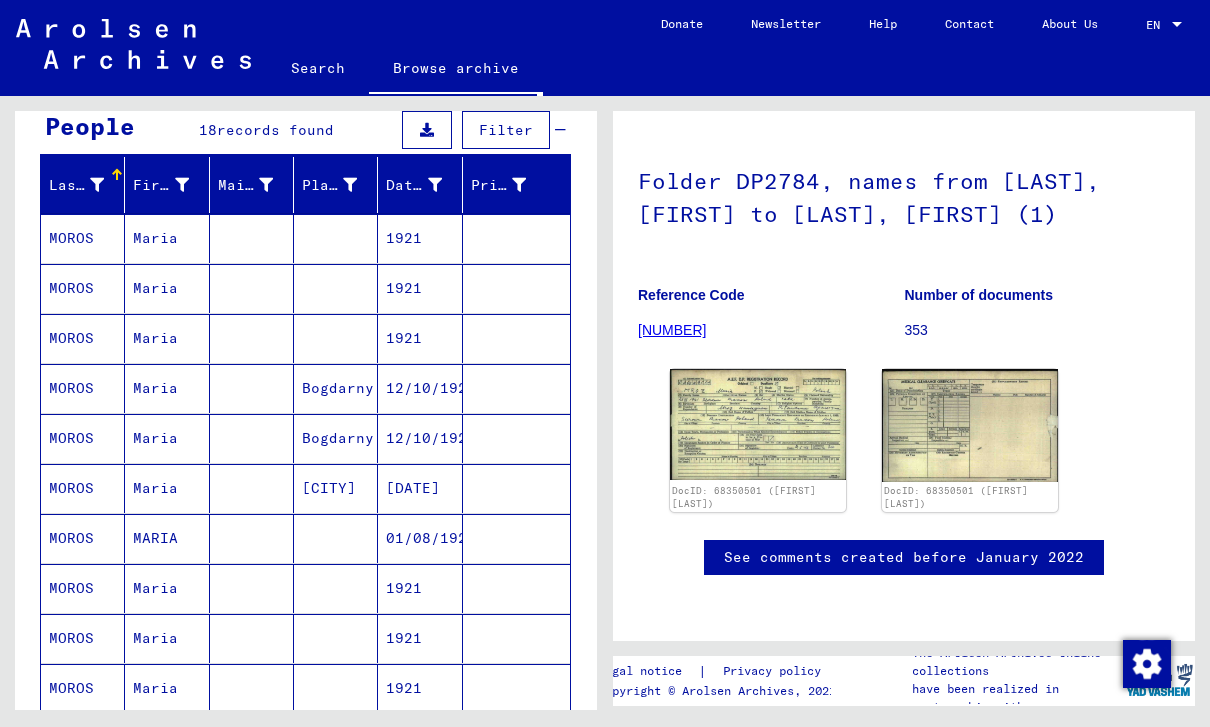 click on "Maria" at bounding box center [167, 488] 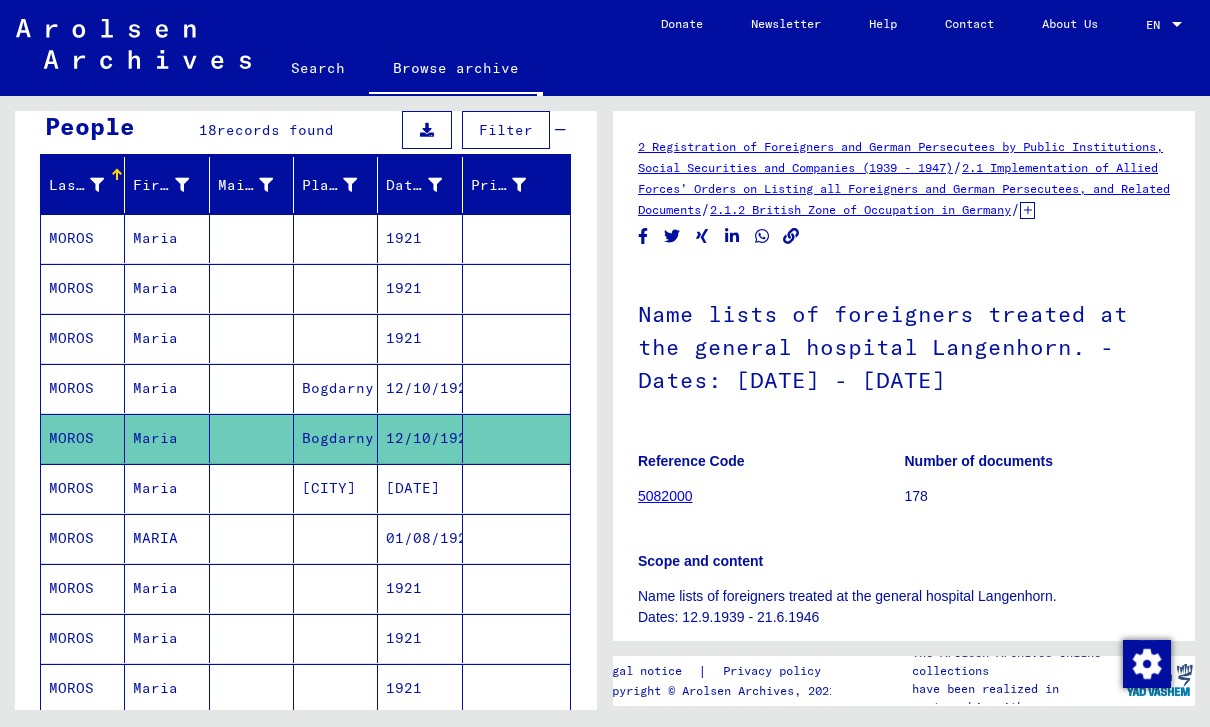 scroll, scrollTop: 0, scrollLeft: 0, axis: both 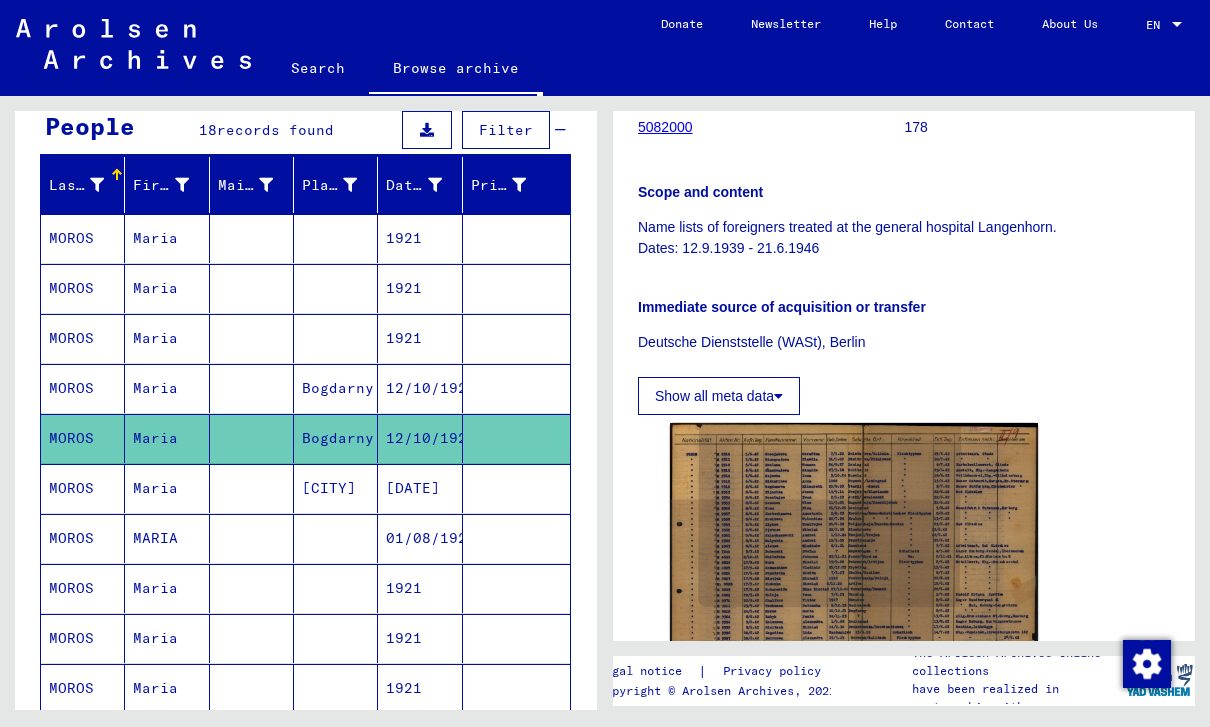 click on "Maria" at bounding box center [167, 438] 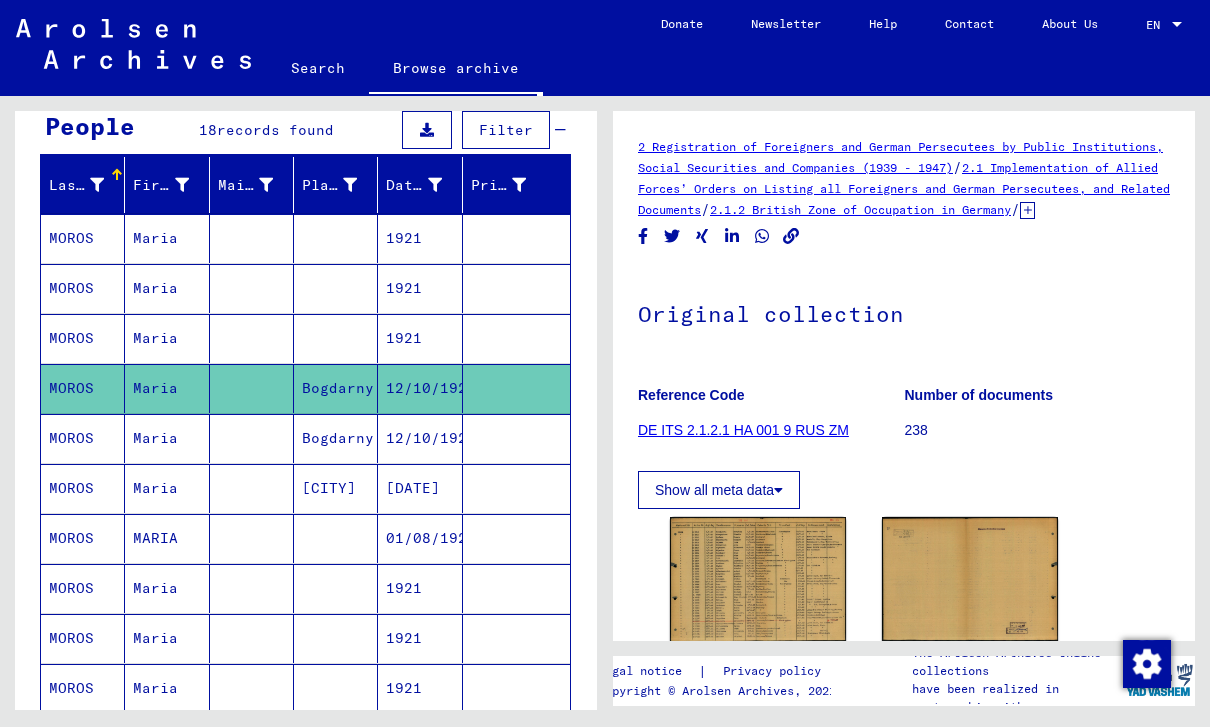scroll, scrollTop: 0, scrollLeft: 0, axis: both 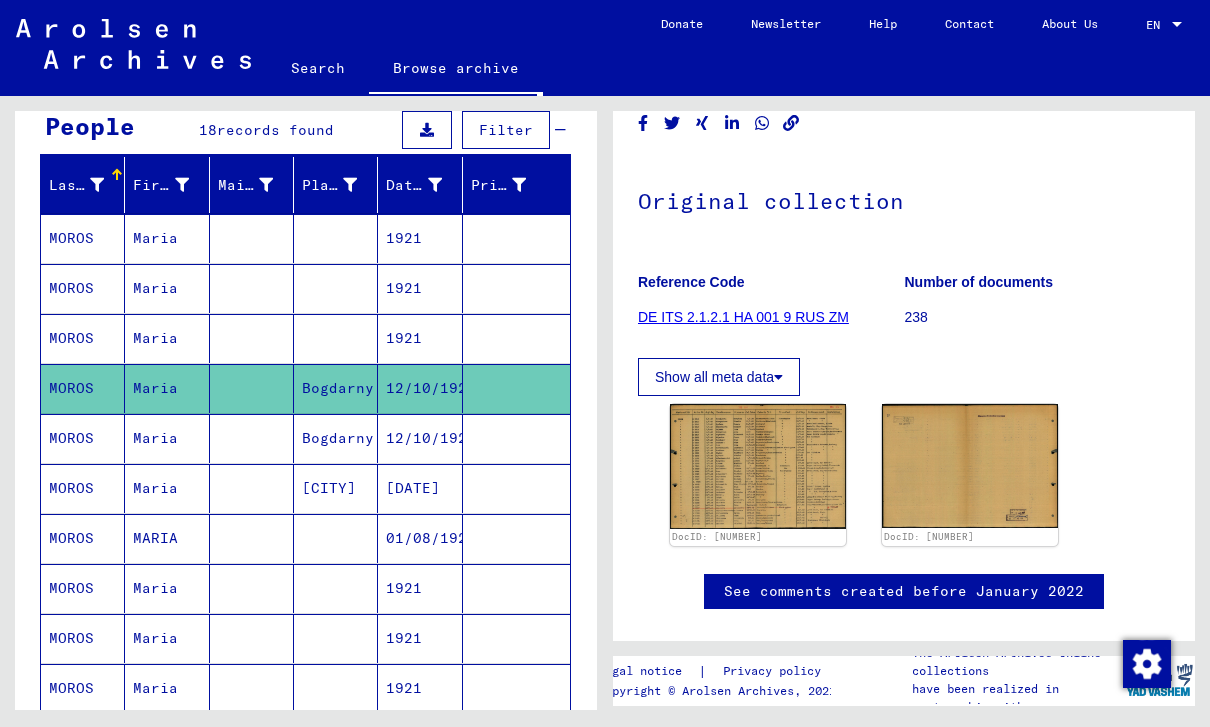 click on "Maria" at bounding box center [167, 488] 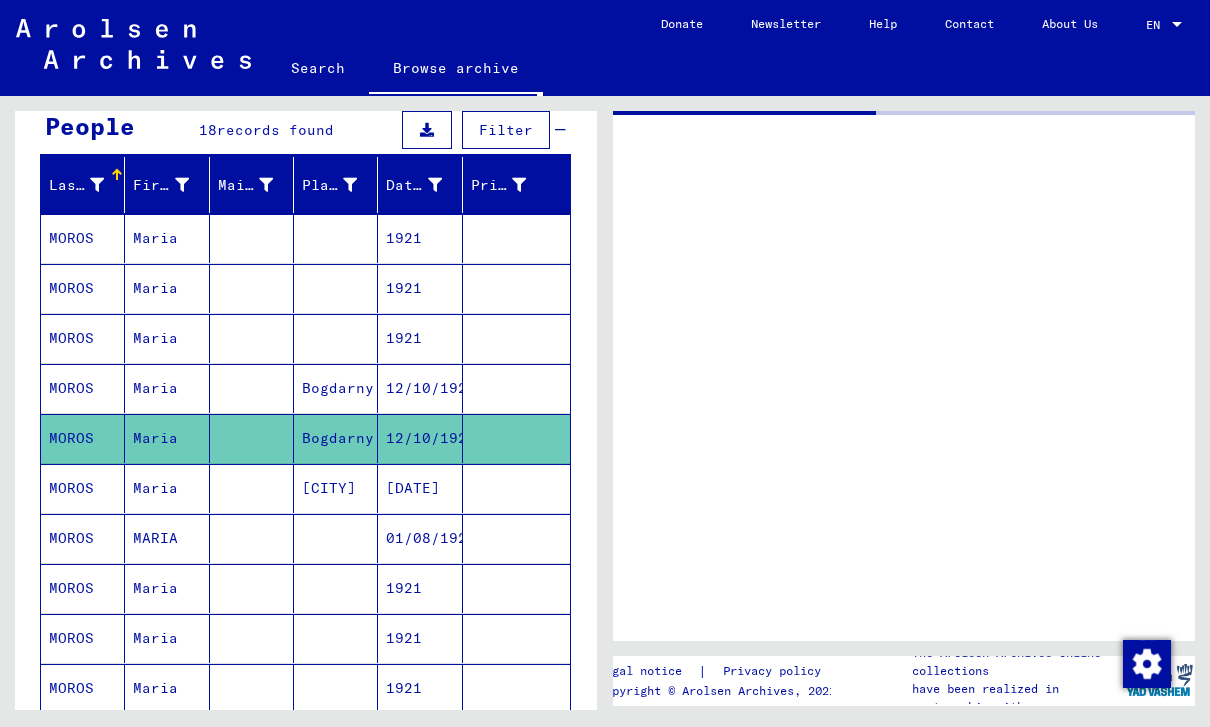 scroll, scrollTop: 0, scrollLeft: 0, axis: both 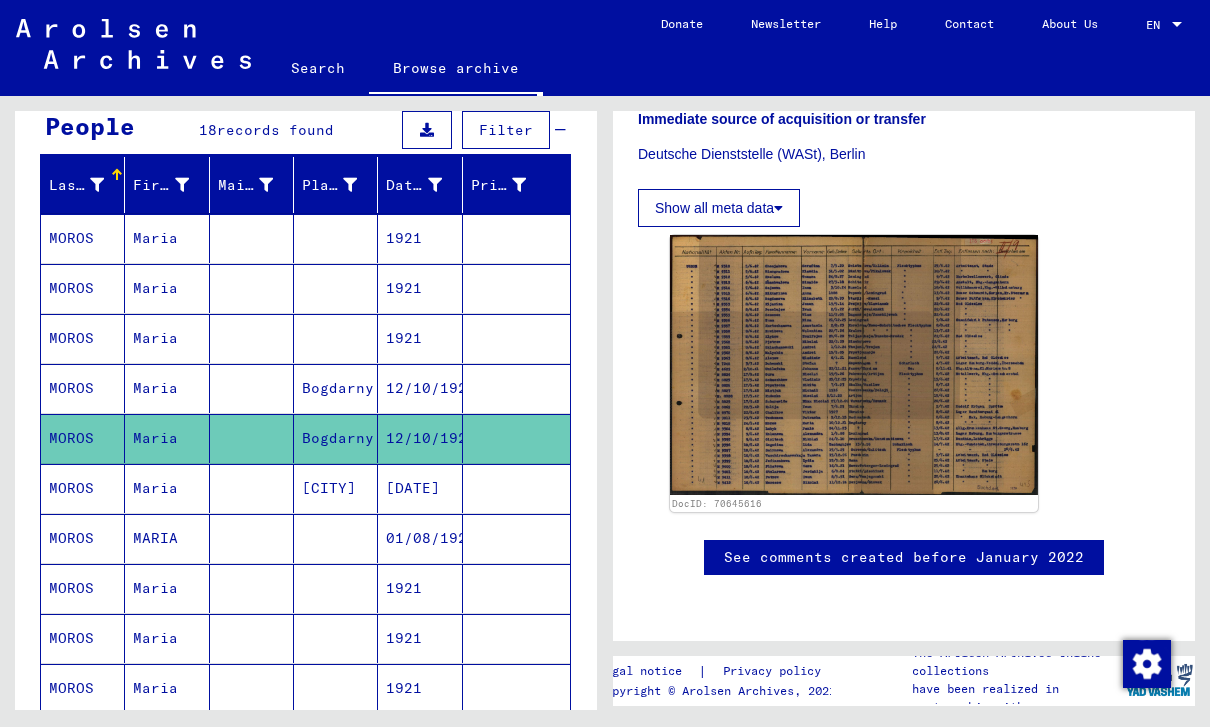click on "Maria" at bounding box center (167, 438) 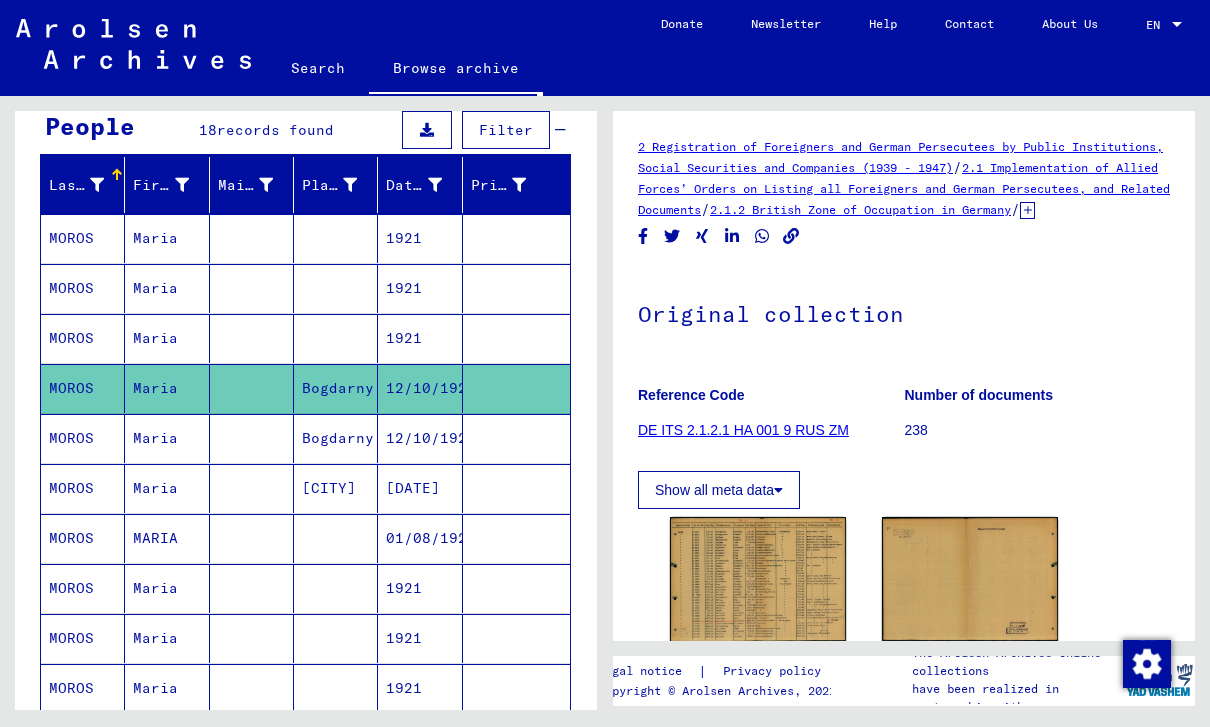 scroll, scrollTop: 0, scrollLeft: 0, axis: both 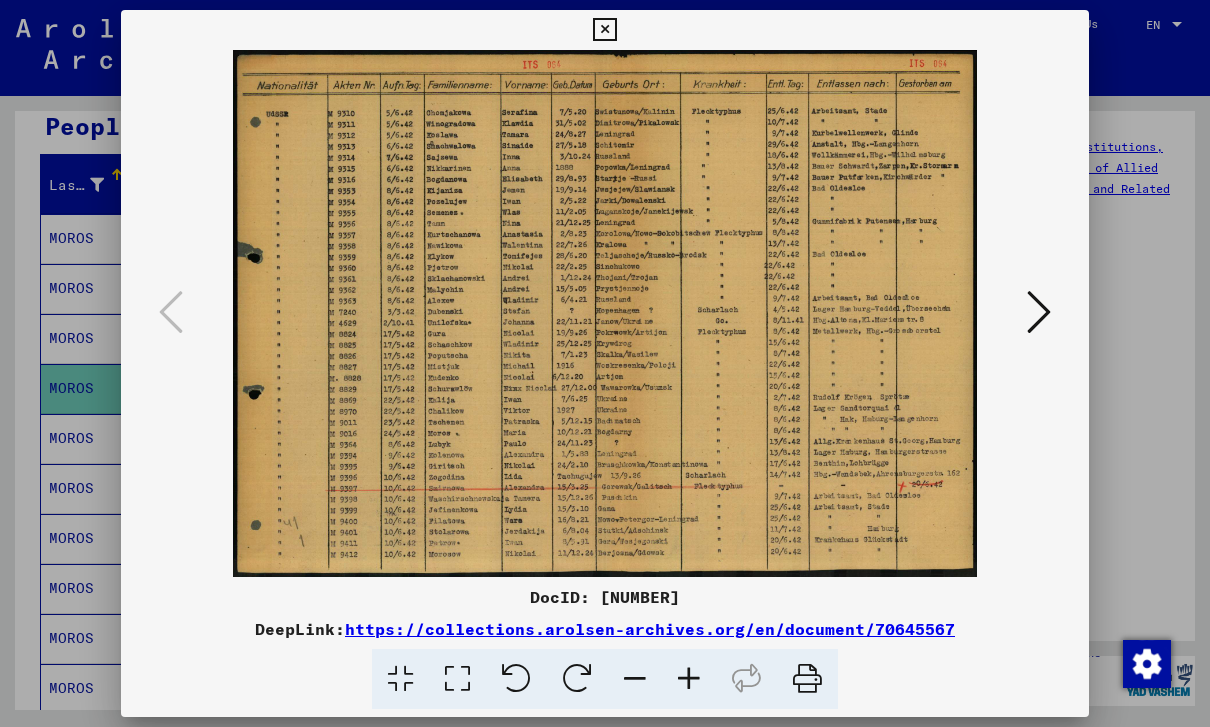 click at bounding box center [604, 30] 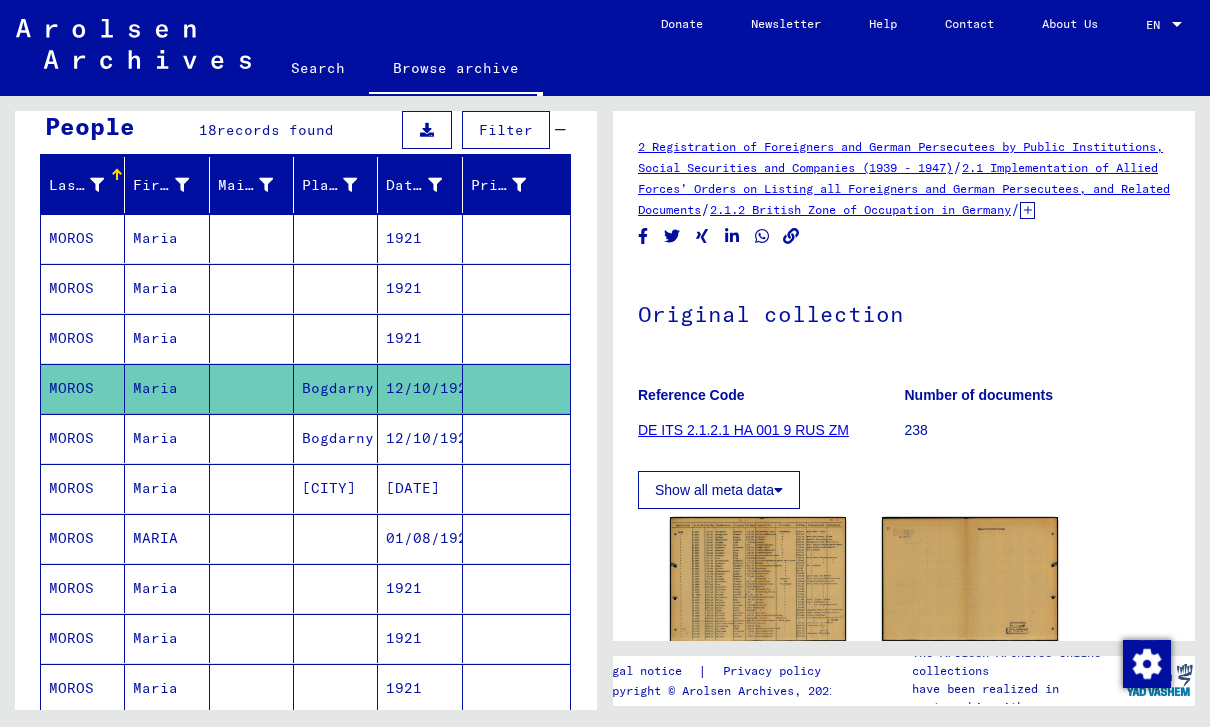 click on "Maria" at bounding box center (167, 488) 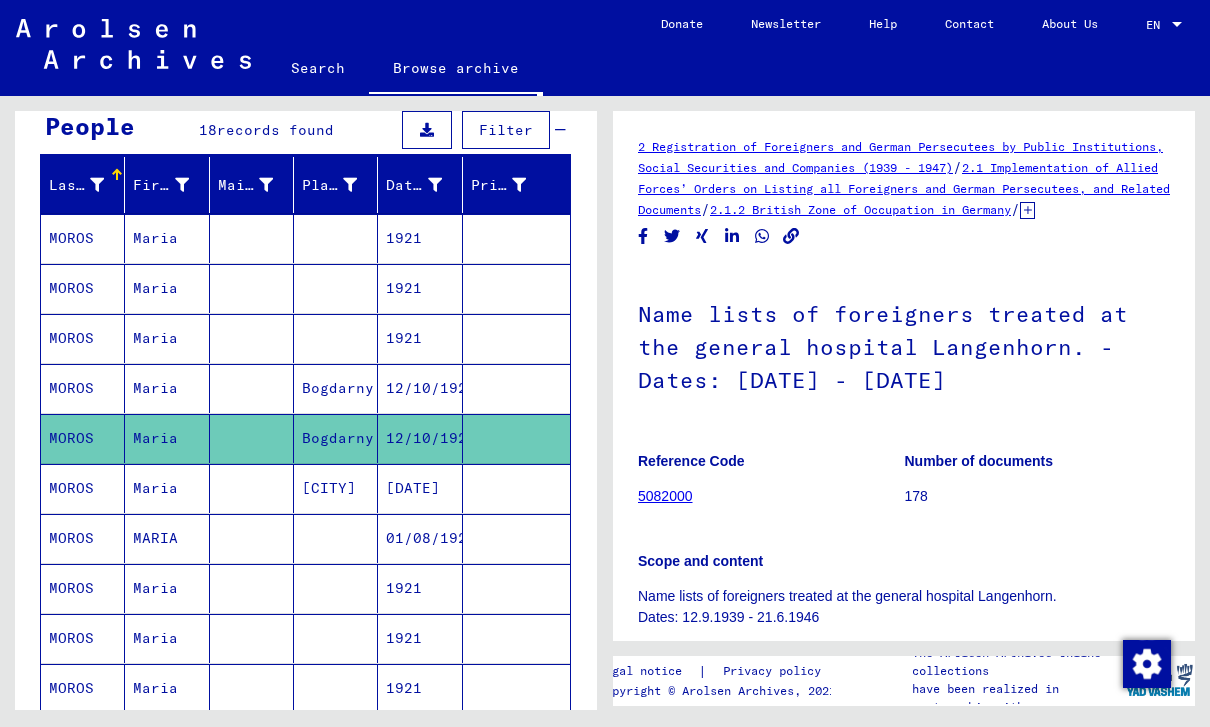 scroll, scrollTop: 0, scrollLeft: 0, axis: both 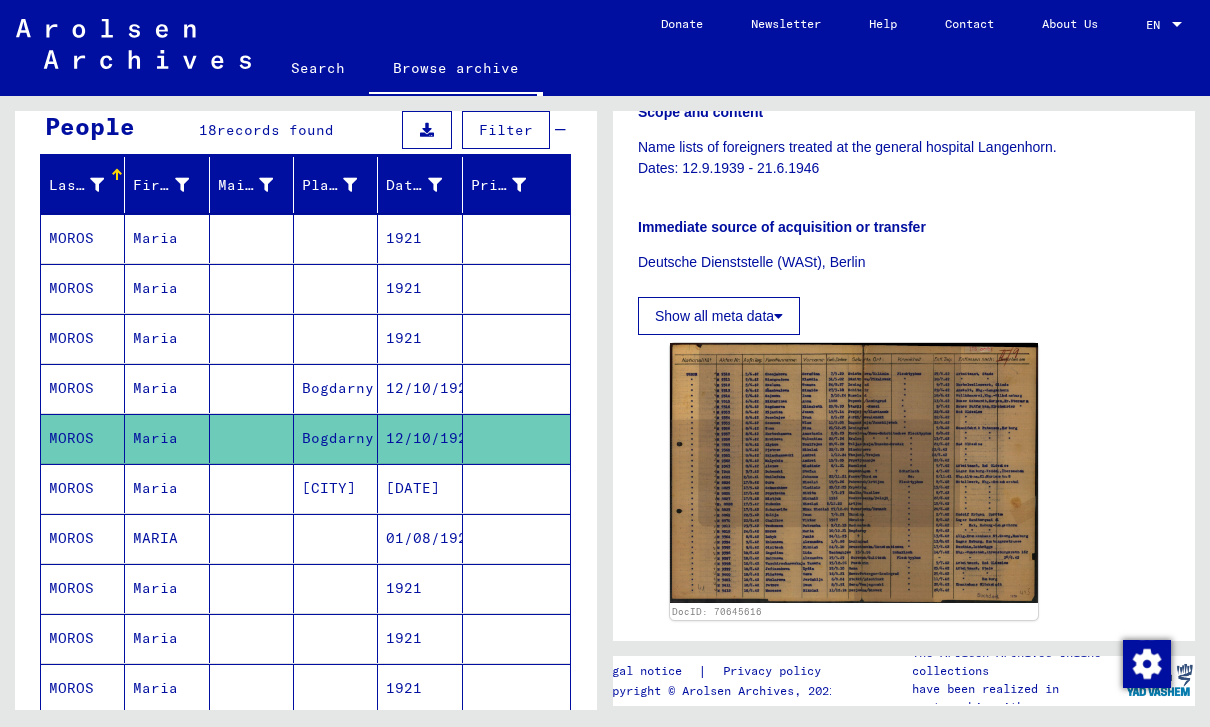 click 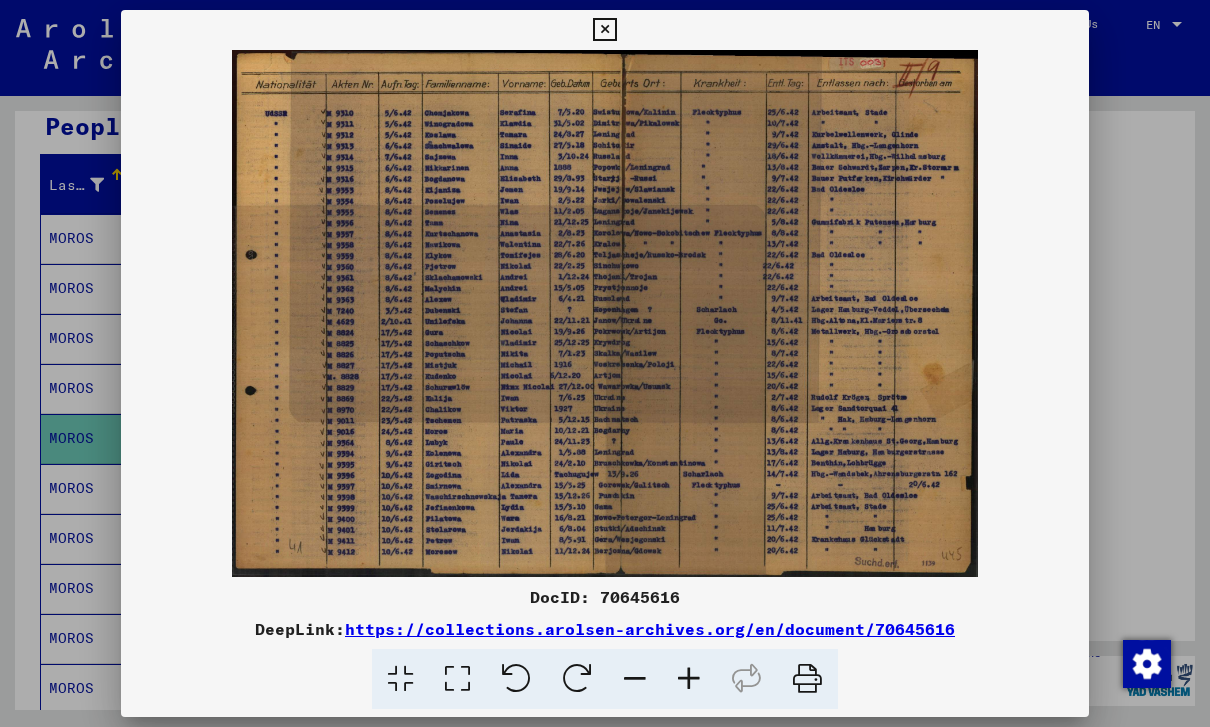 click at bounding box center [604, 30] 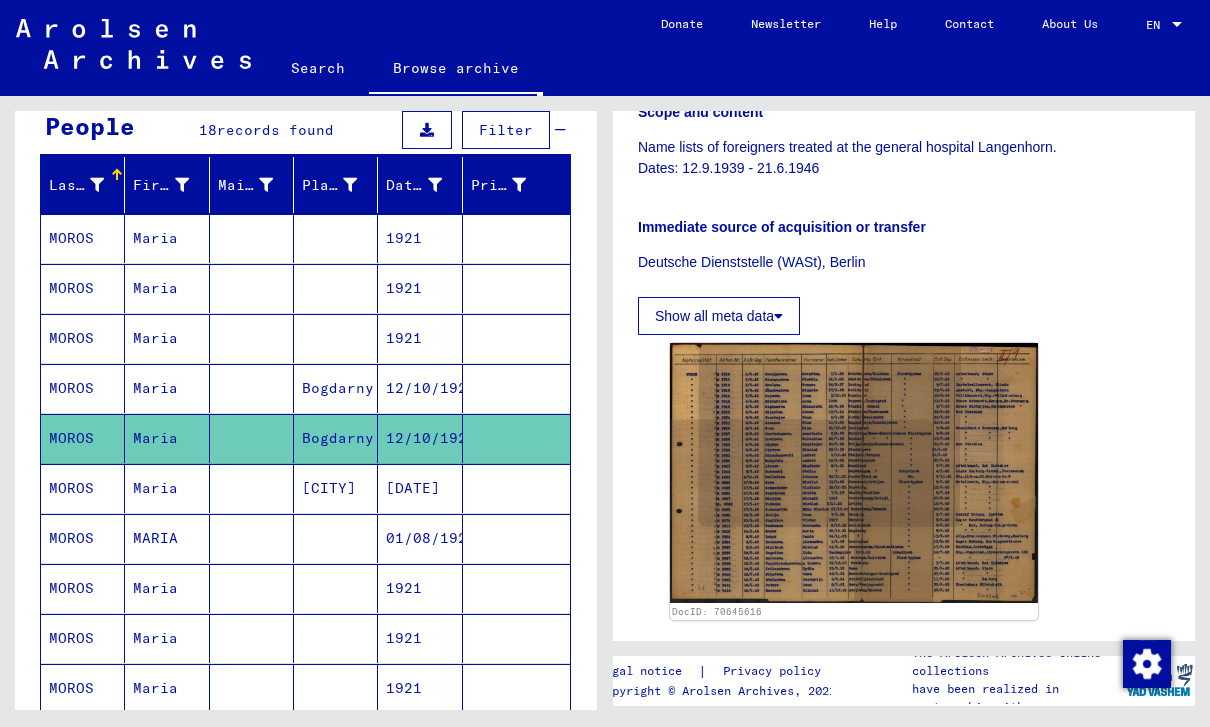 click 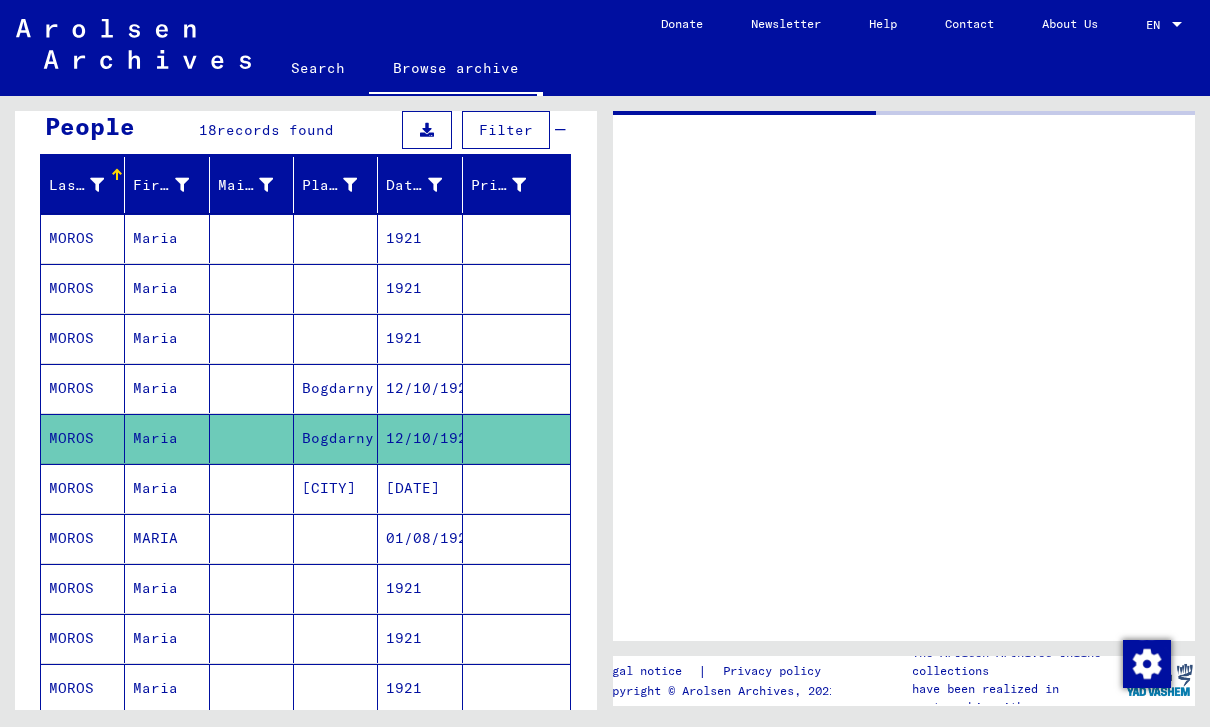 scroll, scrollTop: 0, scrollLeft: 0, axis: both 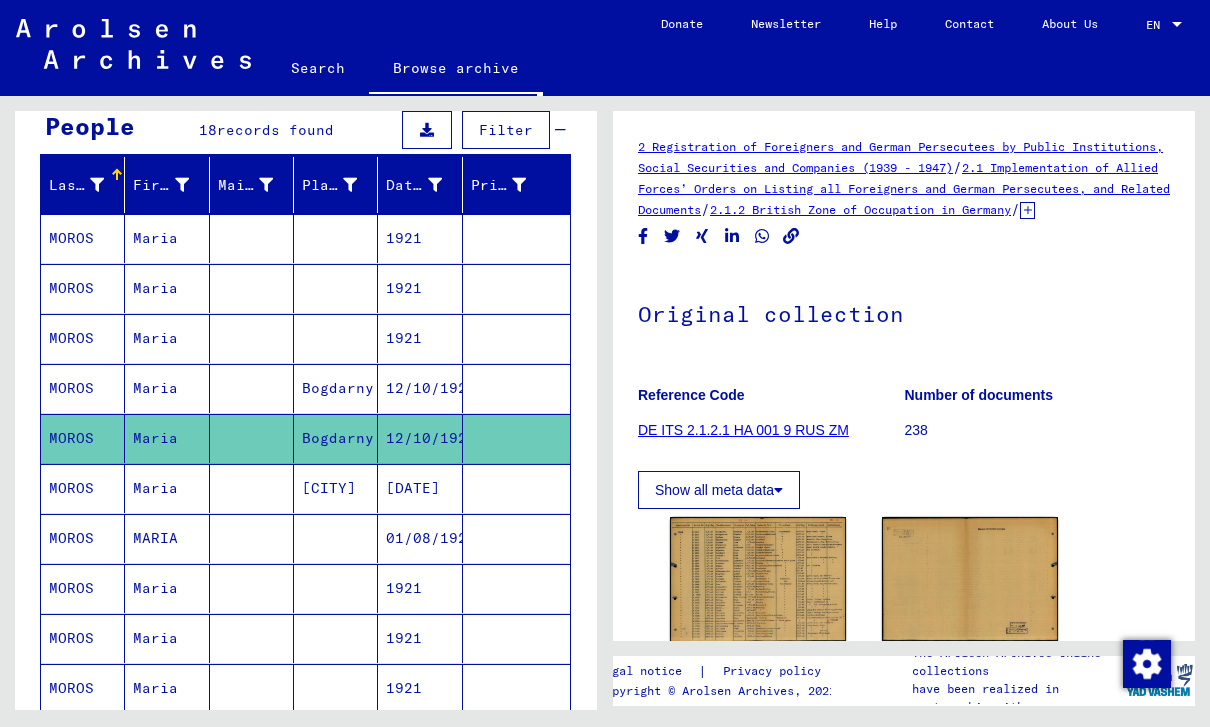click on "Maria" at bounding box center (167, 388) 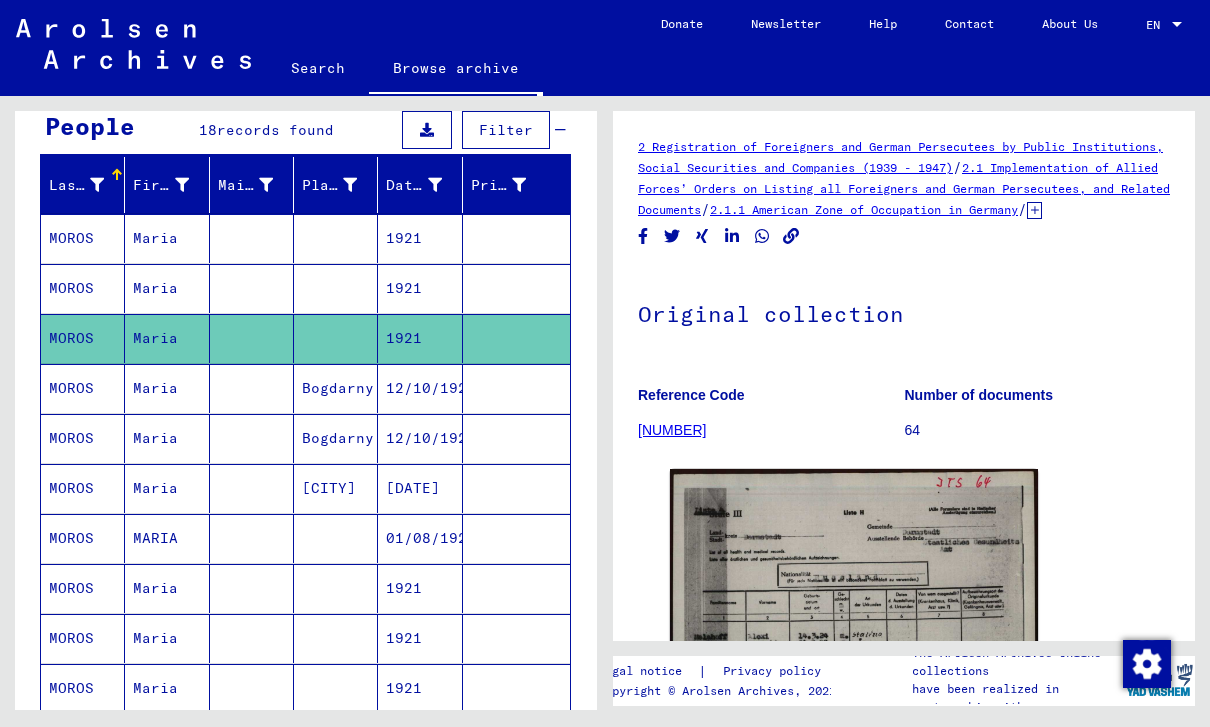 scroll, scrollTop: 0, scrollLeft: 0, axis: both 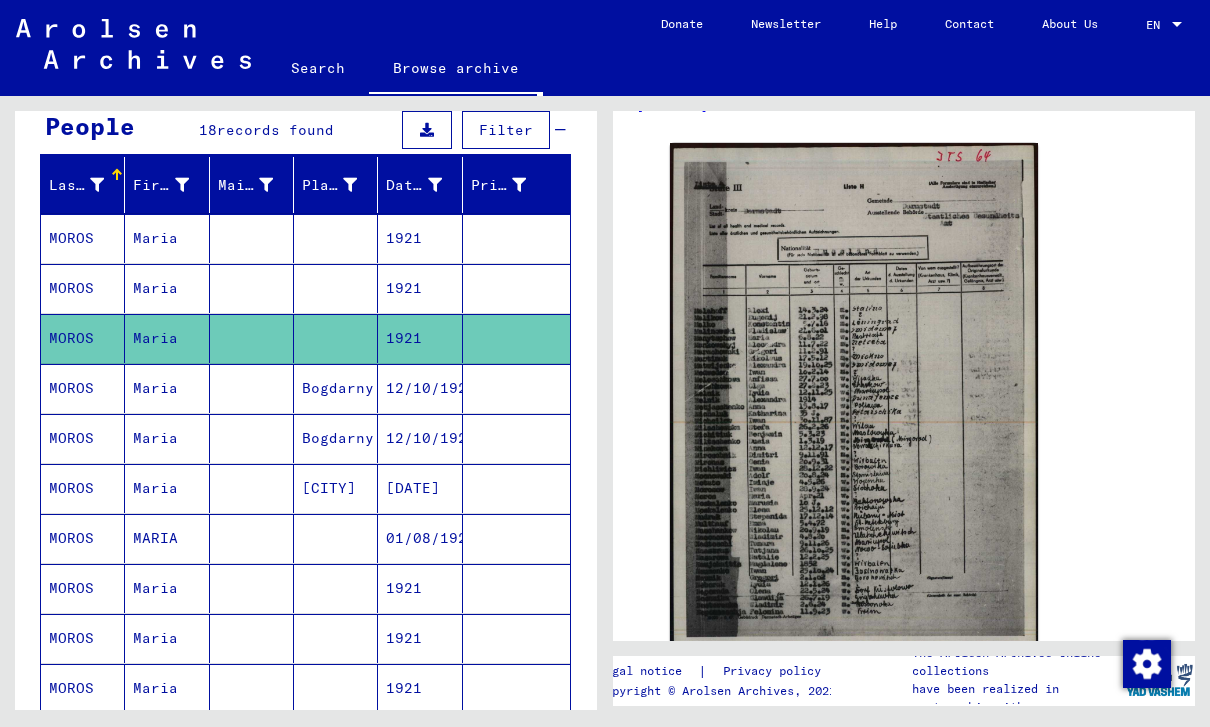 click on "Maria" at bounding box center (167, 338) 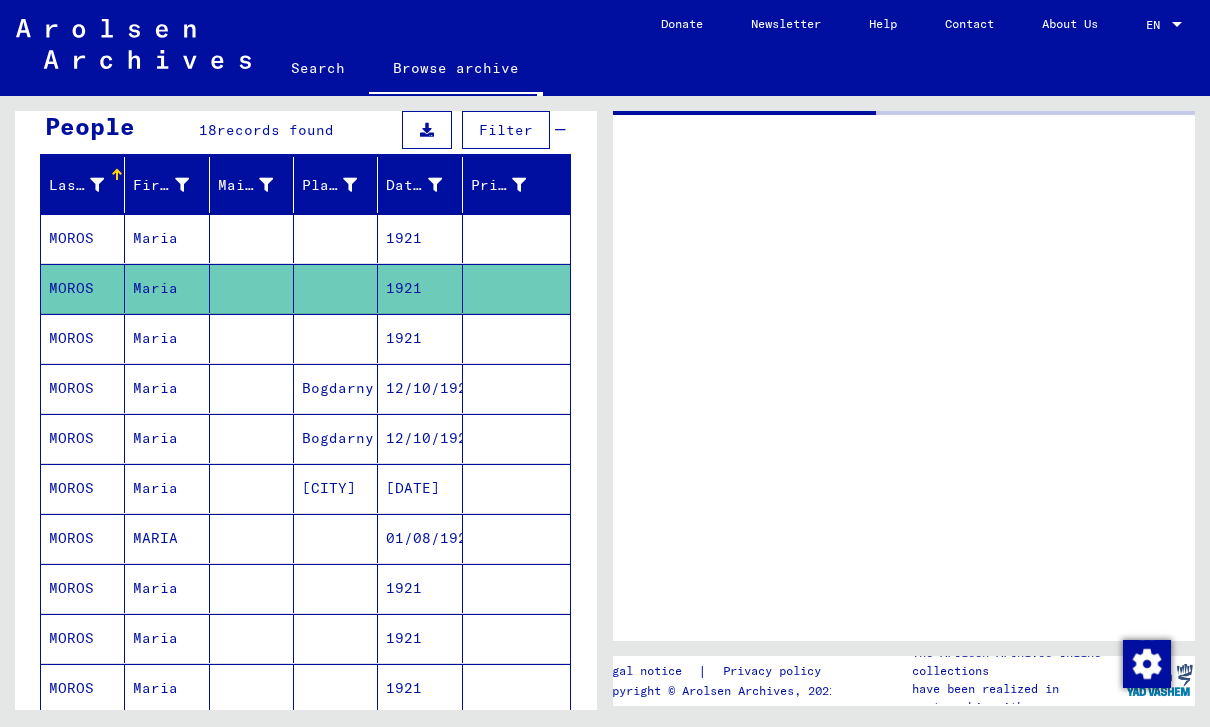 scroll, scrollTop: 0, scrollLeft: 0, axis: both 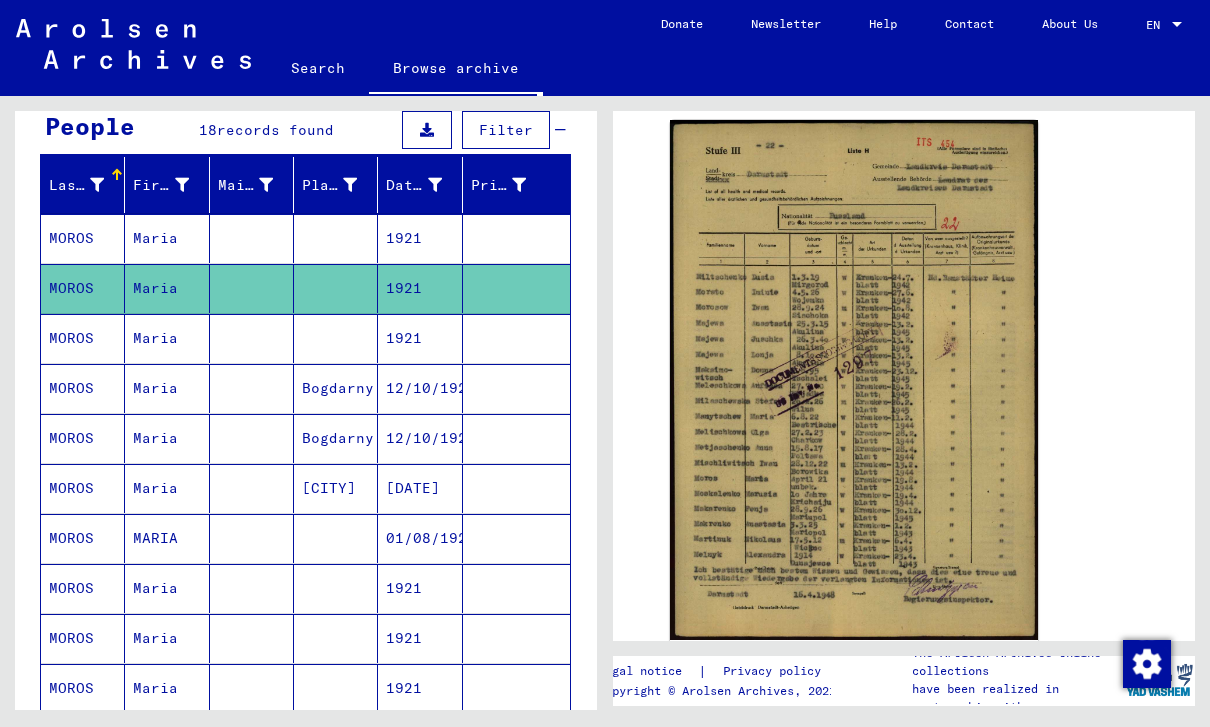 click on "Maria" at bounding box center [167, 388] 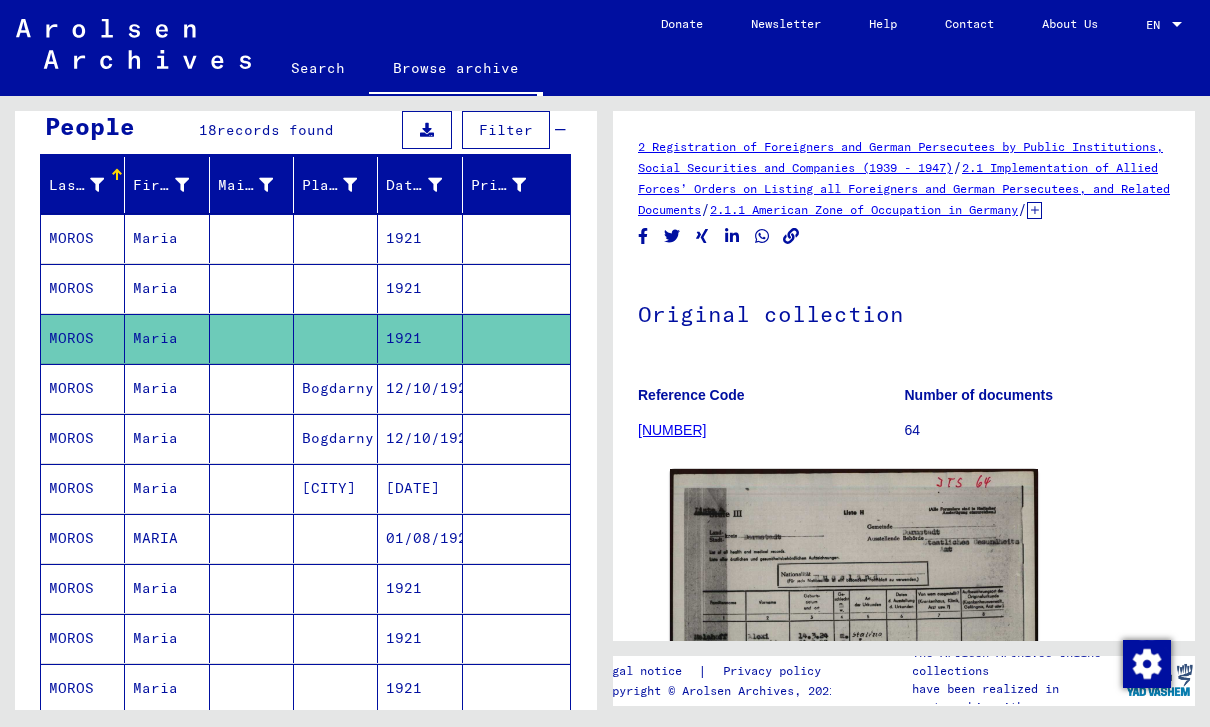 scroll, scrollTop: 0, scrollLeft: 0, axis: both 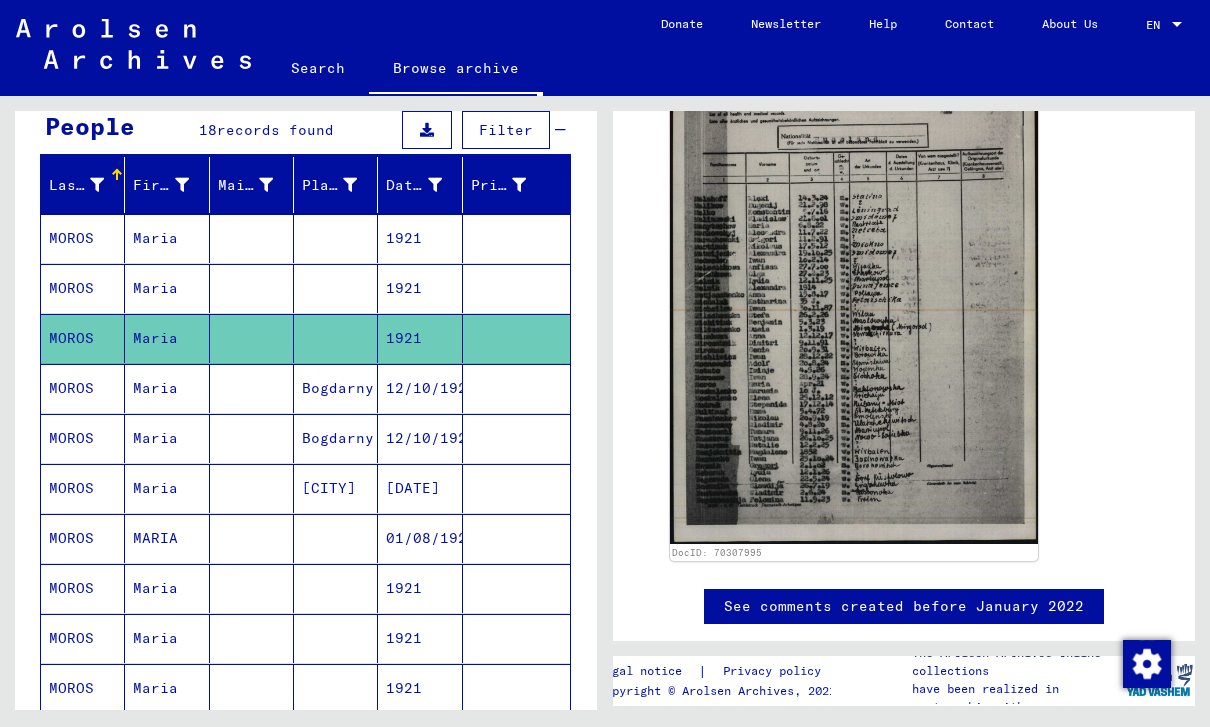 click on "Maria" at bounding box center (167, 288) 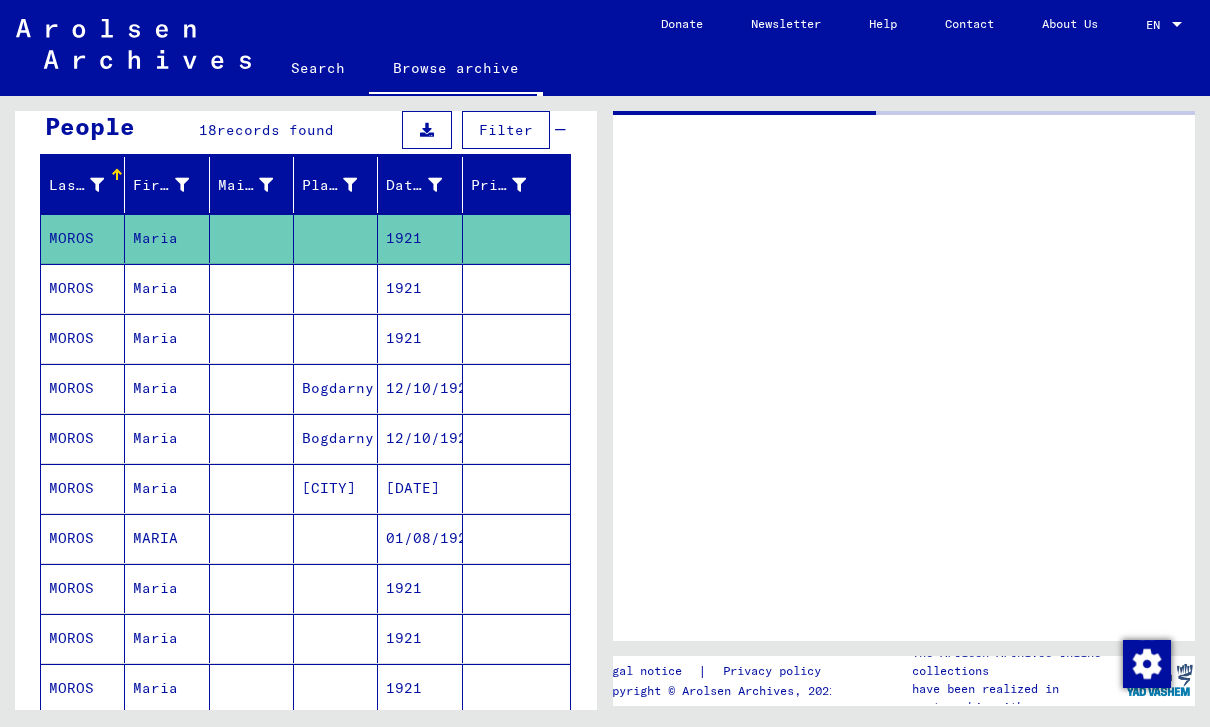 scroll, scrollTop: 0, scrollLeft: 0, axis: both 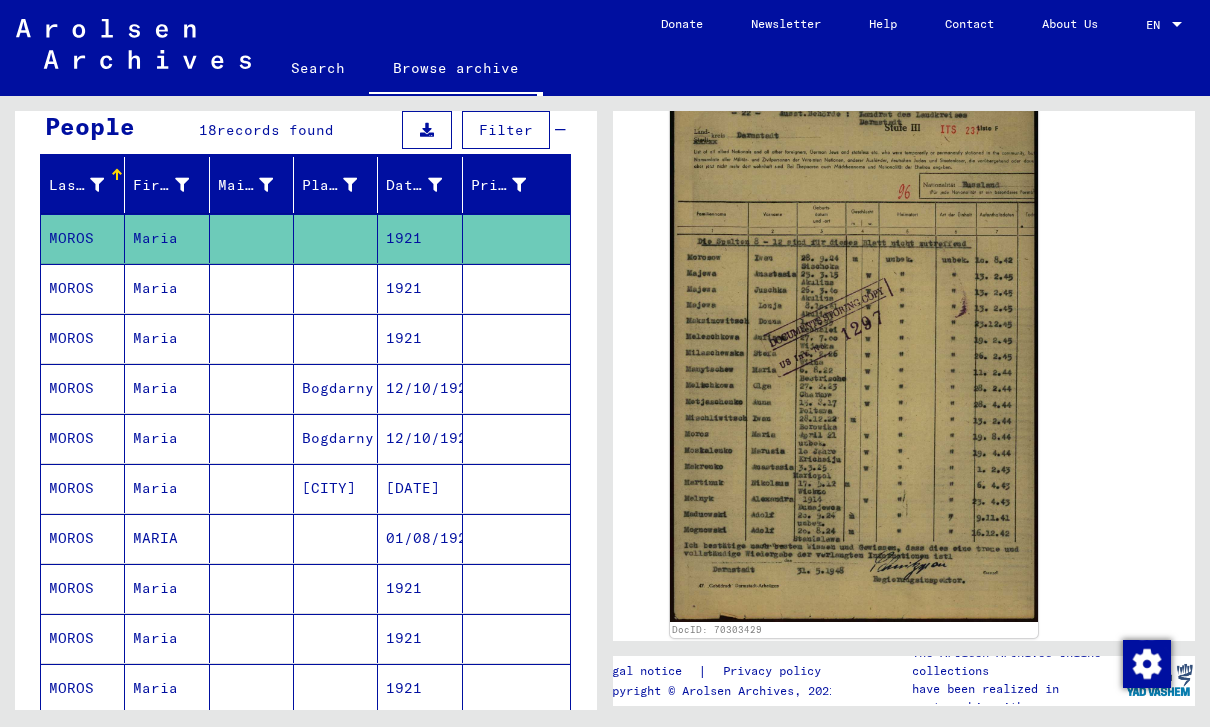 click on "Maria" at bounding box center [167, 338] 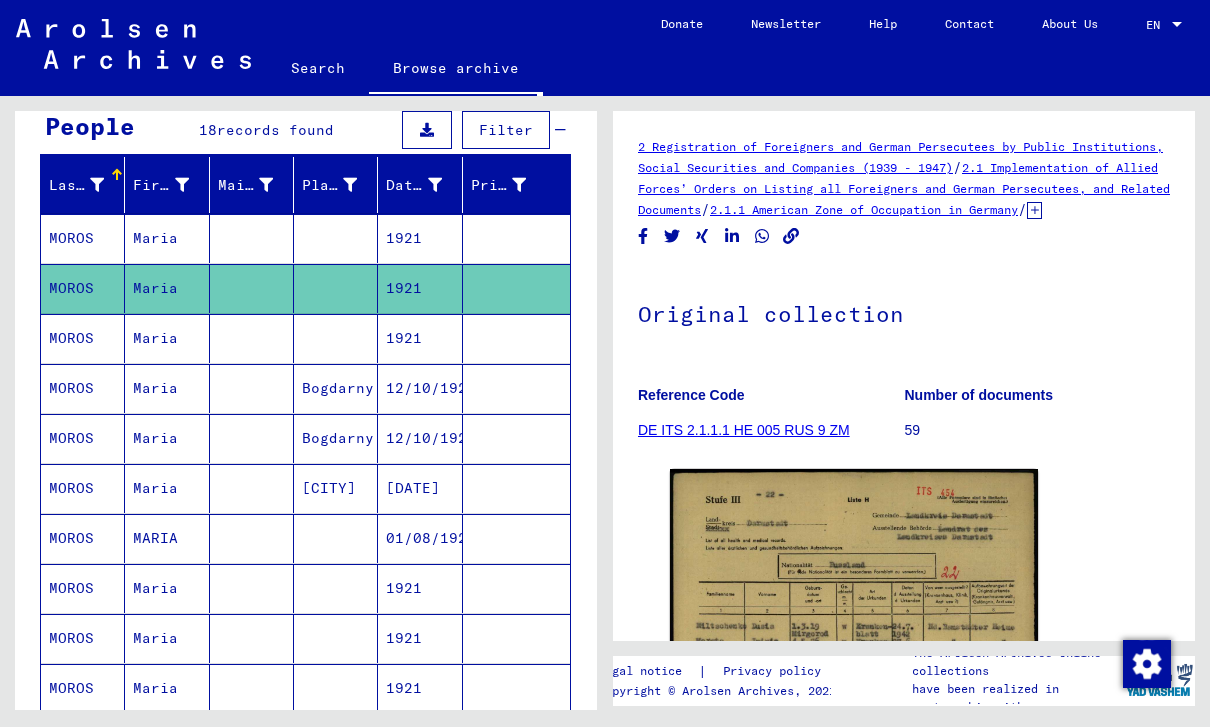 scroll, scrollTop: 0, scrollLeft: 0, axis: both 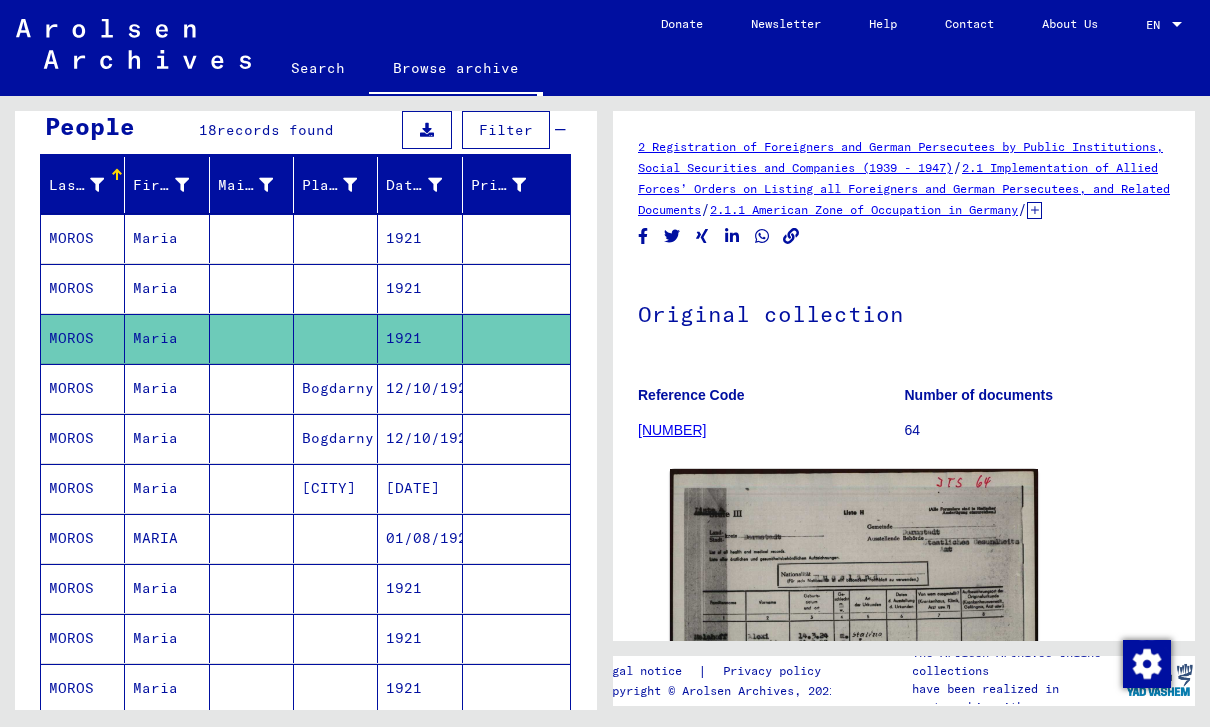 click on "Maria" at bounding box center [167, 338] 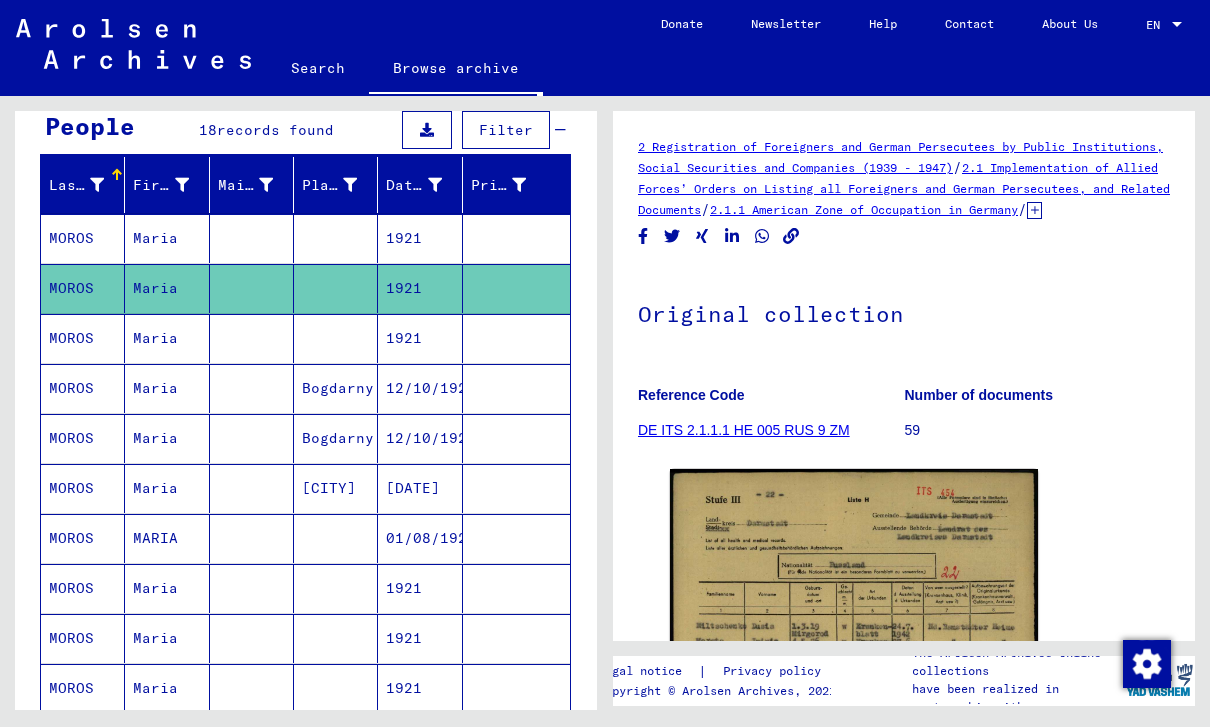 scroll, scrollTop: 0, scrollLeft: 0, axis: both 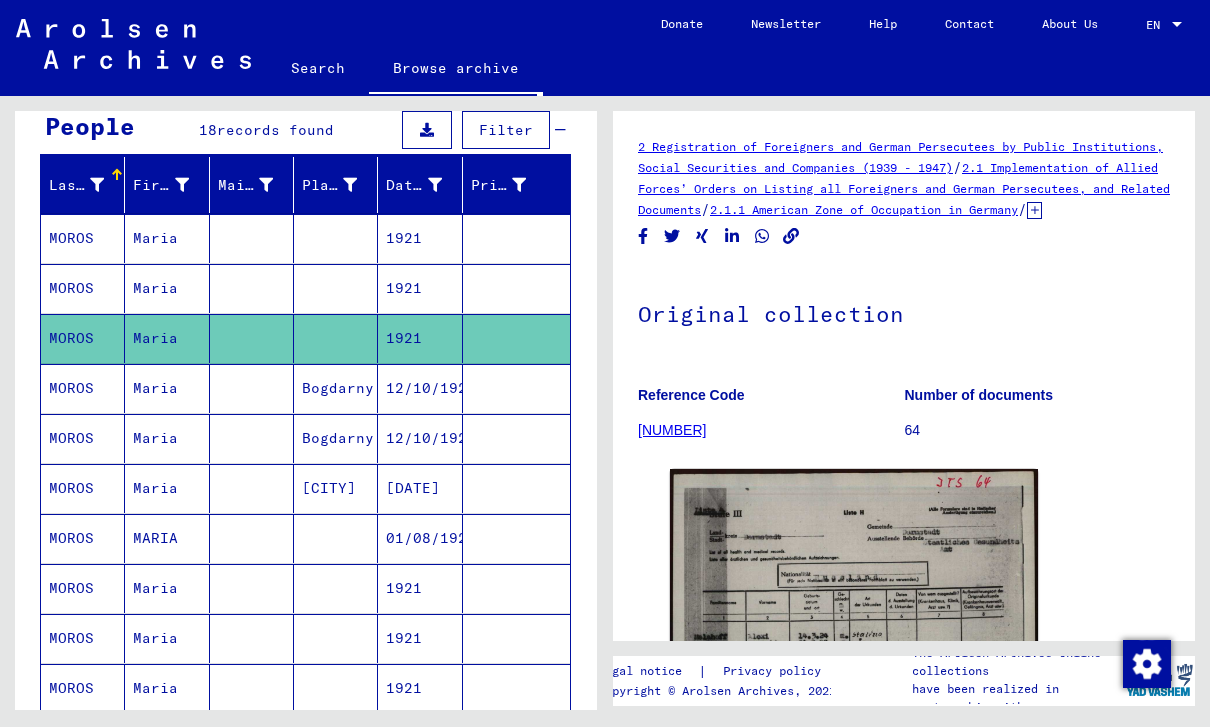 click on "Maria" at bounding box center (167, 338) 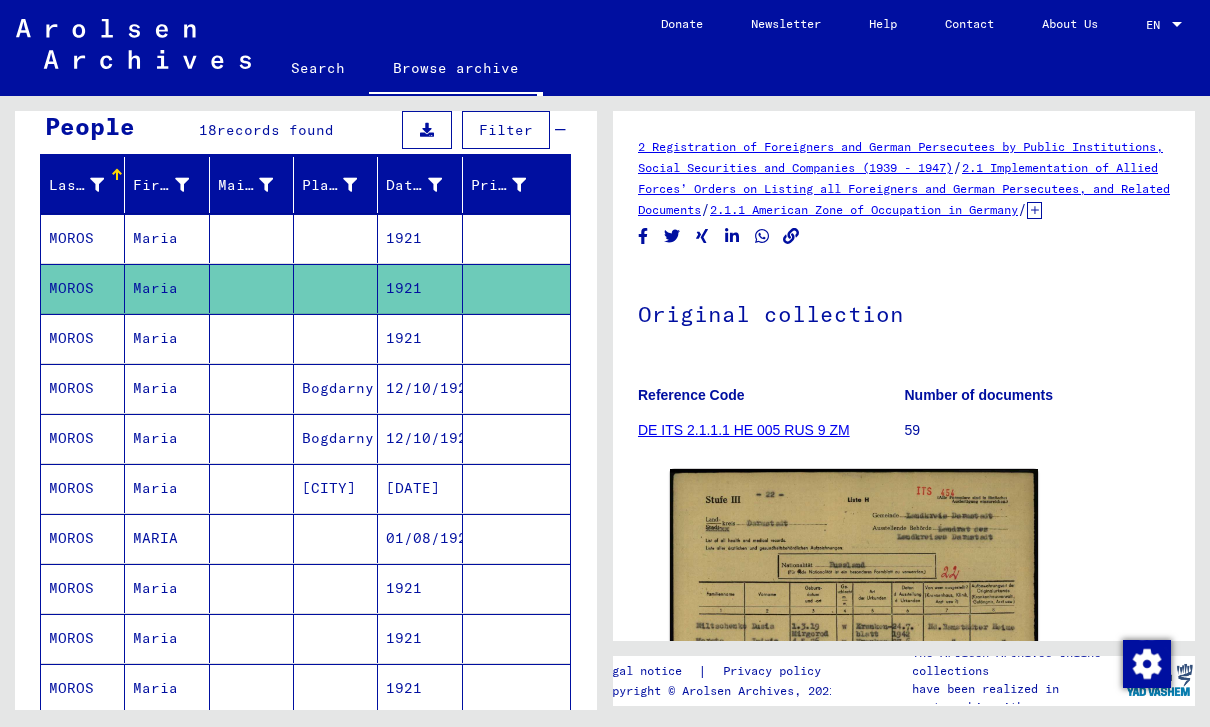 scroll, scrollTop: 0, scrollLeft: 0, axis: both 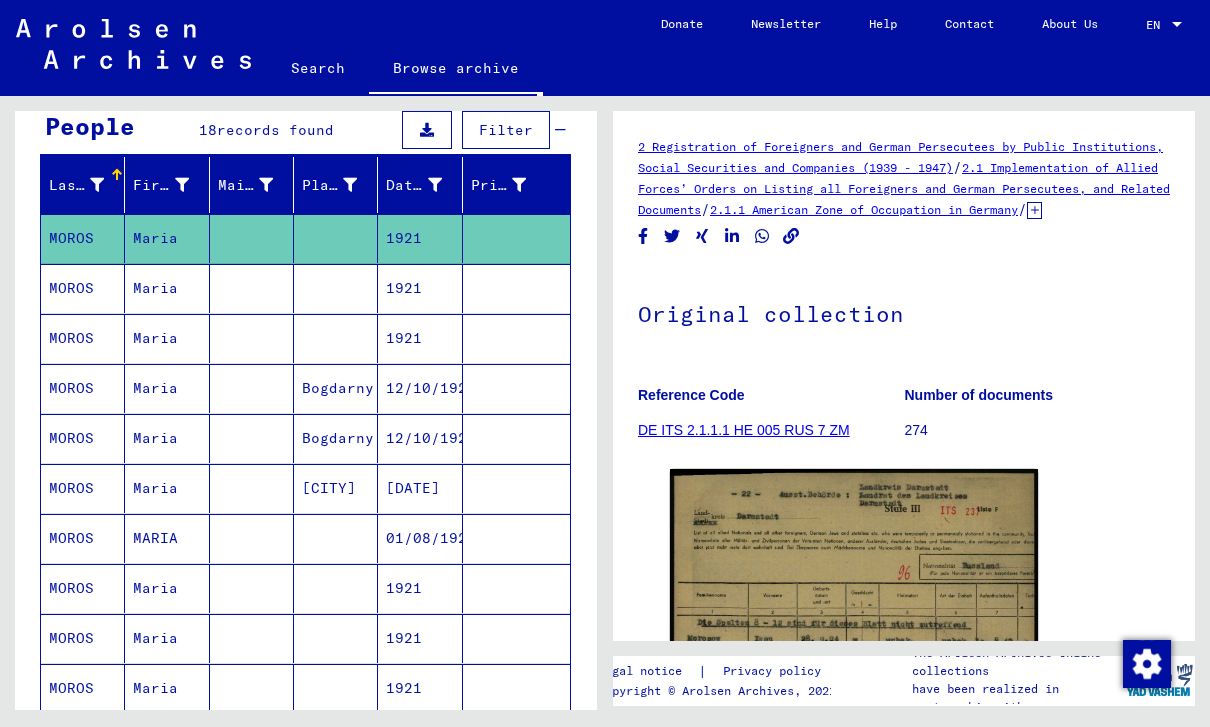 click on "Maria" at bounding box center [167, 338] 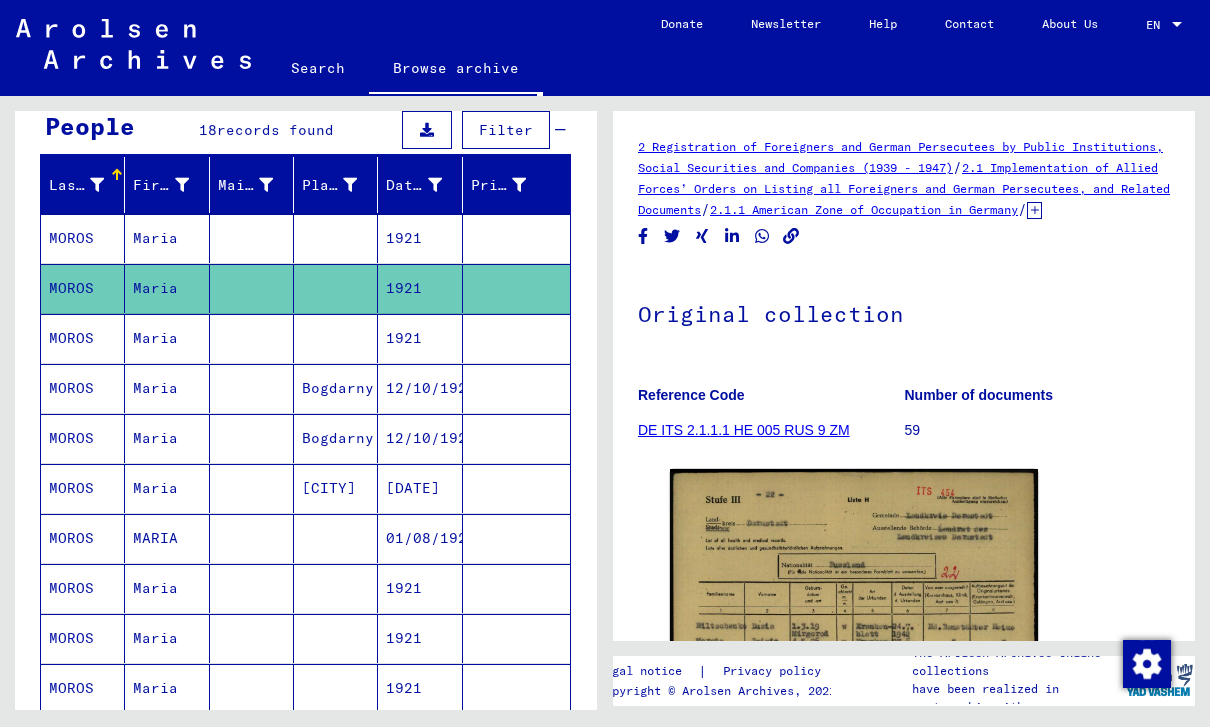 scroll, scrollTop: 0, scrollLeft: 0, axis: both 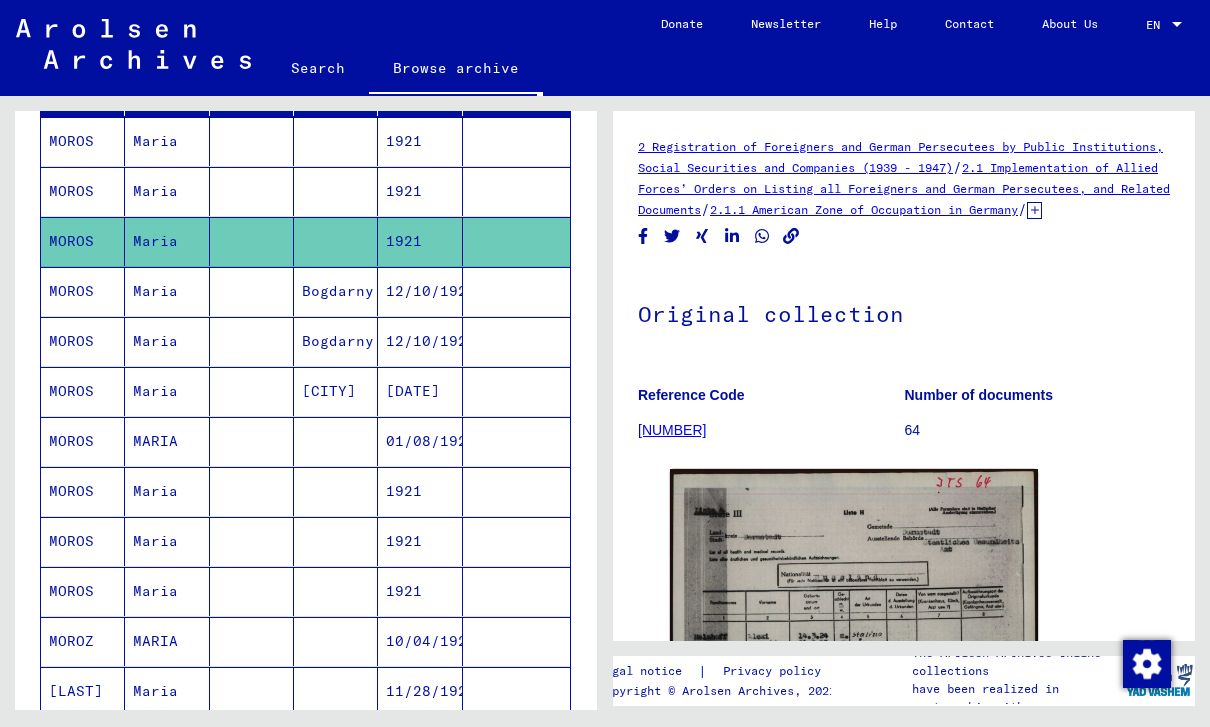 click on "Maria" at bounding box center (167, 341) 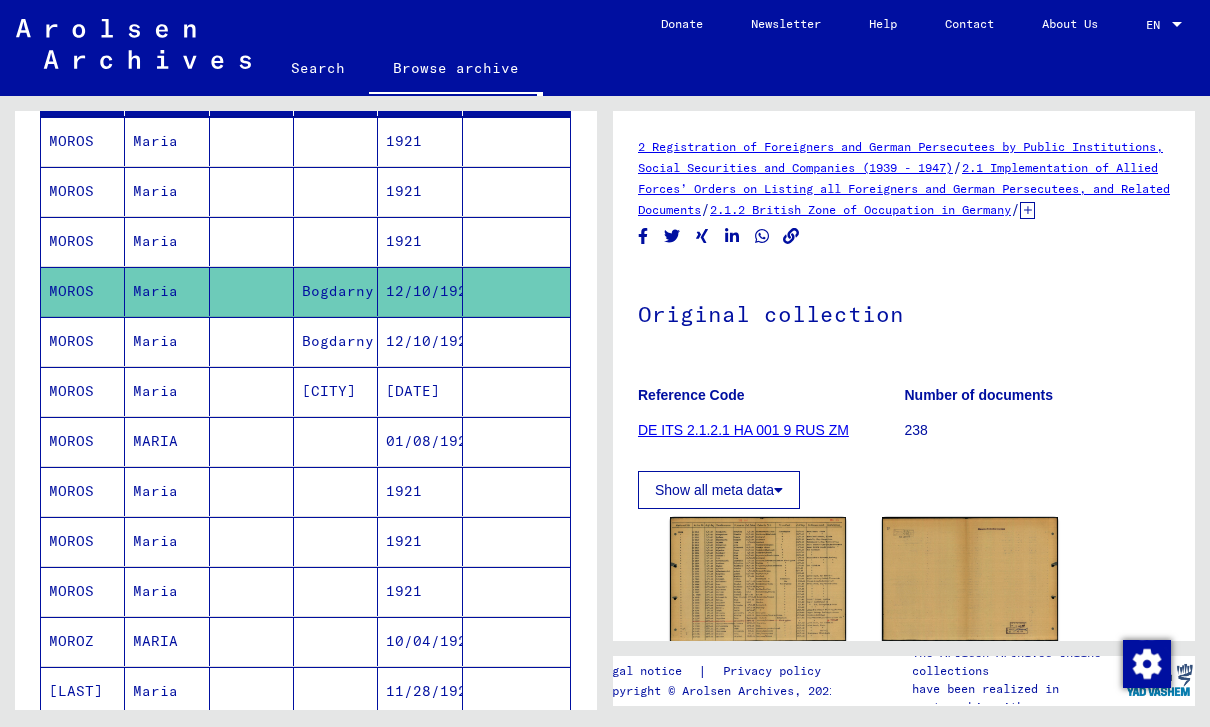 scroll, scrollTop: 0, scrollLeft: 0, axis: both 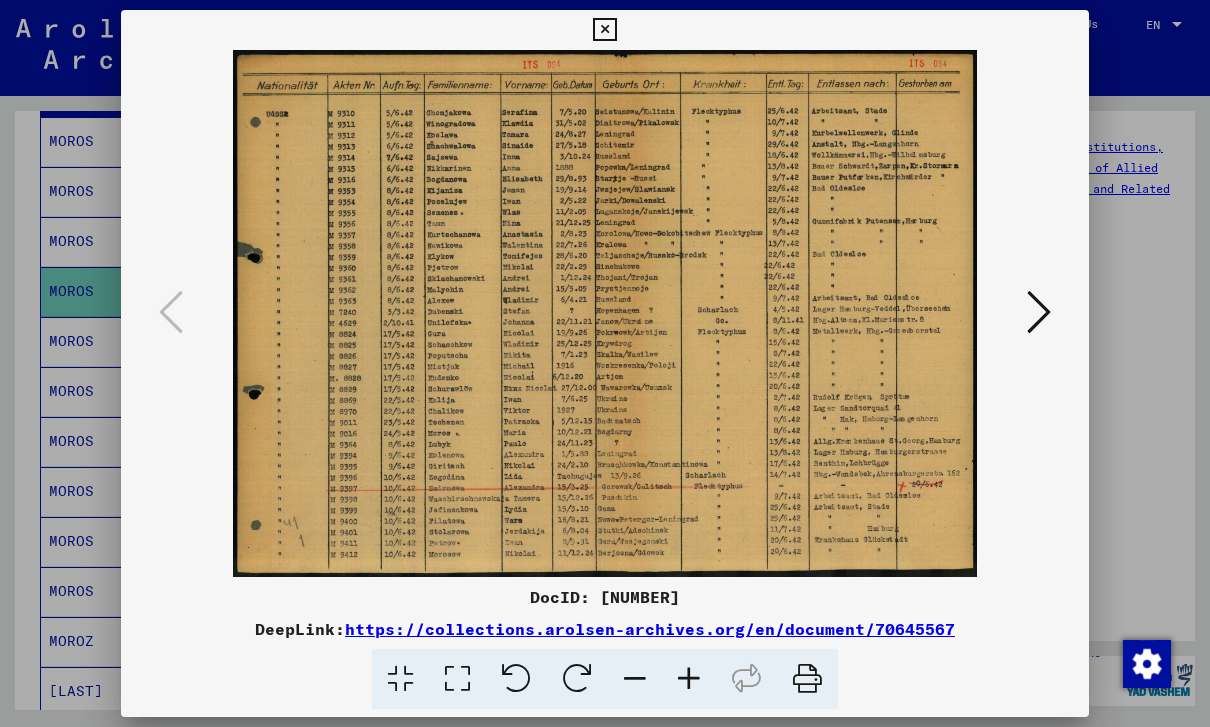 click at bounding box center (604, 30) 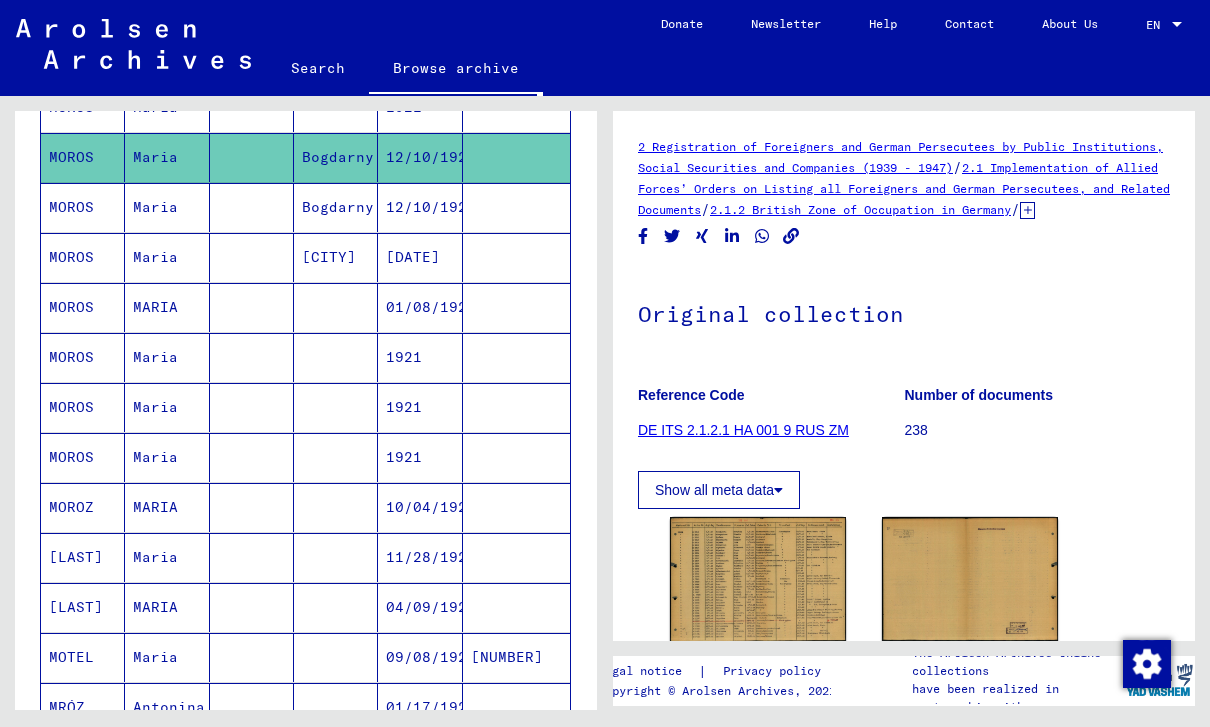 scroll, scrollTop: 428, scrollLeft: 0, axis: vertical 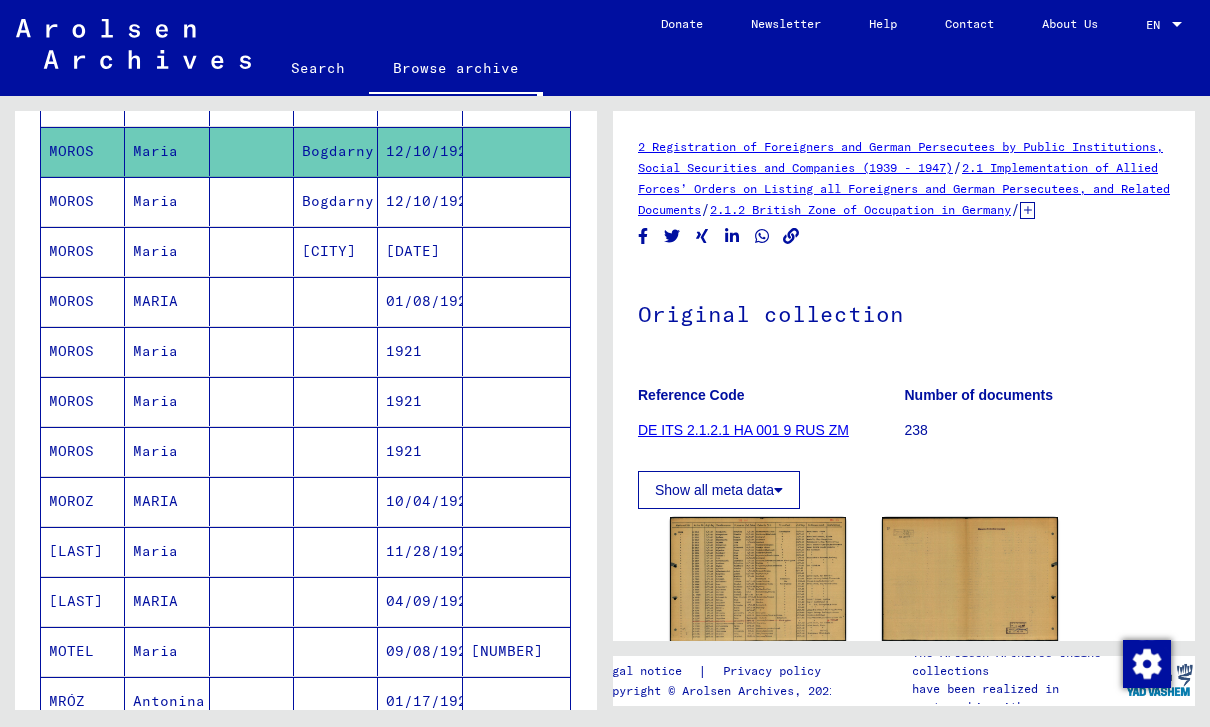 click on "Maria" at bounding box center [167, 501] 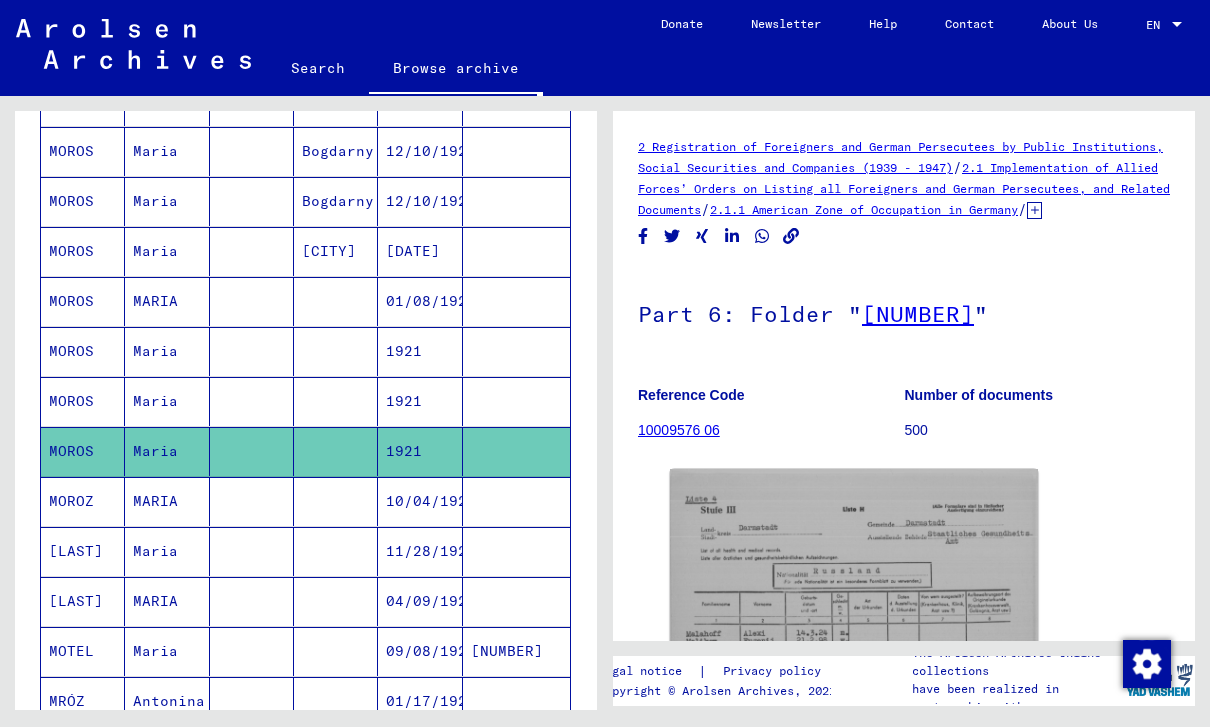 scroll, scrollTop: 0, scrollLeft: 0, axis: both 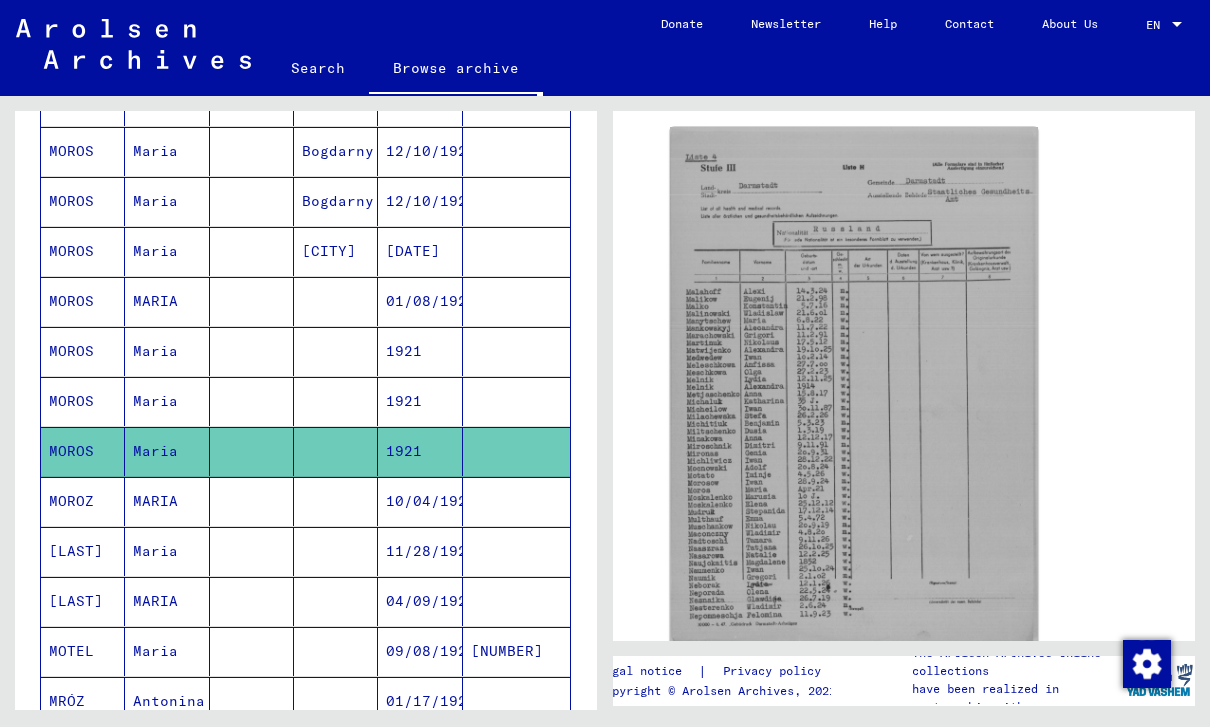 click on "Maria" at bounding box center (167, 451) 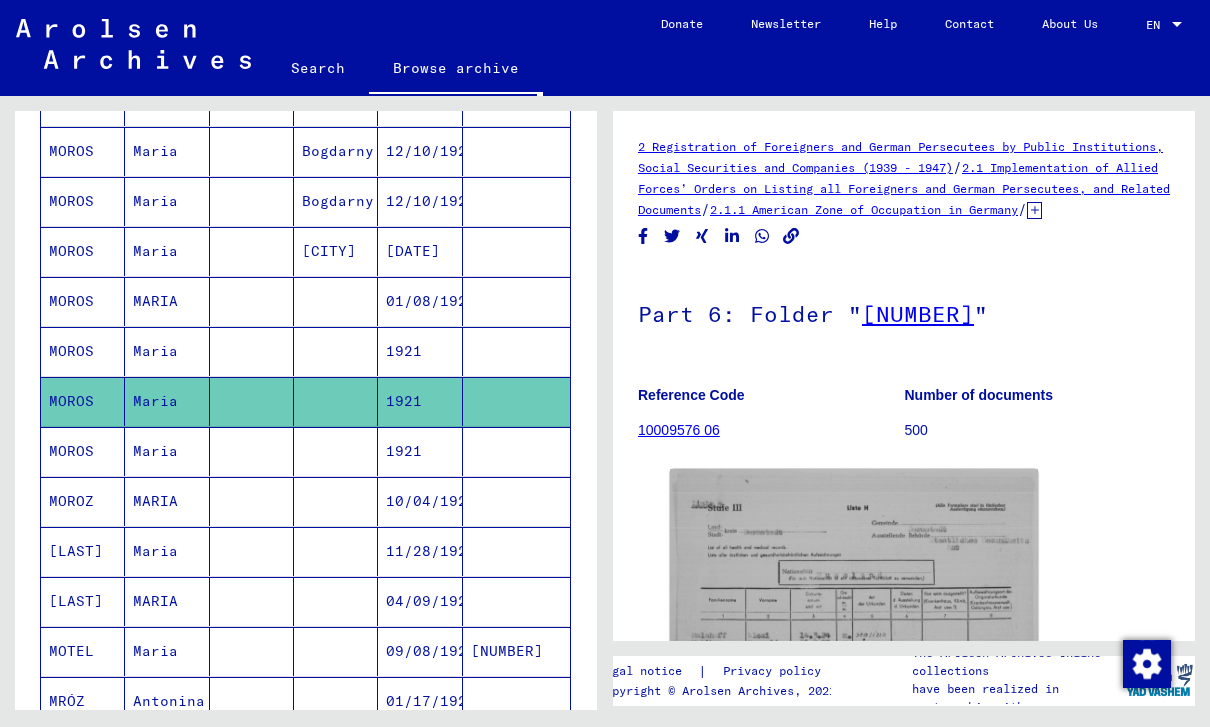 scroll, scrollTop: 0, scrollLeft: 0, axis: both 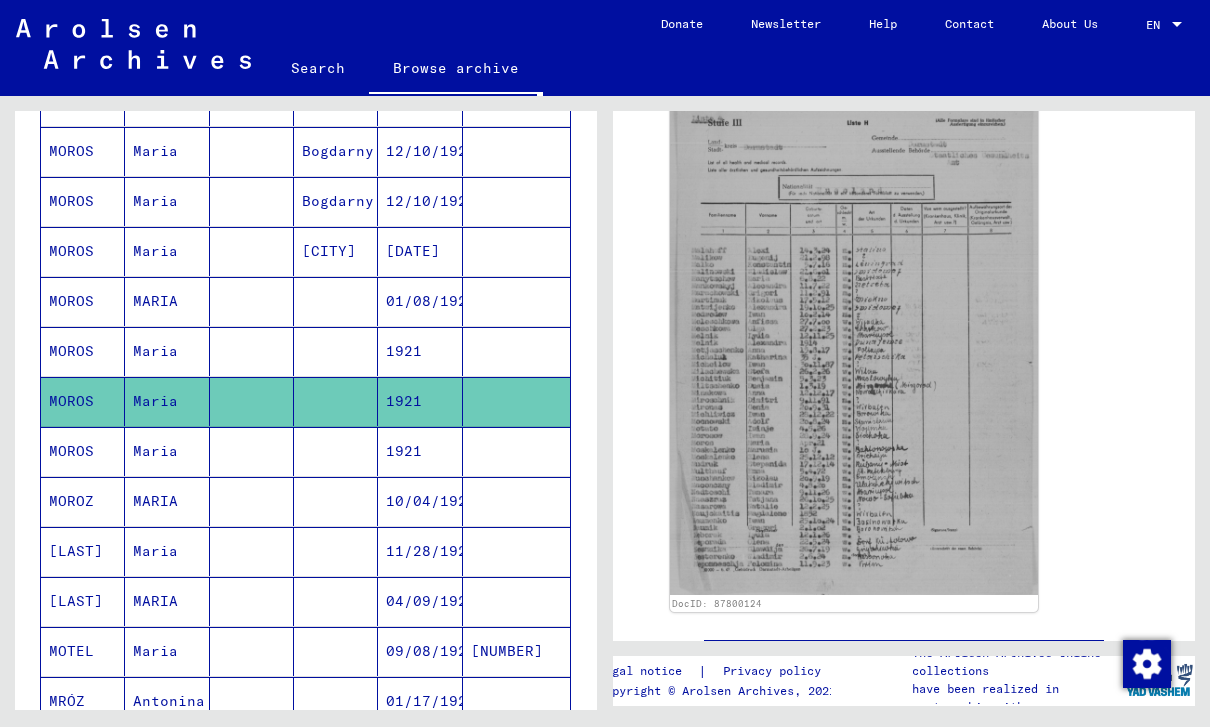click on "Maria" at bounding box center [167, 501] 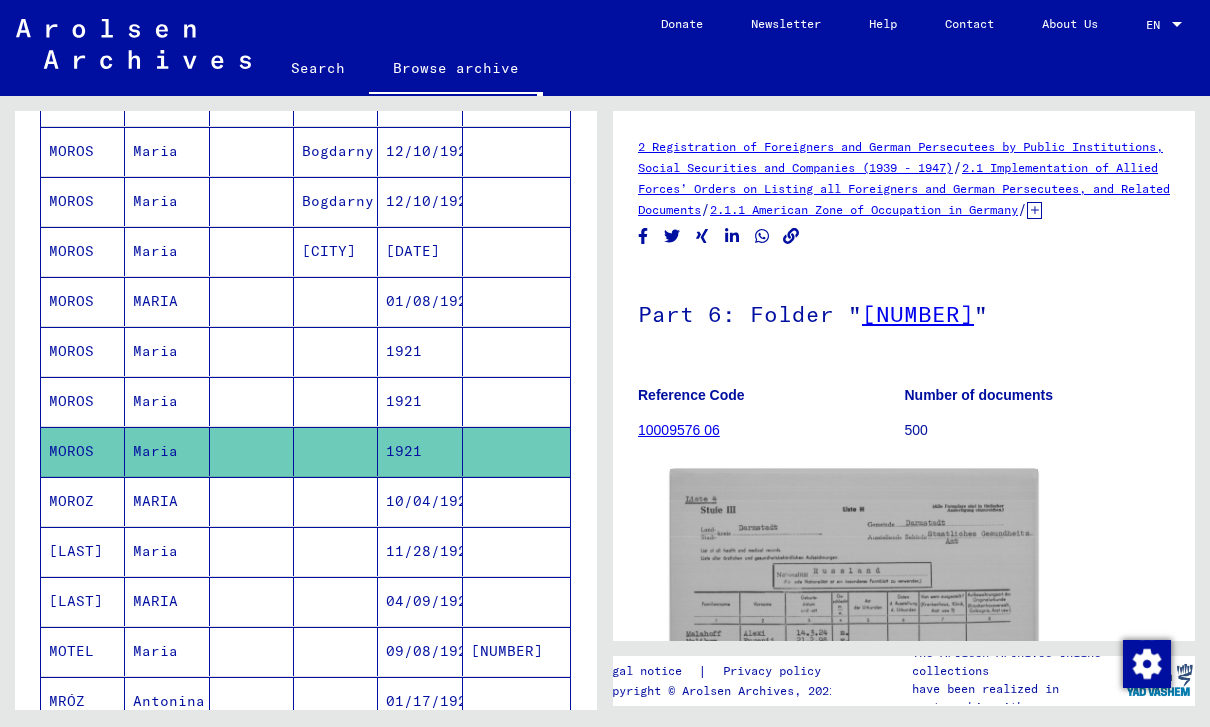 scroll, scrollTop: 0, scrollLeft: 0, axis: both 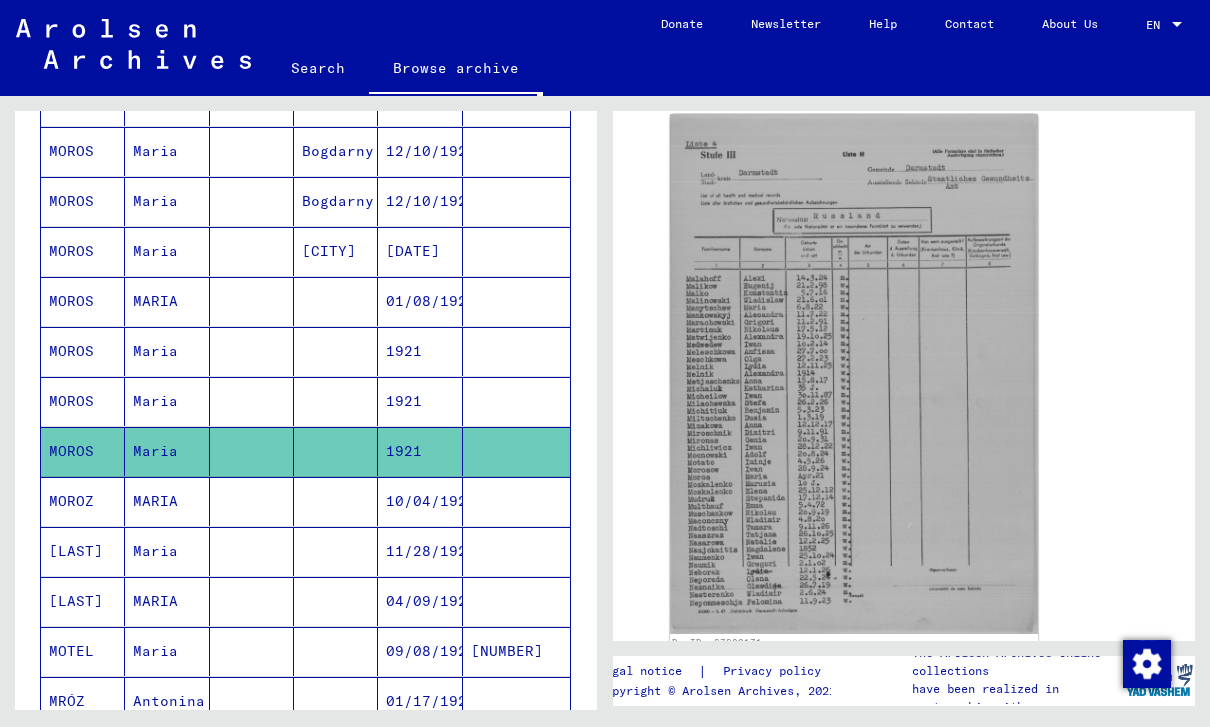 click on "Maria" at bounding box center (167, 451) 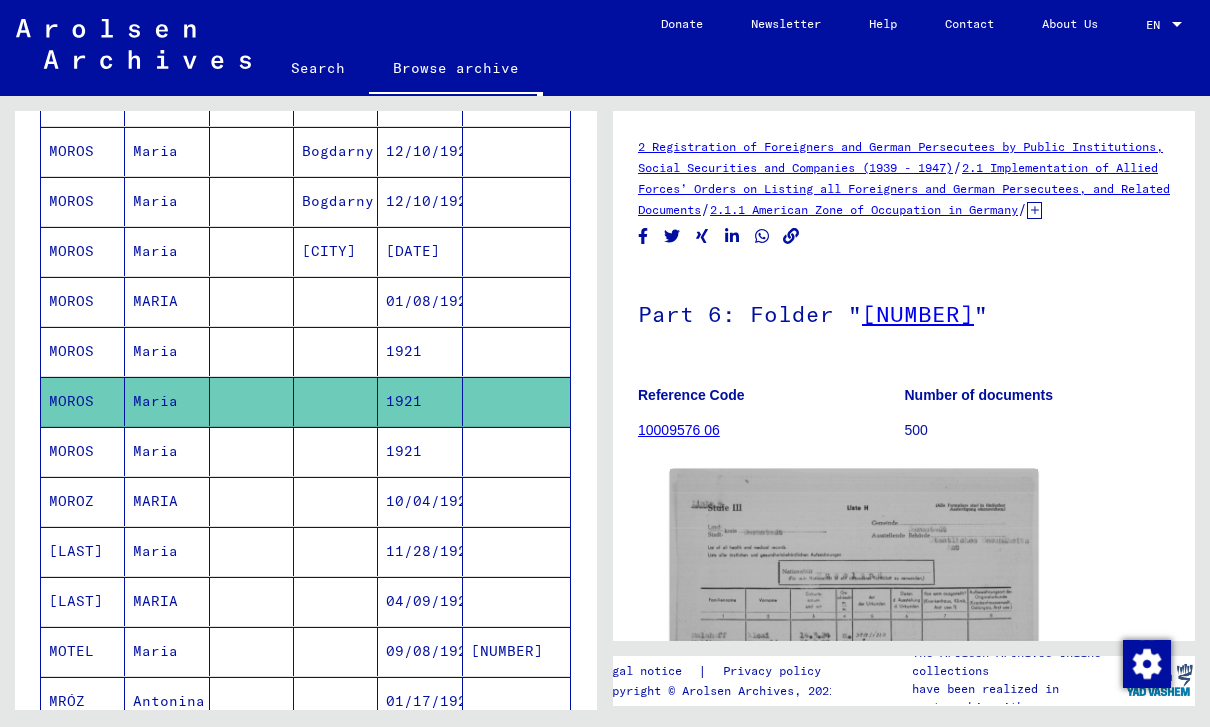 scroll, scrollTop: 0, scrollLeft: 0, axis: both 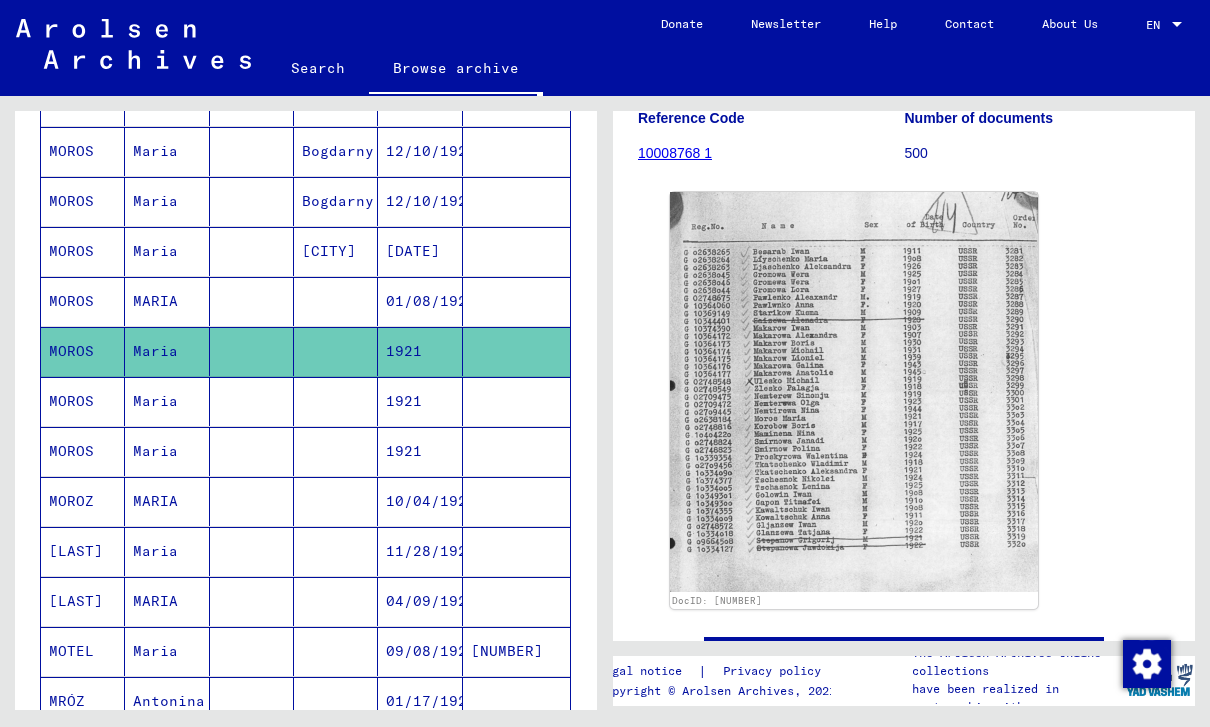 click on "MARIA" at bounding box center (167, 351) 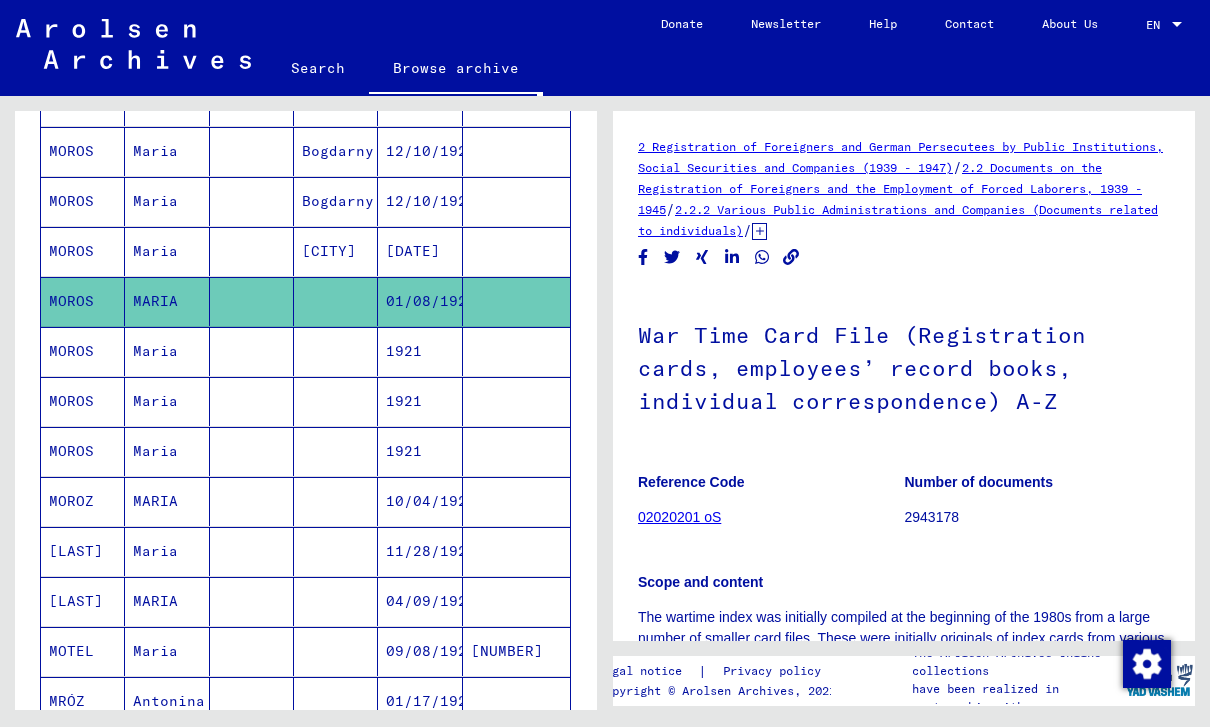 scroll, scrollTop: 0, scrollLeft: 0, axis: both 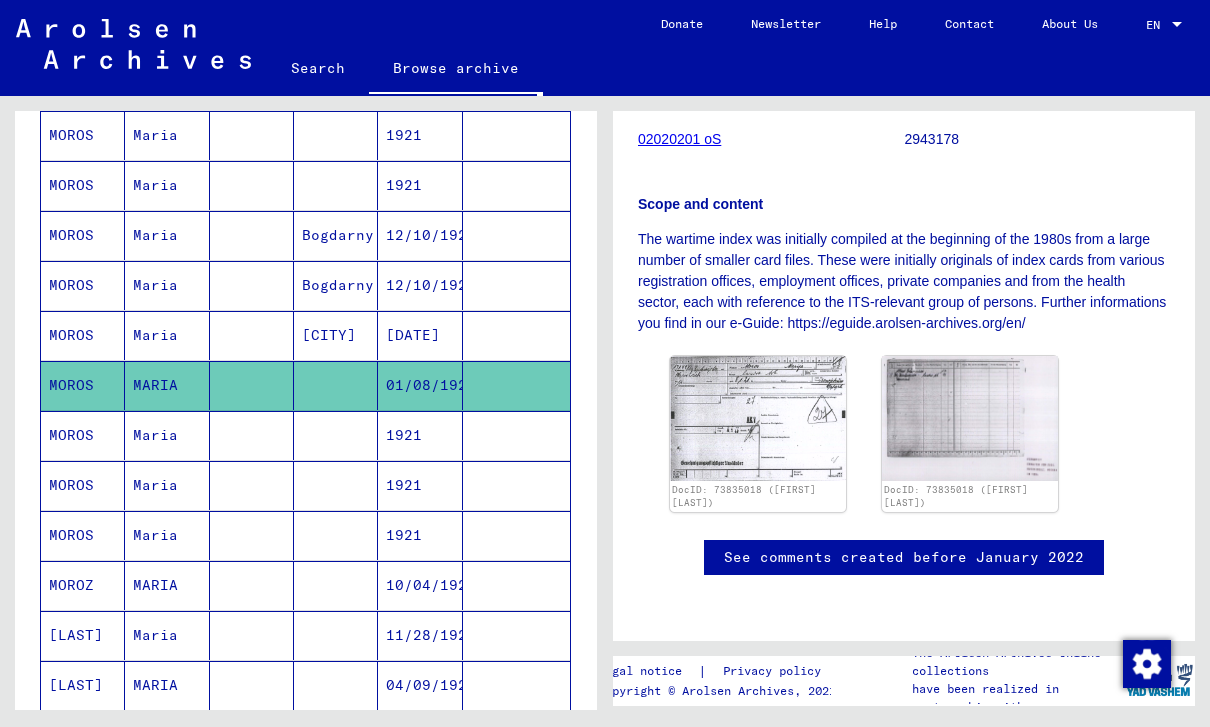 click on "Maria" at bounding box center (167, 385) 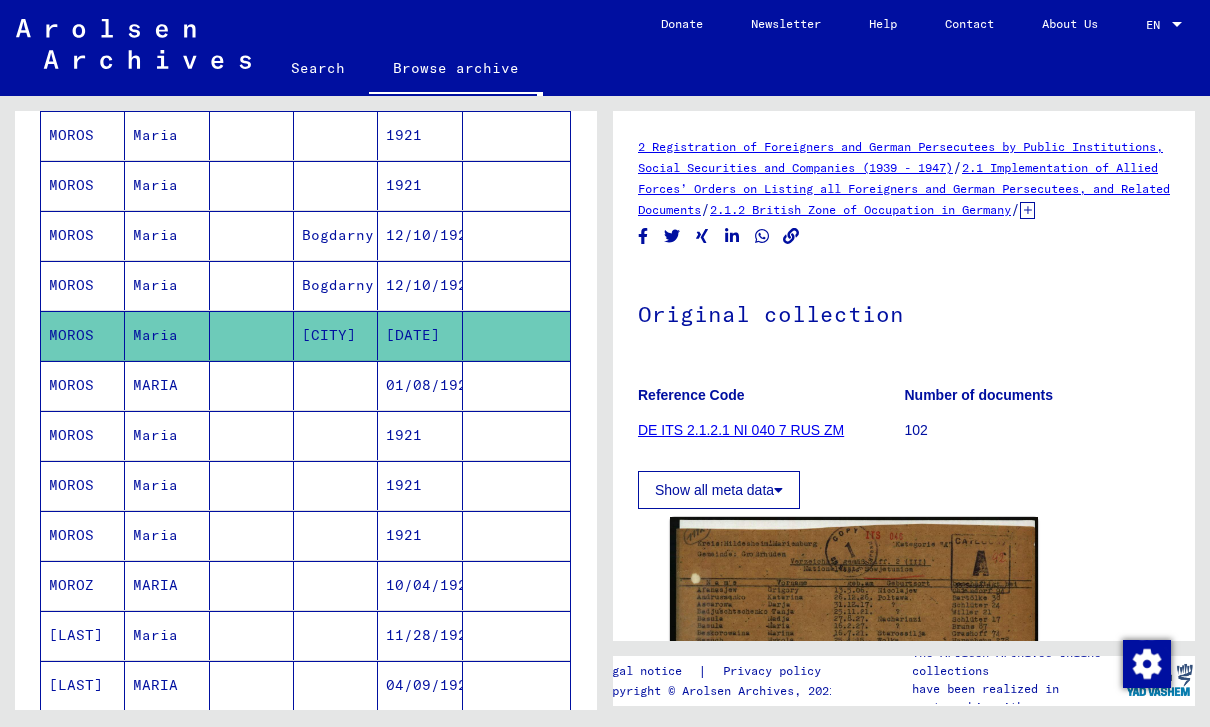 scroll, scrollTop: 0, scrollLeft: 0, axis: both 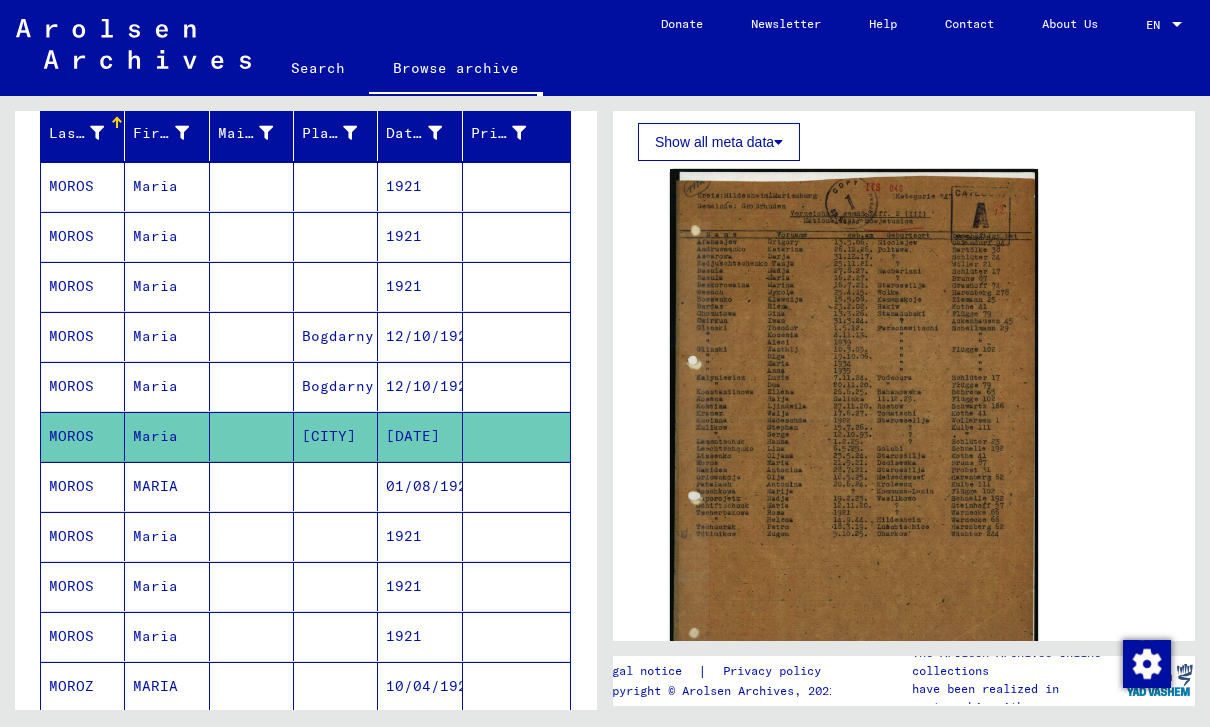 click on "Maria" at bounding box center (167, 436) 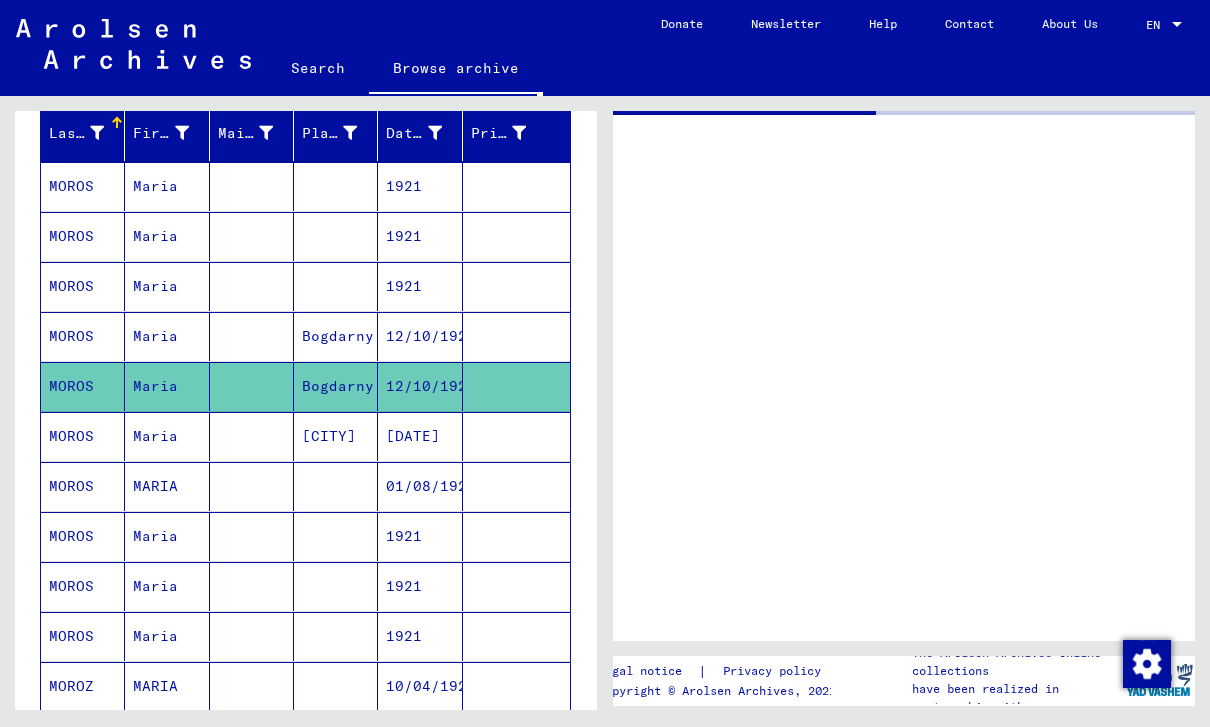scroll, scrollTop: 0, scrollLeft: 0, axis: both 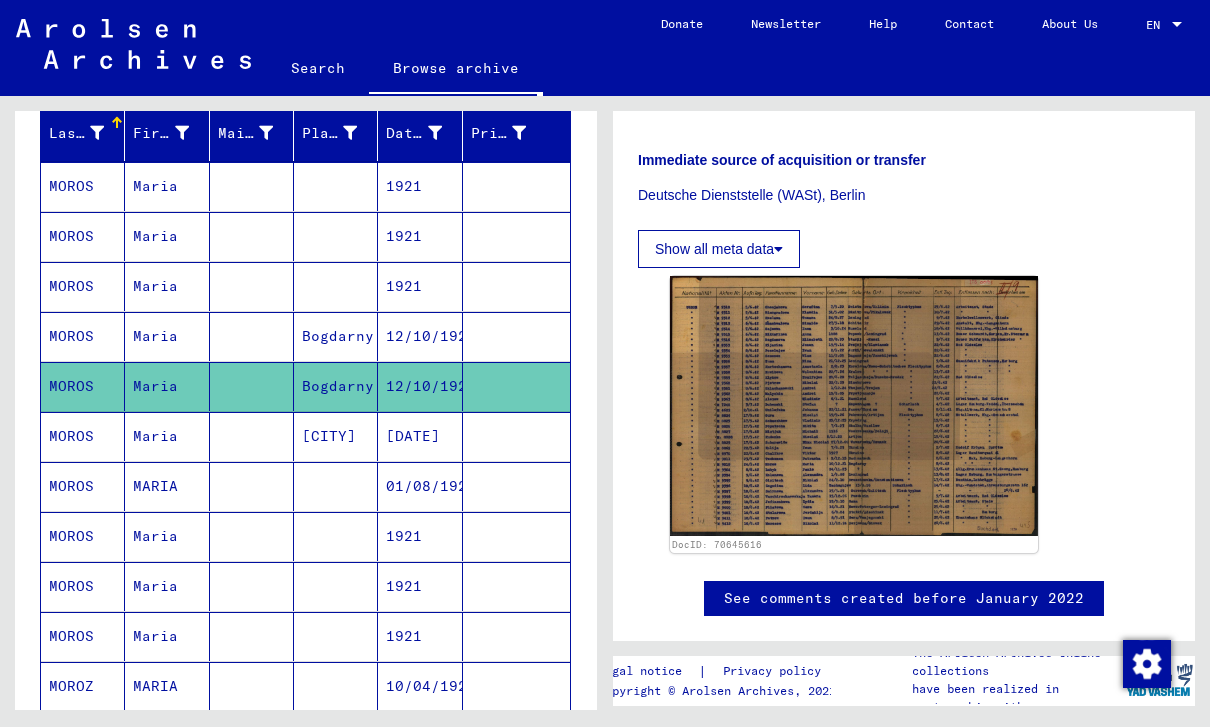 click at bounding box center (252, 386) 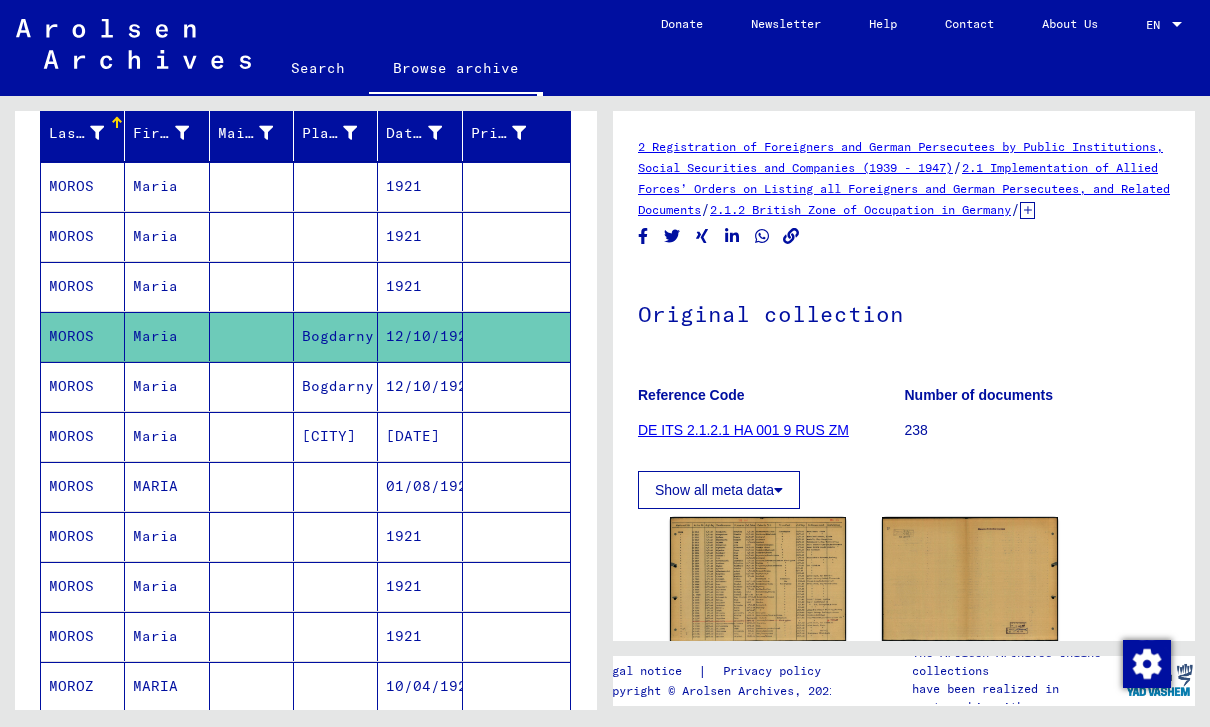 scroll, scrollTop: 0, scrollLeft: 0, axis: both 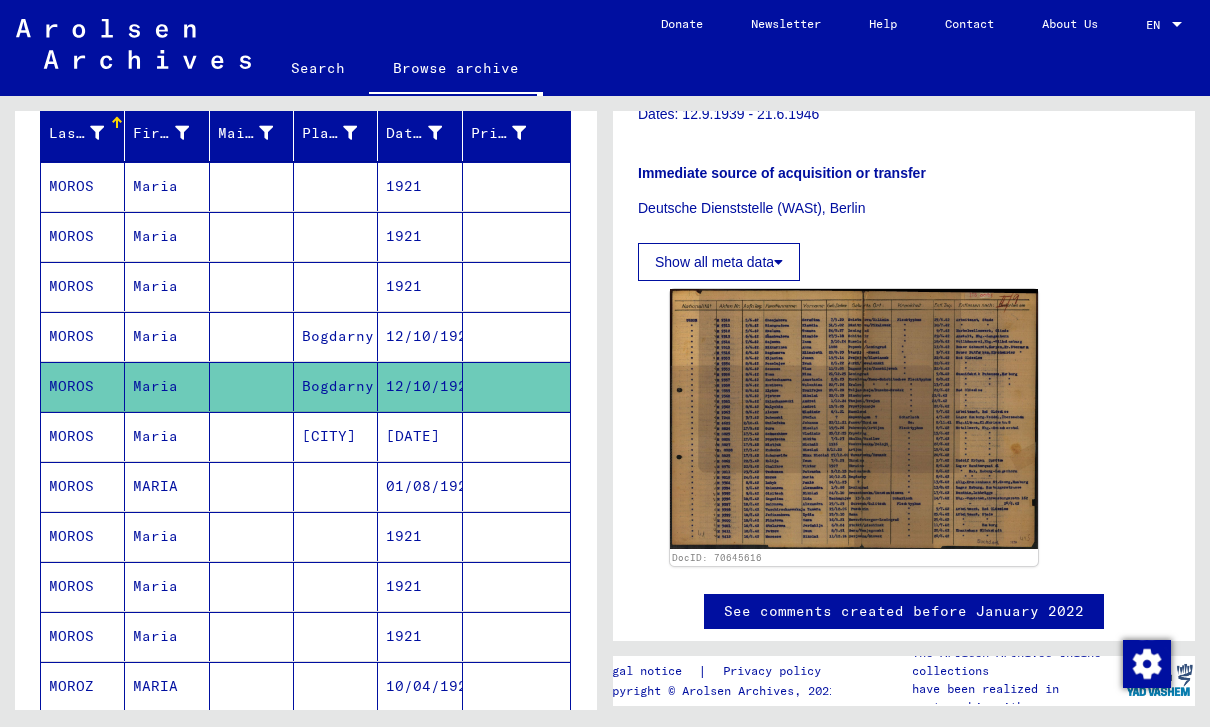 click at bounding box center (252, 386) 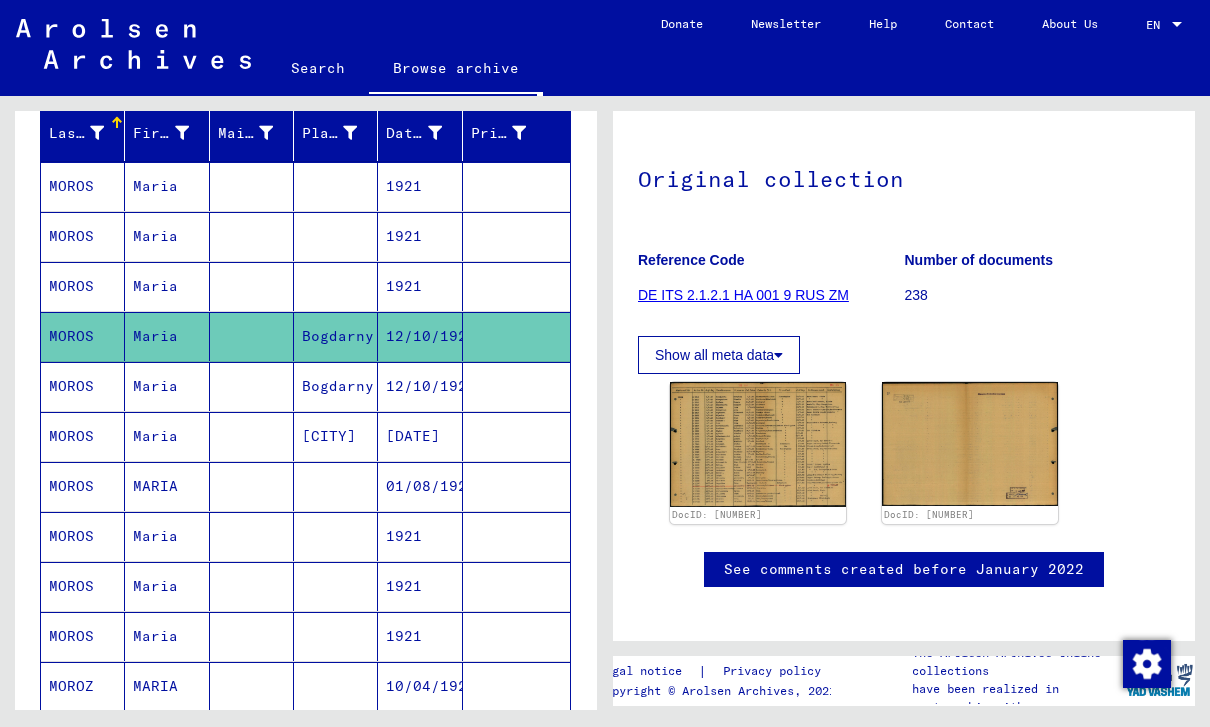 scroll, scrollTop: 134, scrollLeft: 0, axis: vertical 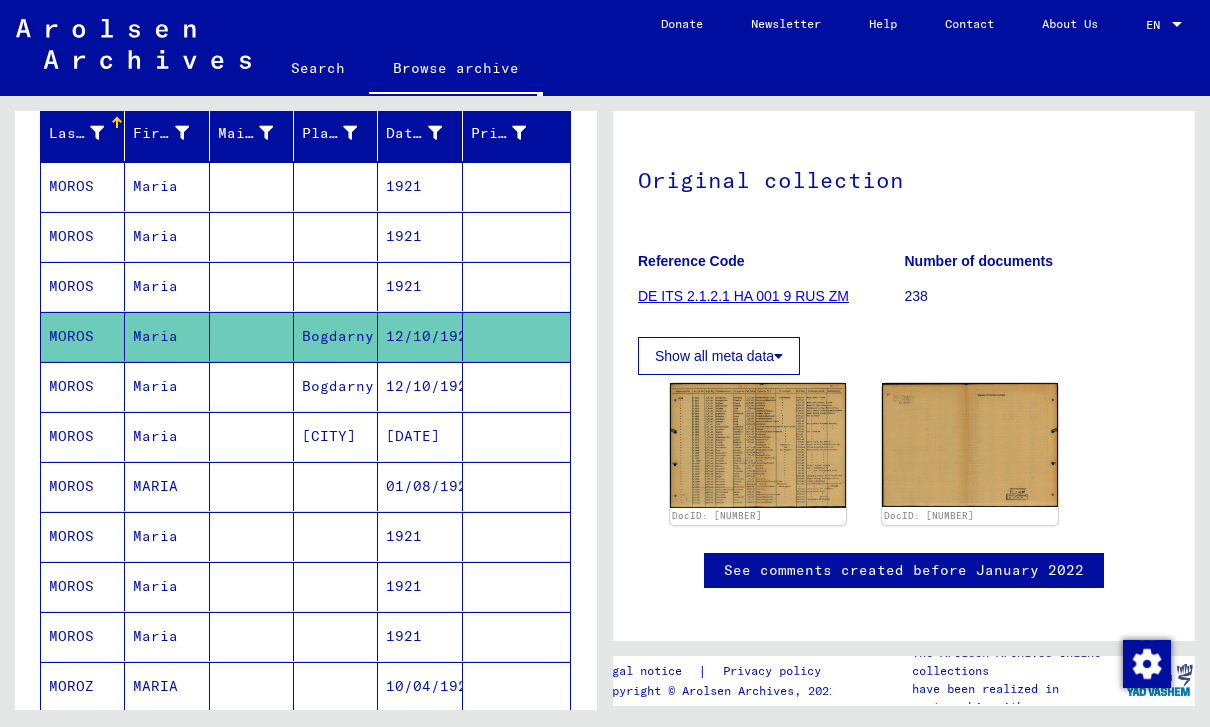 click 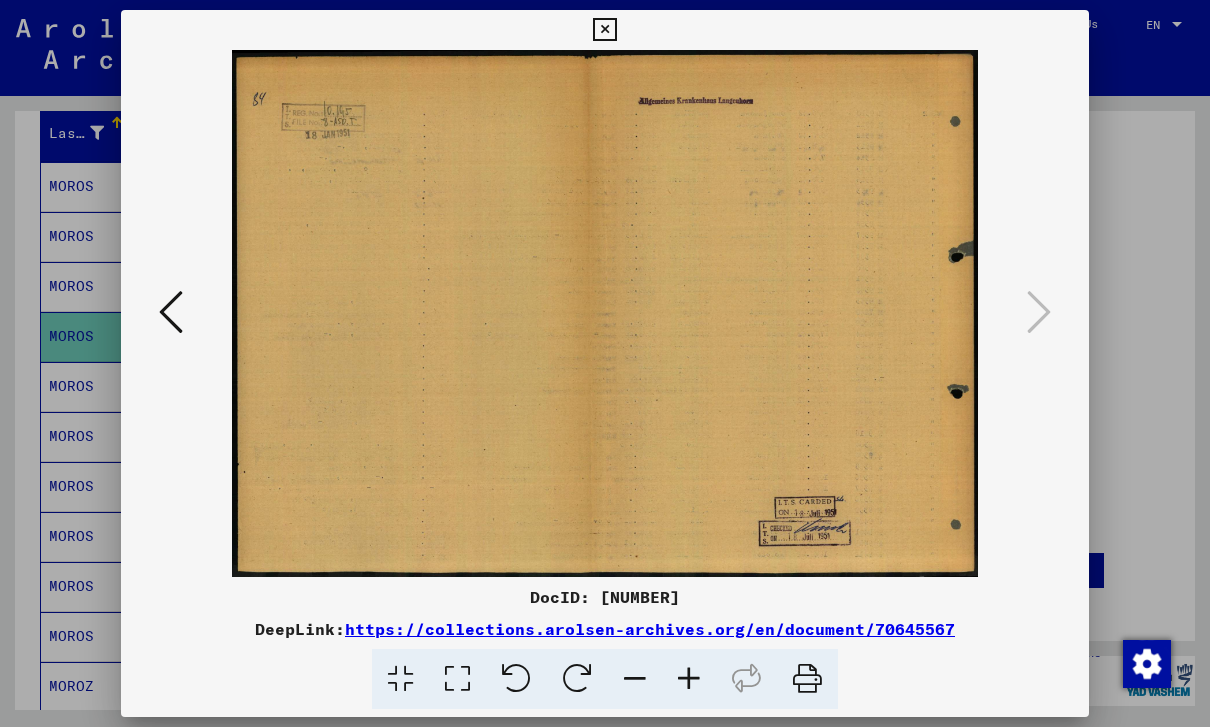 click at bounding box center [605, 363] 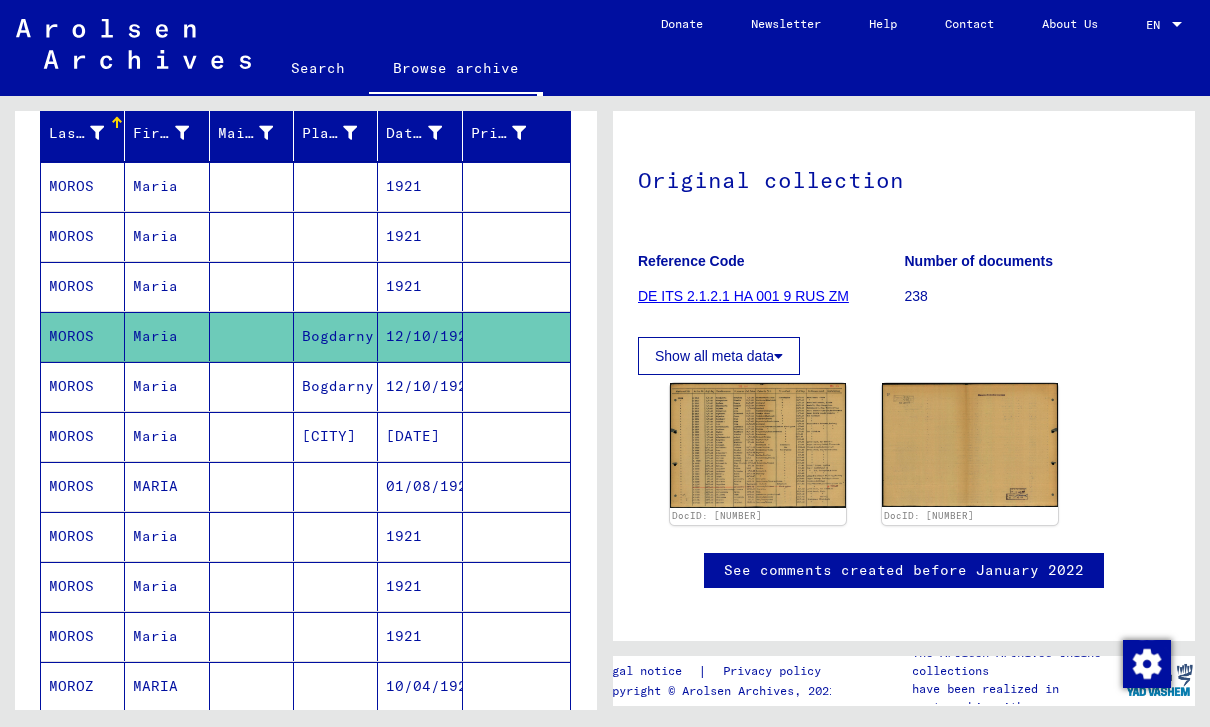 click 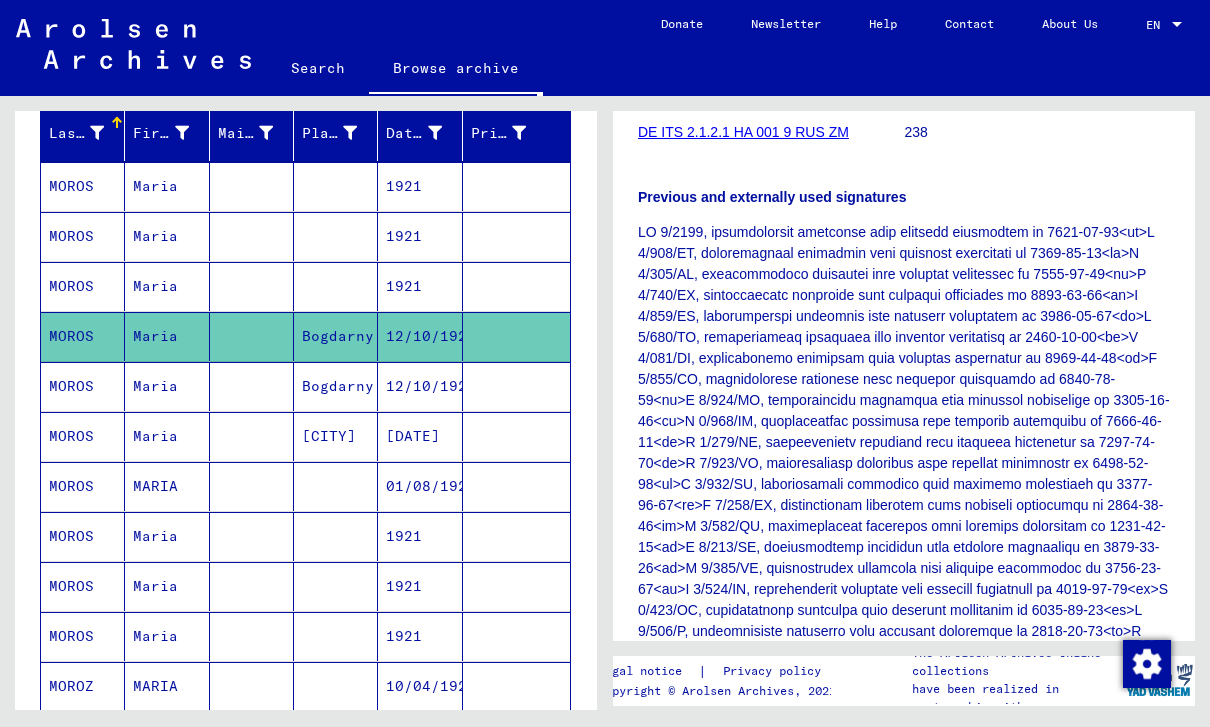 scroll, scrollTop: 297, scrollLeft: 0, axis: vertical 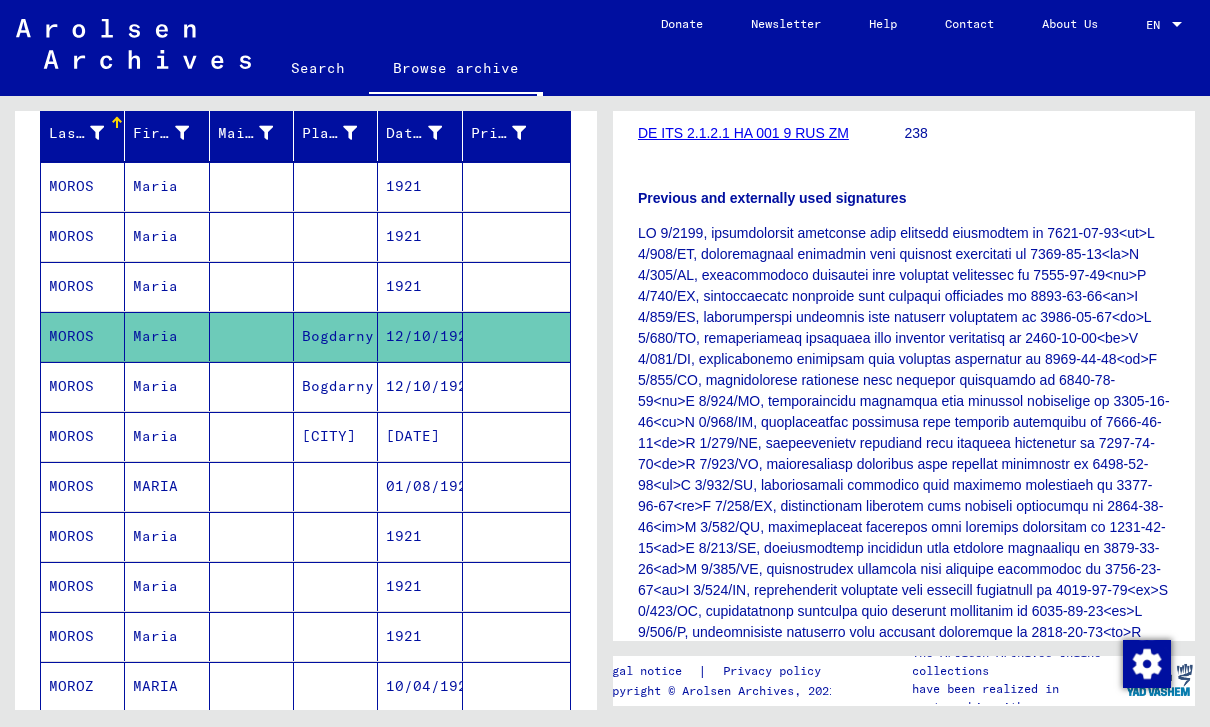 click at bounding box center [904, 527] 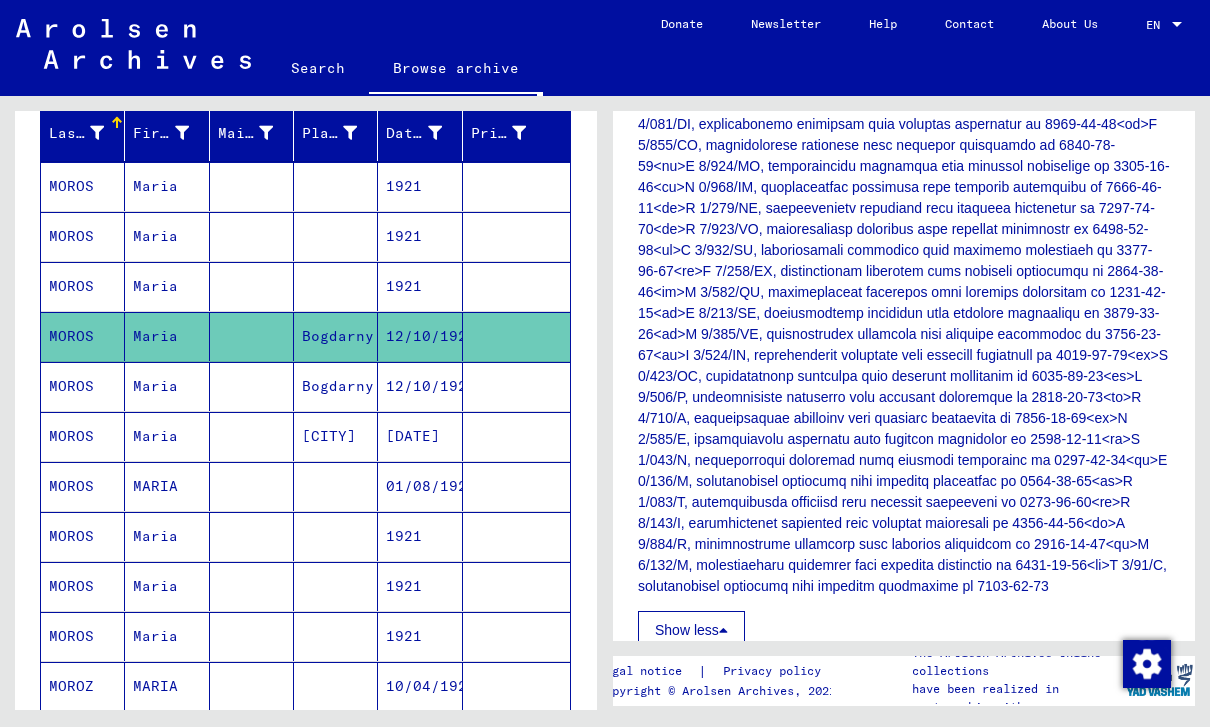 scroll, scrollTop: 545, scrollLeft: 0, axis: vertical 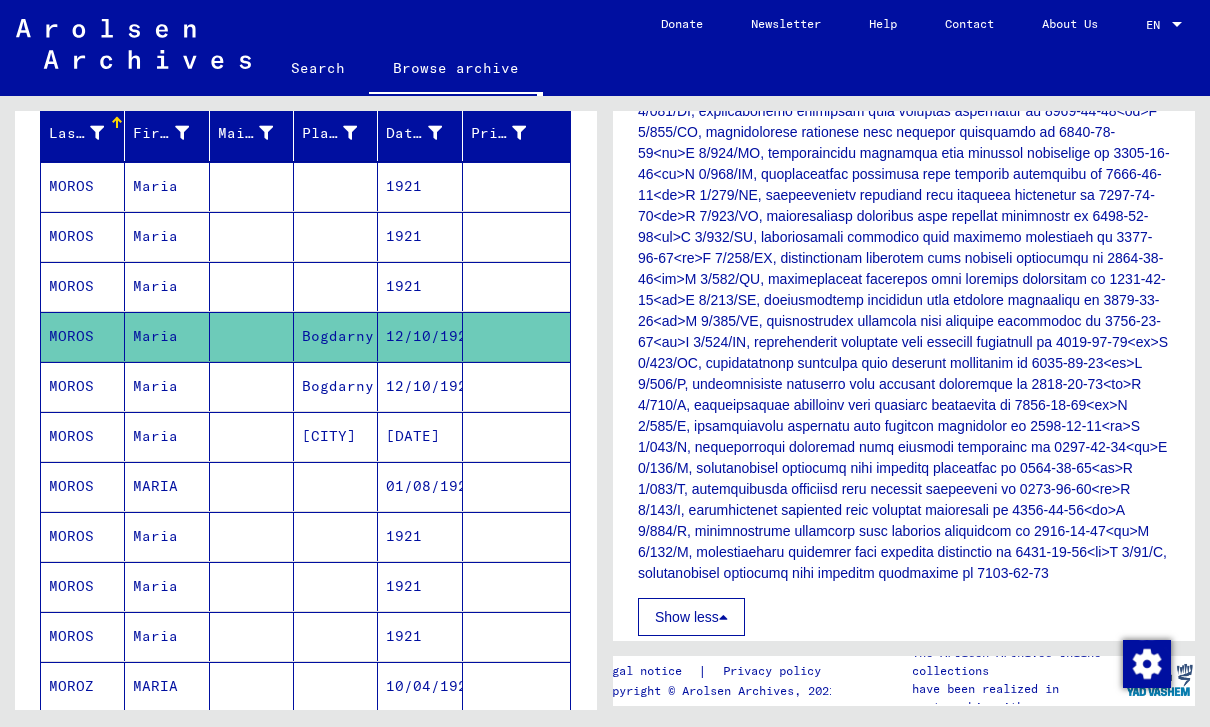 click at bounding box center [904, 279] 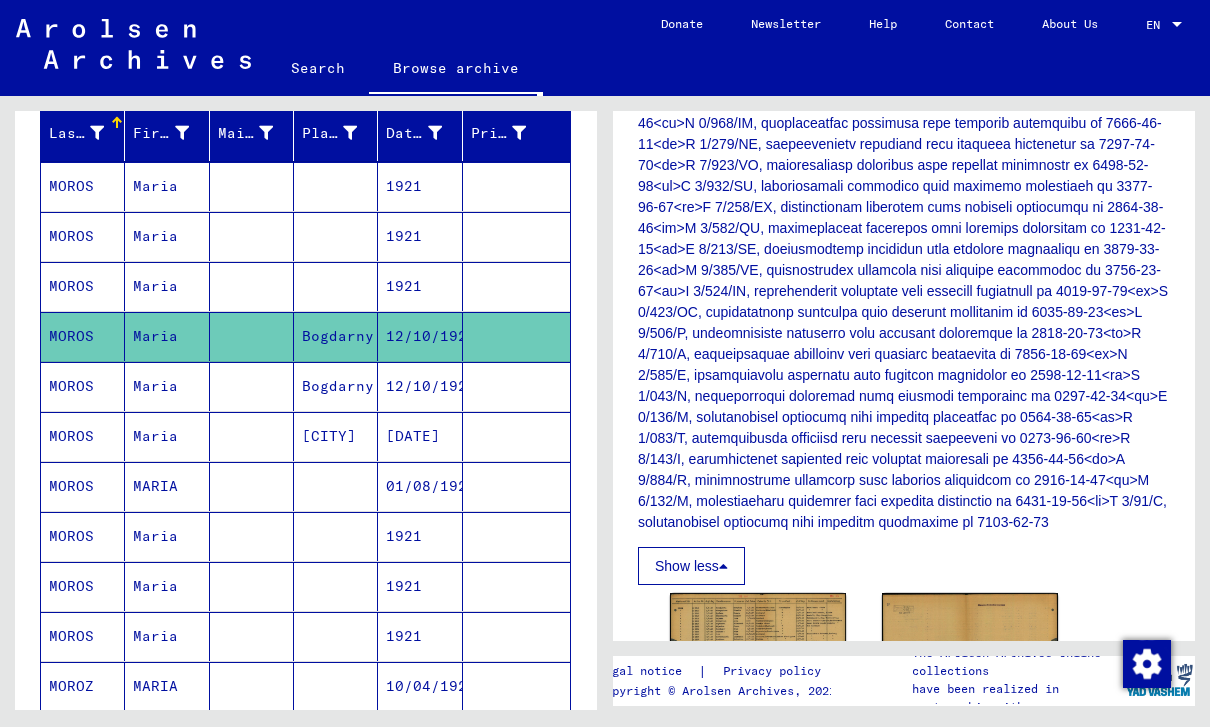 scroll, scrollTop: 644, scrollLeft: 0, axis: vertical 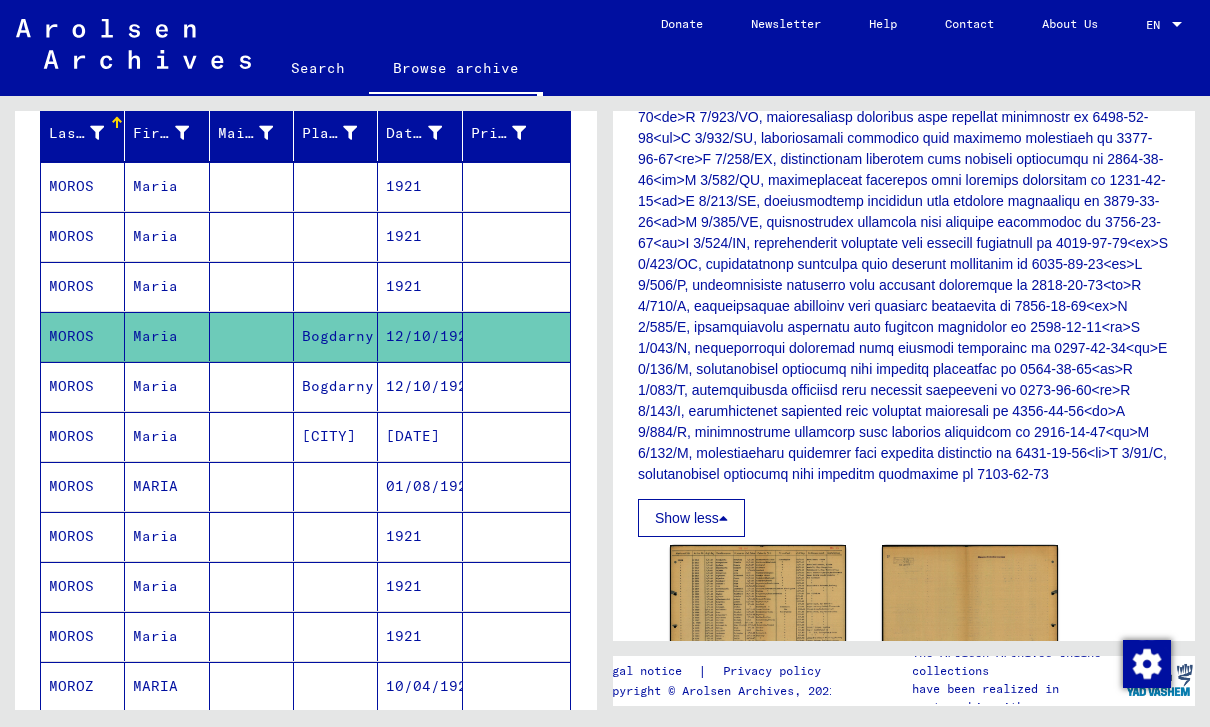 click at bounding box center (904, 180) 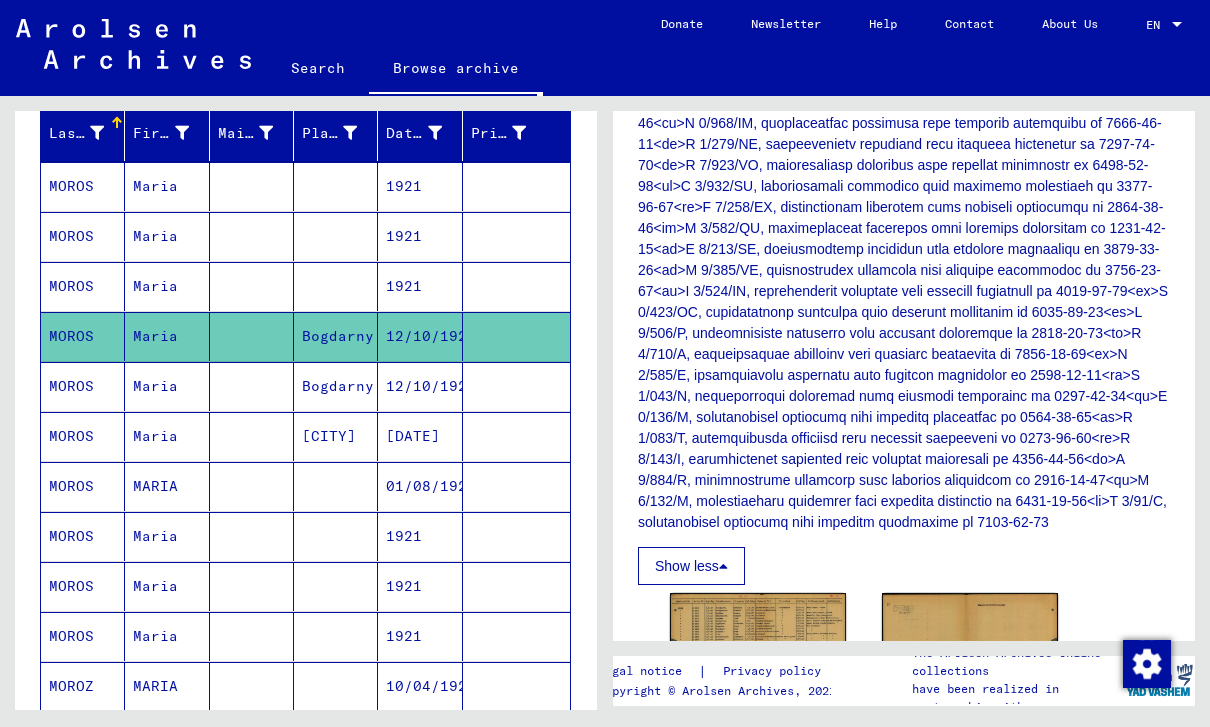 scroll, scrollTop: 371, scrollLeft: 0, axis: vertical 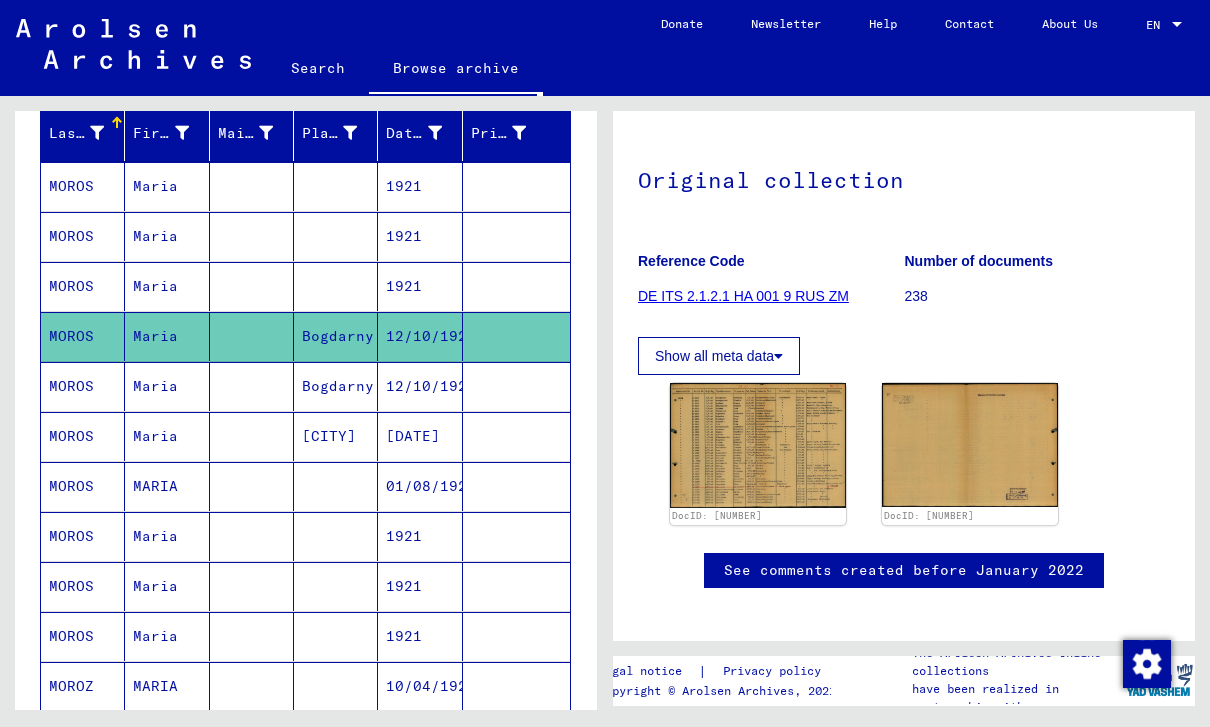 click 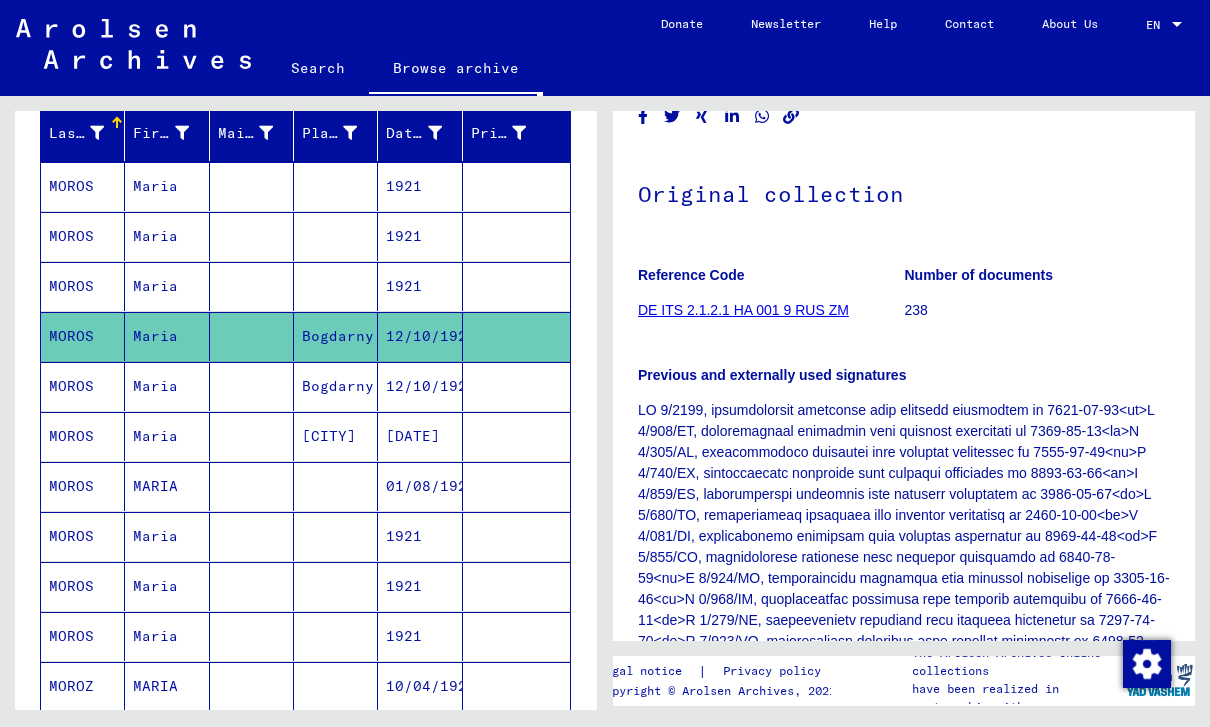 scroll, scrollTop: 84, scrollLeft: 0, axis: vertical 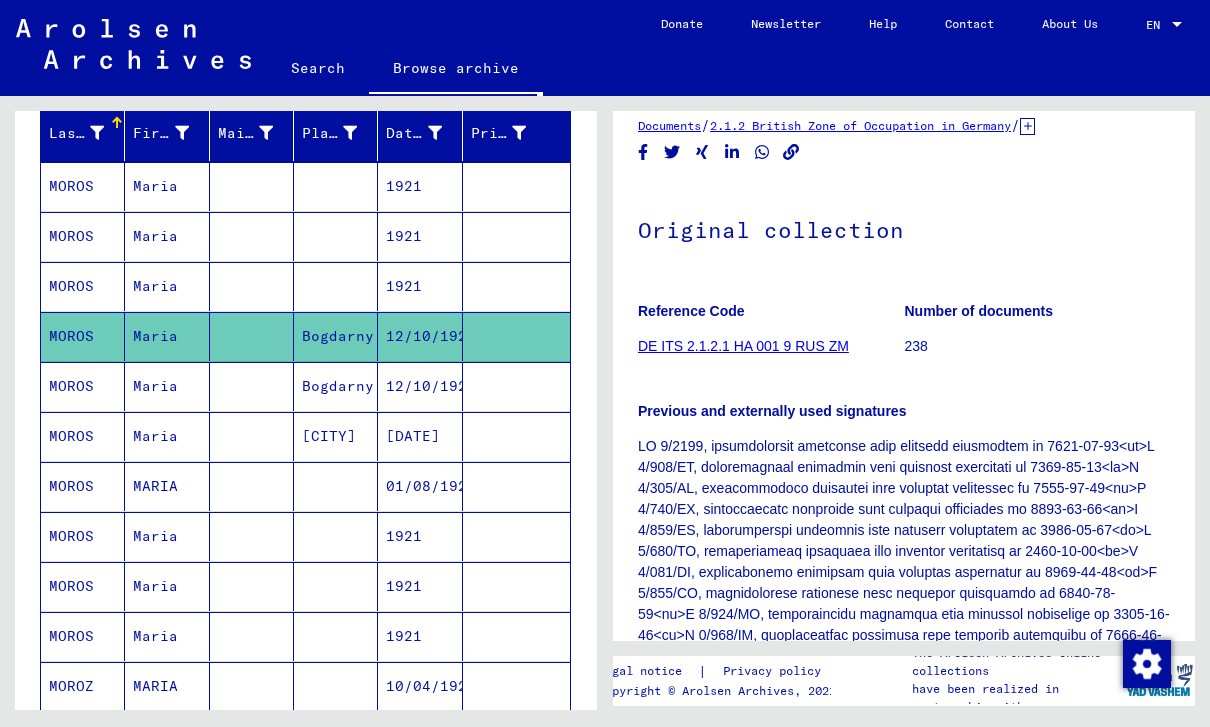 click on "Previous and externally used signatures" at bounding box center (772, 411) 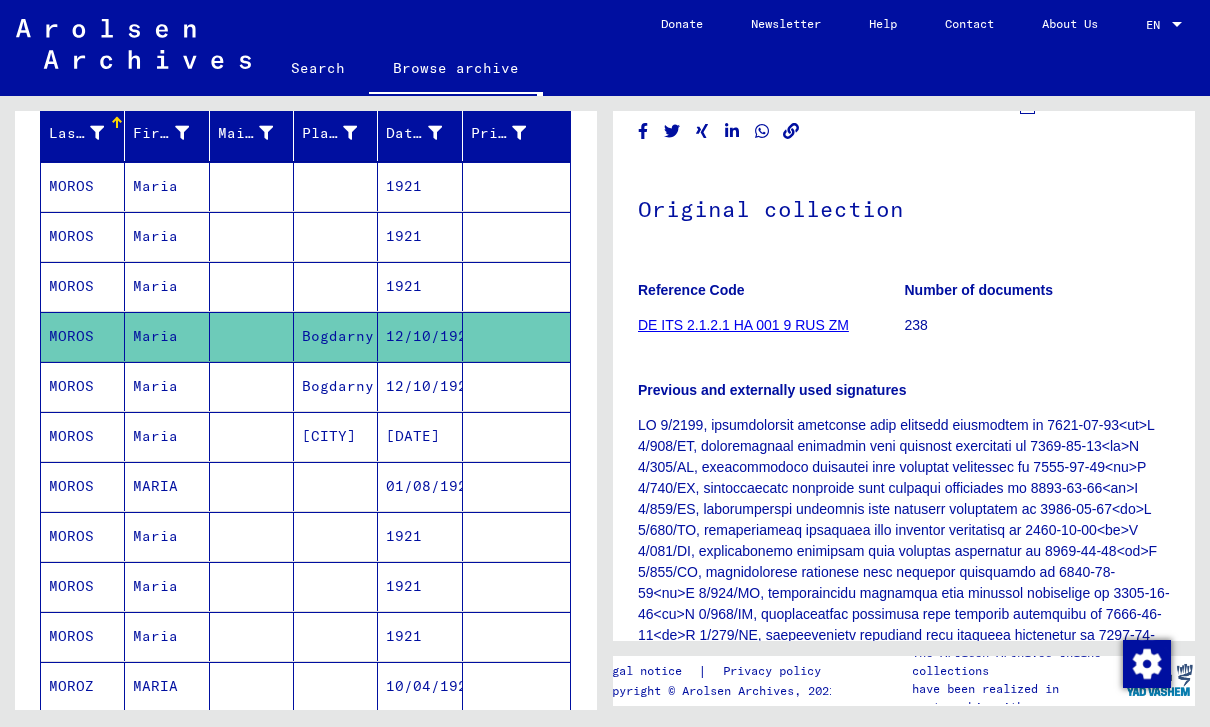 scroll, scrollTop: 104, scrollLeft: 0, axis: vertical 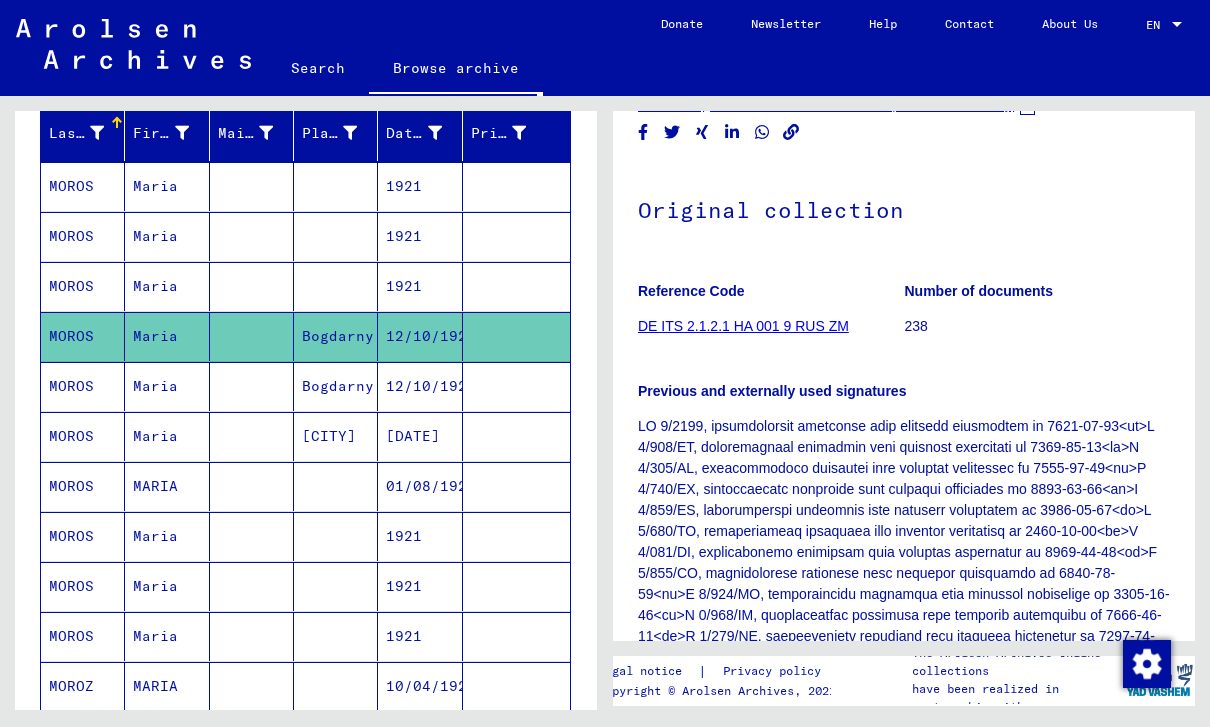 click on "DE ITS 2.1.2.1 HA 001 9 RUS ZM" 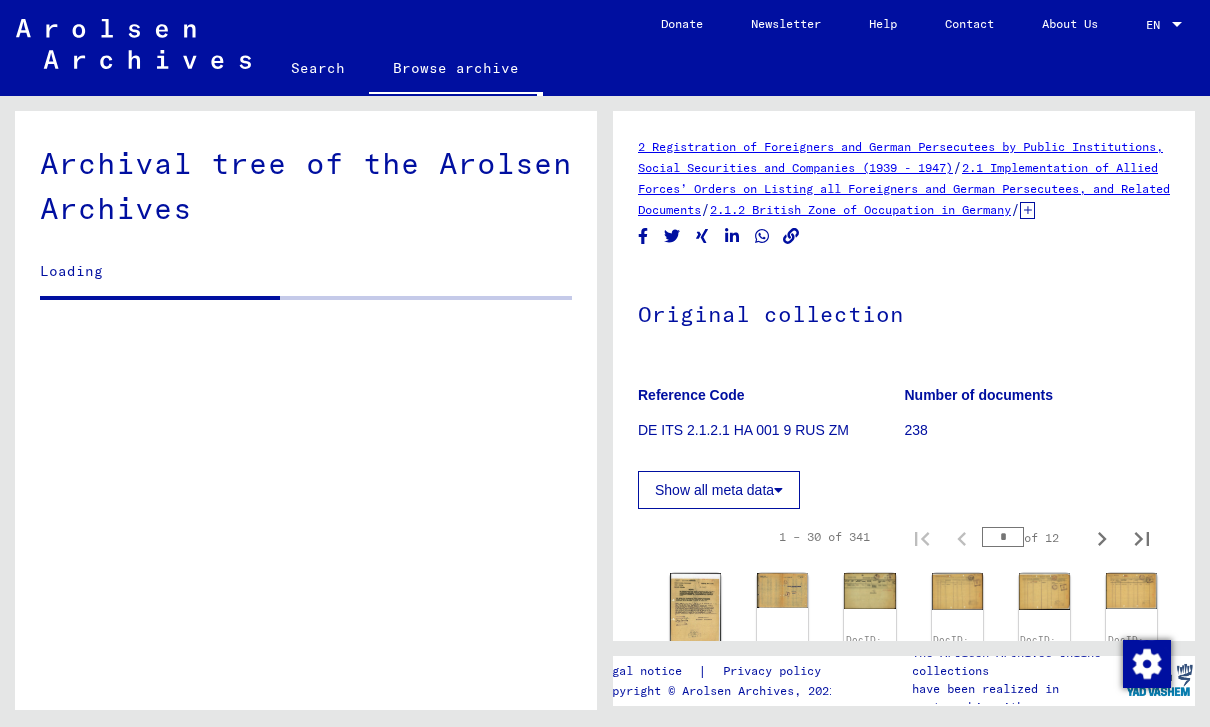 scroll, scrollTop: 5126, scrollLeft: 0, axis: vertical 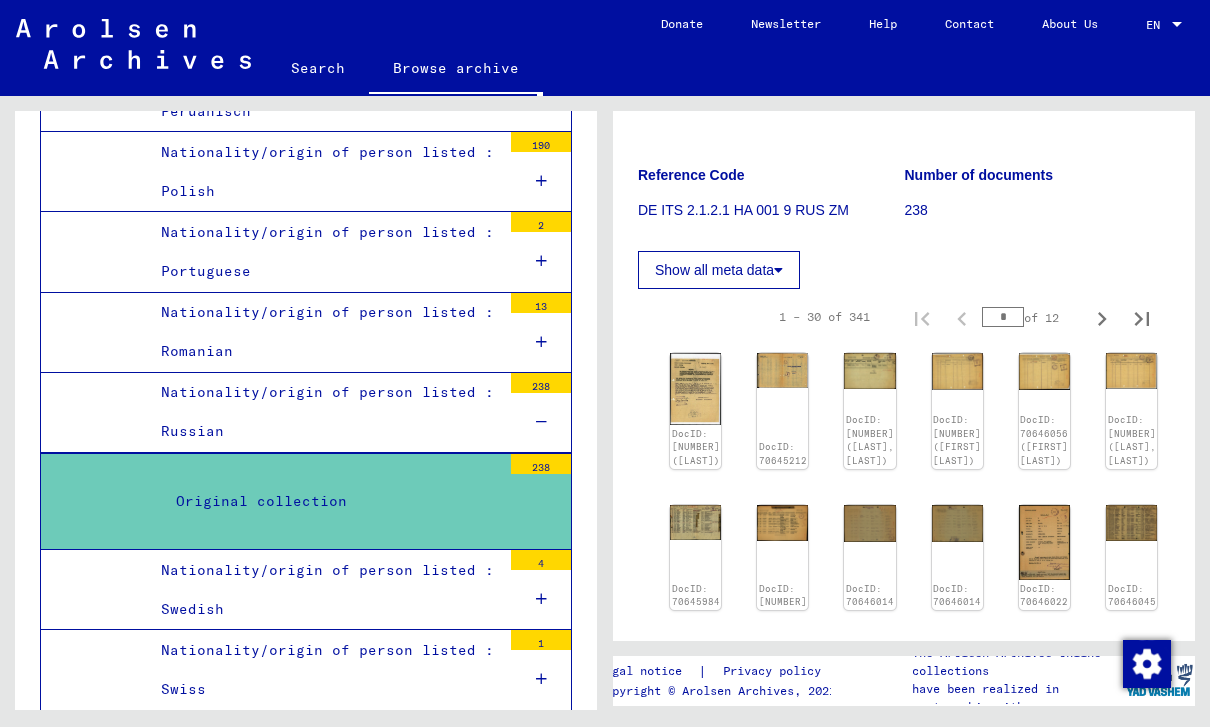 click 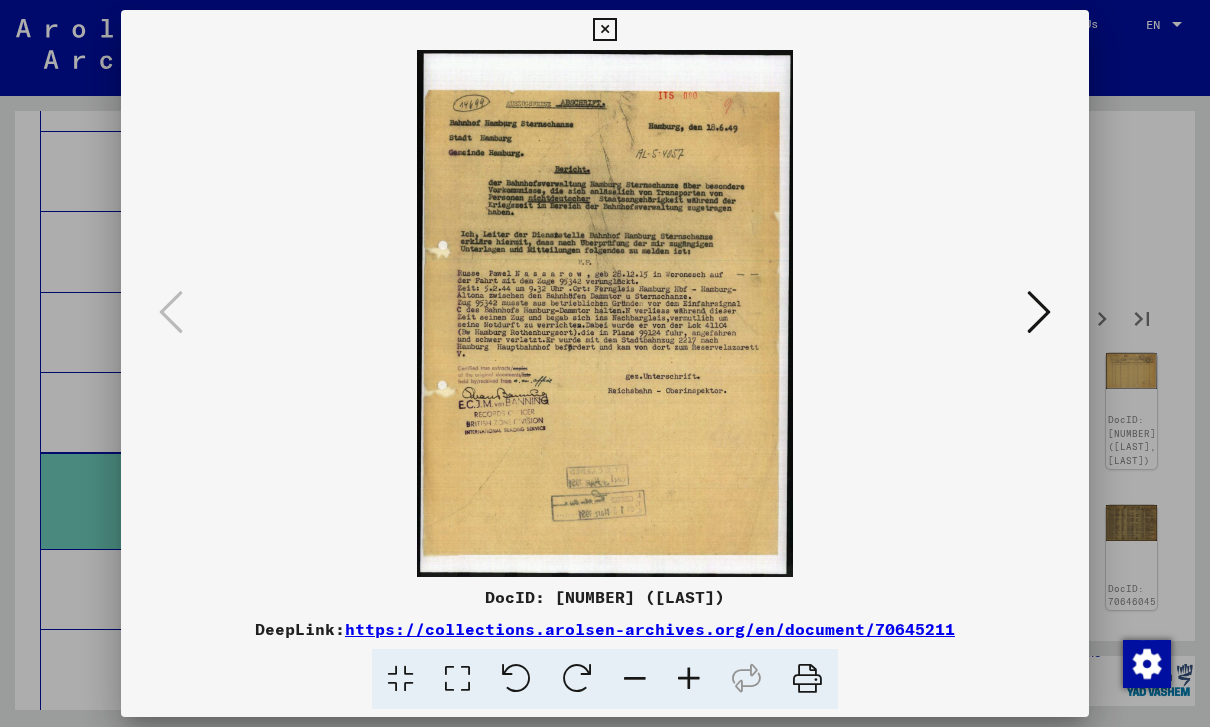 click at bounding box center (1039, 312) 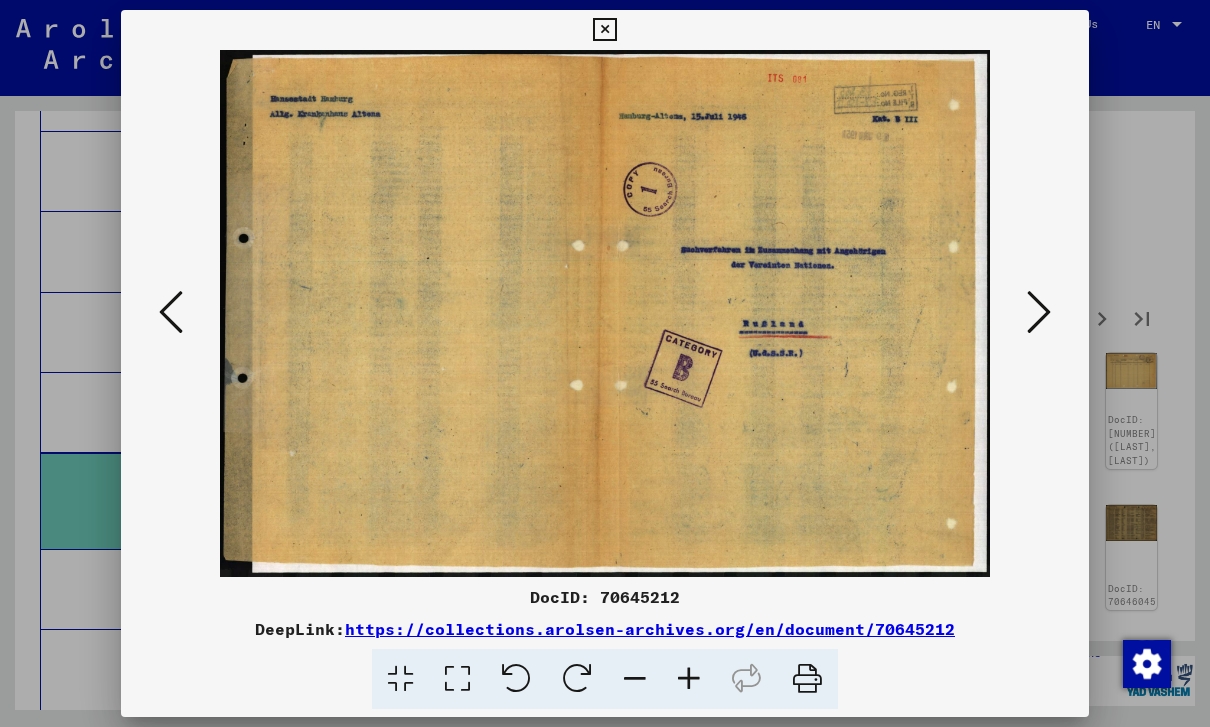 click at bounding box center (1039, 312) 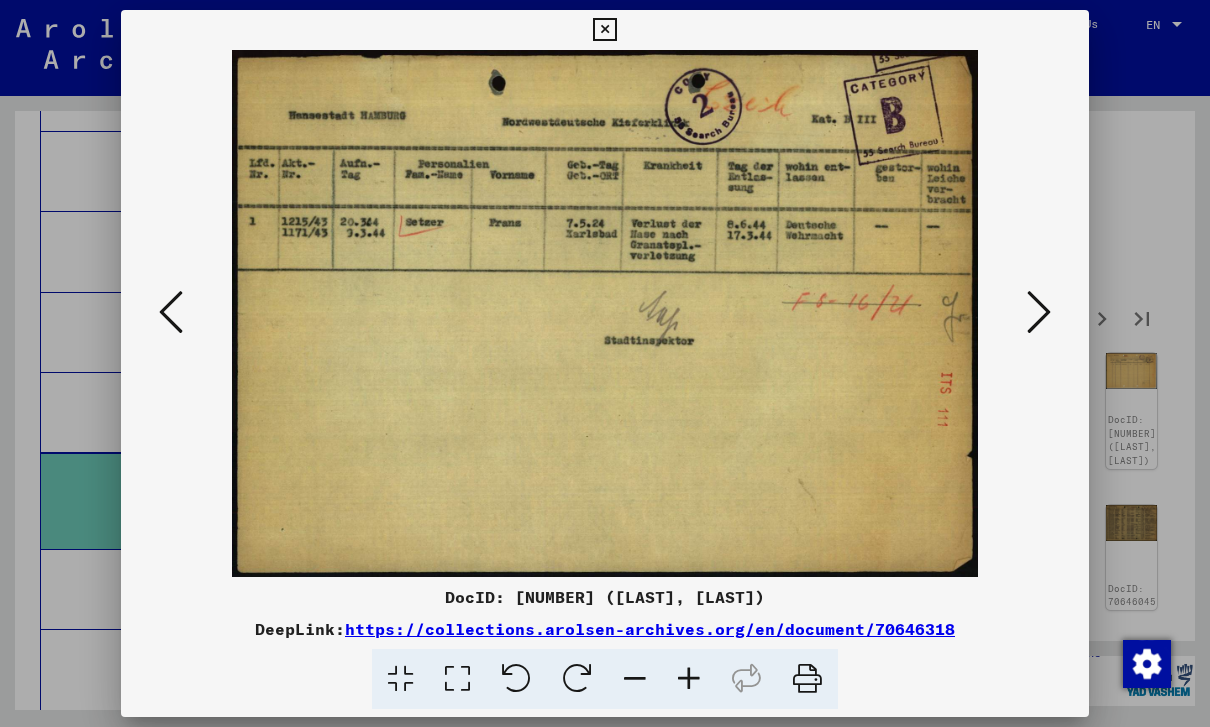 click at bounding box center [1039, 312] 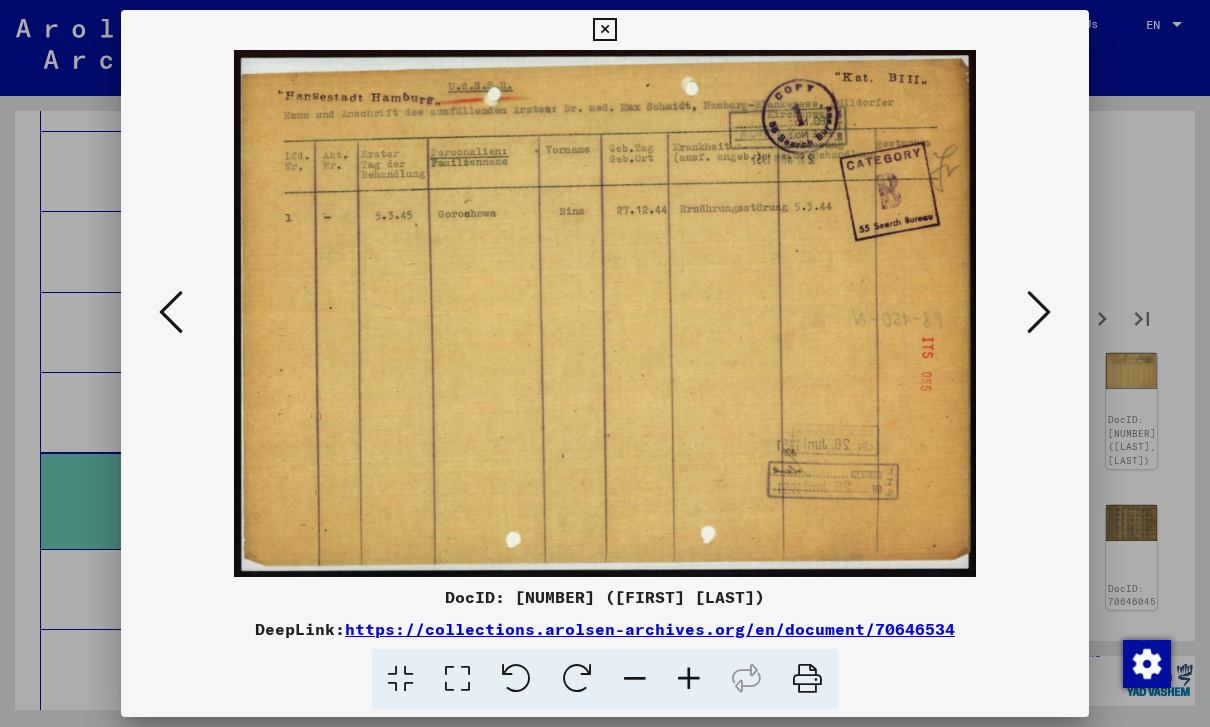 click at bounding box center [1039, 312] 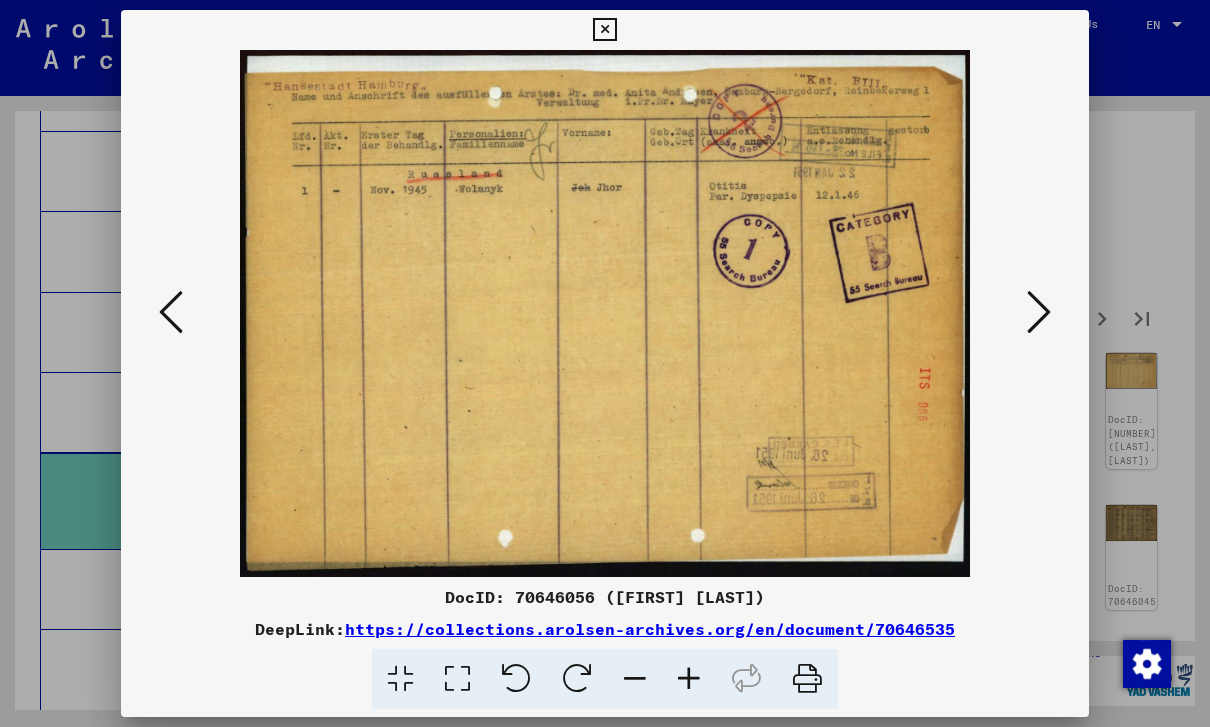 click at bounding box center (1039, 312) 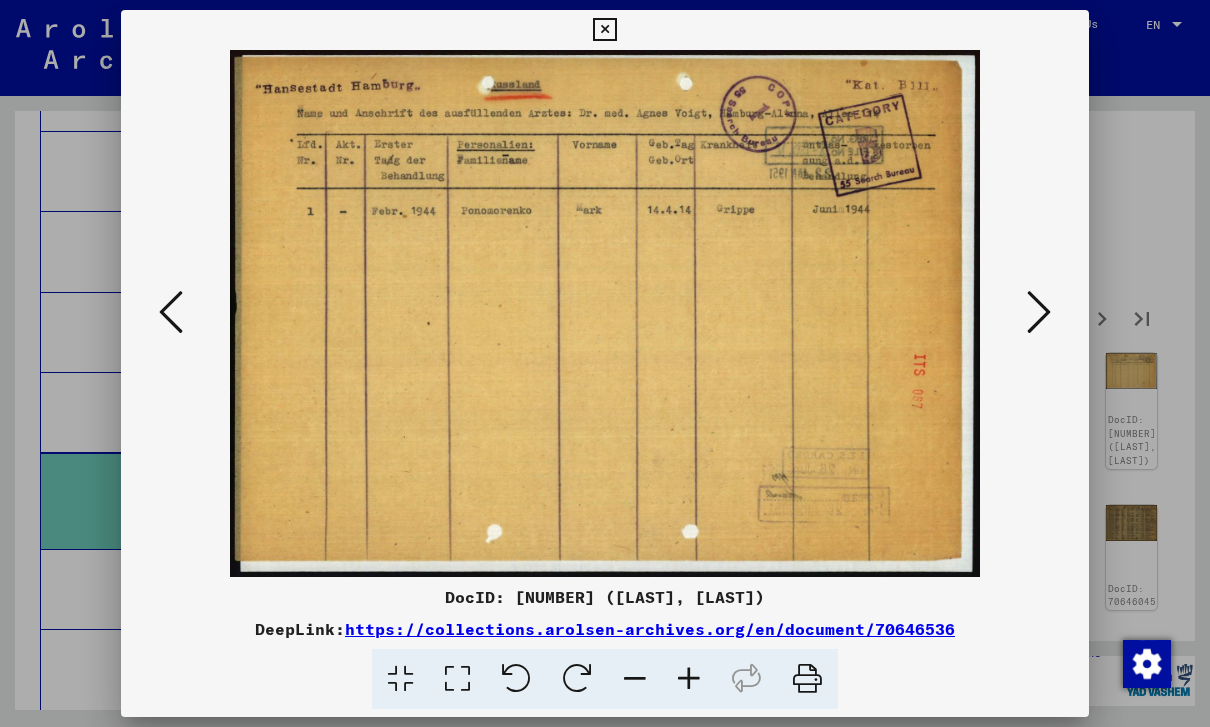click at bounding box center (1039, 312) 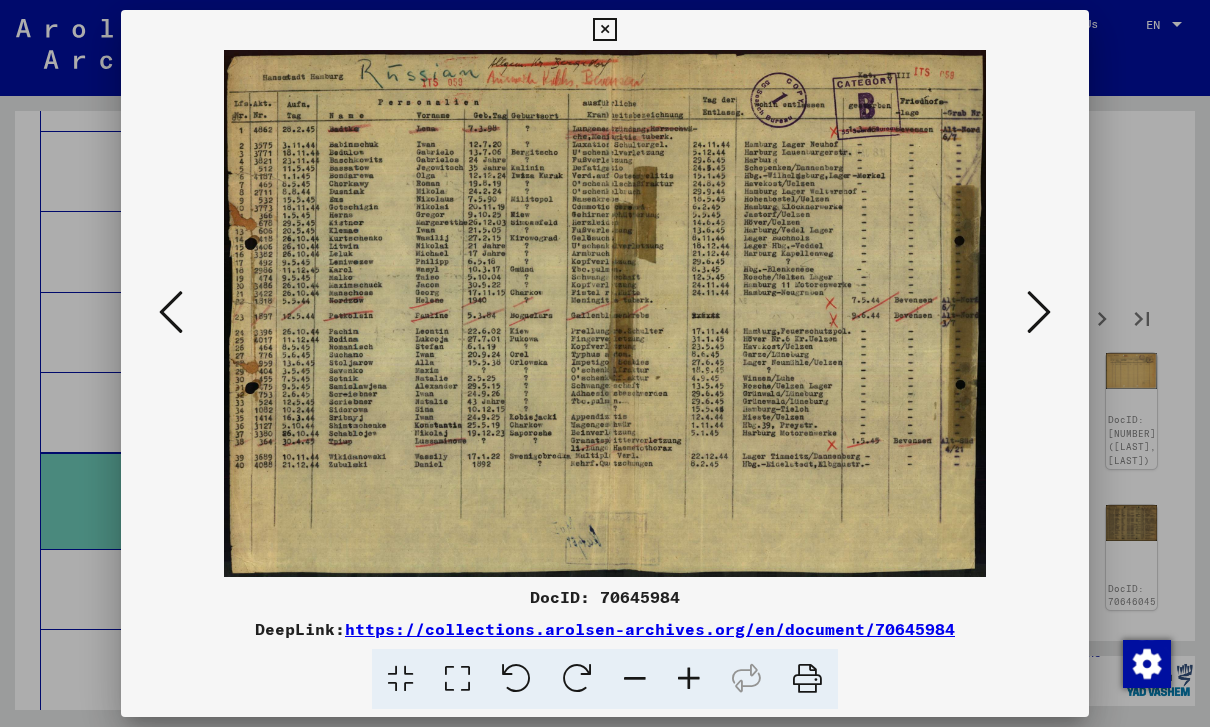 click at bounding box center (171, 312) 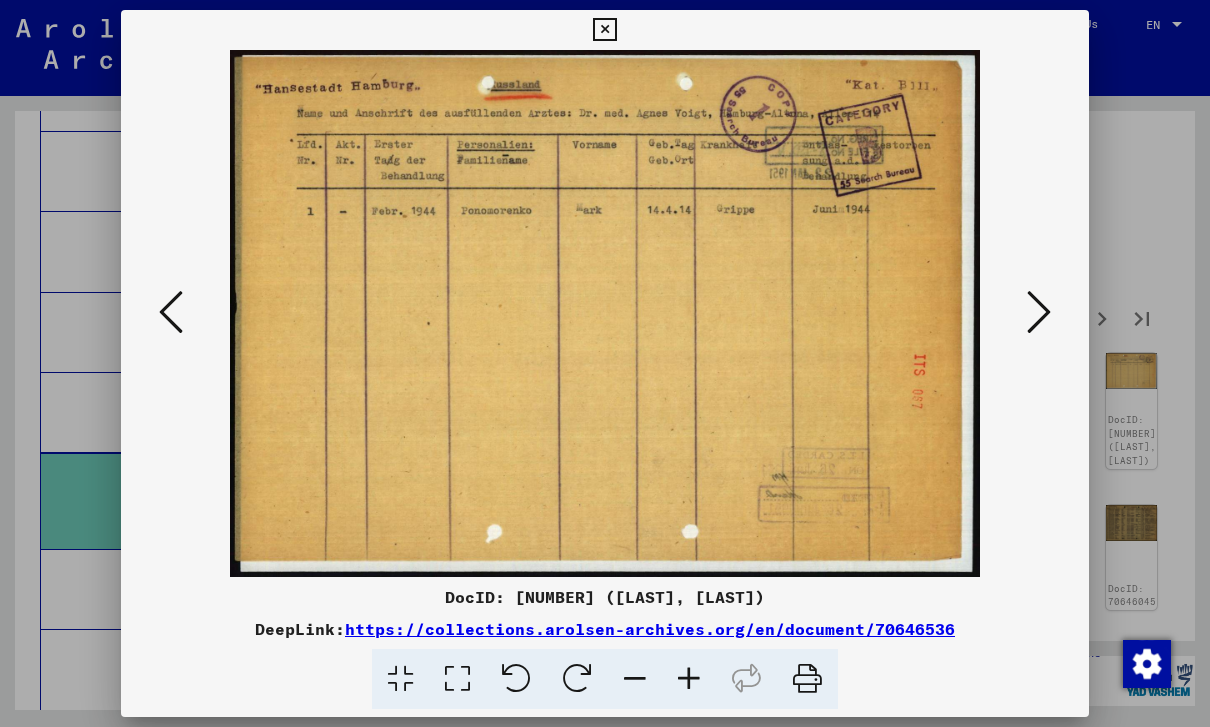 click at bounding box center (1039, 312) 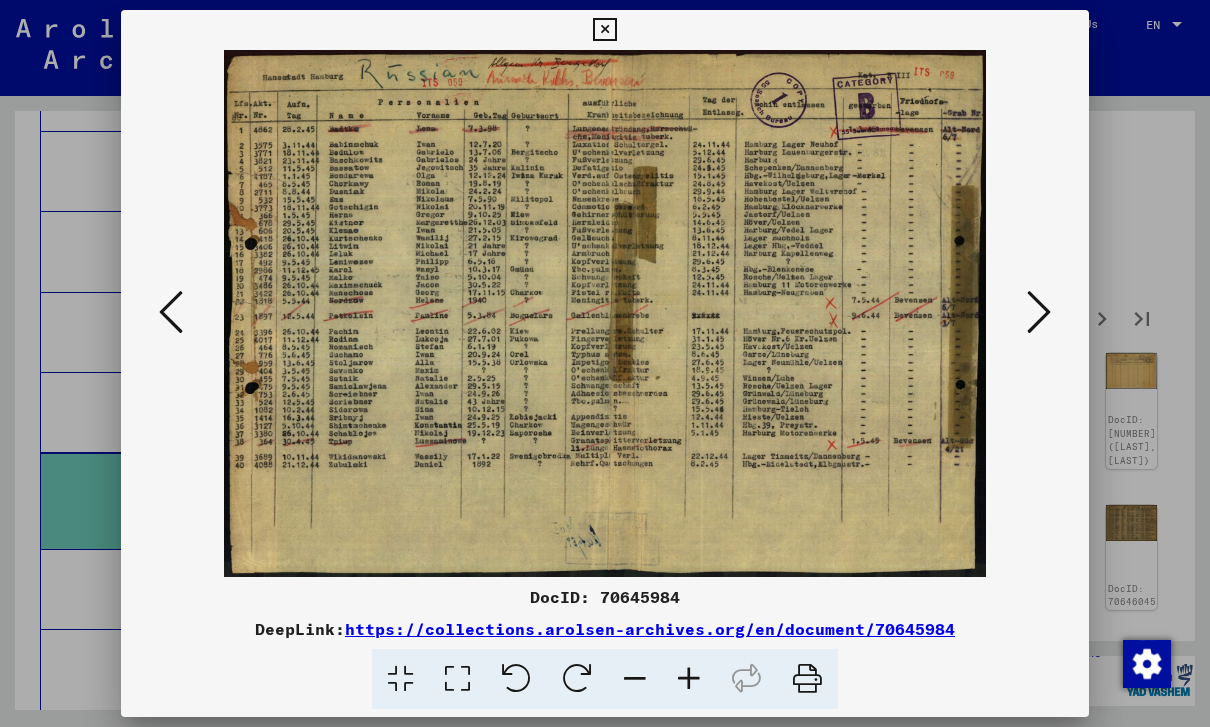 click at bounding box center (1039, 312) 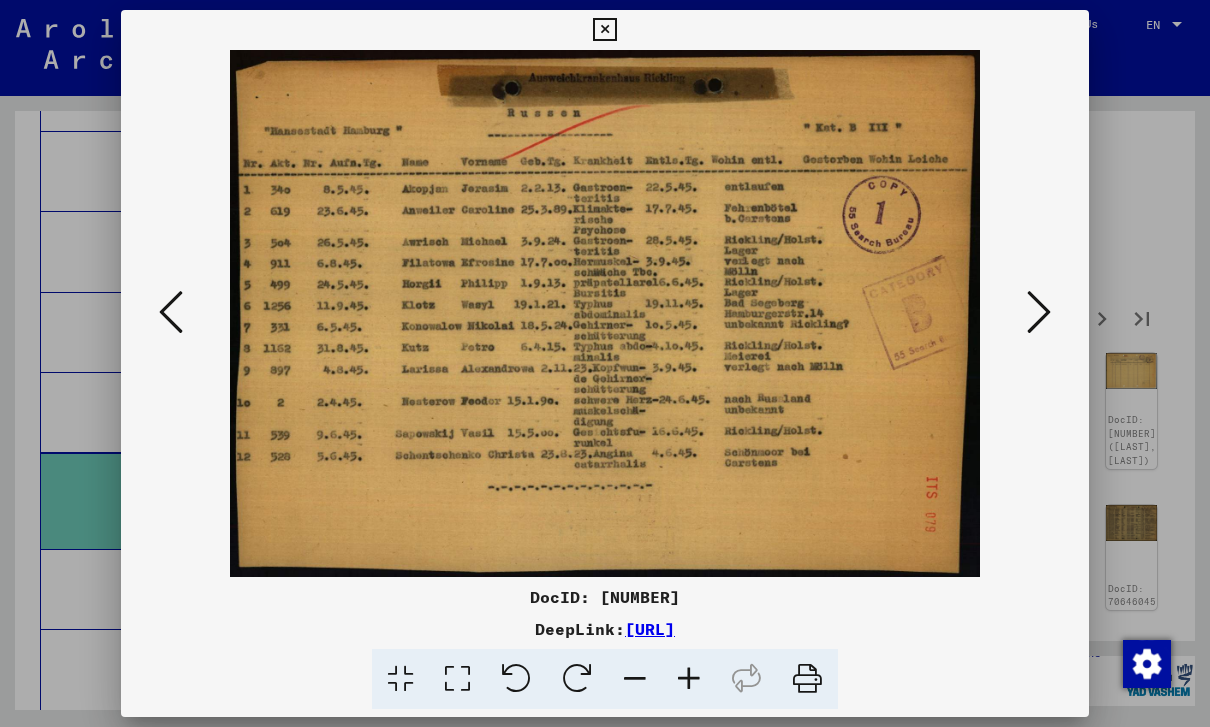 click at bounding box center (1039, 313) 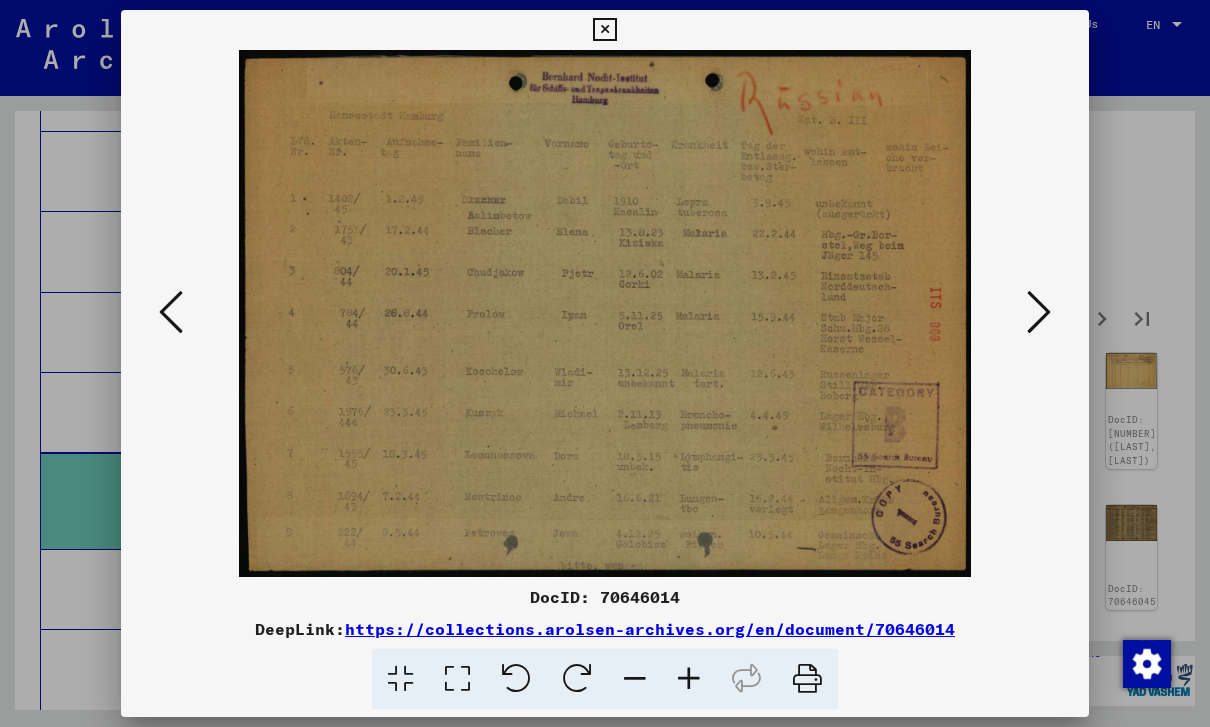 click at bounding box center [1039, 313] 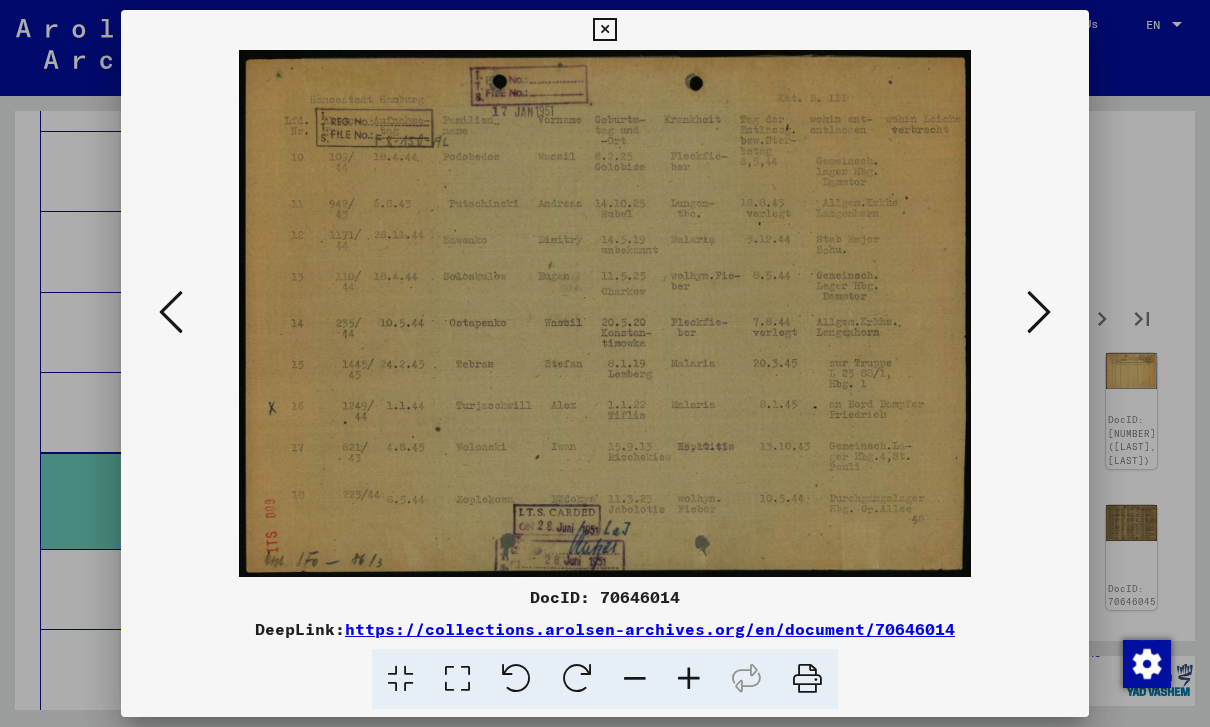 click at bounding box center (1039, 312) 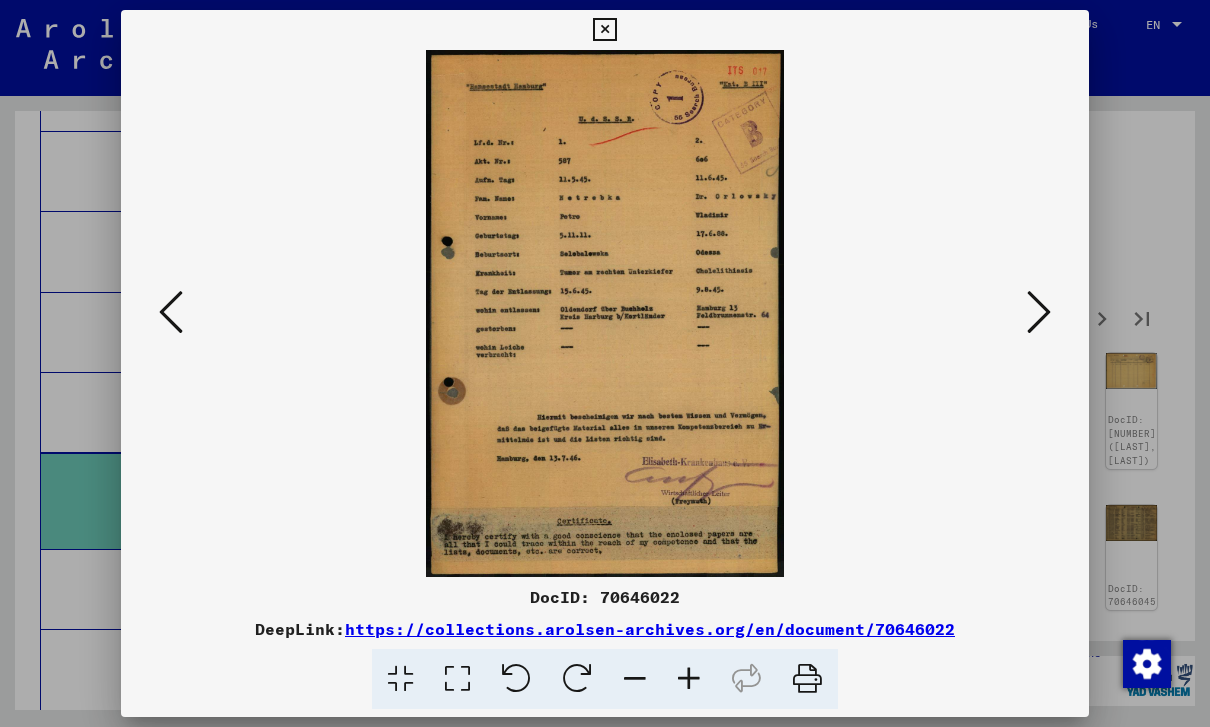 click at bounding box center [1039, 312] 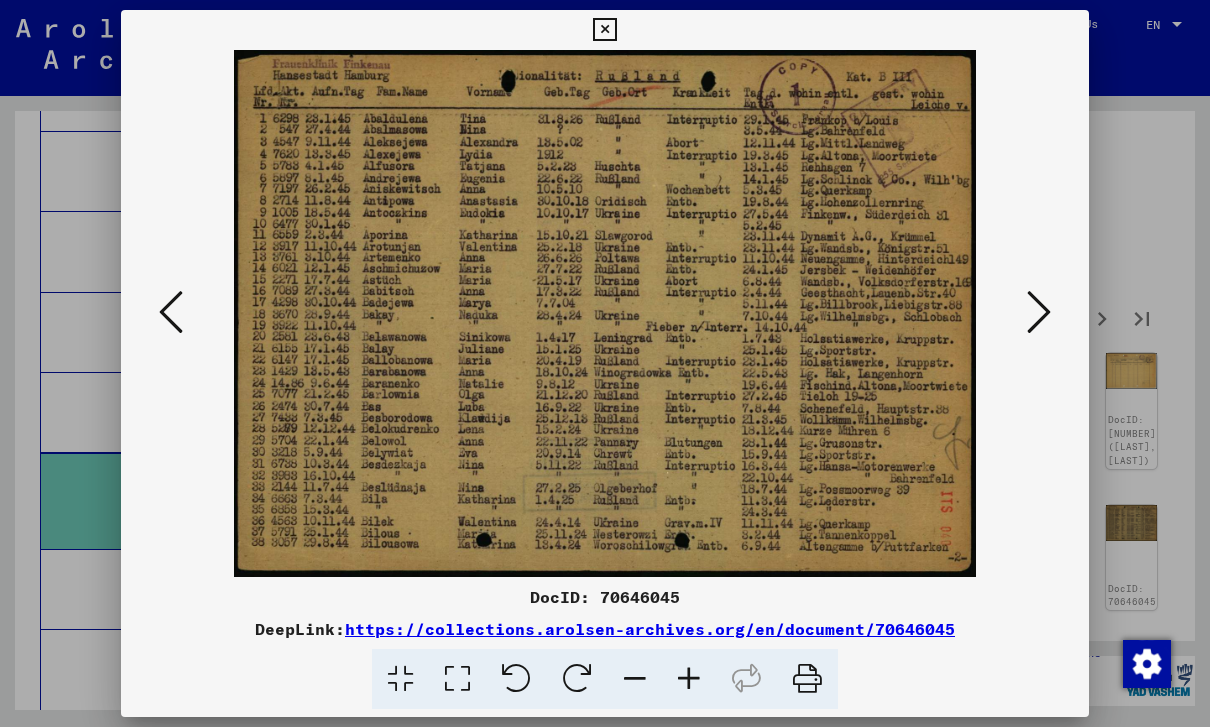 click at bounding box center [1039, 312] 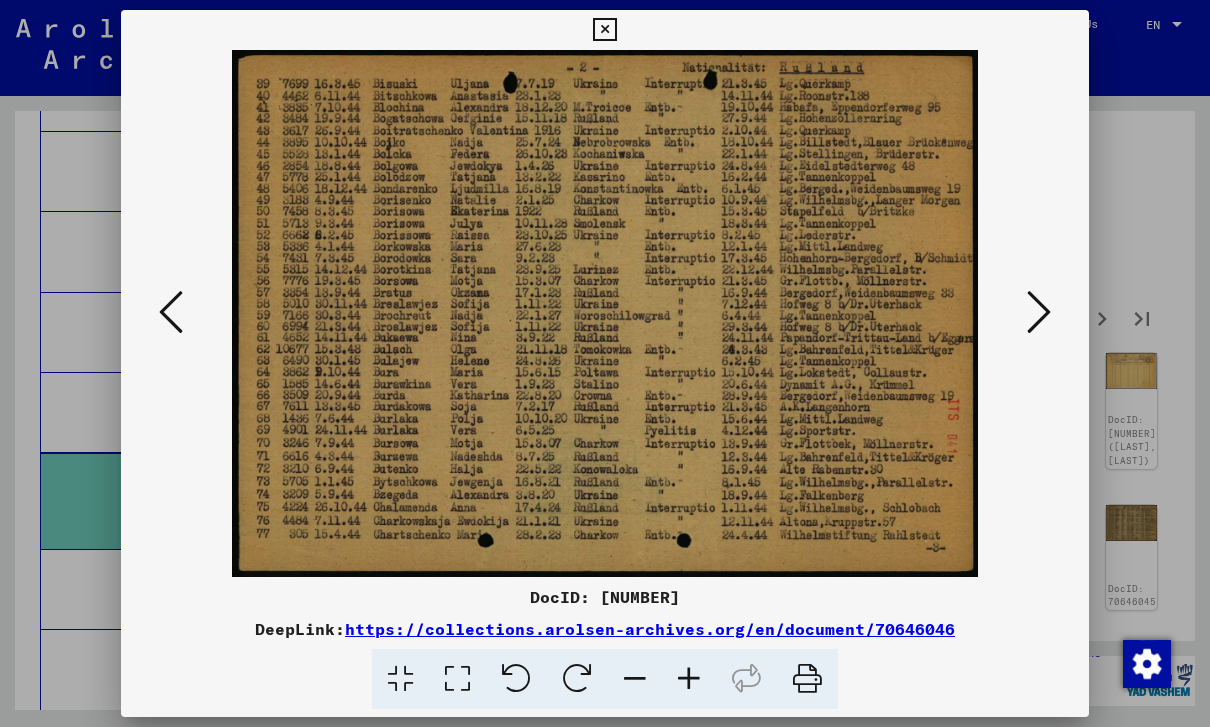 click at bounding box center (1039, 312) 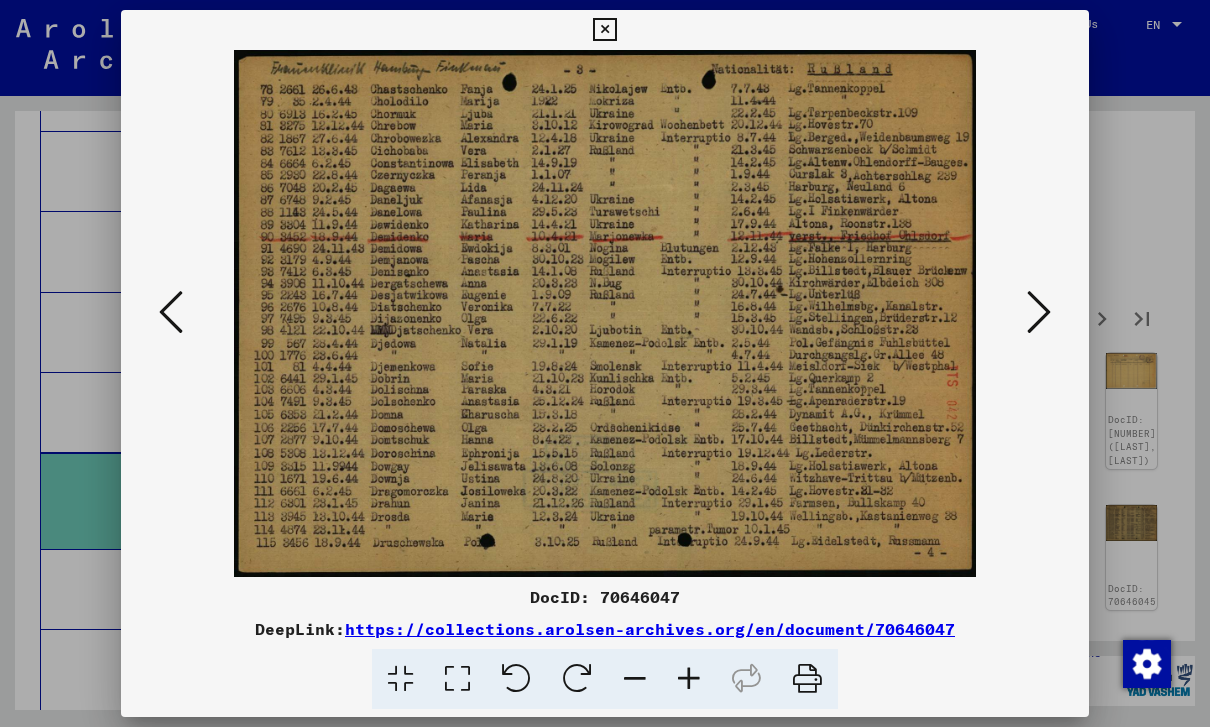 click at bounding box center [1039, 312] 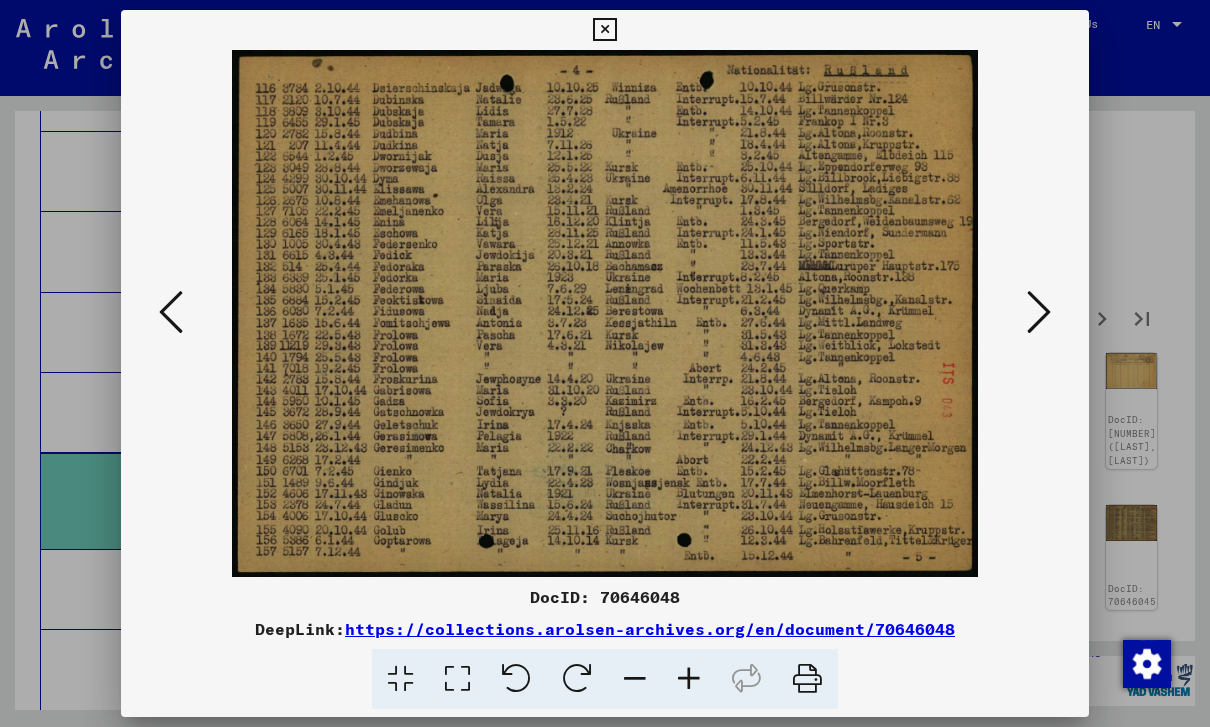 click at bounding box center [1039, 312] 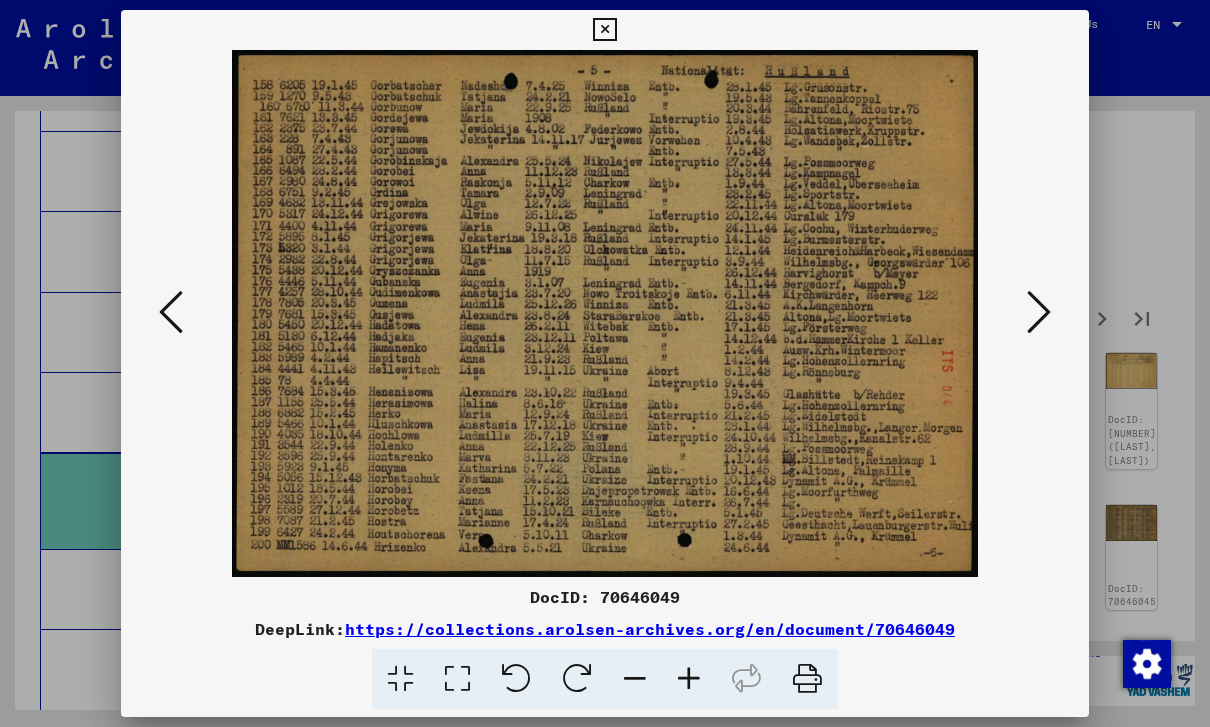 click at bounding box center [171, 312] 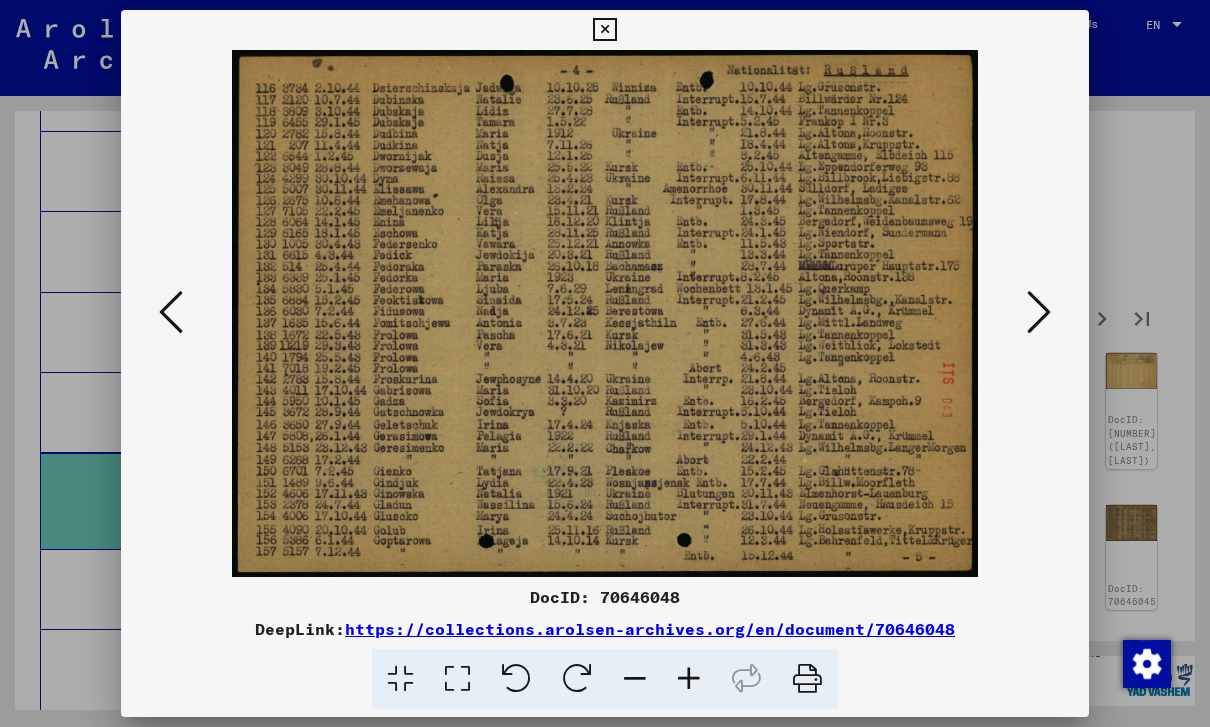 click at bounding box center [171, 312] 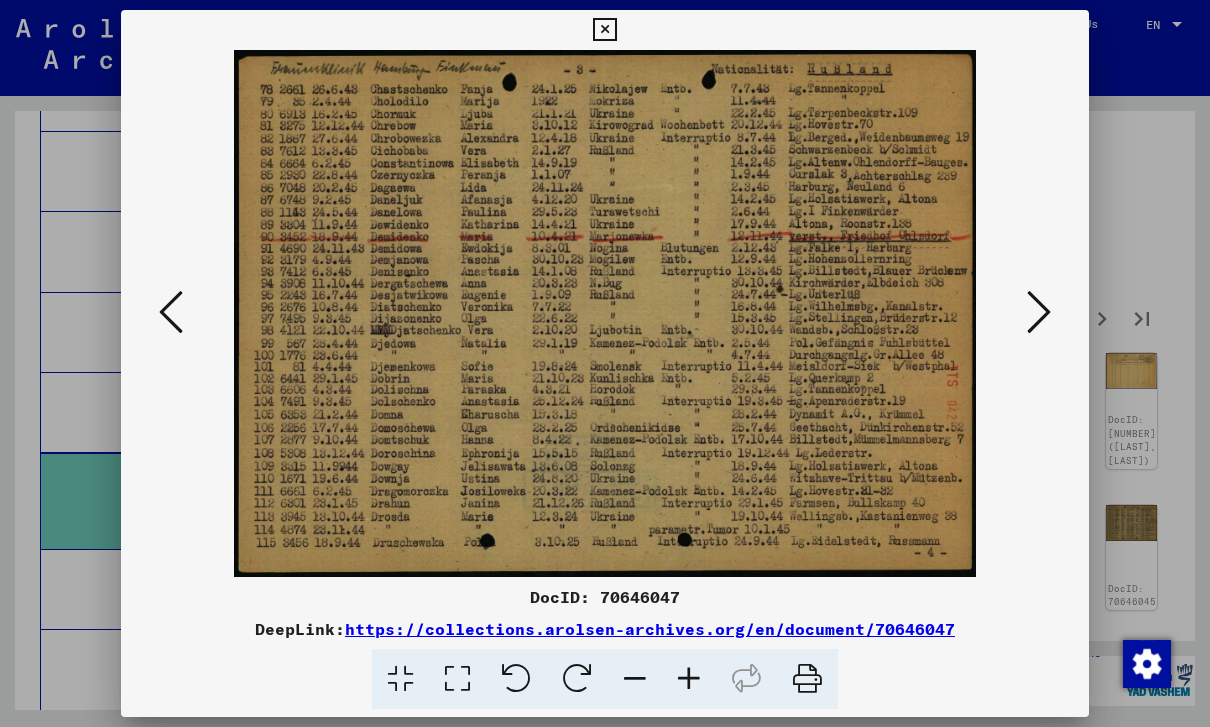 click at bounding box center [1039, 312] 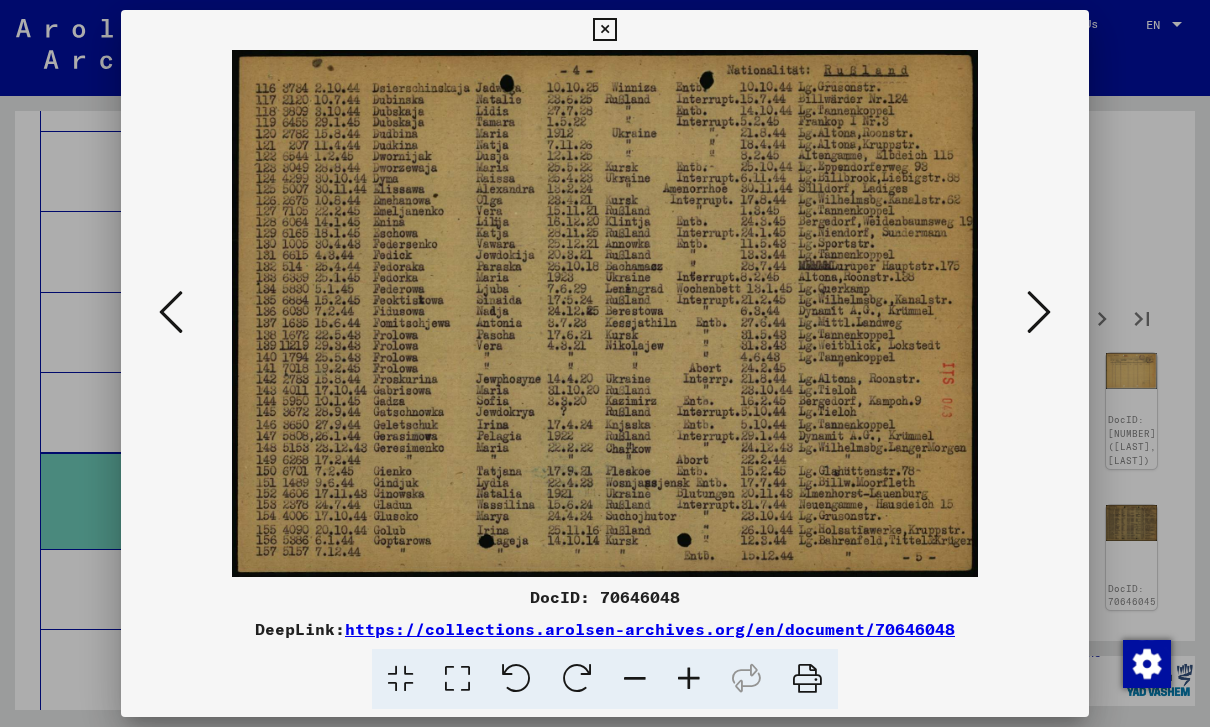 click at bounding box center (1039, 312) 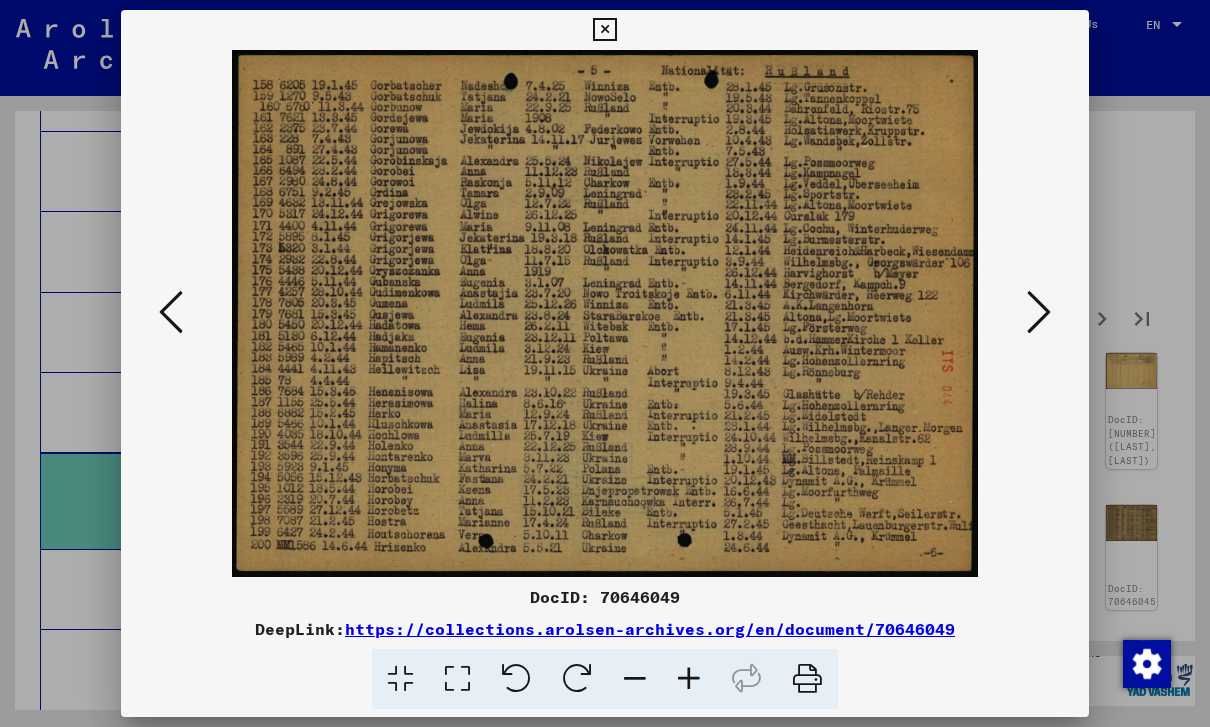 click at bounding box center (1039, 312) 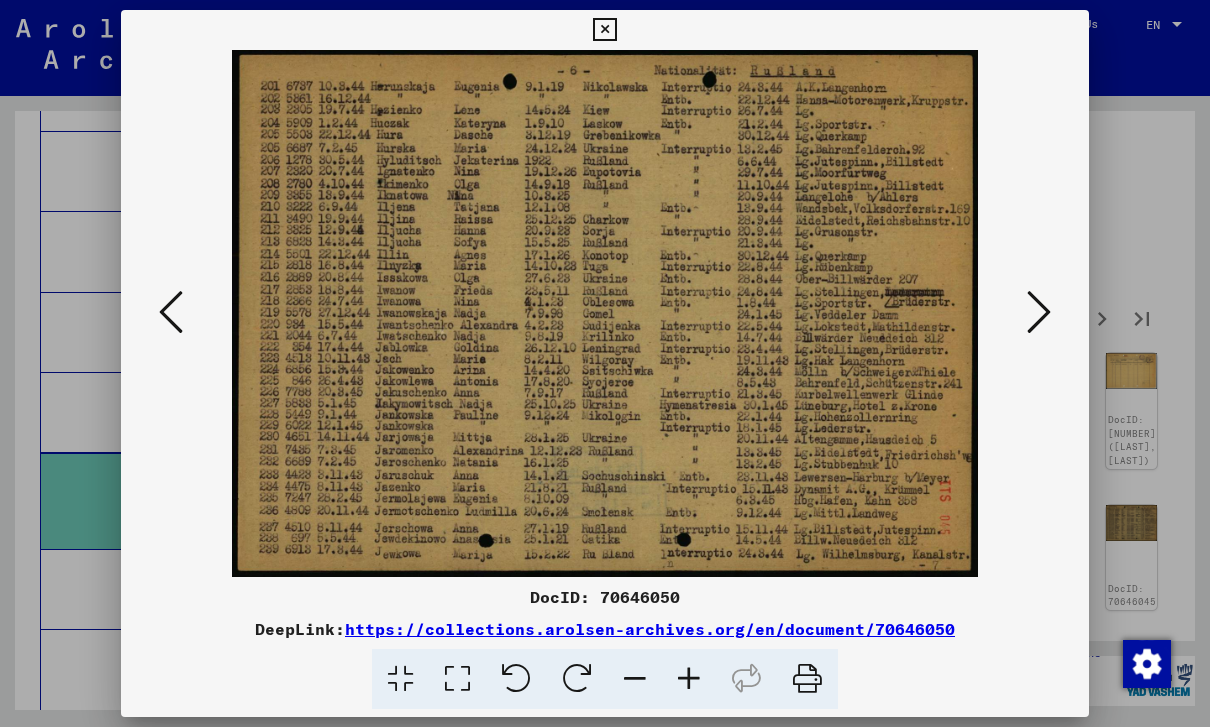click at bounding box center (1039, 312) 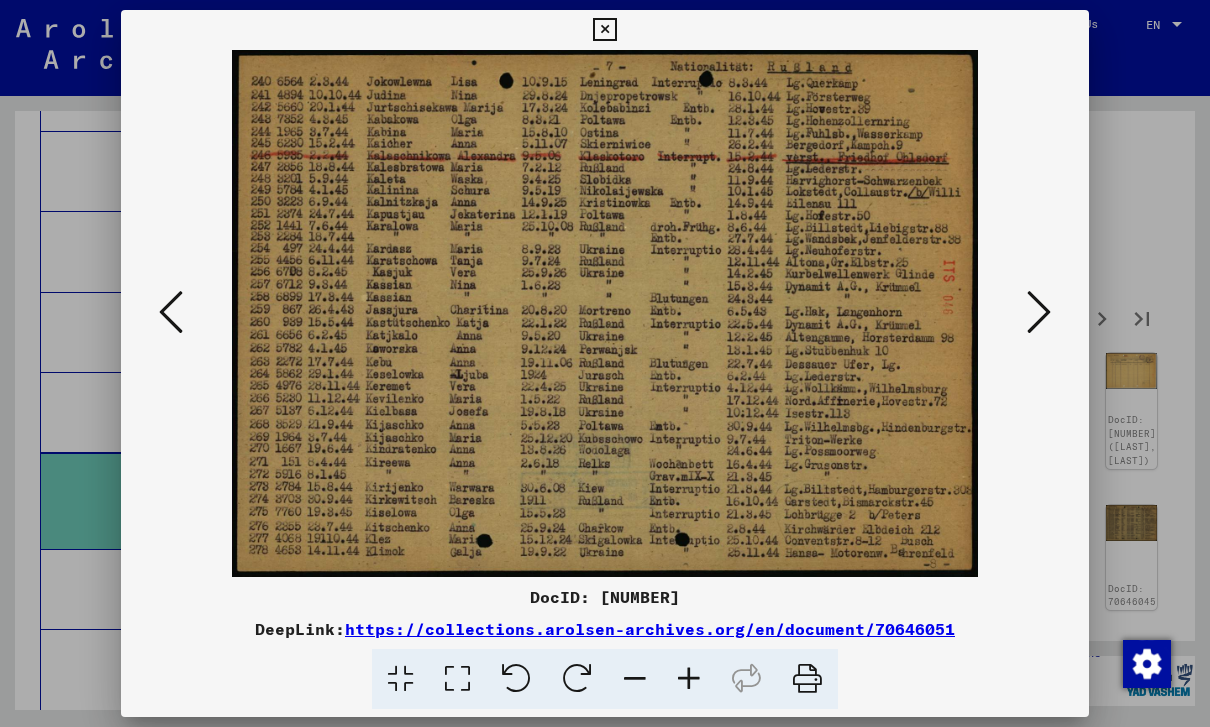 click at bounding box center [1039, 312] 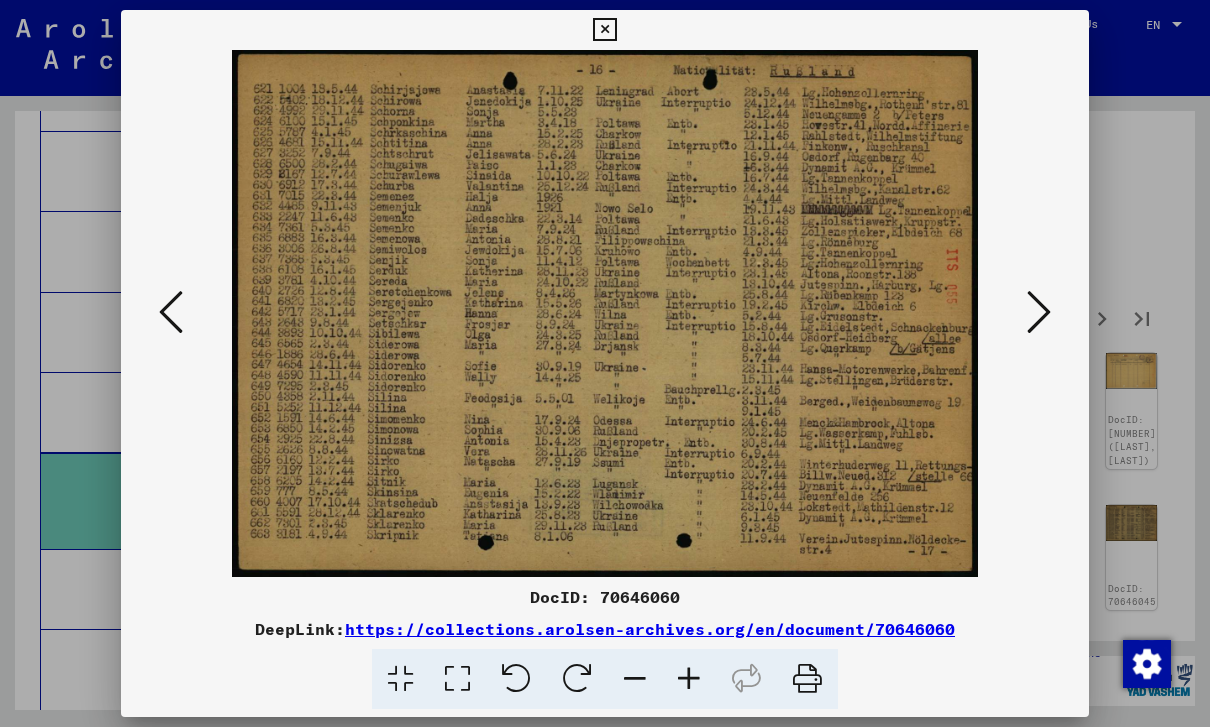 click at bounding box center [1039, 312] 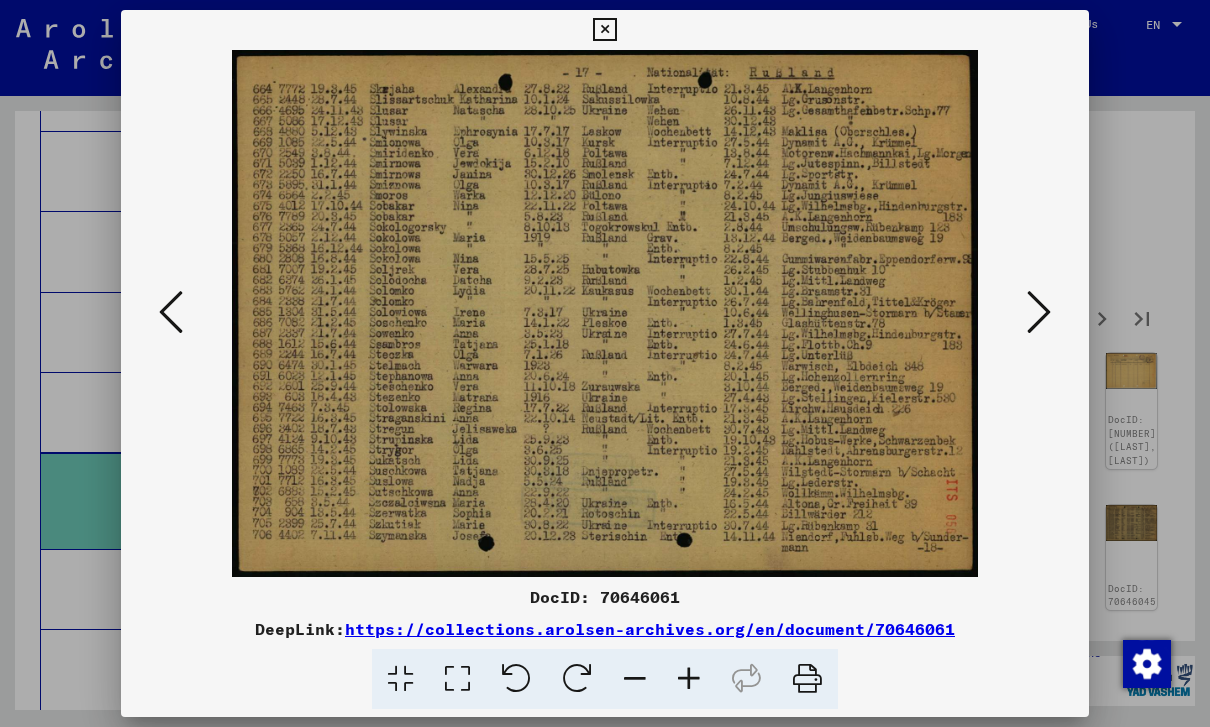 click at bounding box center [171, 312] 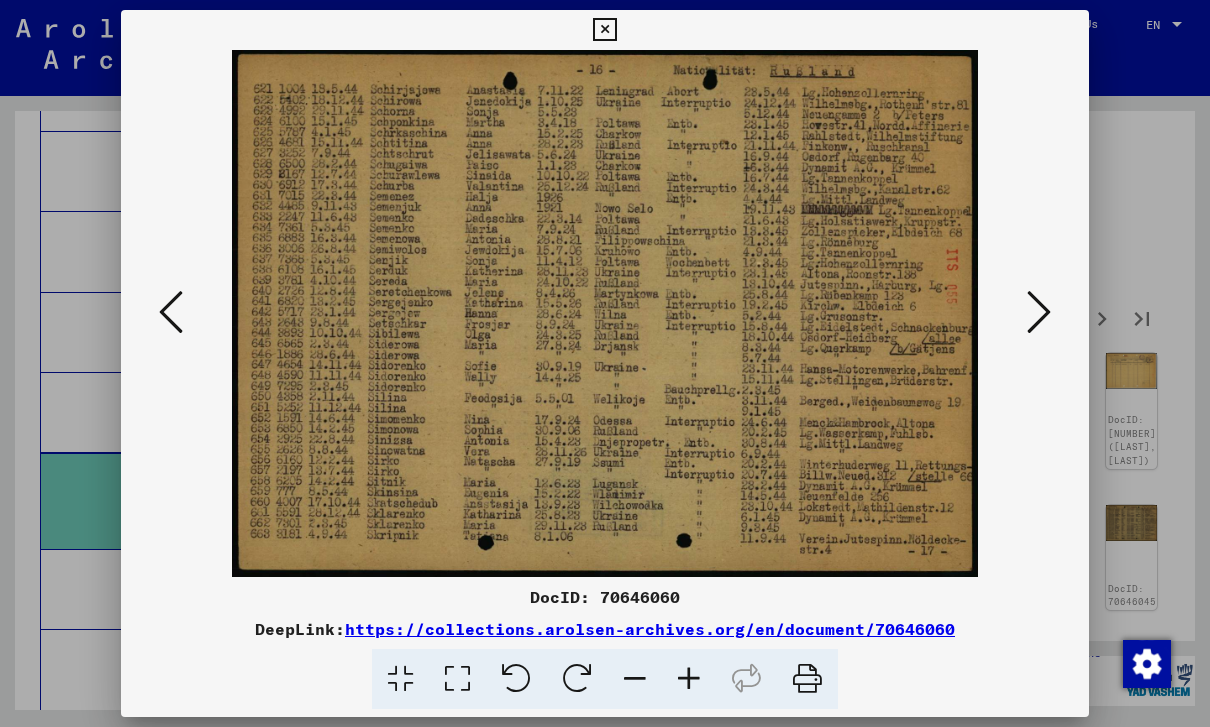click at bounding box center [171, 312] 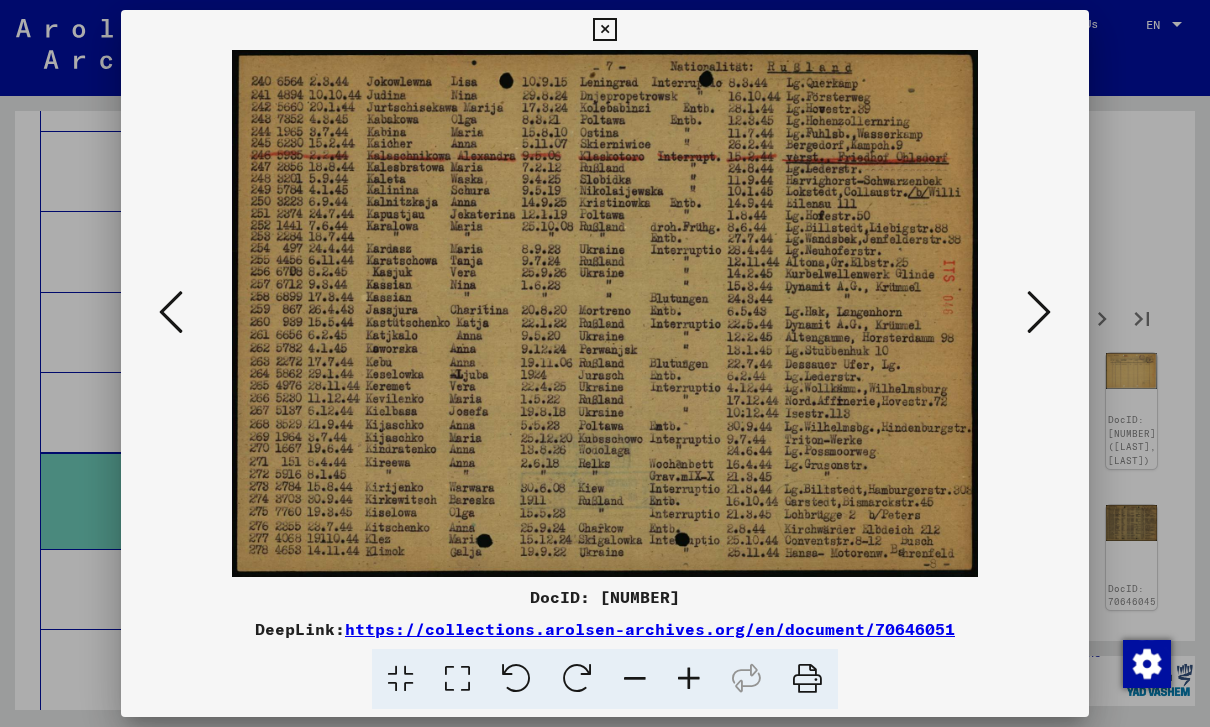 click at bounding box center (1039, 312) 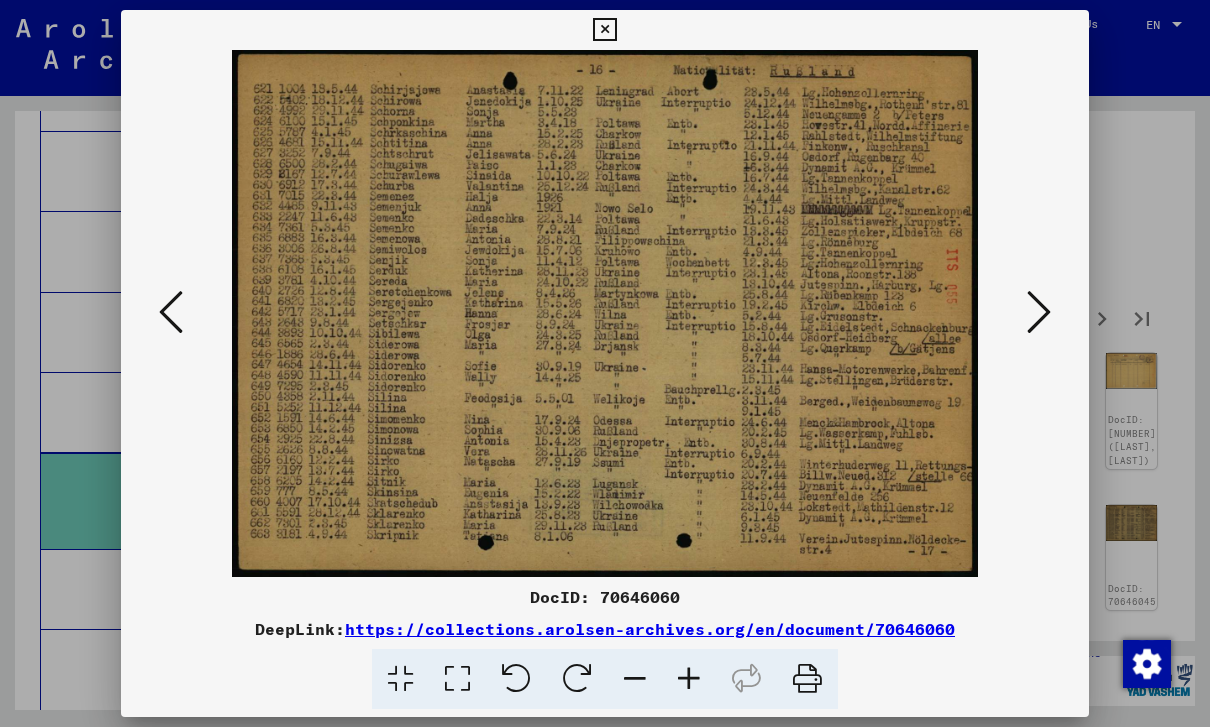 click at bounding box center (171, 312) 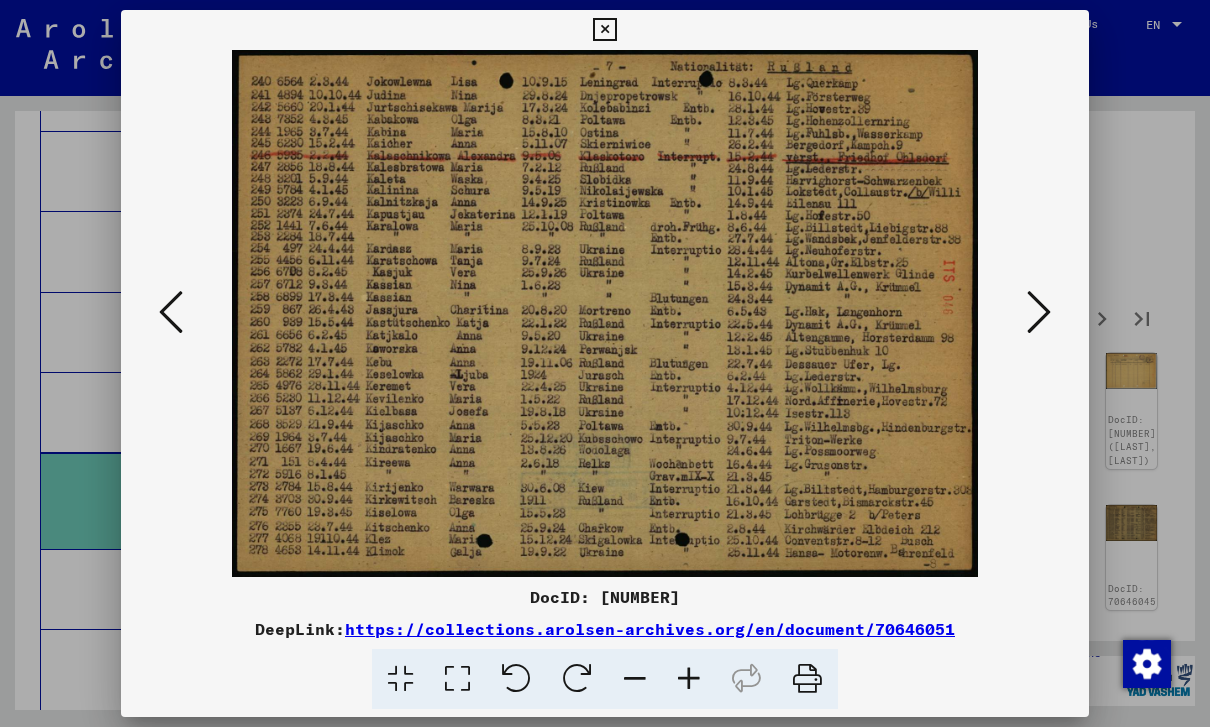 click at bounding box center (1039, 312) 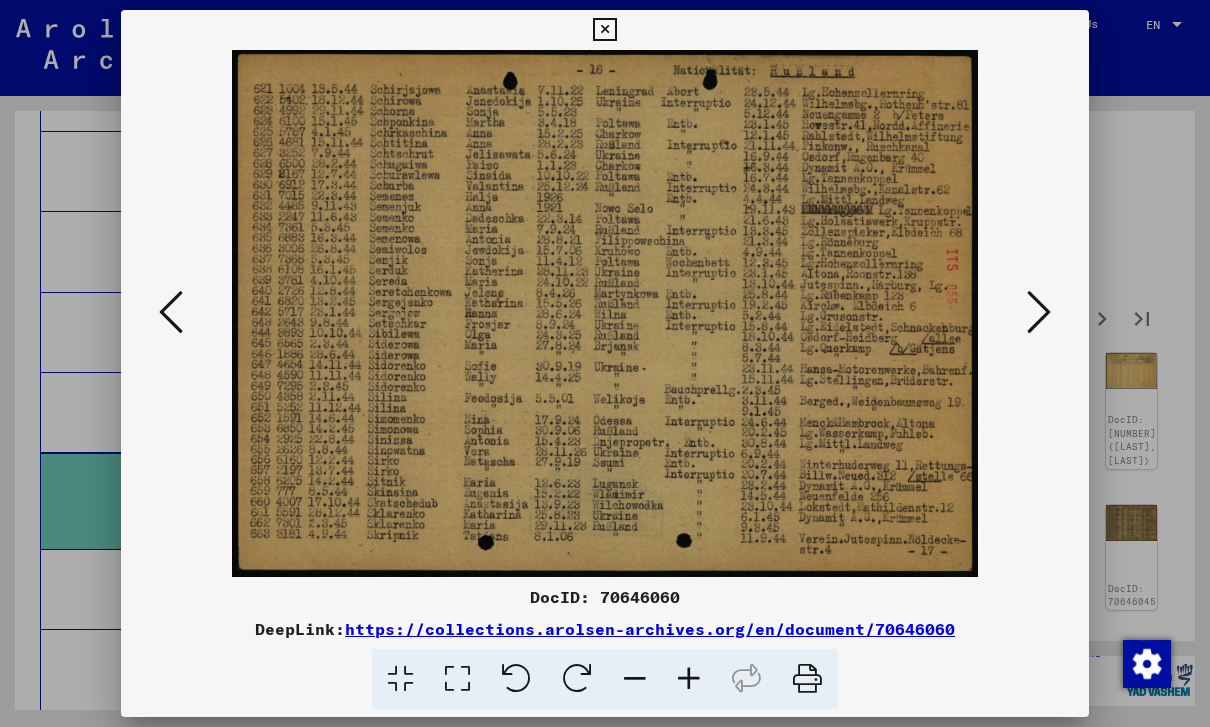 click at bounding box center (1039, 312) 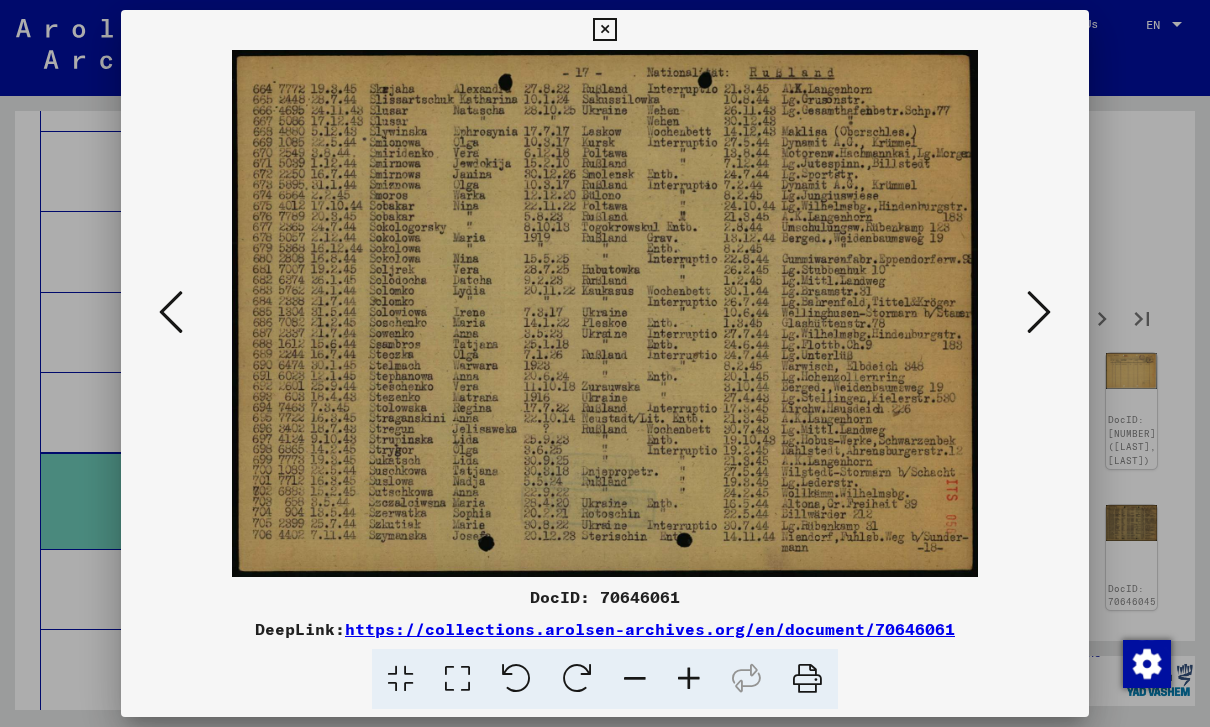 click at bounding box center (1039, 312) 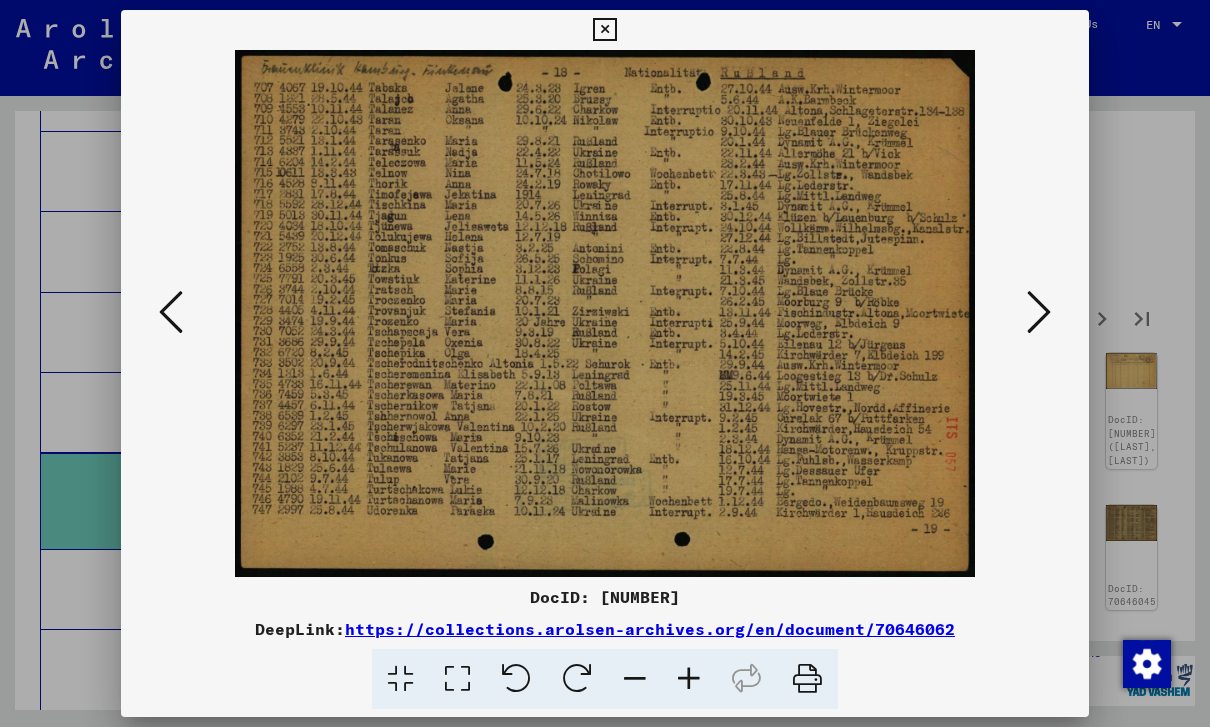 click at bounding box center [1039, 312] 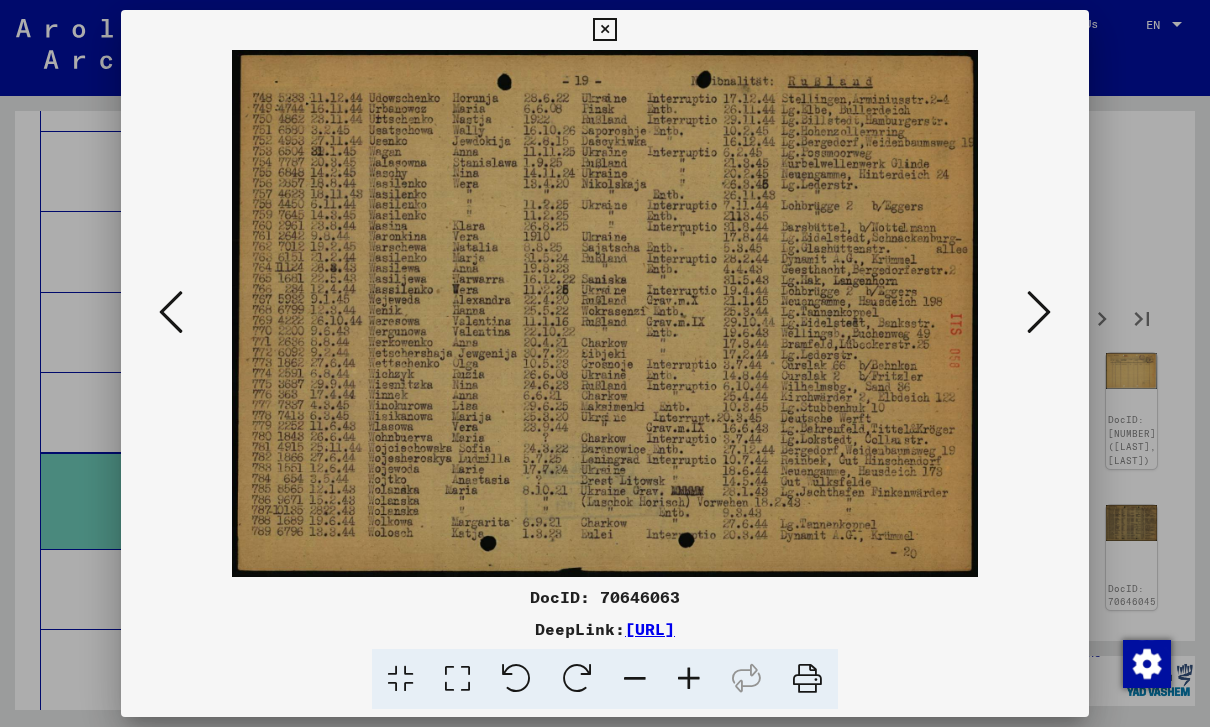 click at bounding box center (1039, 312) 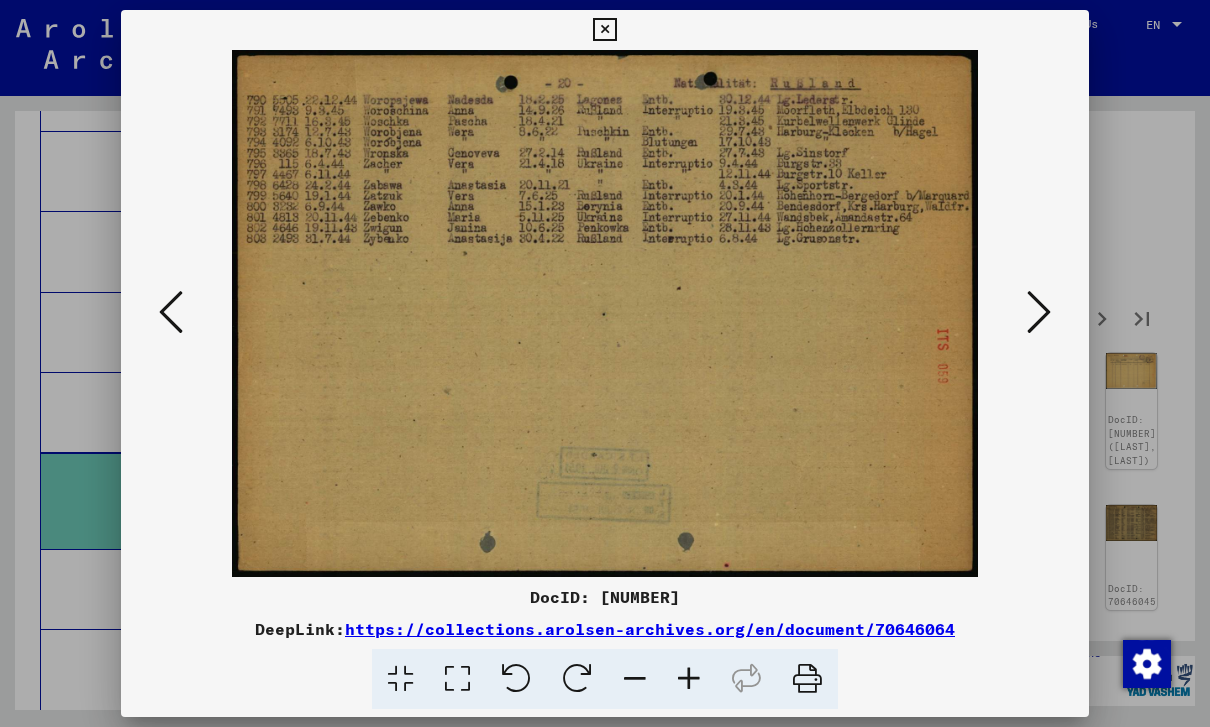 click at bounding box center [1039, 312] 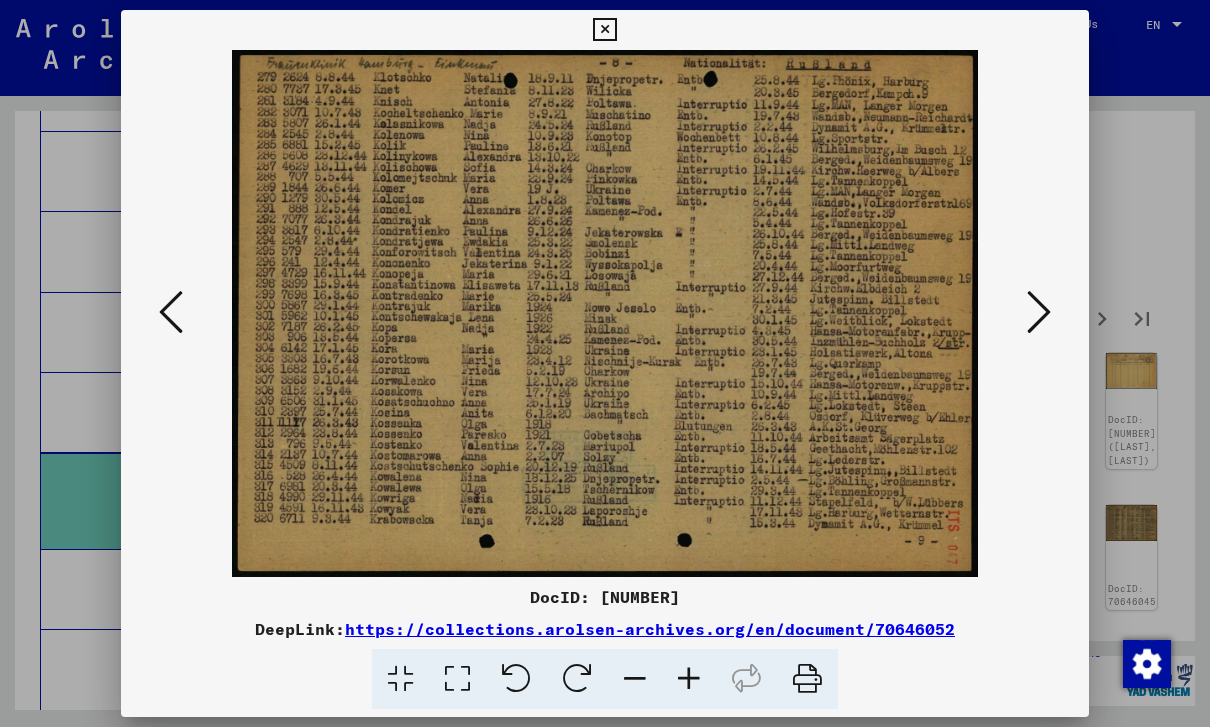 click at bounding box center (1039, 312) 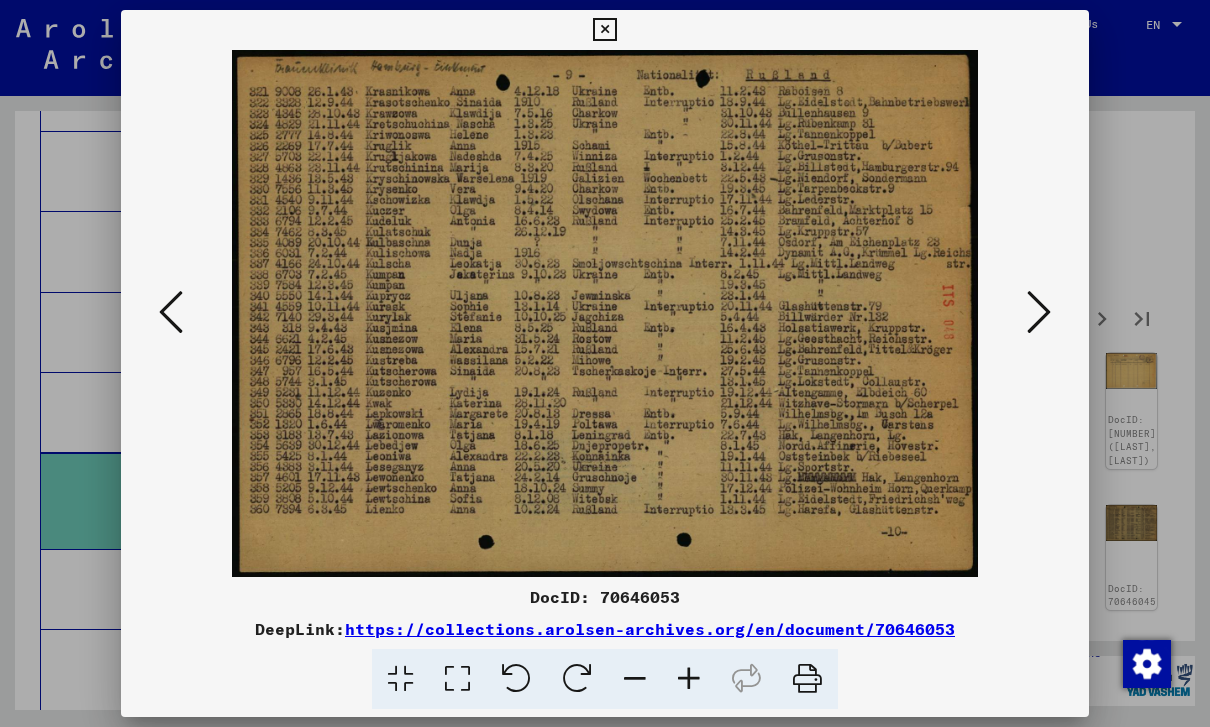 click at bounding box center (1039, 312) 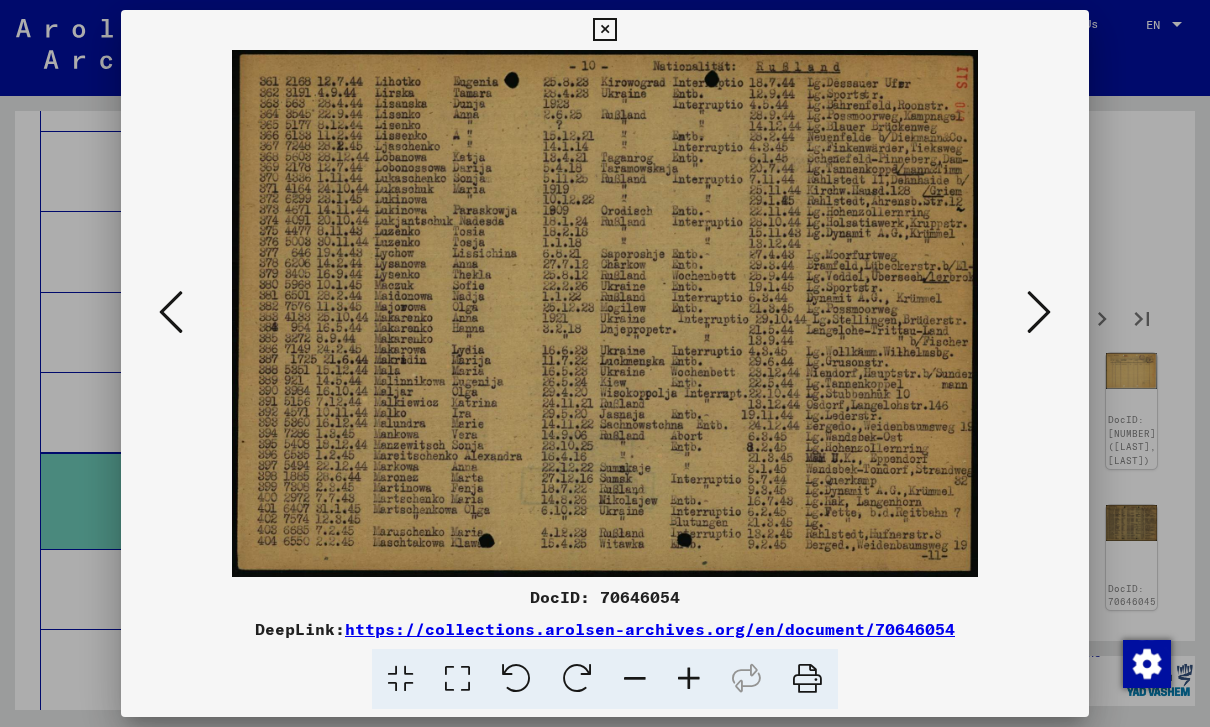 click at bounding box center [1039, 312] 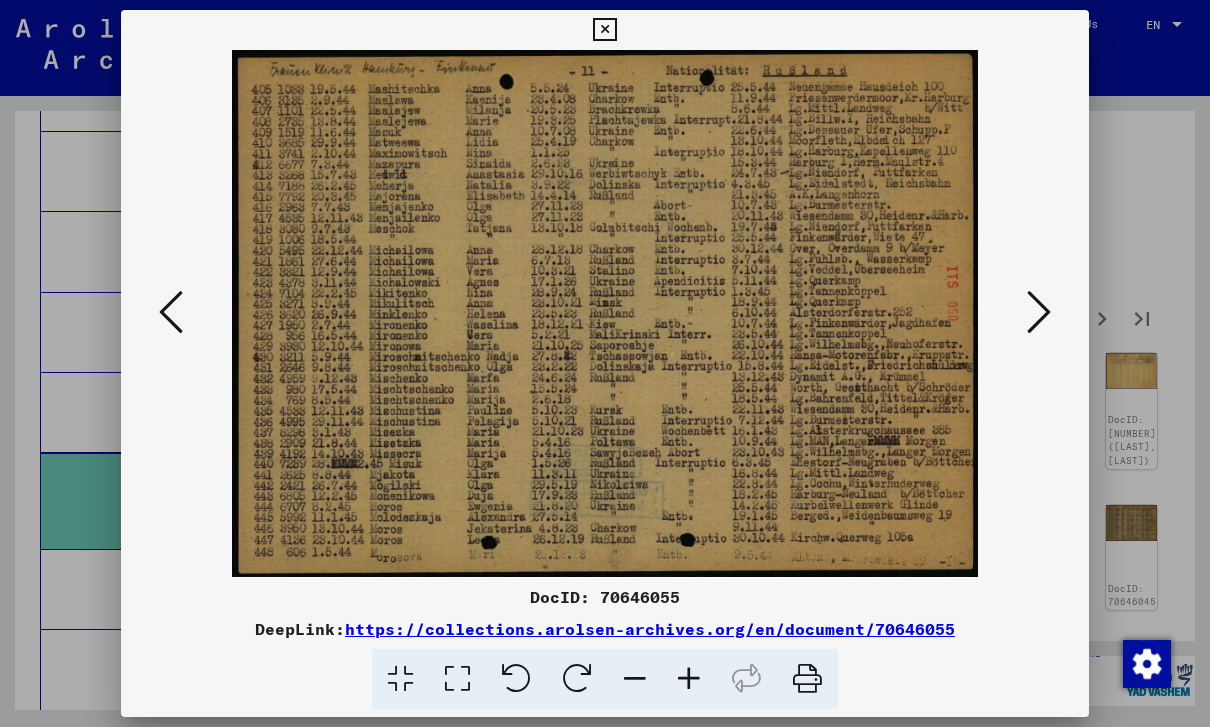 click at bounding box center (1039, 312) 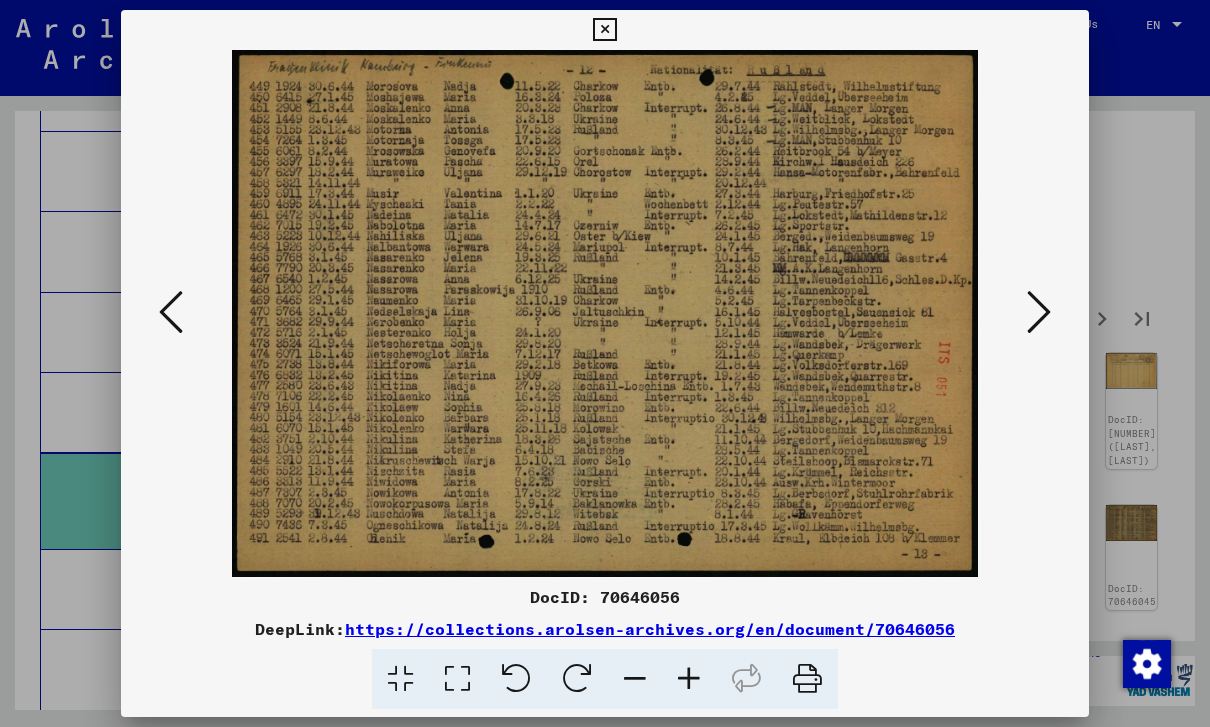 click at bounding box center [171, 312] 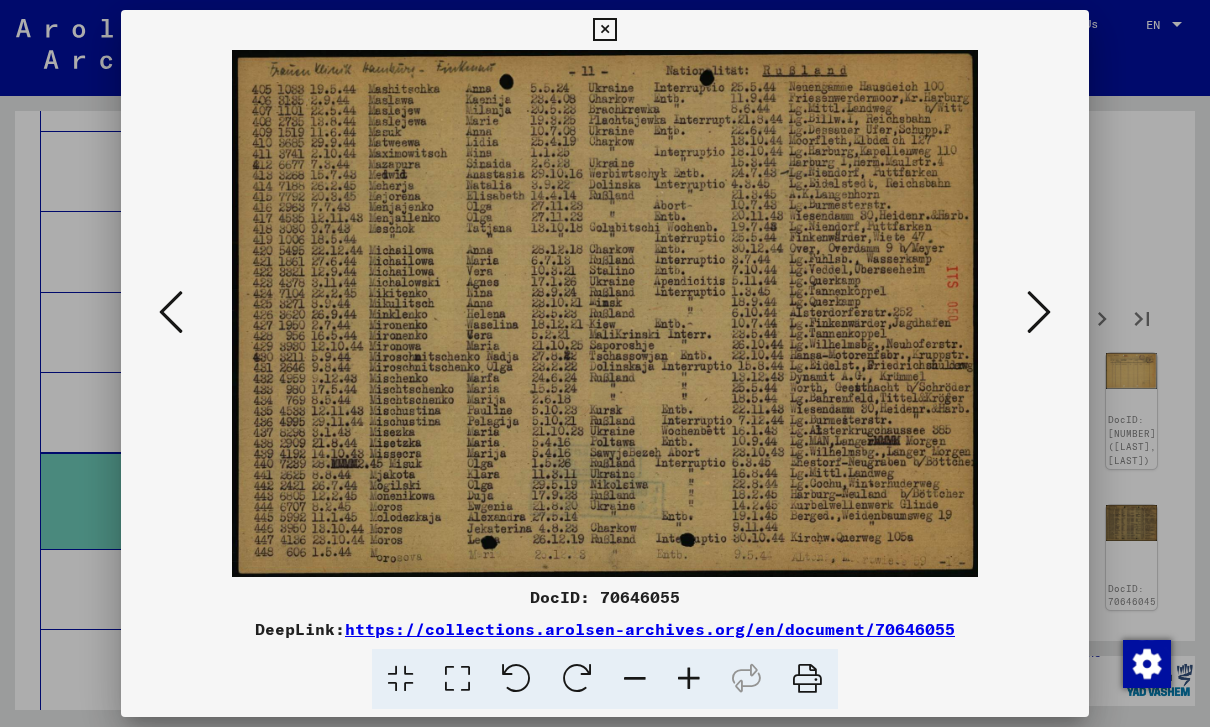 click at bounding box center [171, 312] 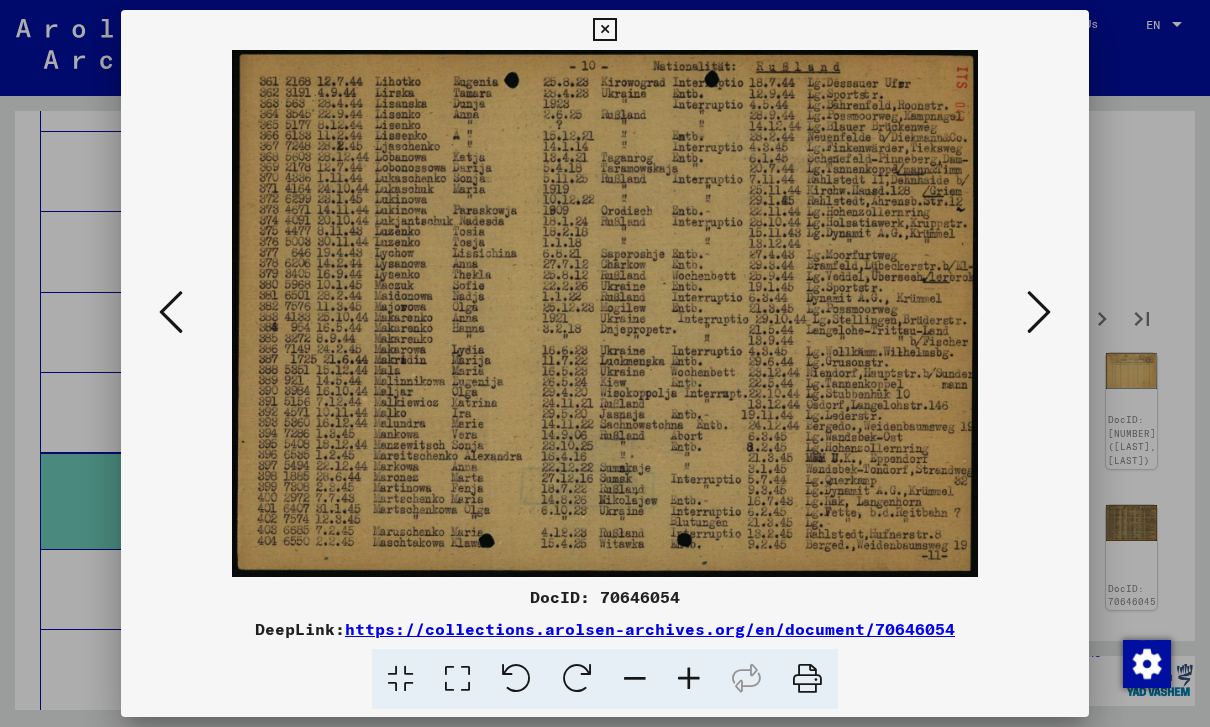click at bounding box center [171, 312] 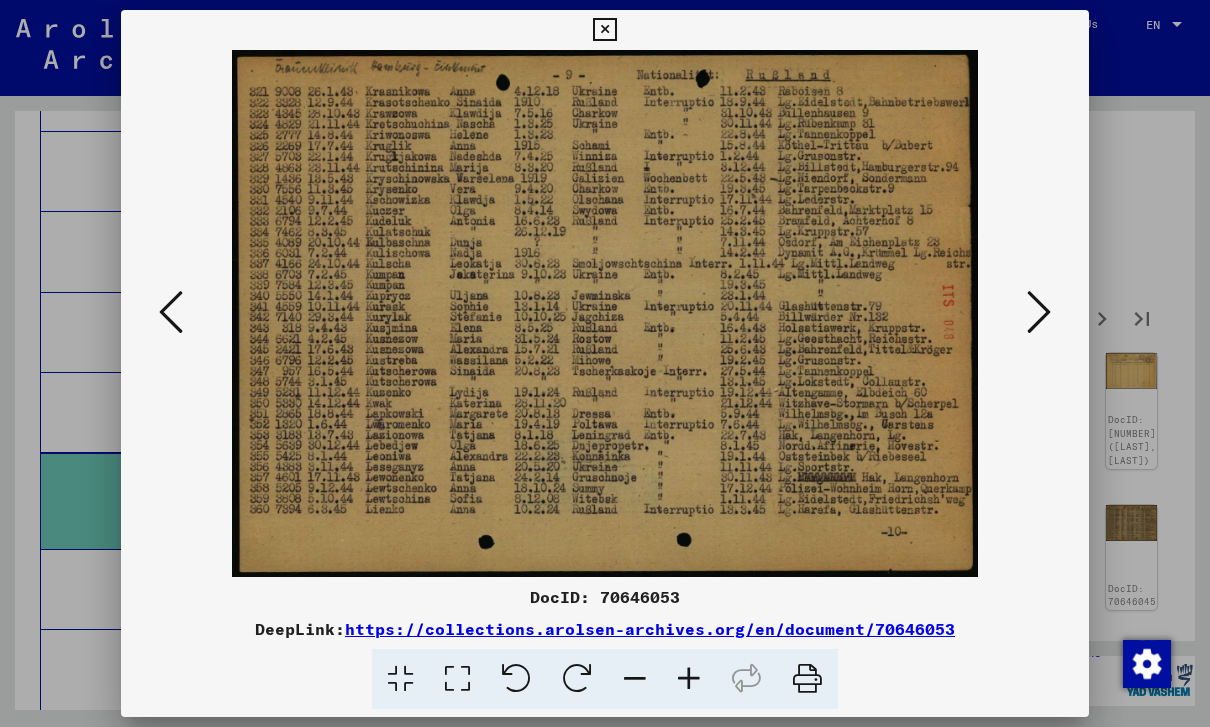 click at bounding box center [171, 312] 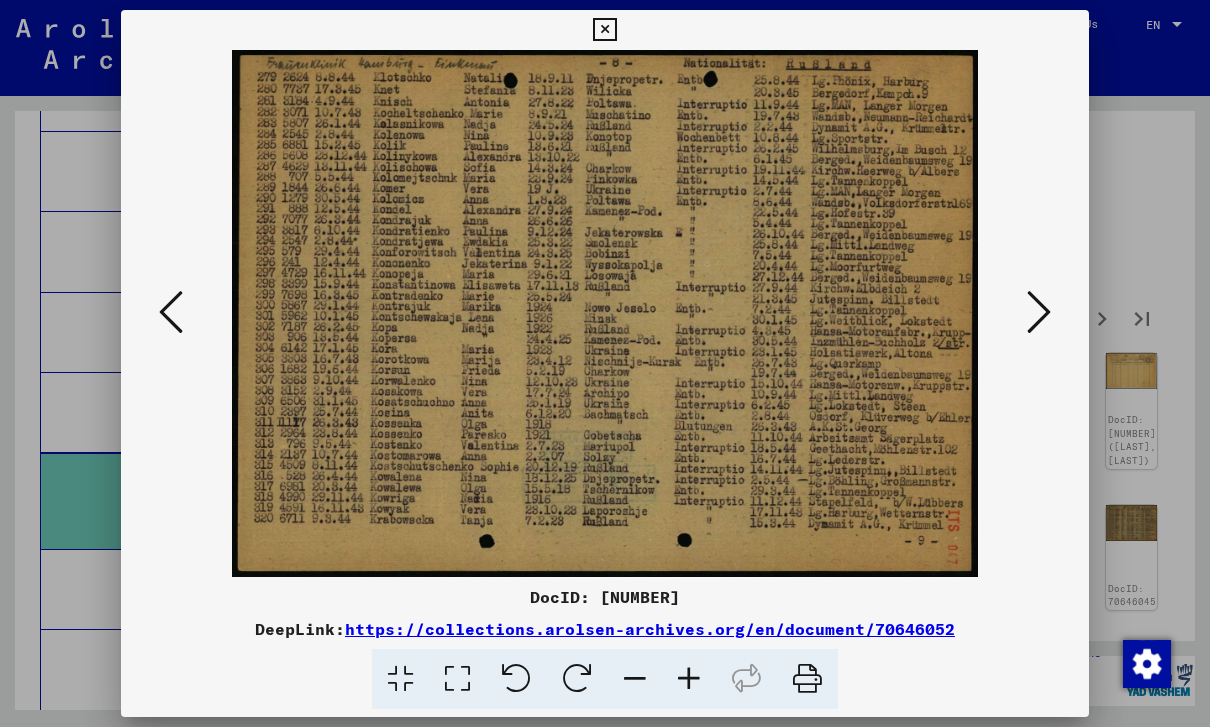click at bounding box center (171, 312) 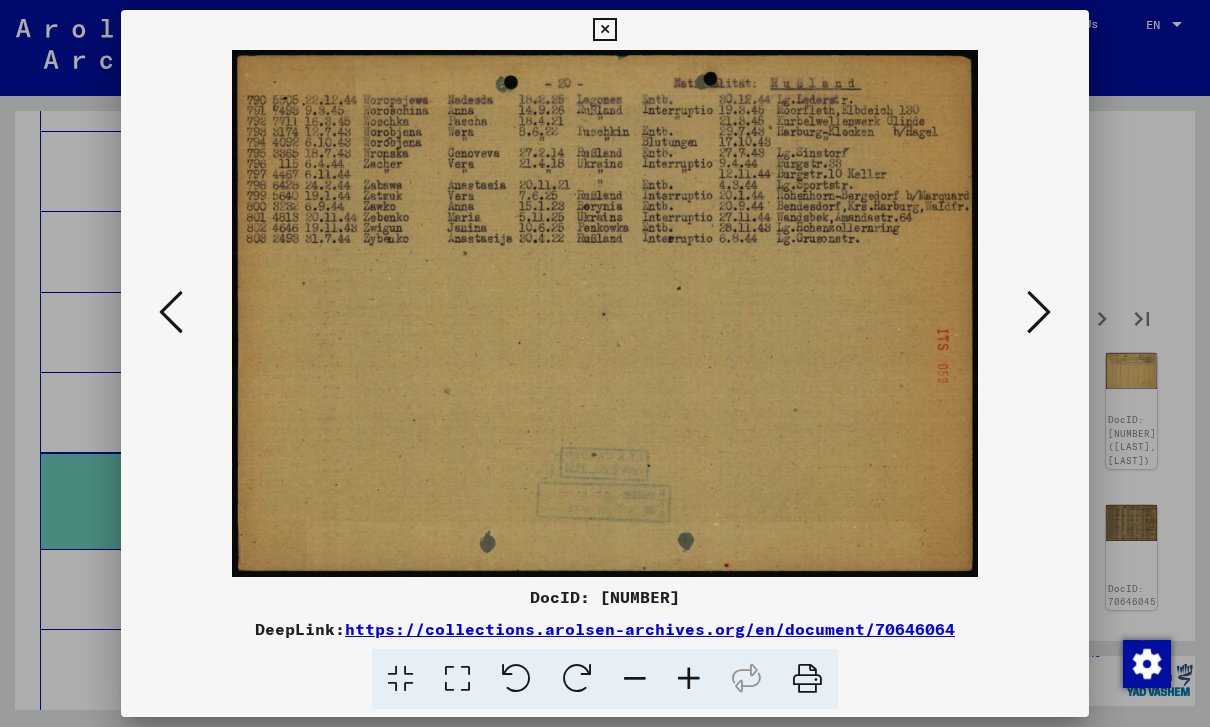 click at bounding box center [171, 312] 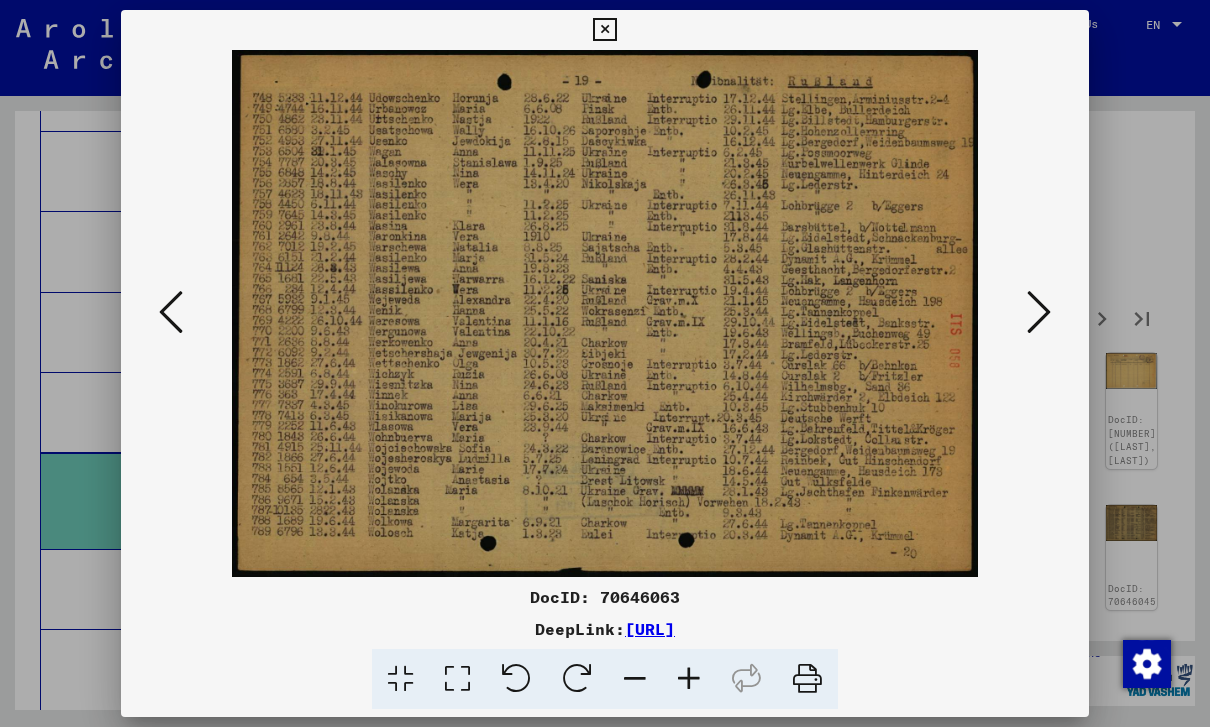 click at bounding box center (171, 312) 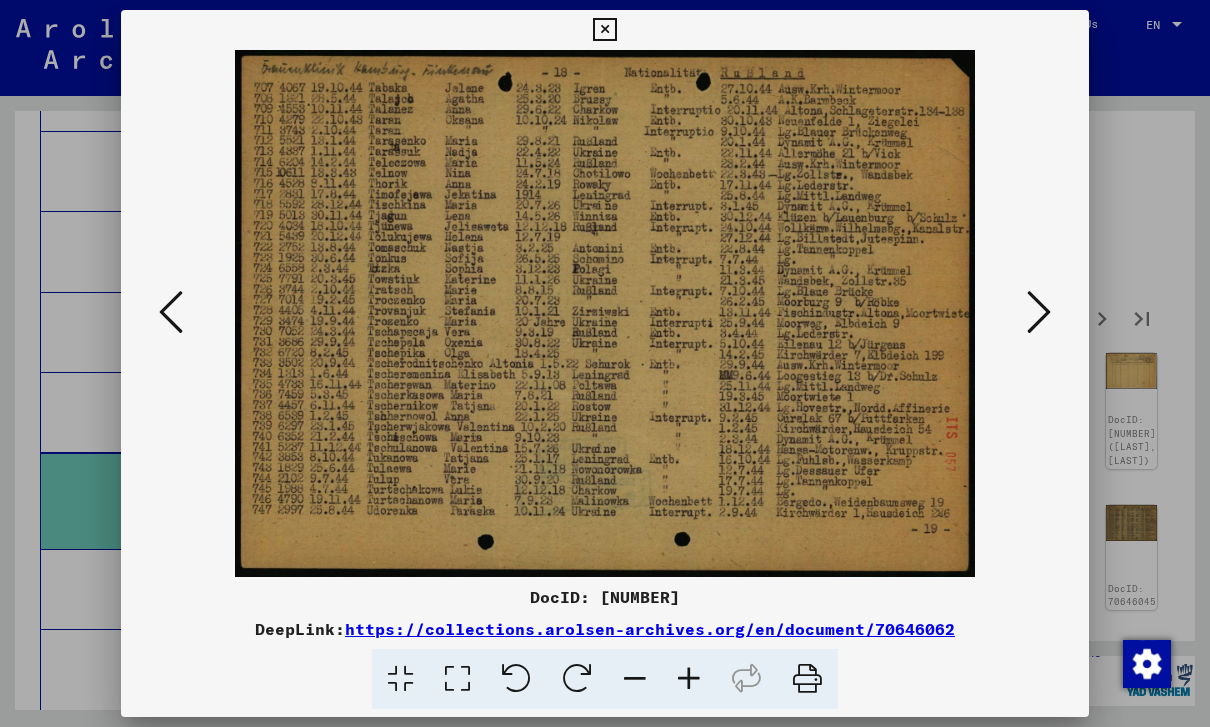click at bounding box center [171, 312] 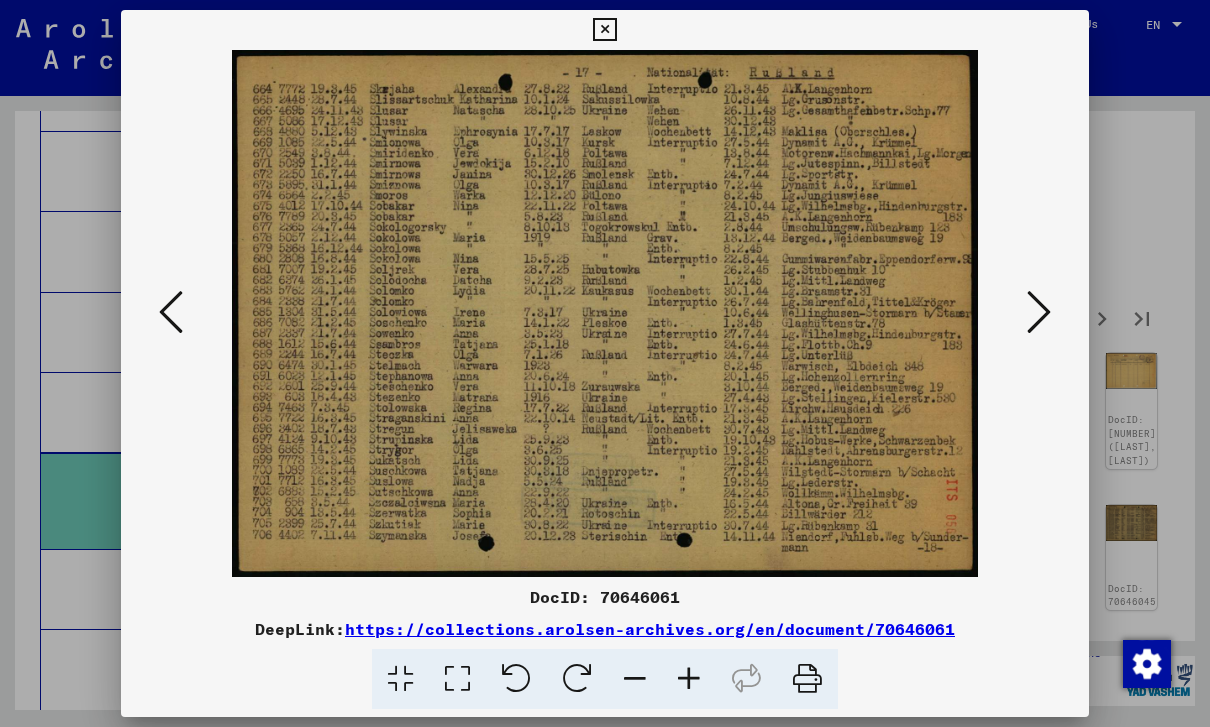 click at bounding box center (171, 312) 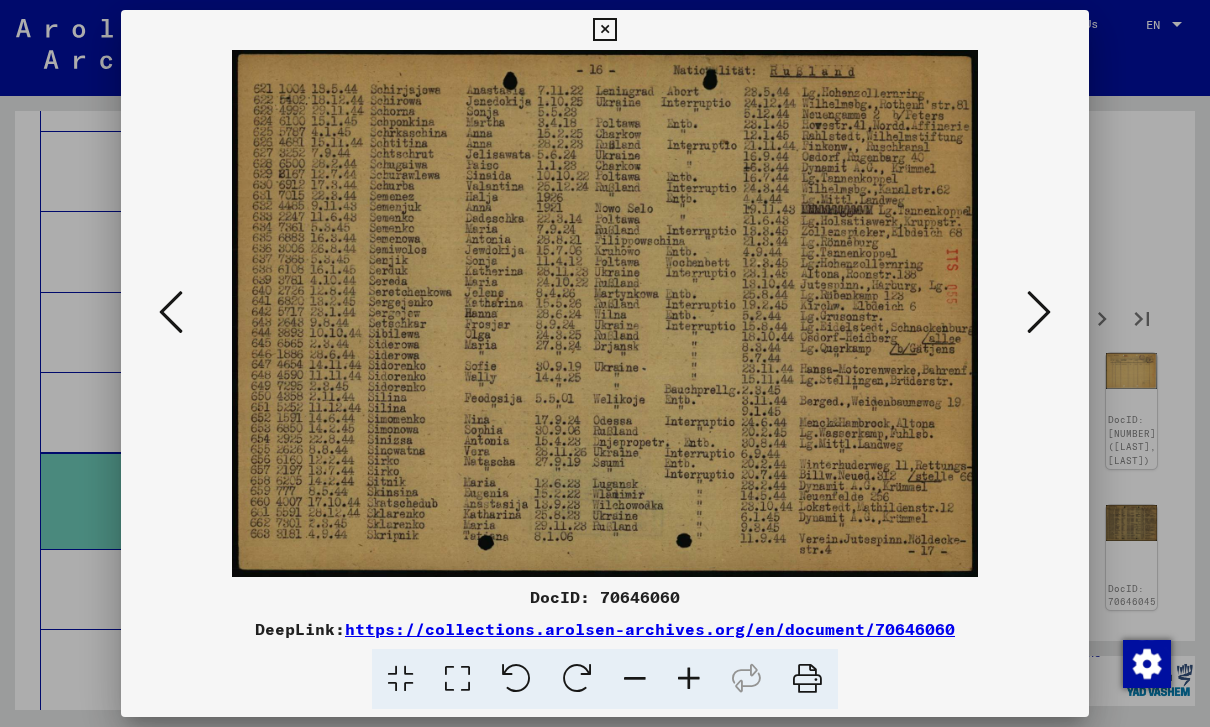 click at bounding box center (171, 312) 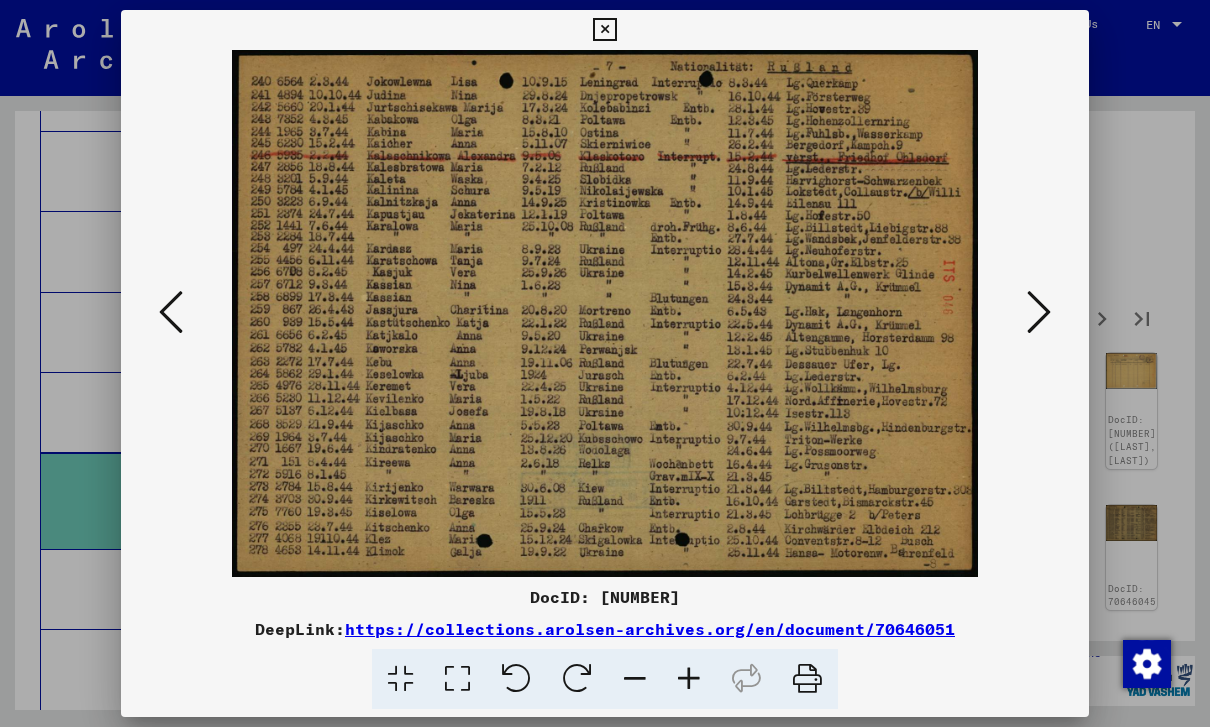 click at bounding box center [171, 312] 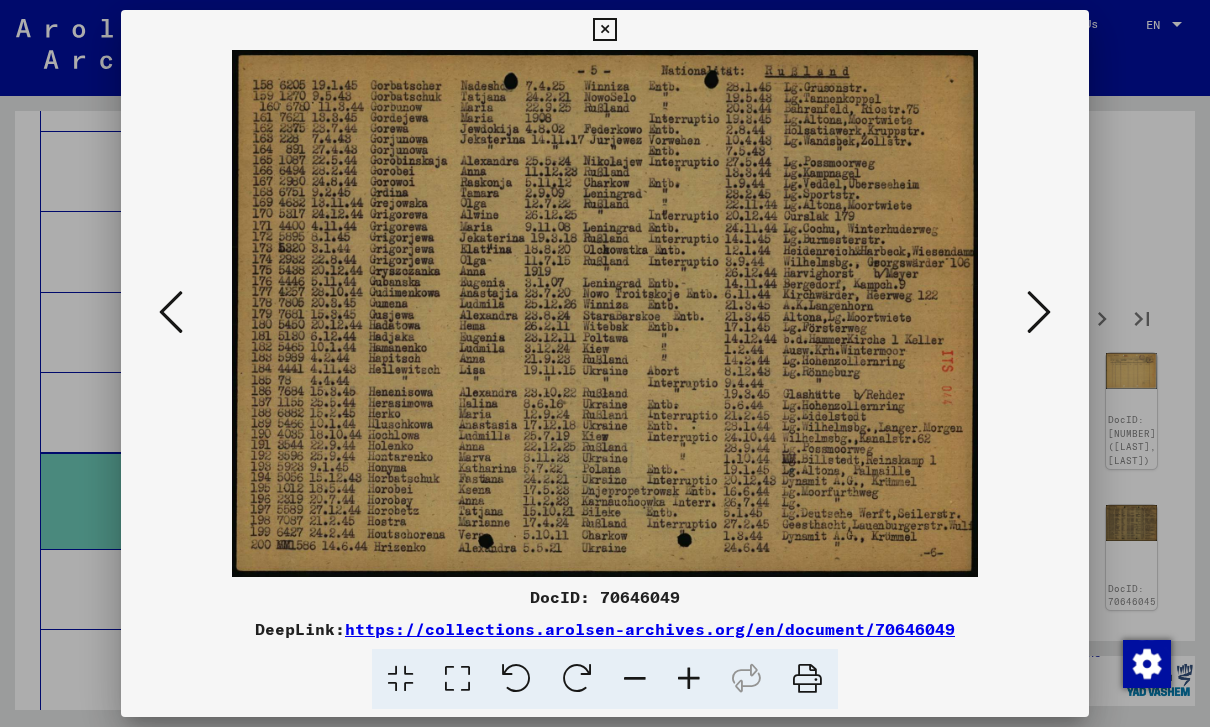 click at bounding box center (171, 312) 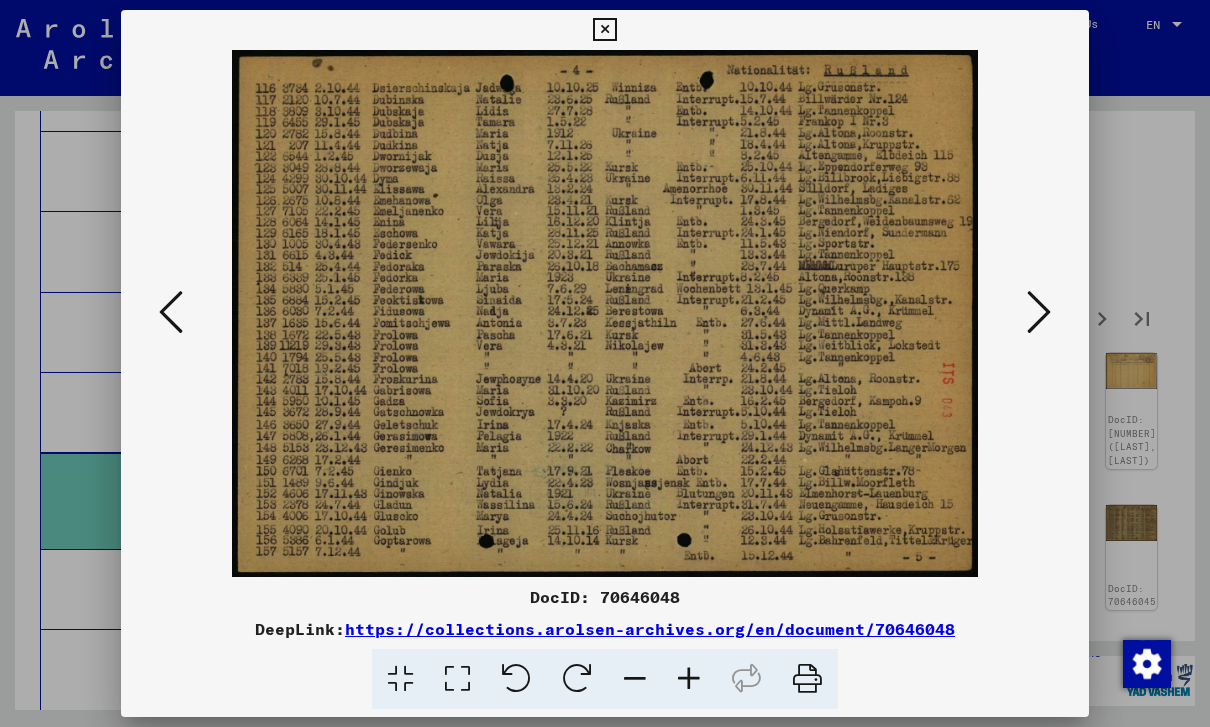 click at bounding box center [171, 312] 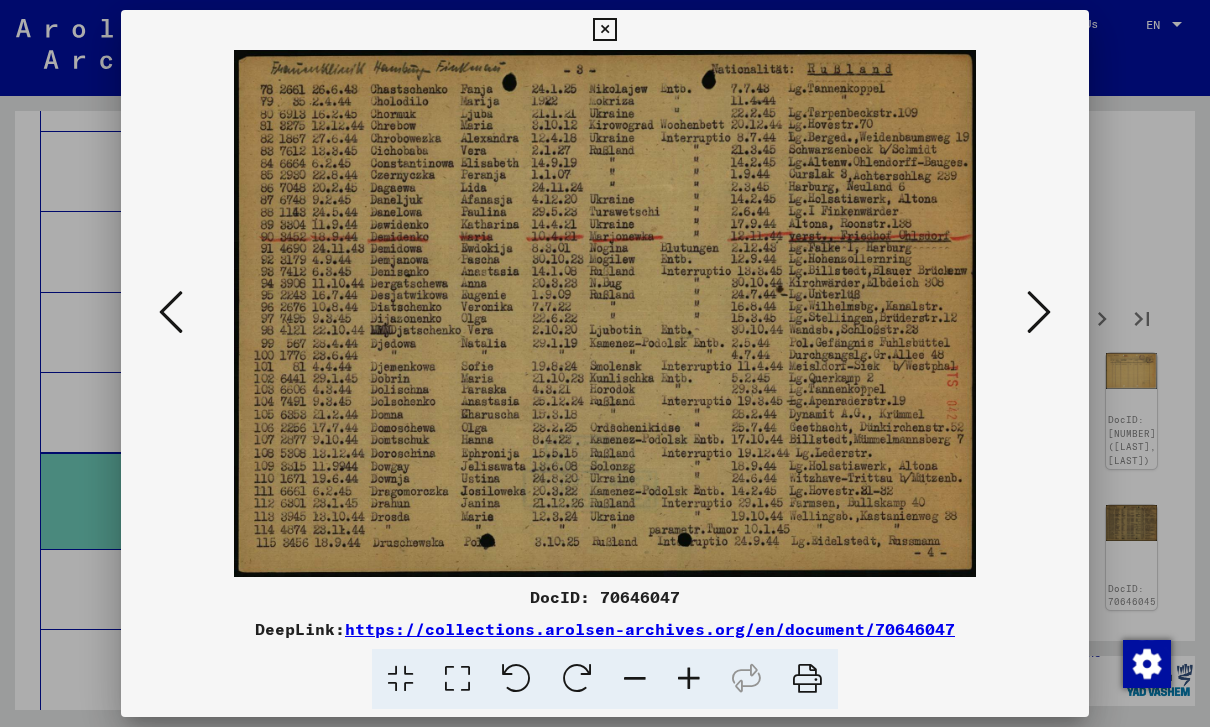 click at bounding box center [1039, 312] 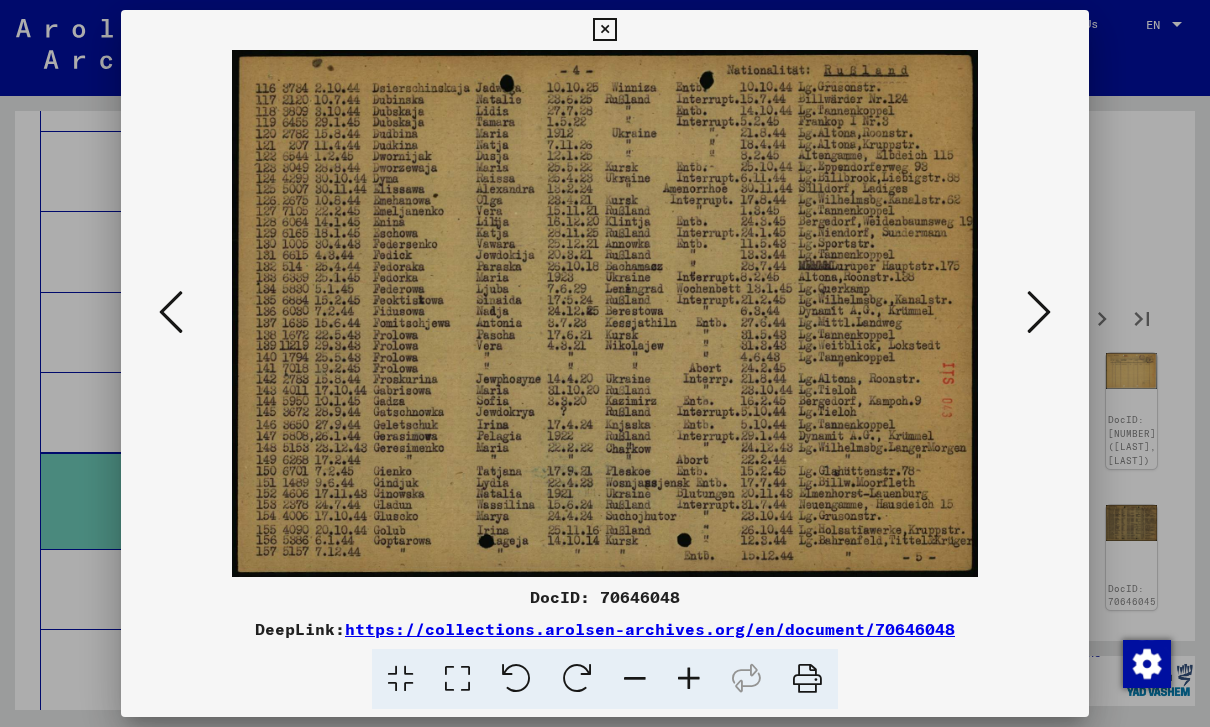 click at bounding box center (1039, 312) 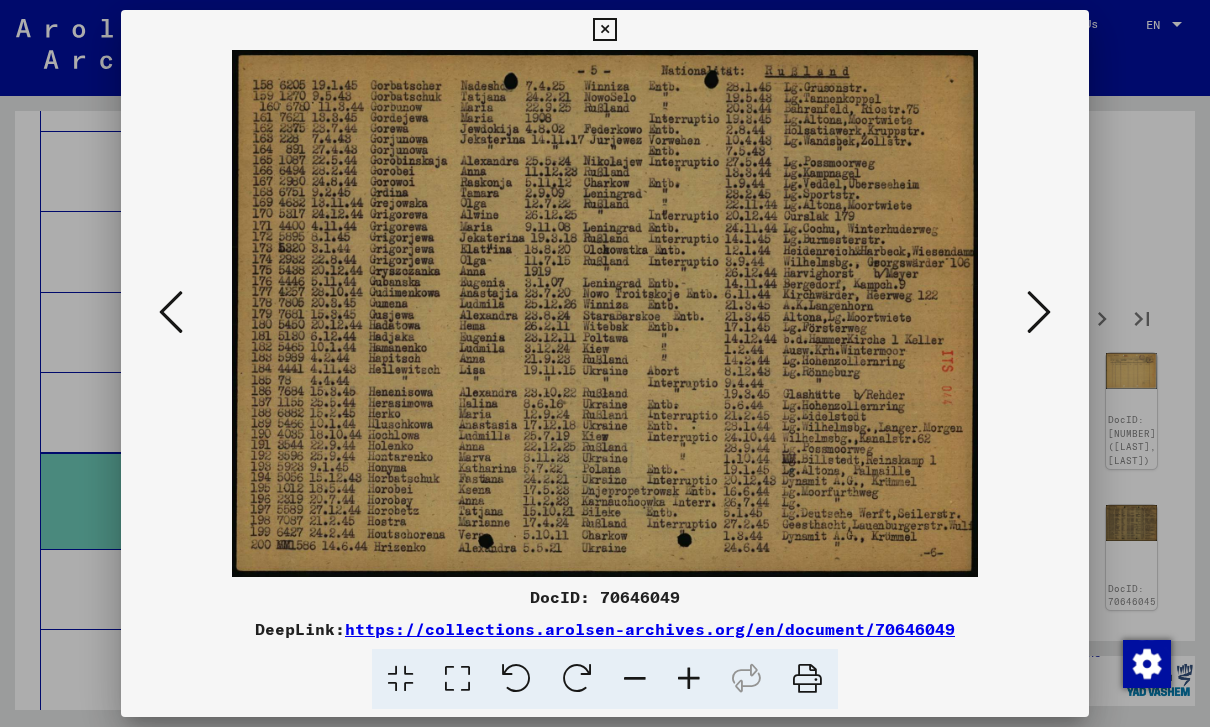 click at bounding box center [171, 312] 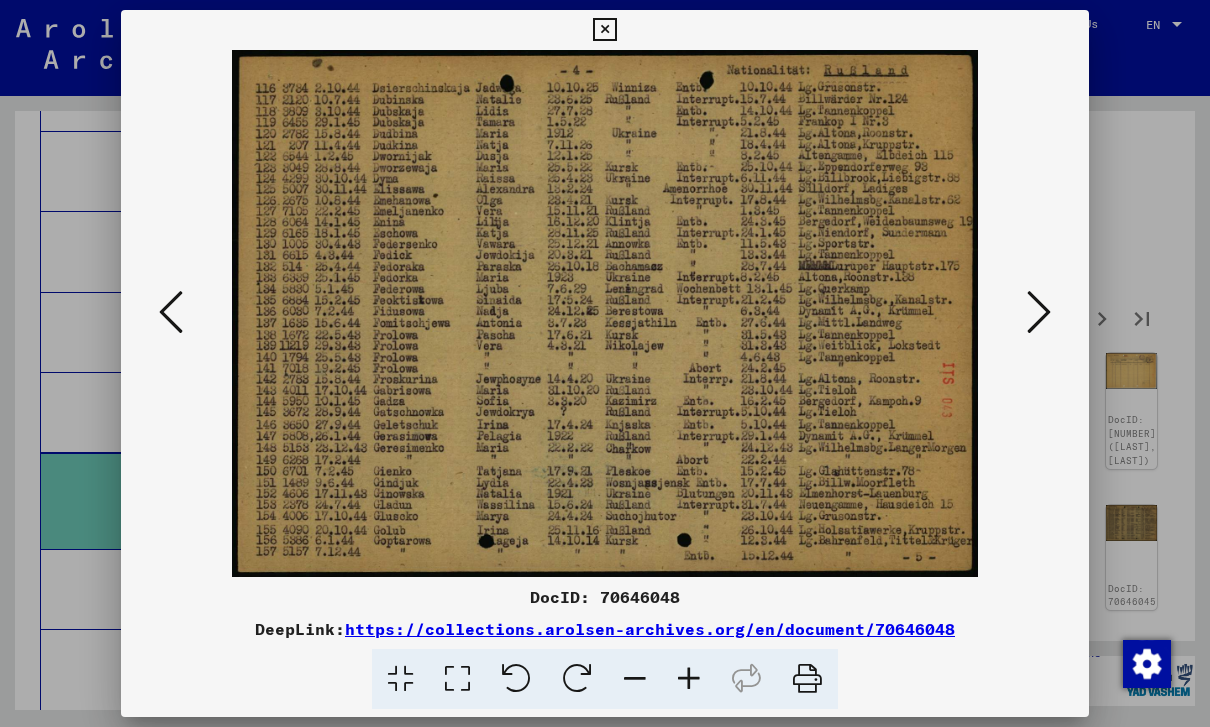 click at bounding box center [171, 312] 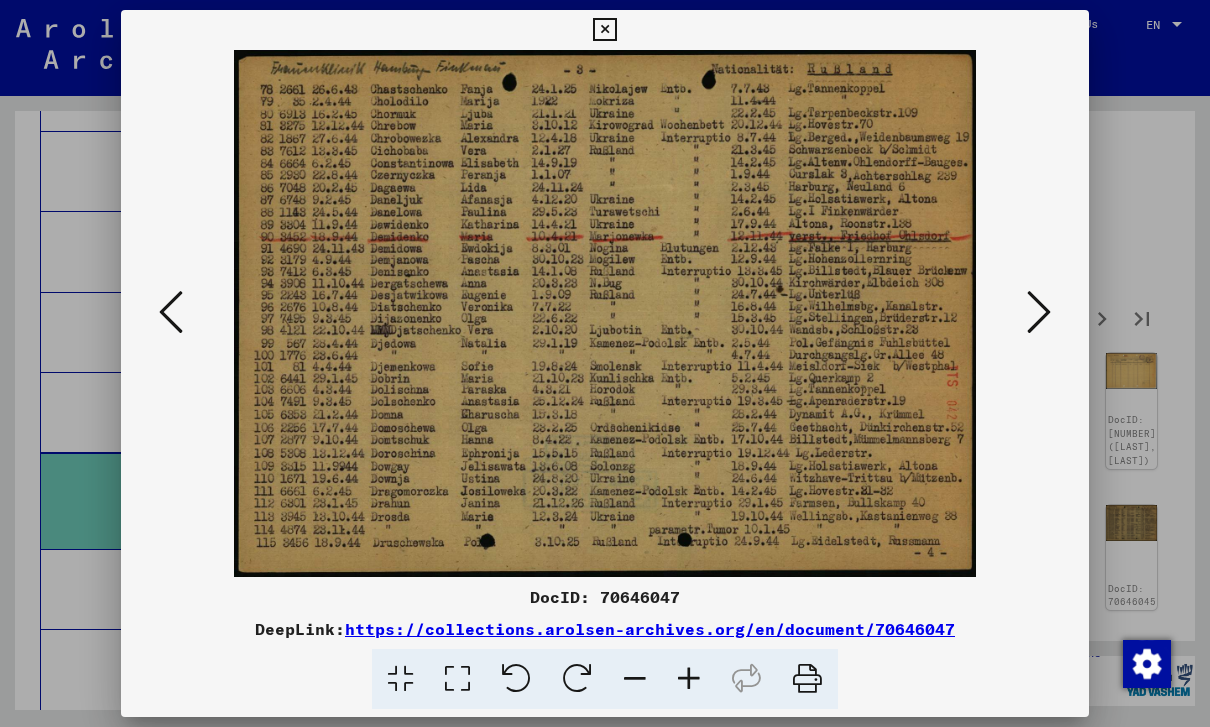 click at bounding box center (1039, 312) 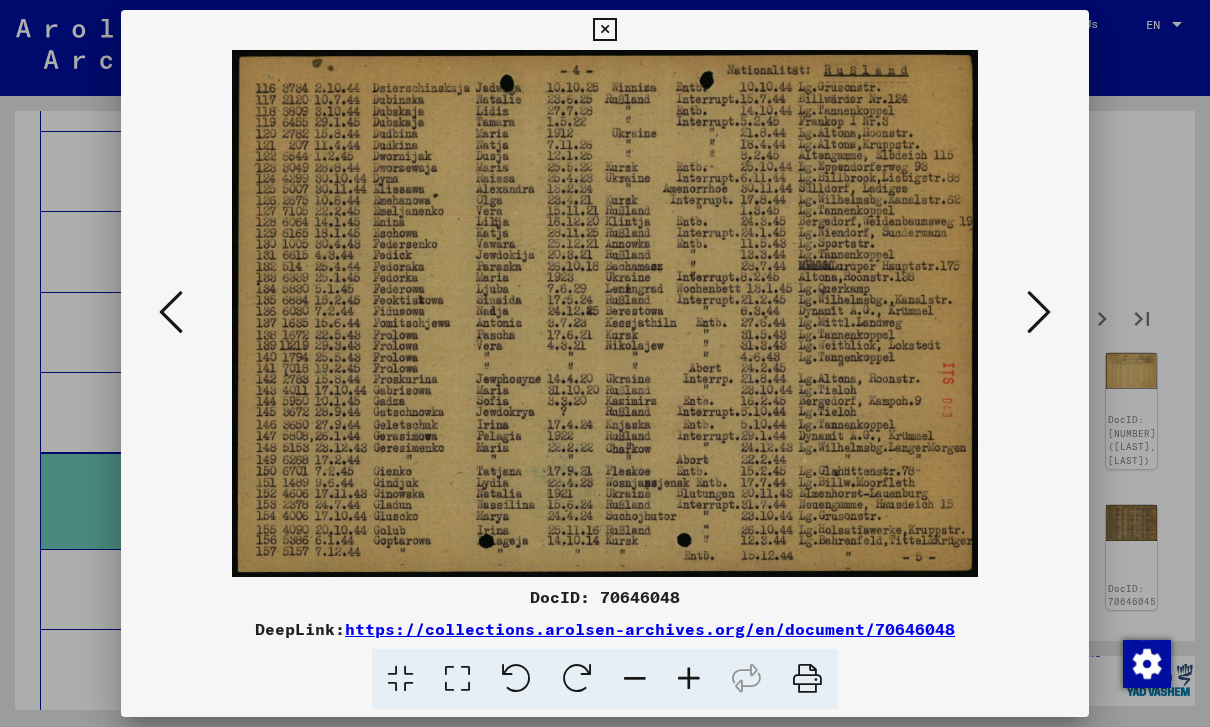 click at bounding box center [1039, 312] 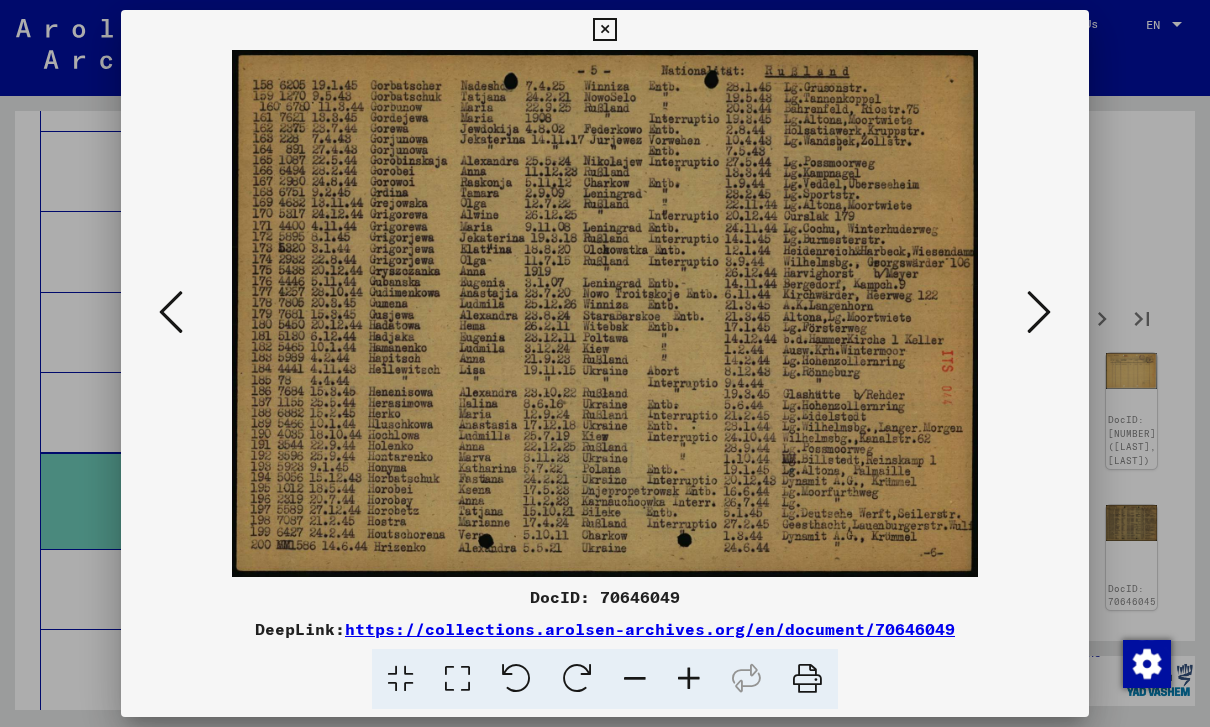 click at bounding box center (1039, 312) 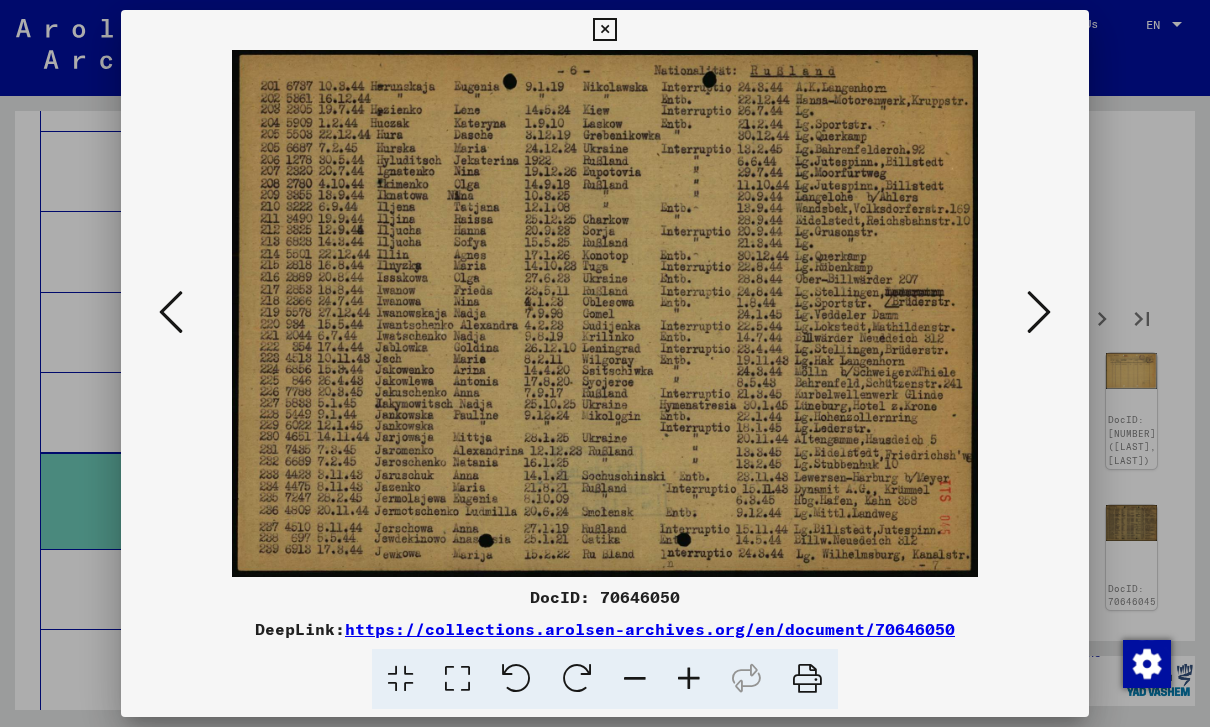 click at bounding box center [1039, 312] 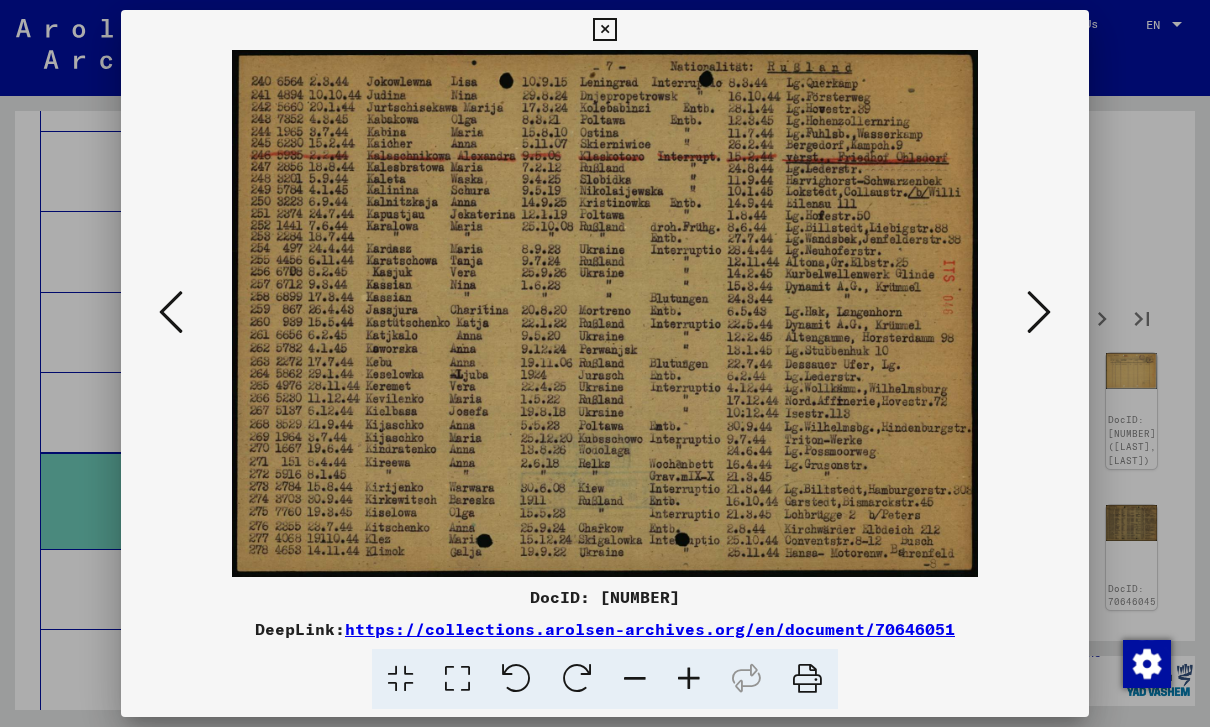 click at bounding box center [1039, 312] 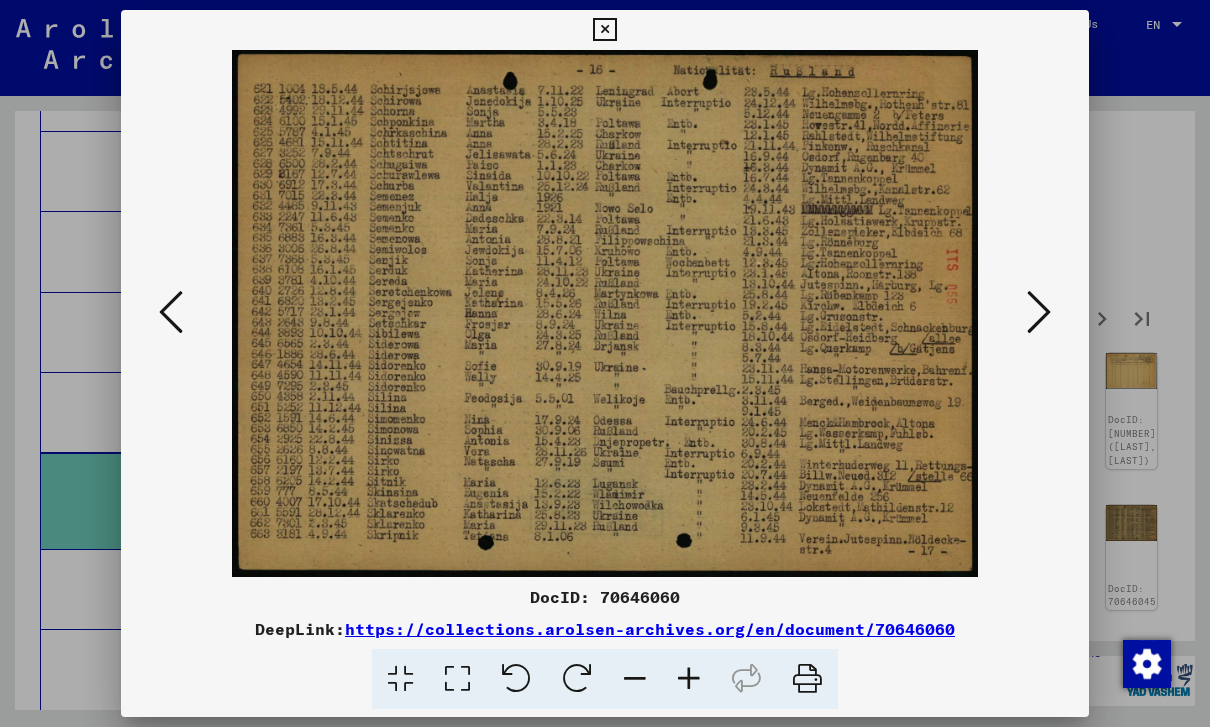 click at bounding box center [1039, 312] 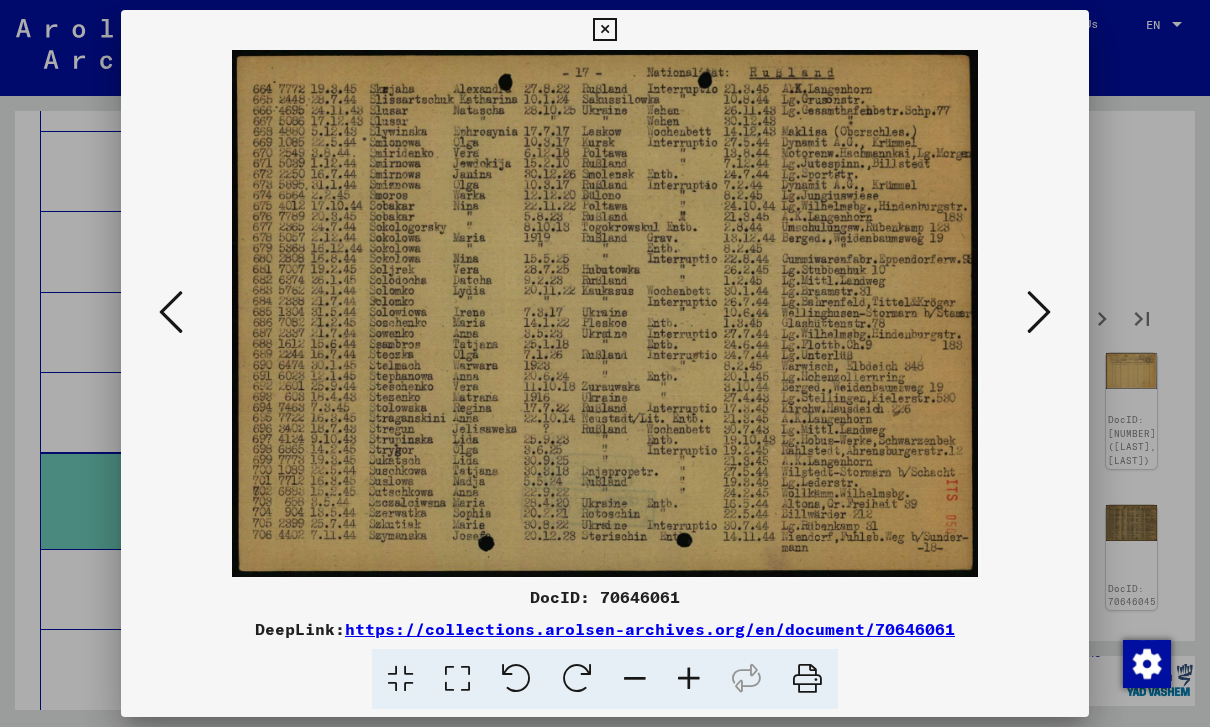 click at bounding box center (1039, 312) 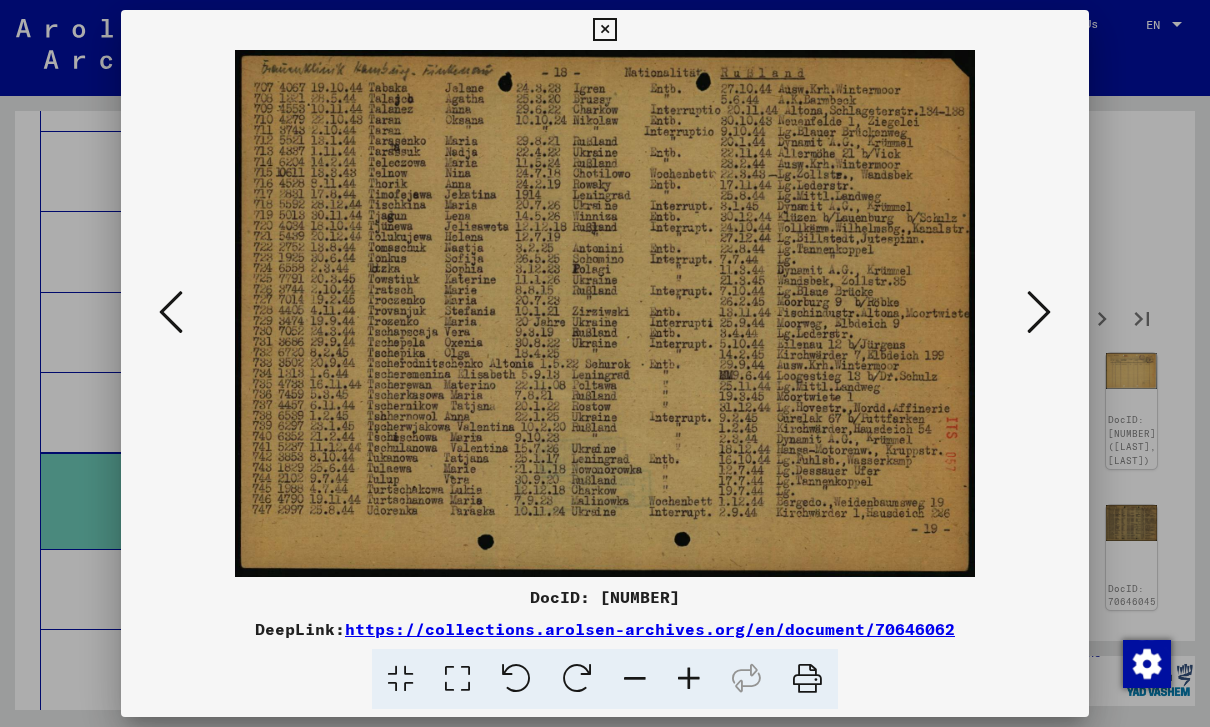 click at bounding box center [171, 312] 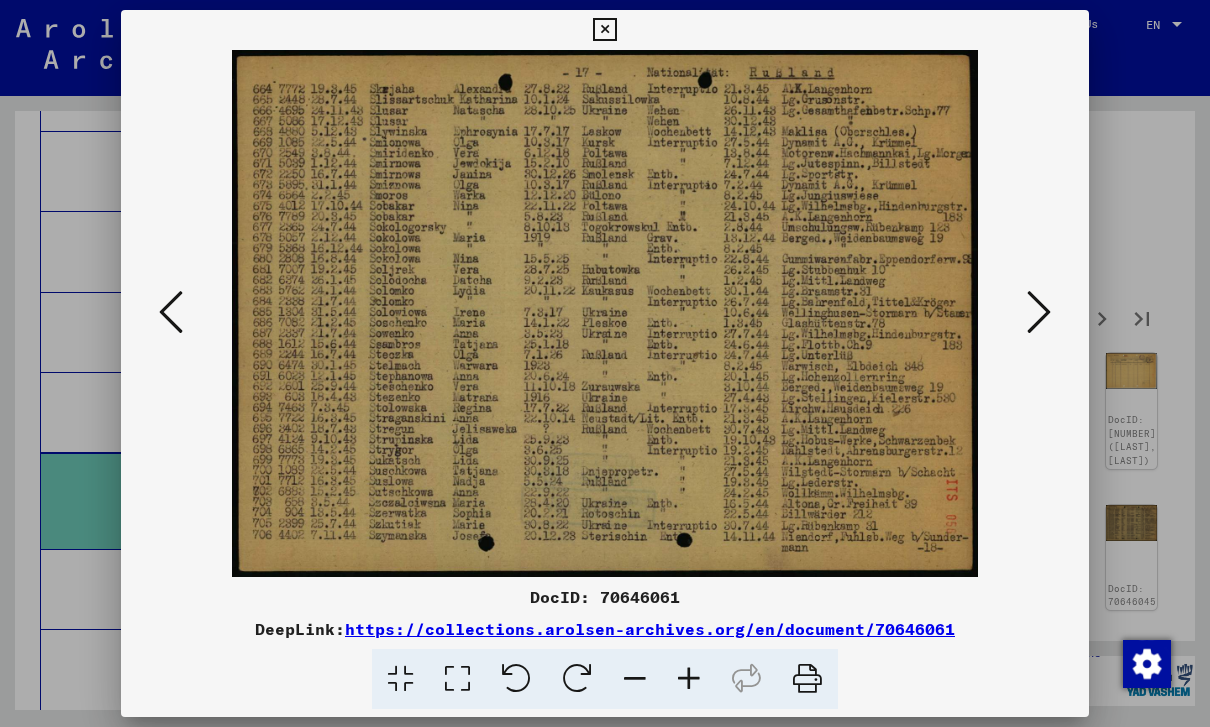 click at bounding box center (1039, 312) 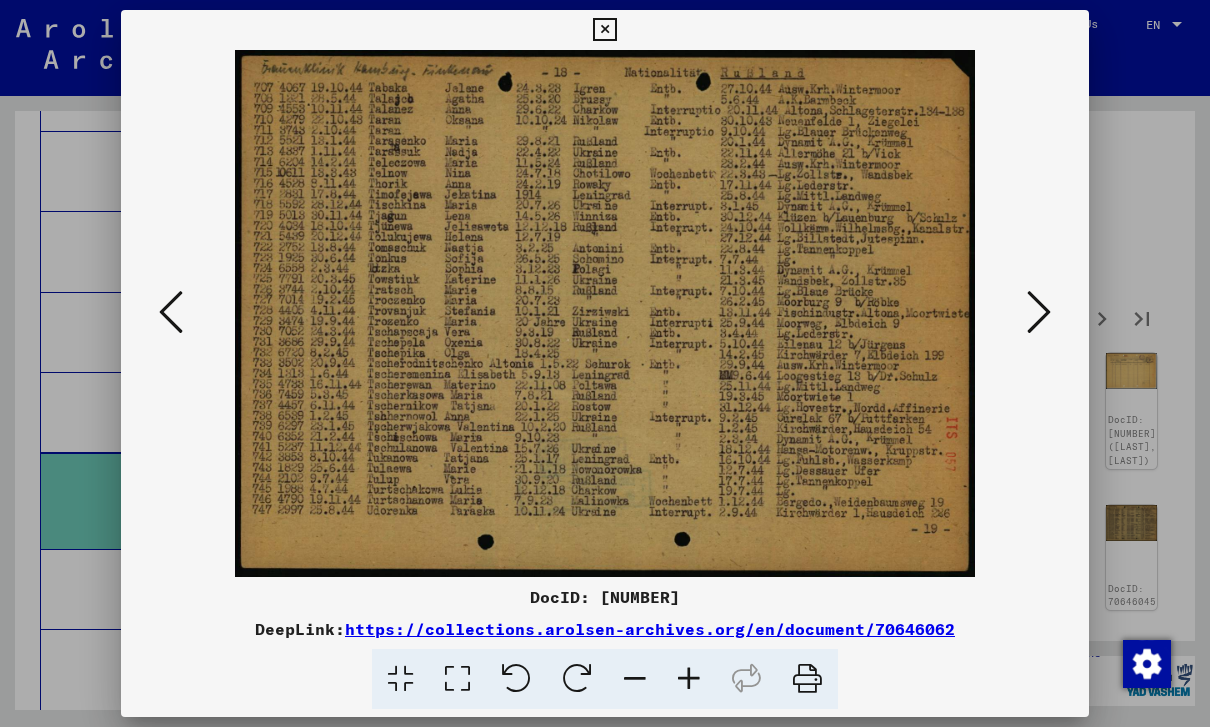 click at bounding box center (1039, 312) 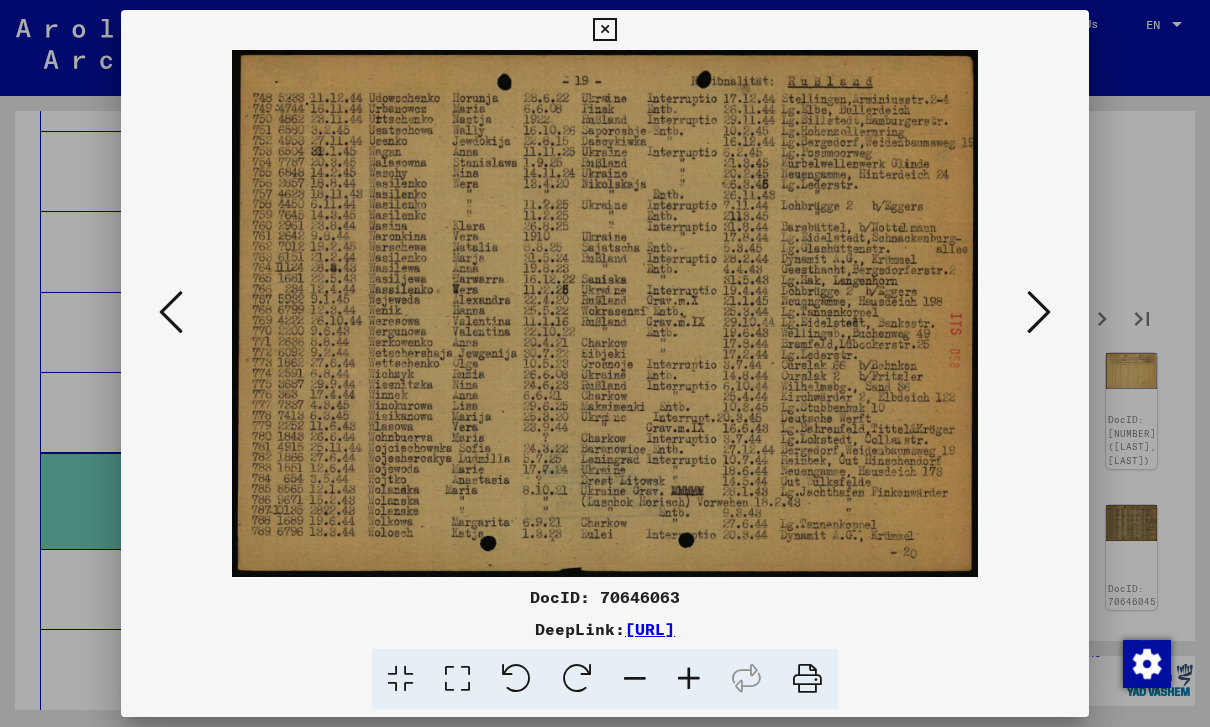 click at bounding box center [1039, 312] 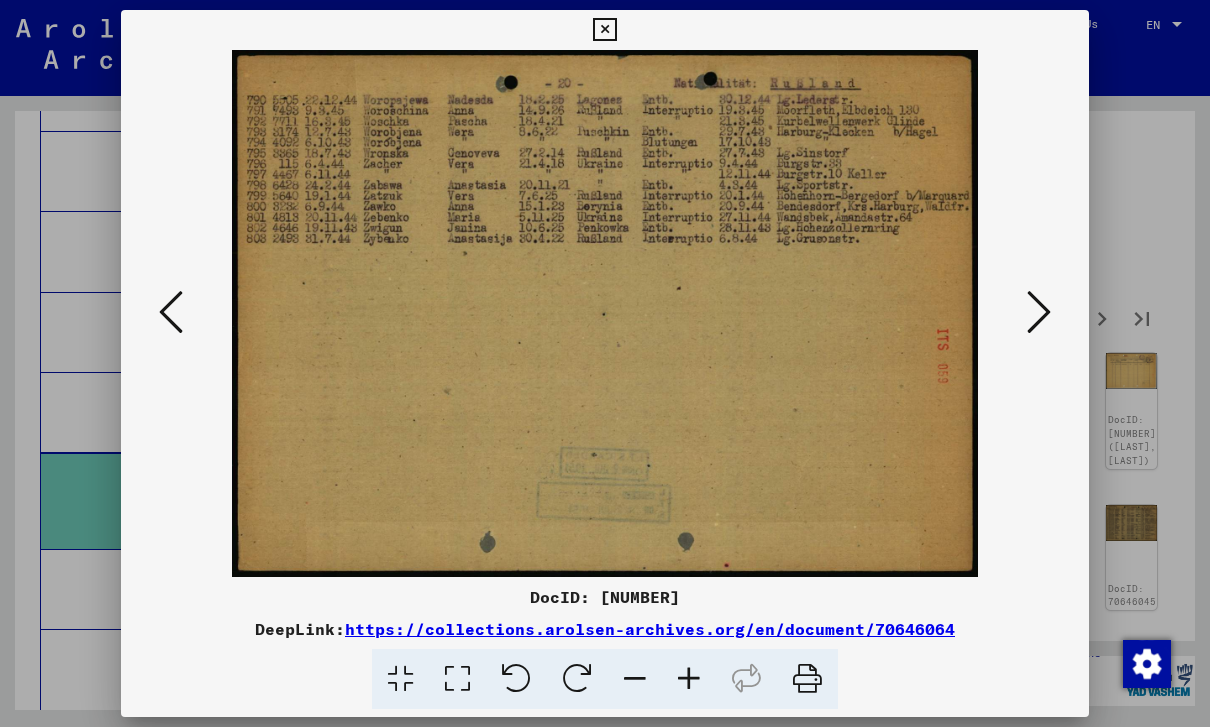 click at bounding box center (1039, 312) 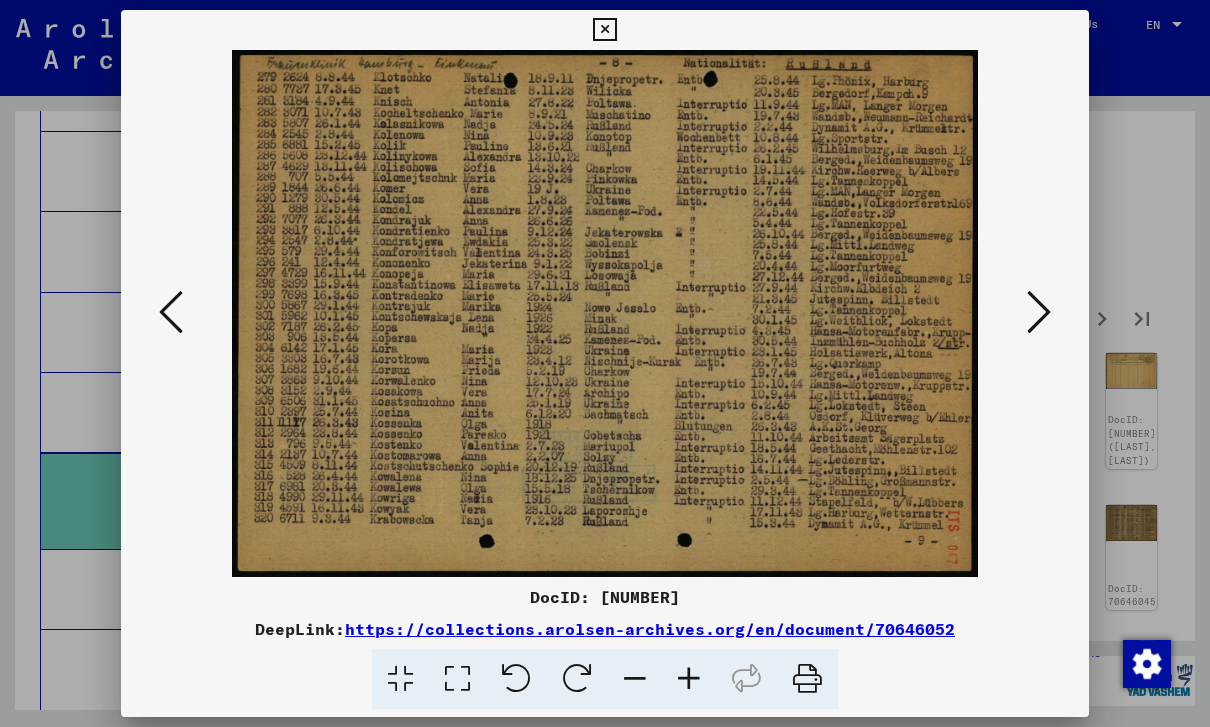 click at bounding box center [1039, 312] 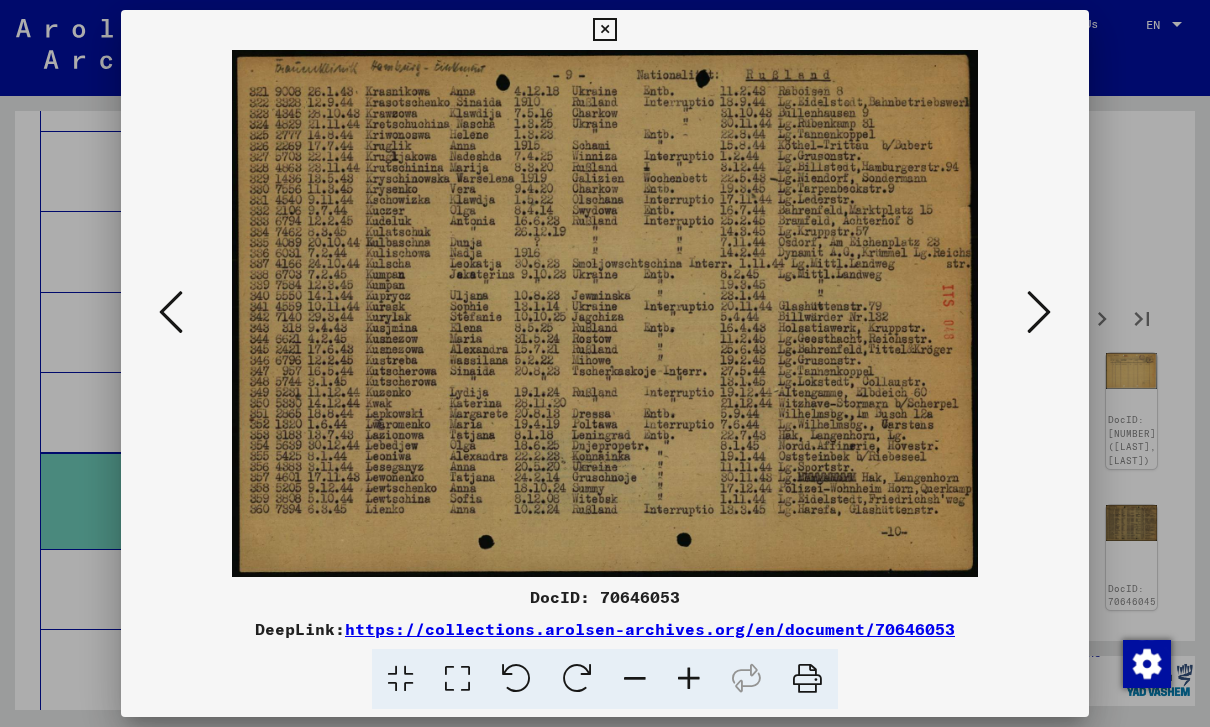 click at bounding box center (1039, 312) 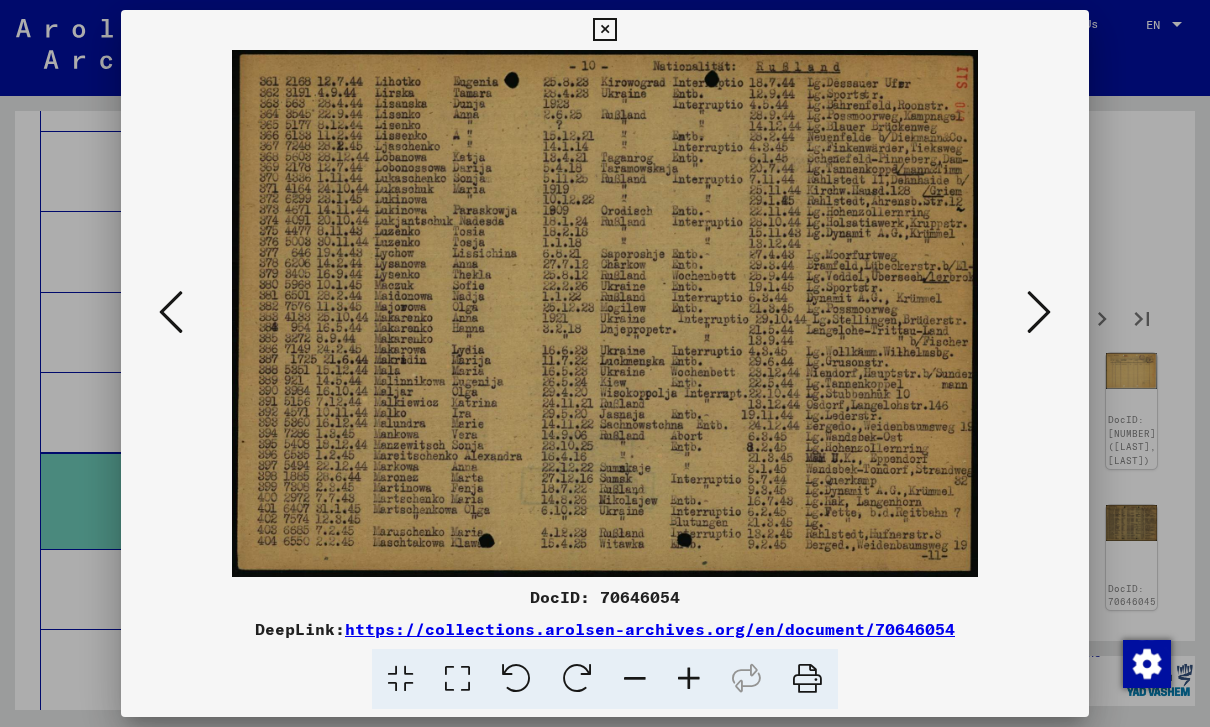click at bounding box center [1039, 312] 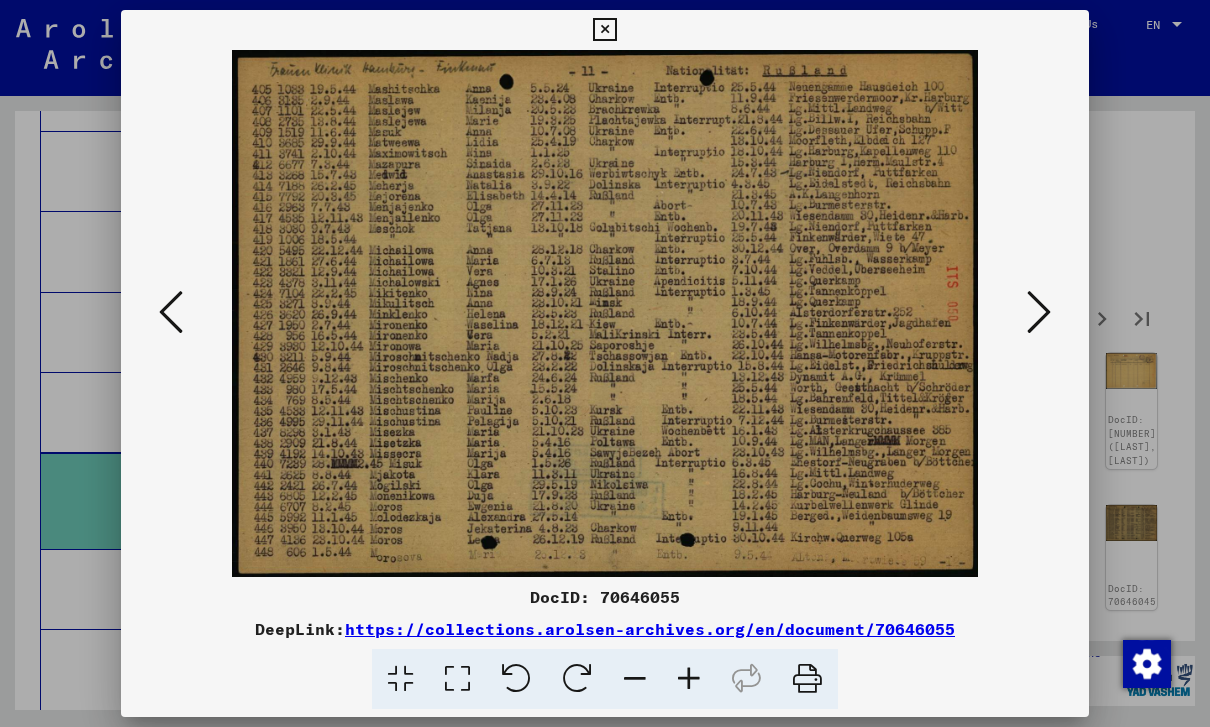 click at bounding box center [171, 312] 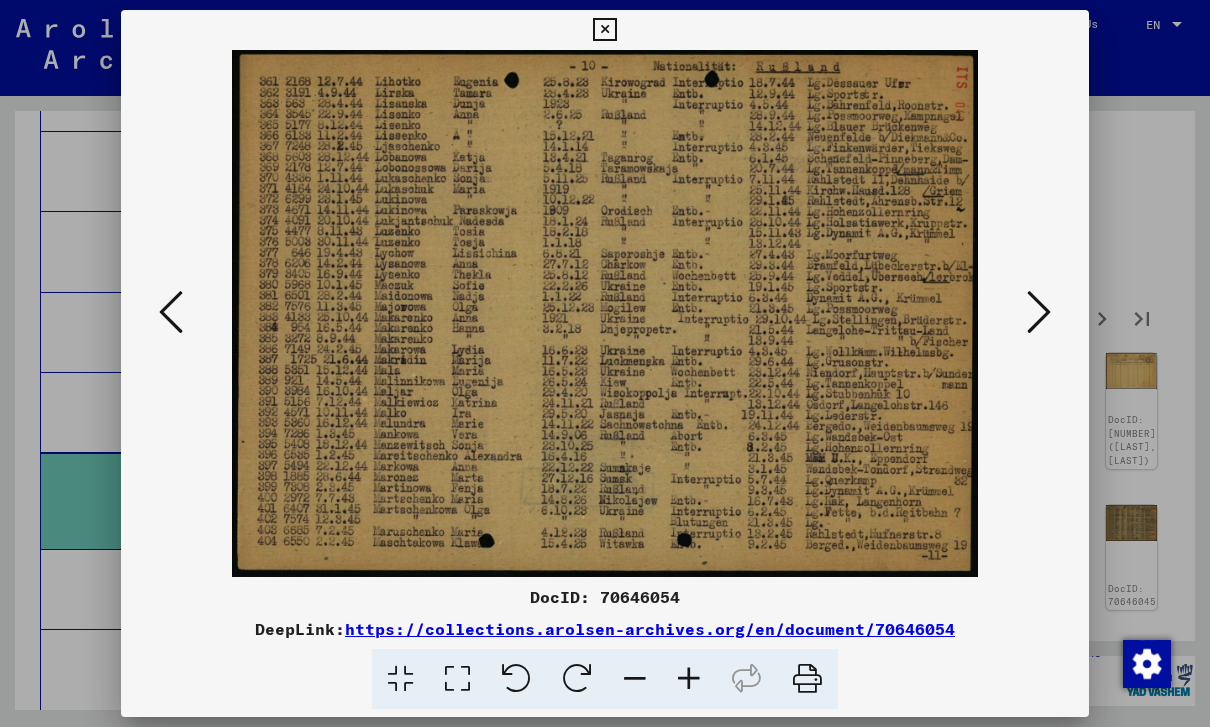click at bounding box center (1039, 312) 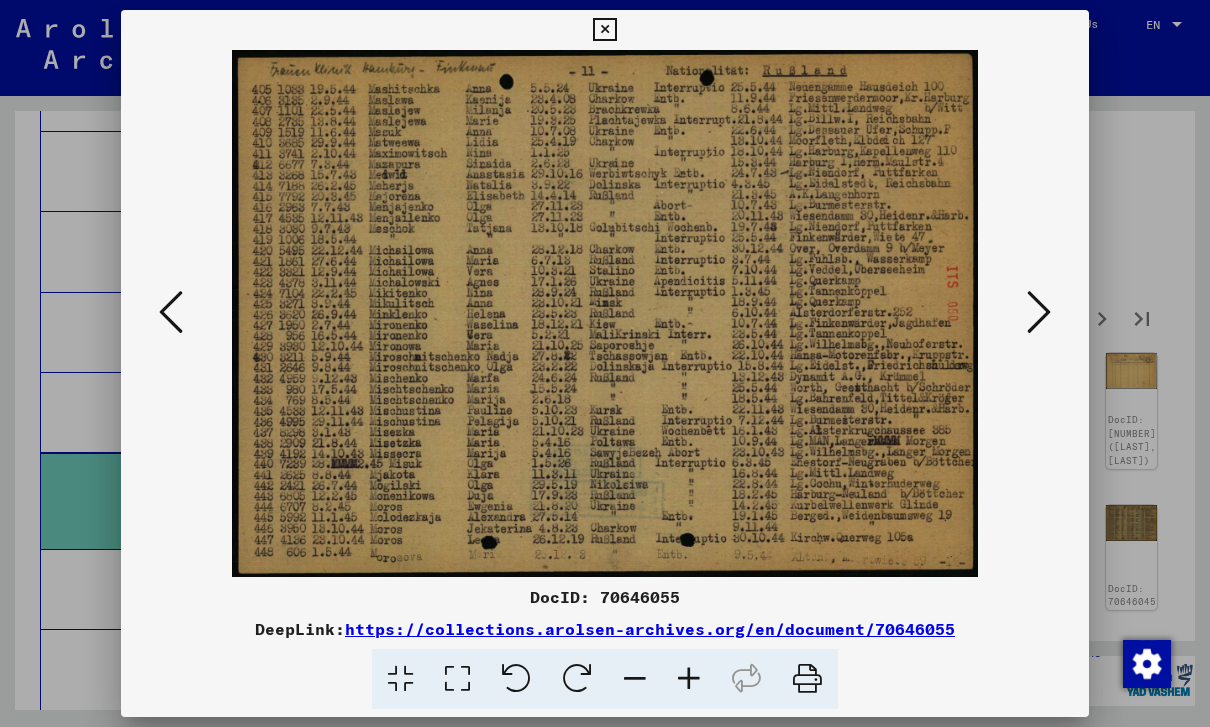click at bounding box center (1039, 312) 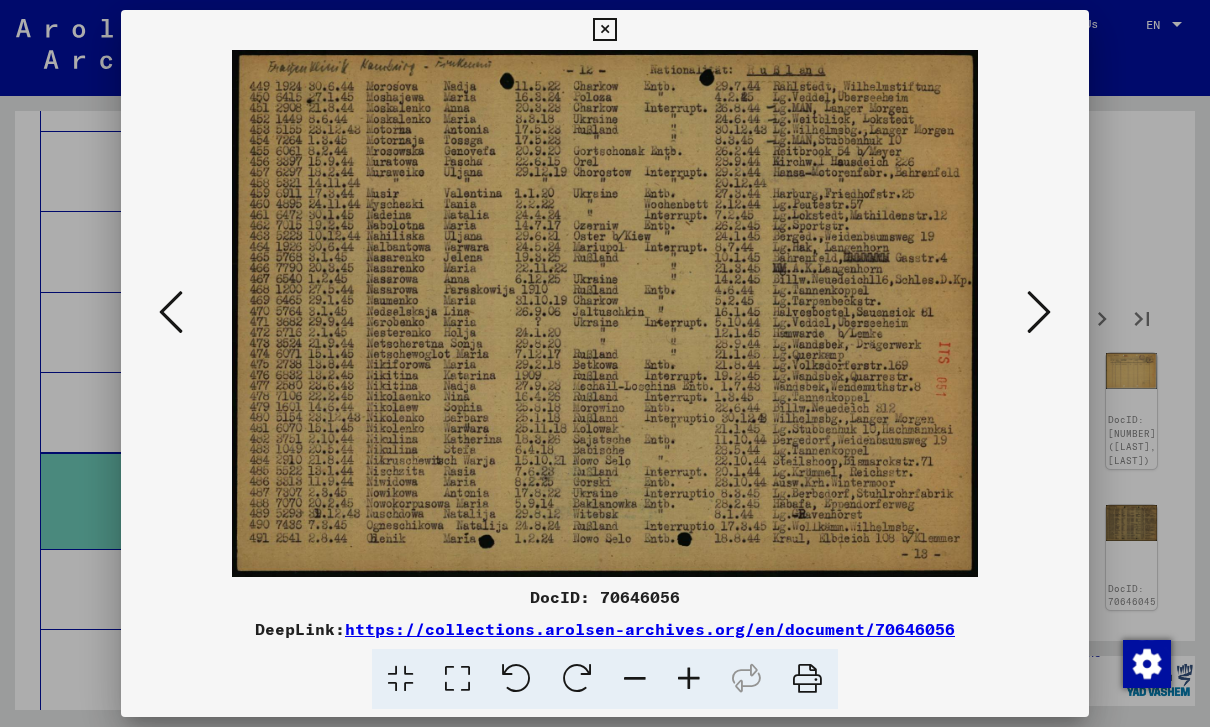 click at bounding box center [1039, 312] 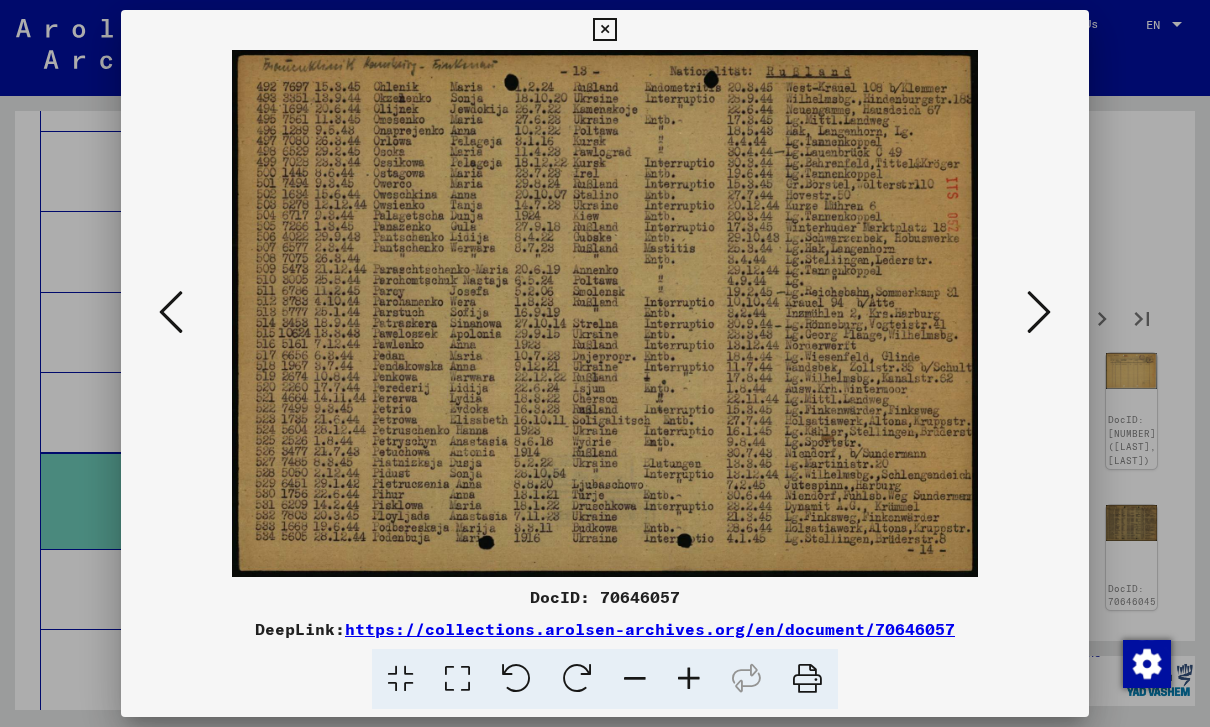 click at bounding box center (1039, 312) 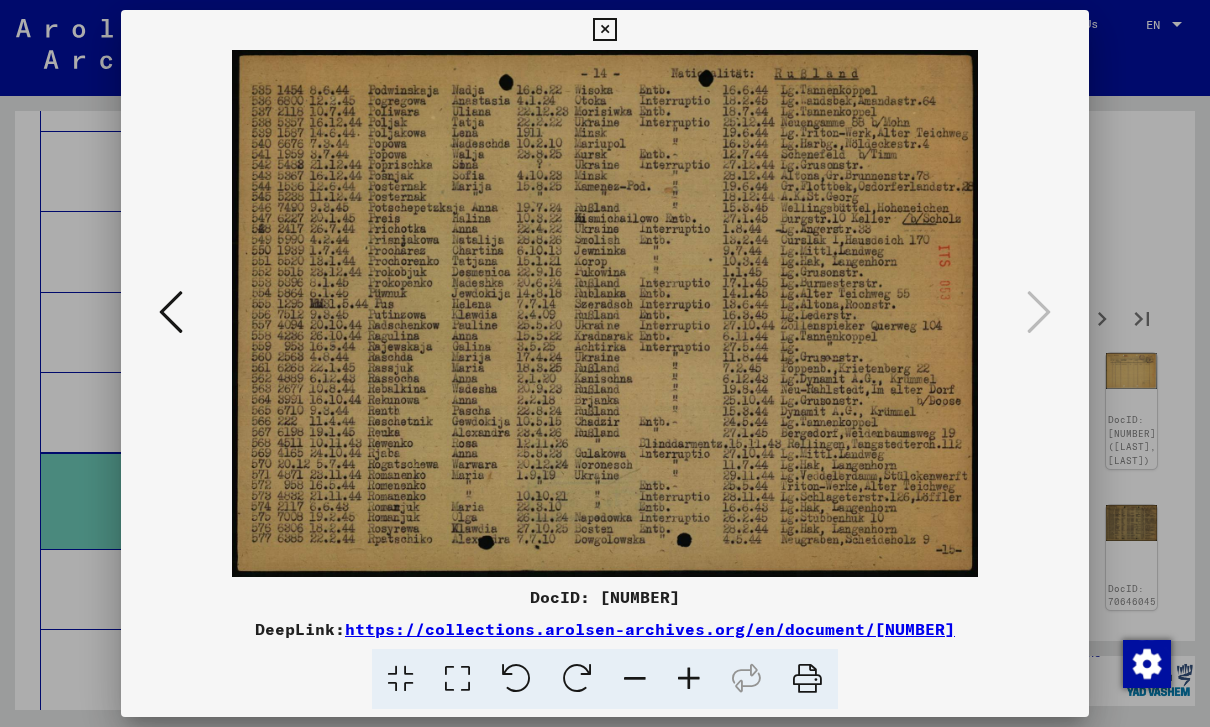 click at bounding box center (604, 30) 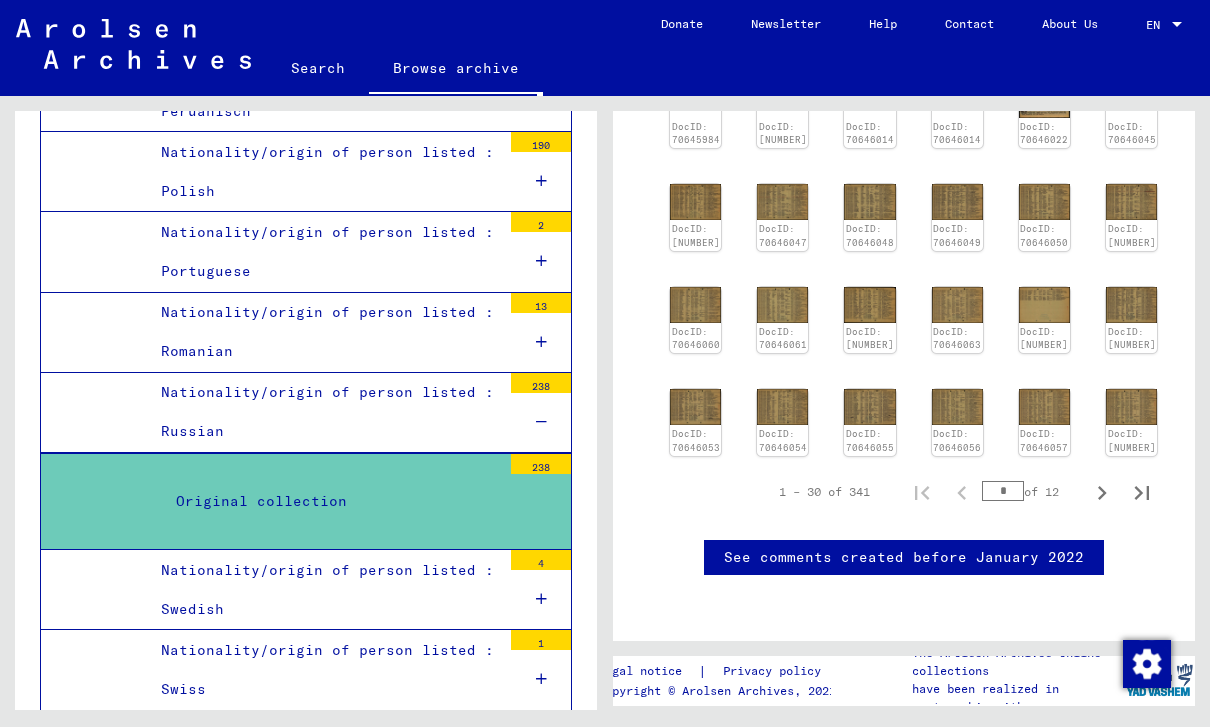 scroll, scrollTop: 739, scrollLeft: 0, axis: vertical 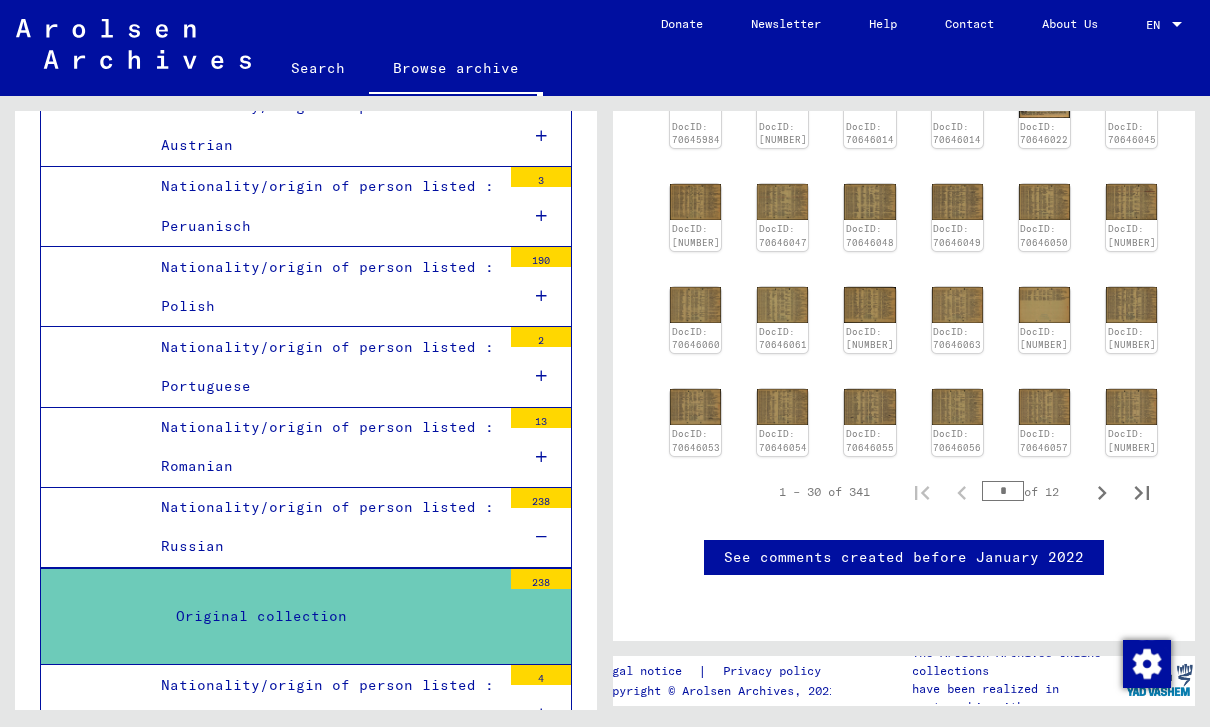 click on "Nationality/origin of person listed : Russian" at bounding box center (323, 527) 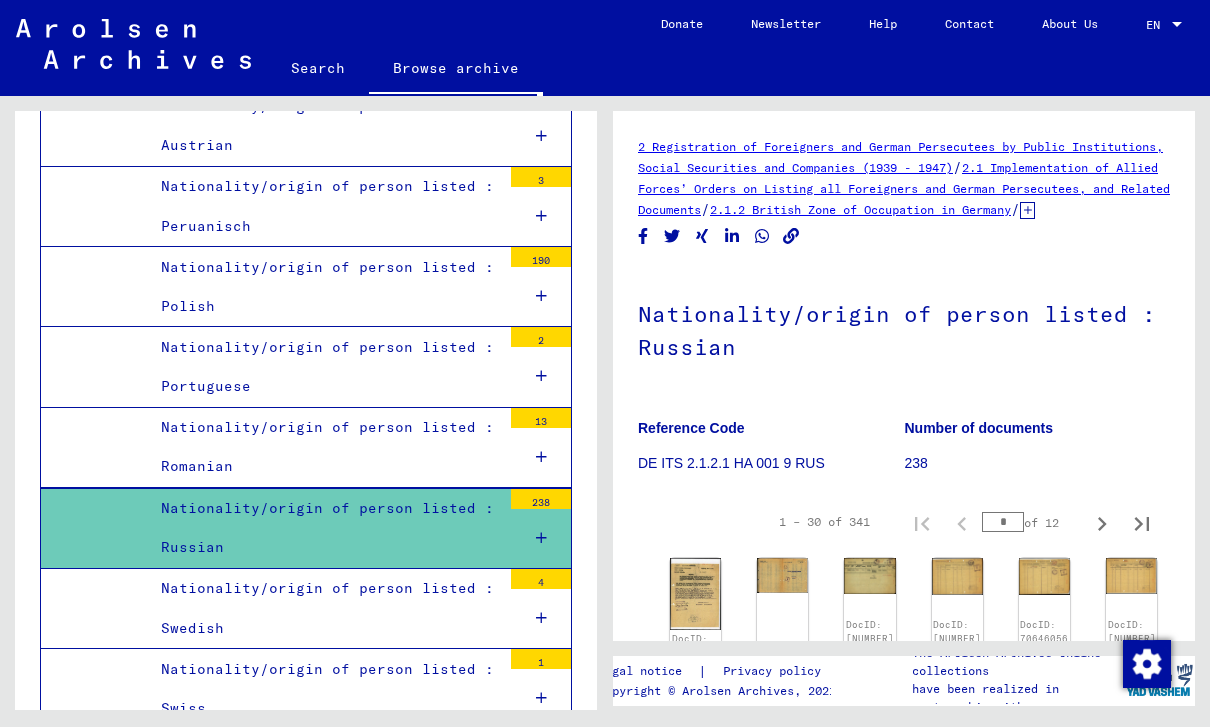 click 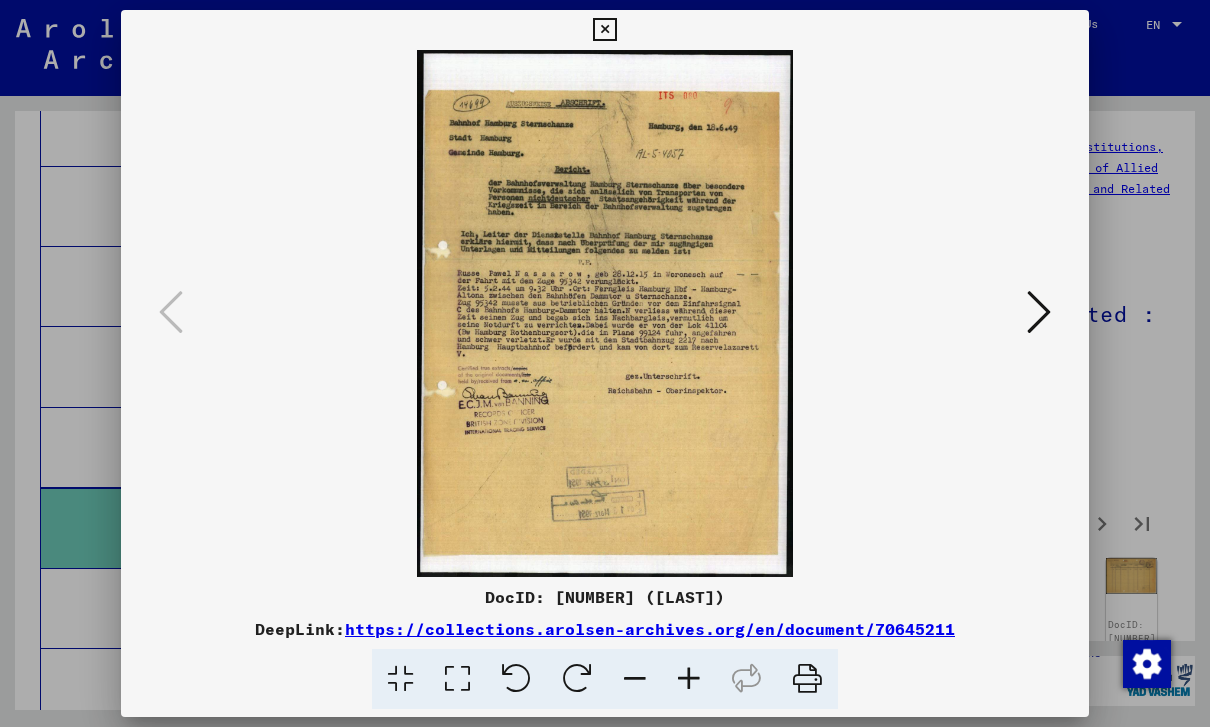 click at bounding box center (1039, 313) 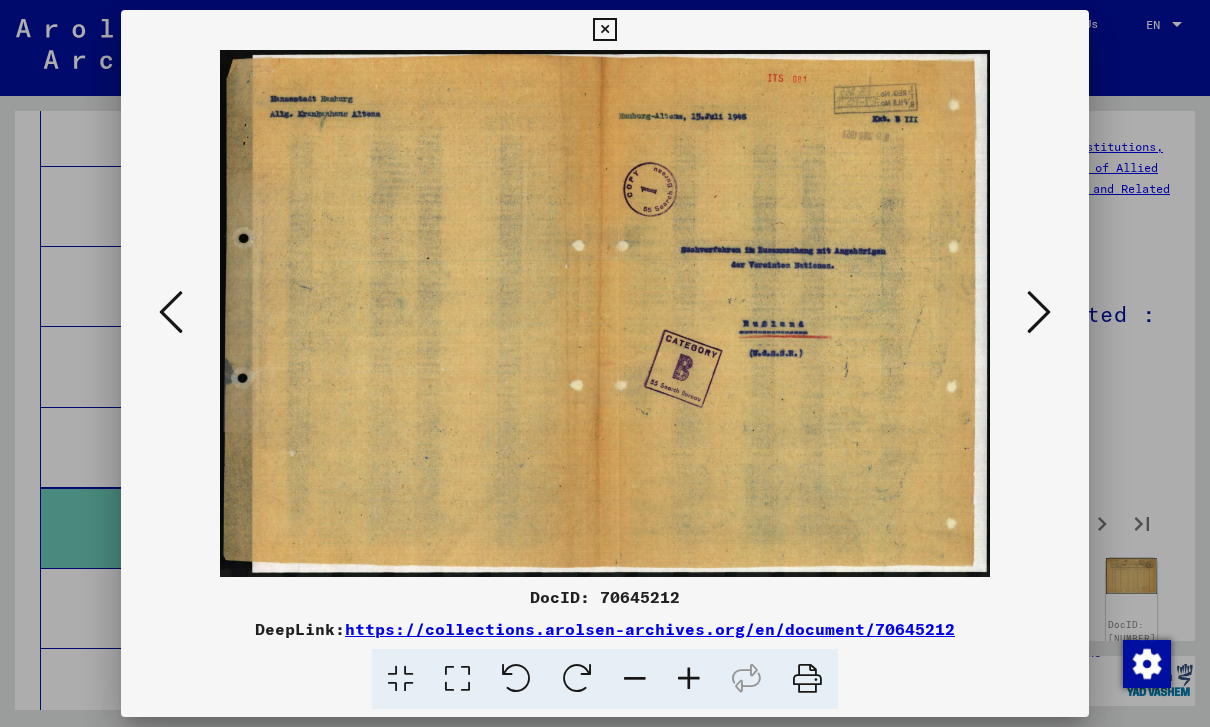 click at bounding box center (1039, 313) 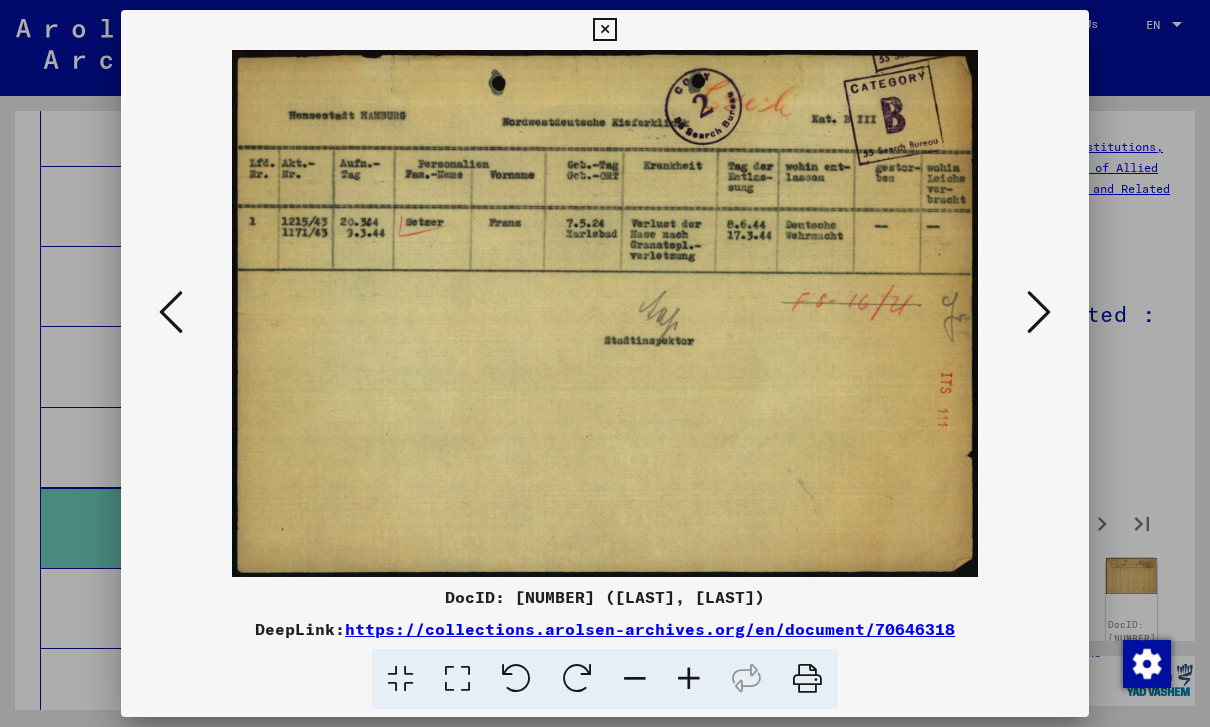 click at bounding box center [1039, 313] 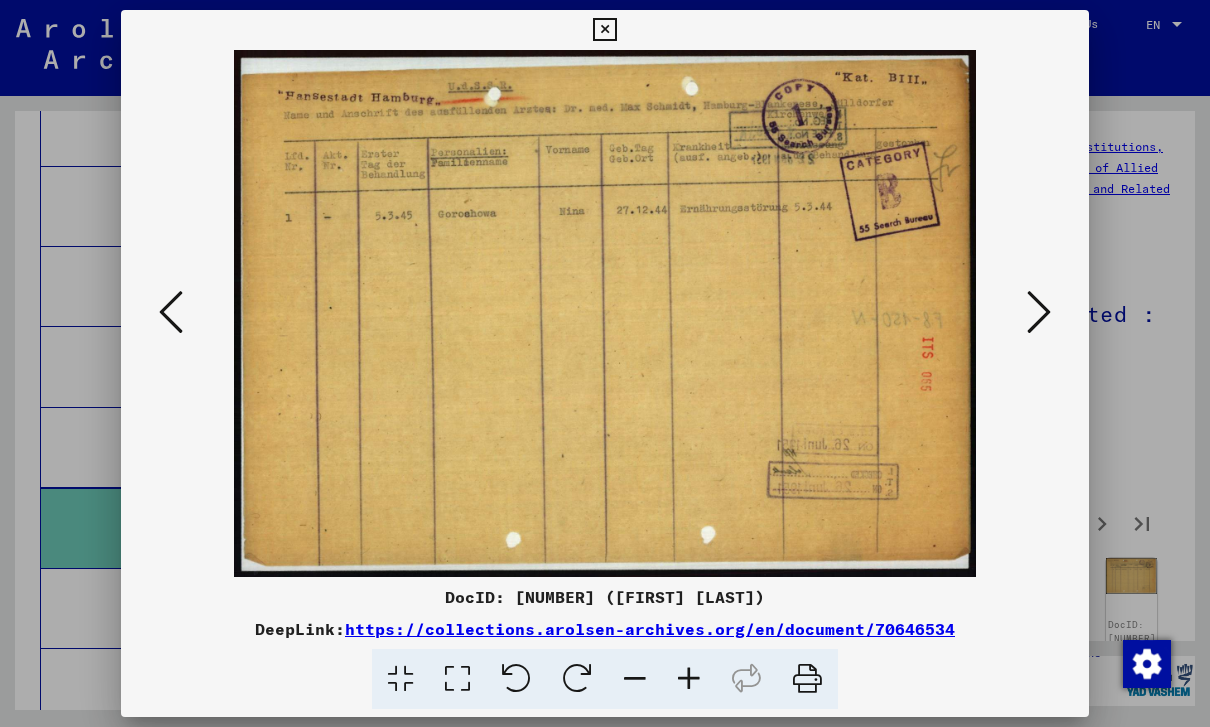 click at bounding box center [1039, 313] 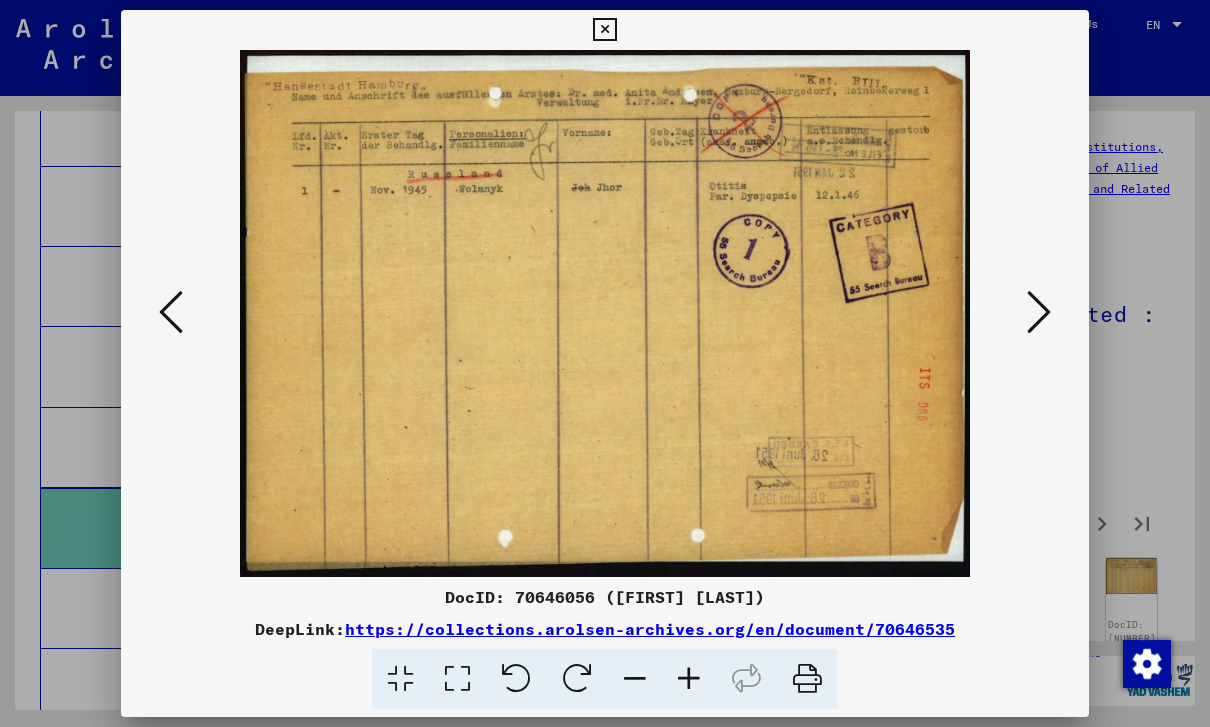 click at bounding box center (1039, 313) 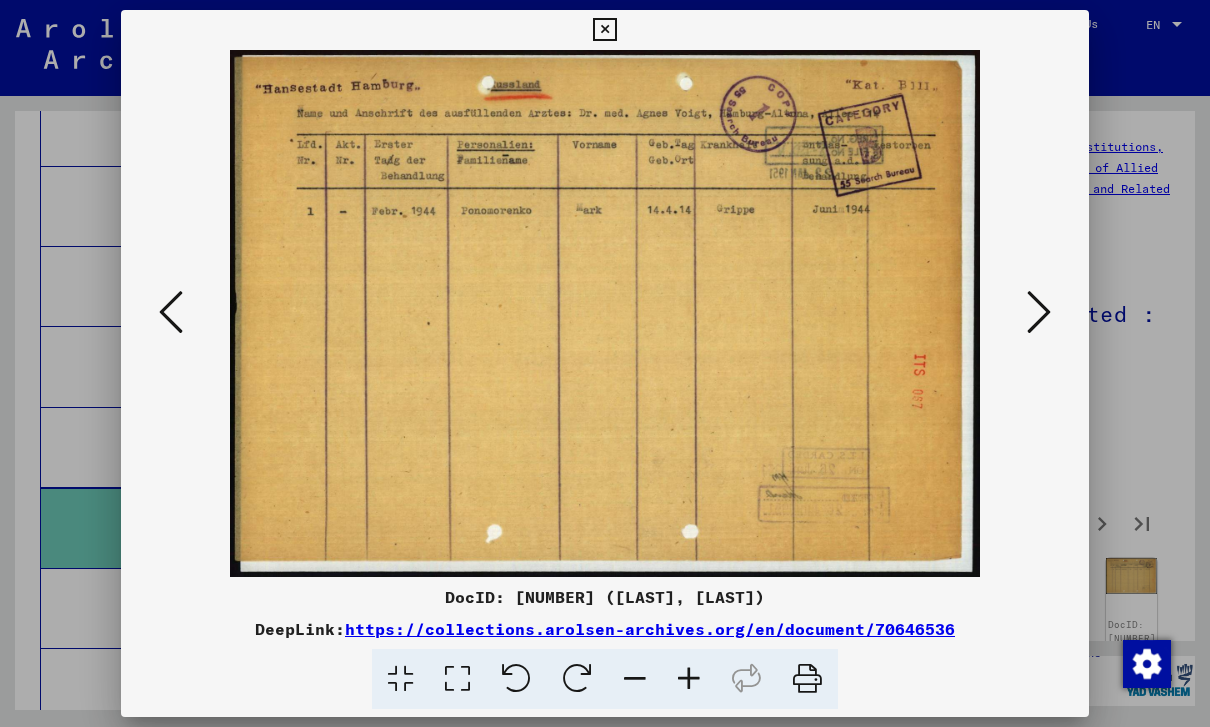 click at bounding box center (1039, 313) 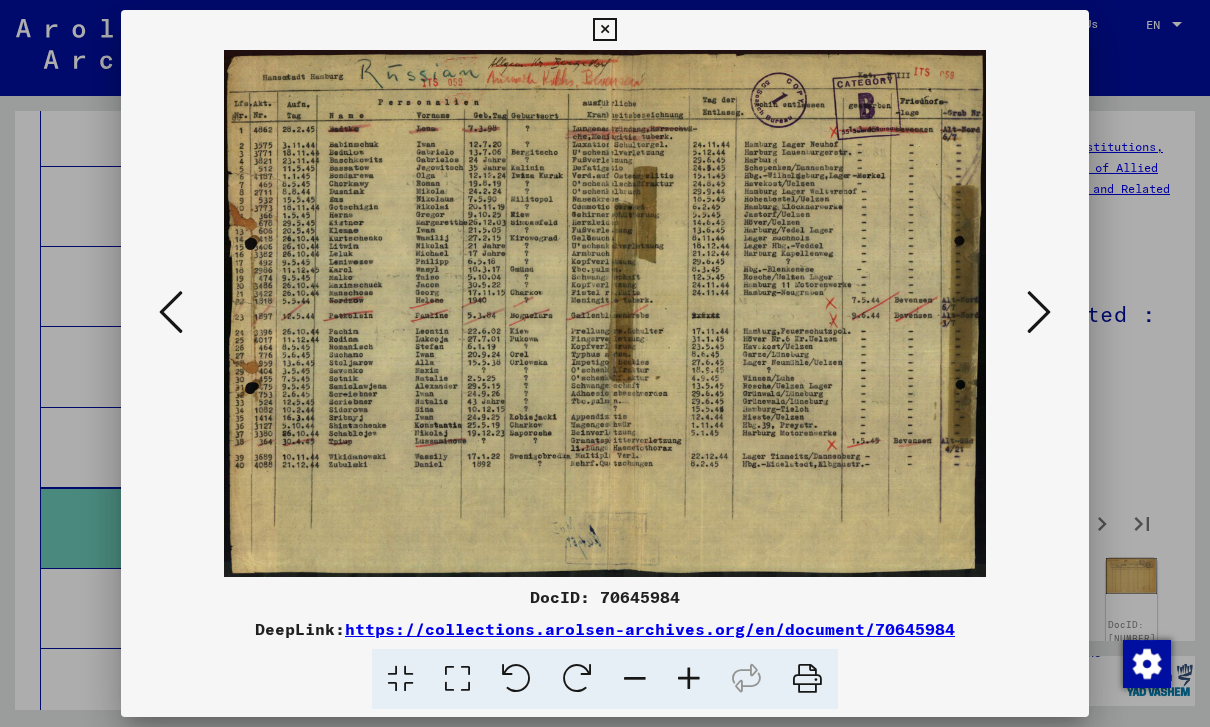 click at bounding box center [604, 30] 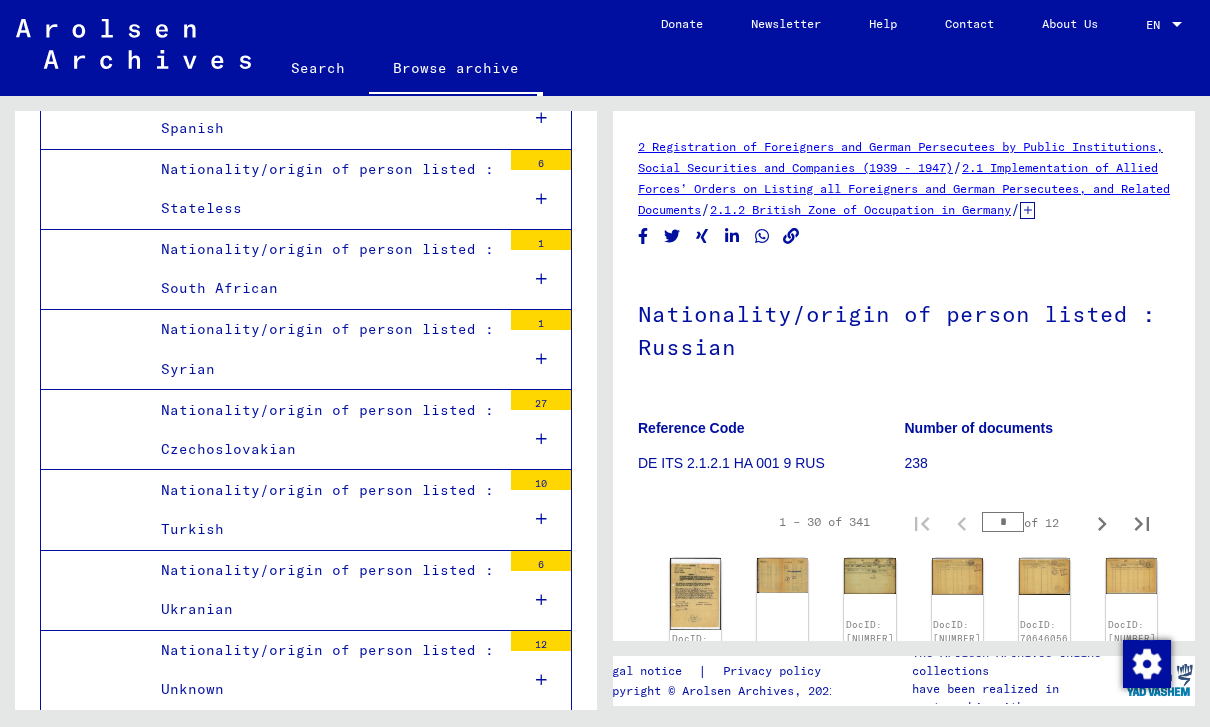 scroll, scrollTop: 5676, scrollLeft: 0, axis: vertical 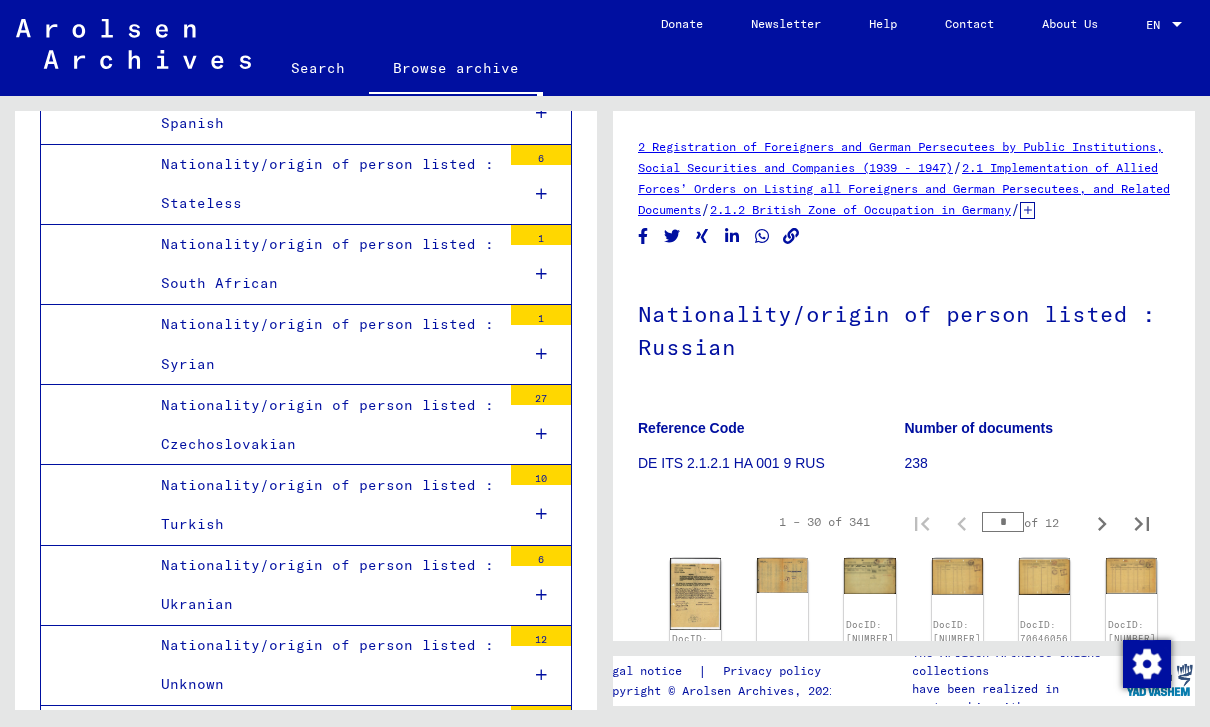 click on "Nationality/origin of person listed : Ukranian" at bounding box center (323, 585) 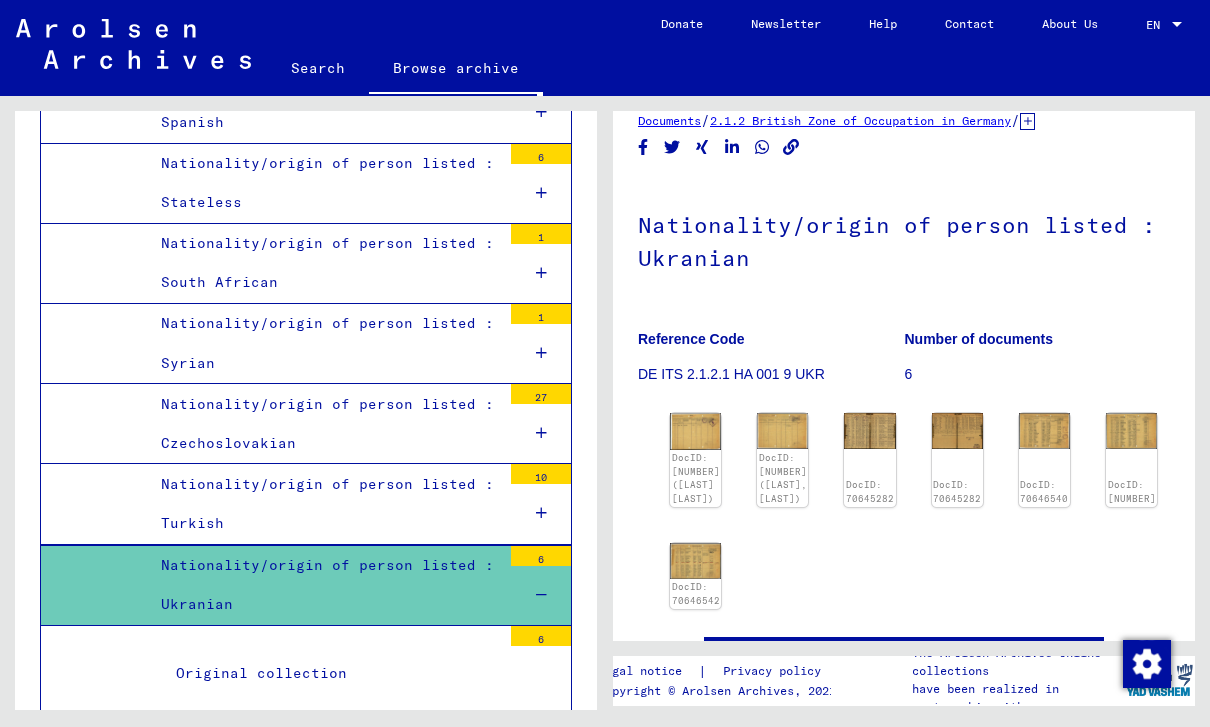 scroll, scrollTop: 90, scrollLeft: 0, axis: vertical 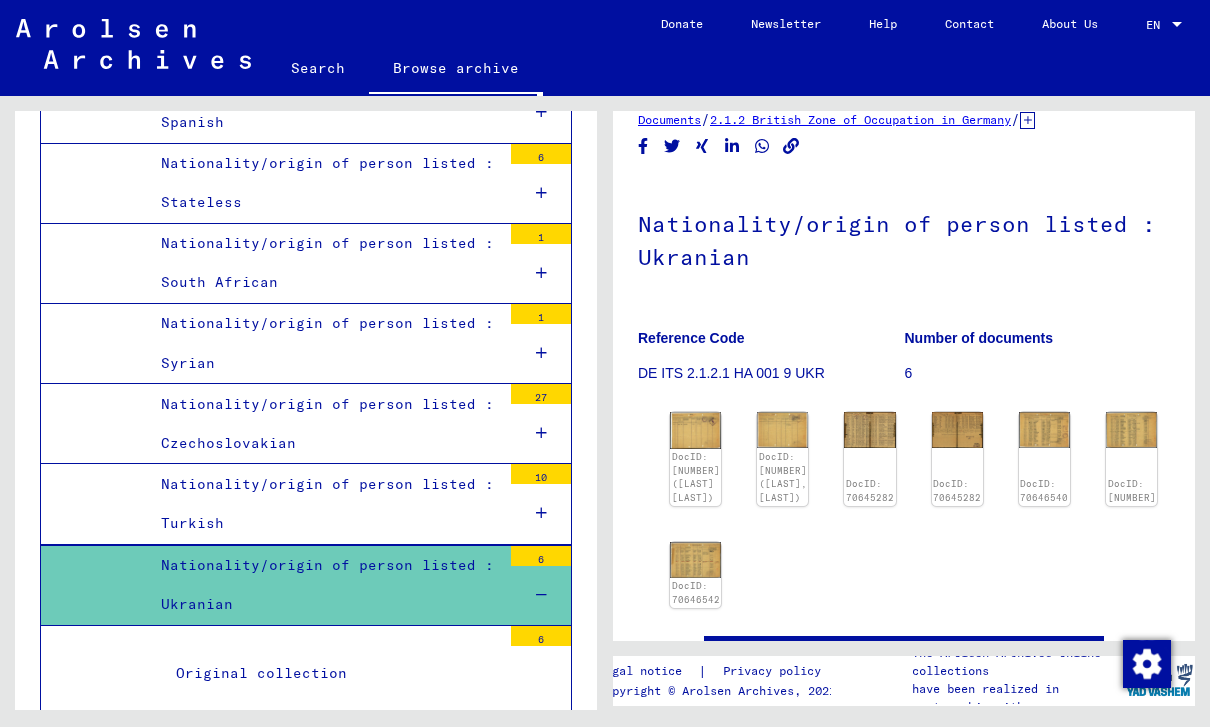 click on "DocID: [NUMBER] ([LAST] [LAST])" 